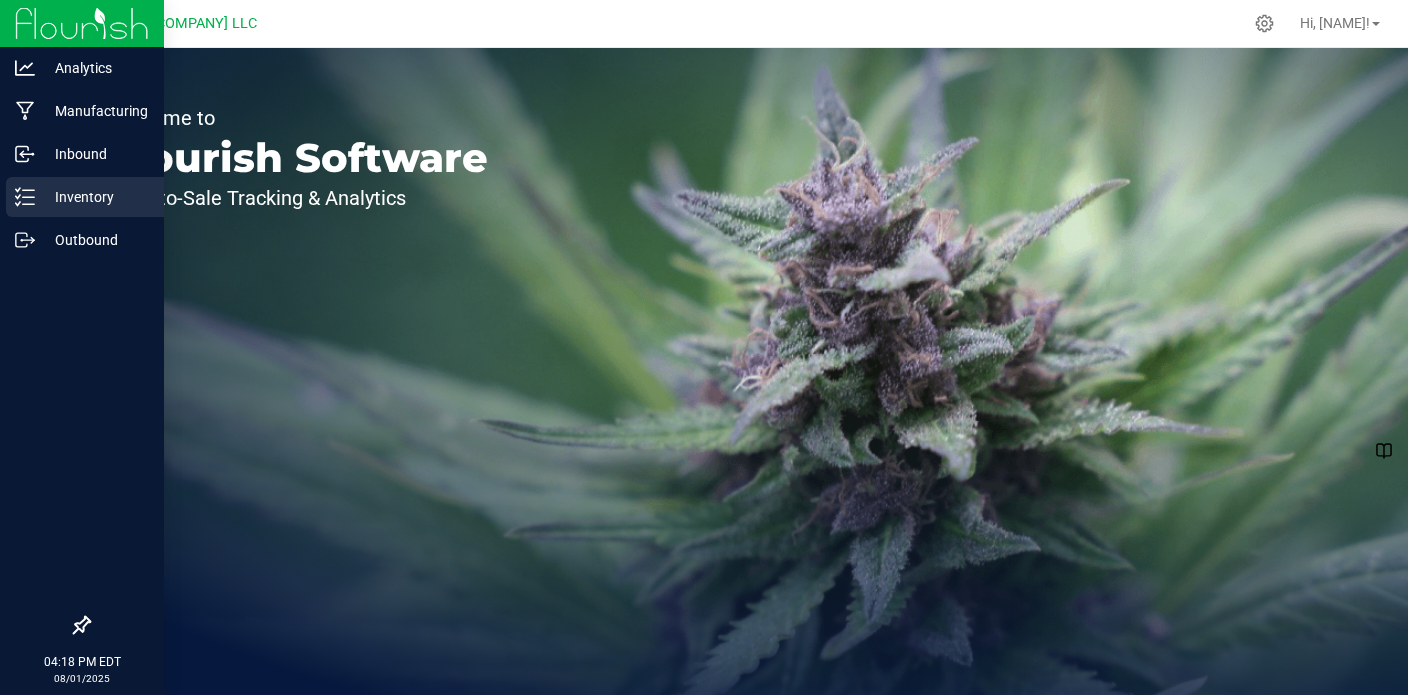 scroll, scrollTop: 0, scrollLeft: 0, axis: both 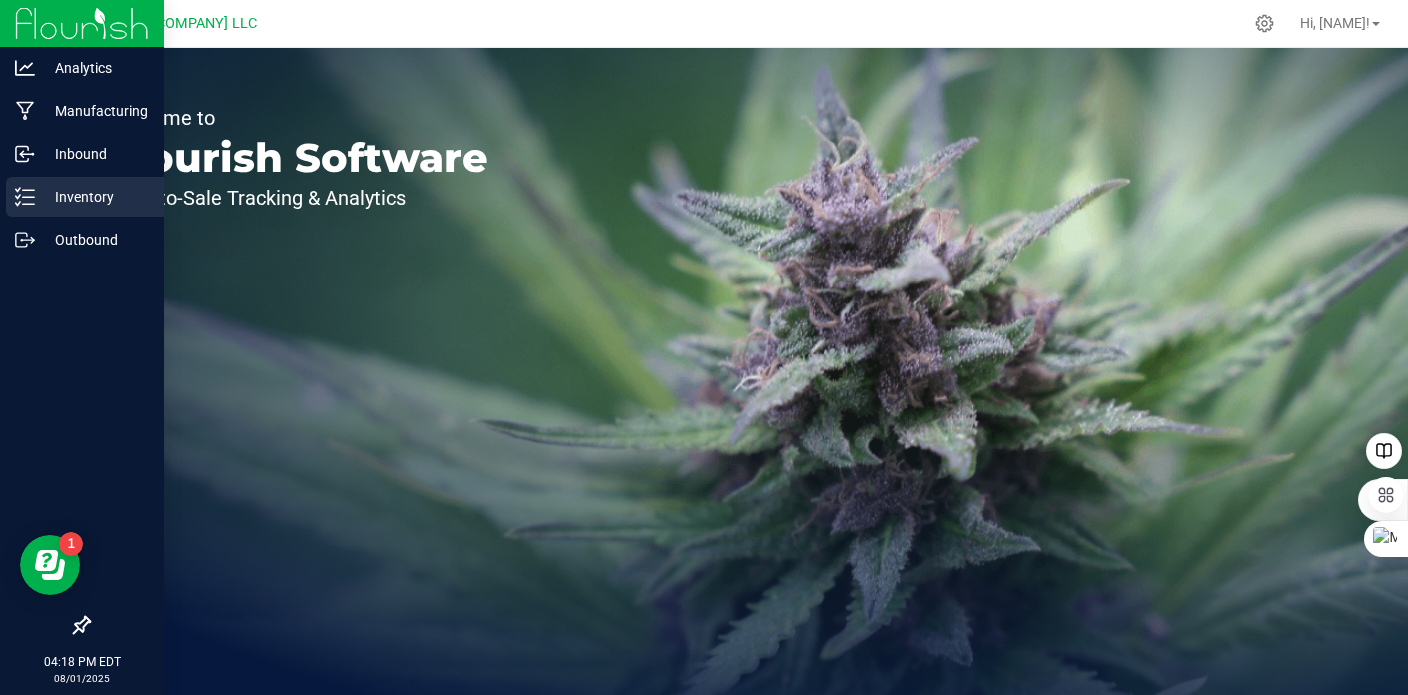 click 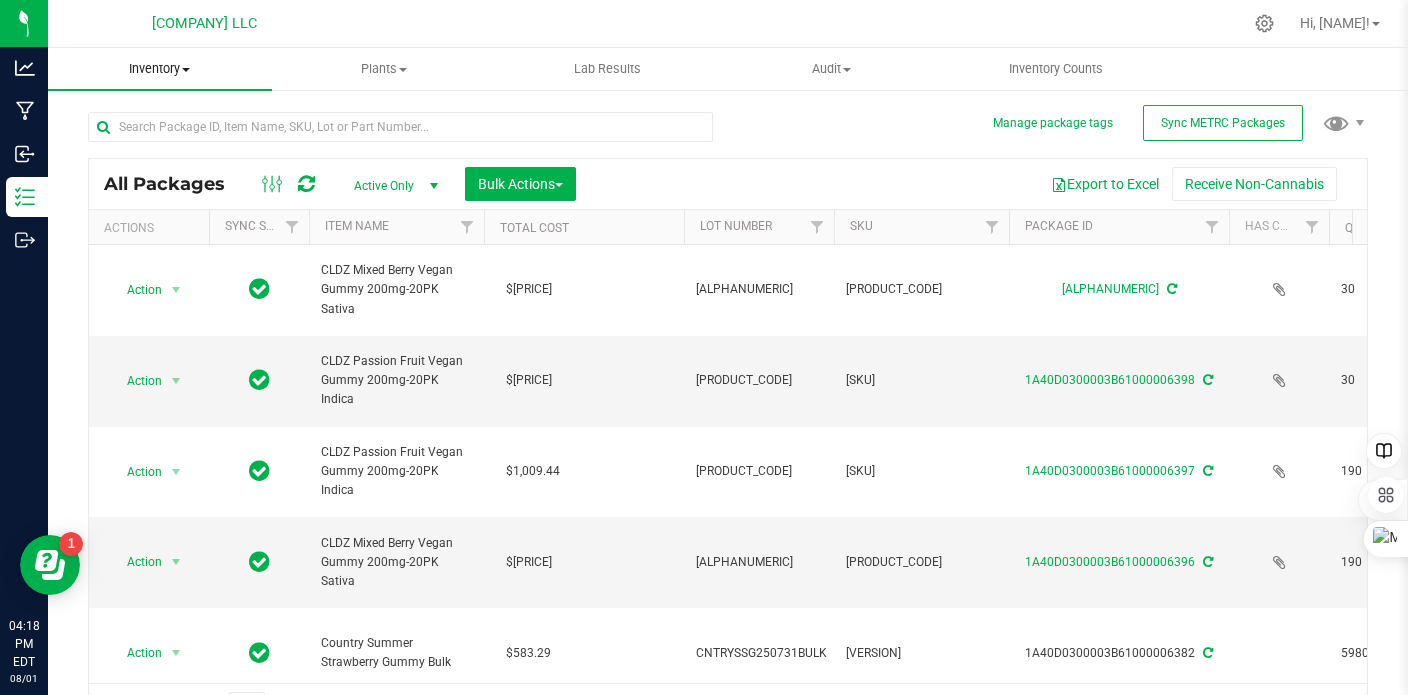 click at bounding box center (186, 70) 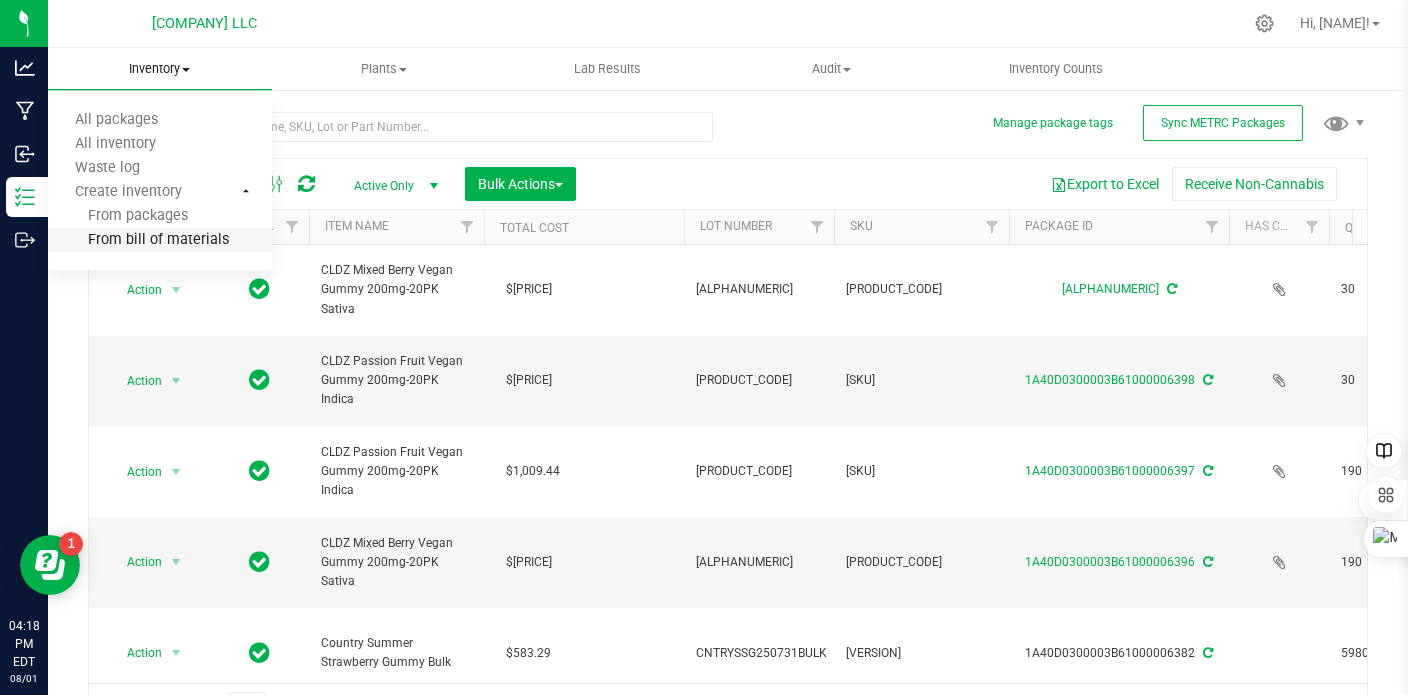 click on "From bill of materials" at bounding box center (138, 240) 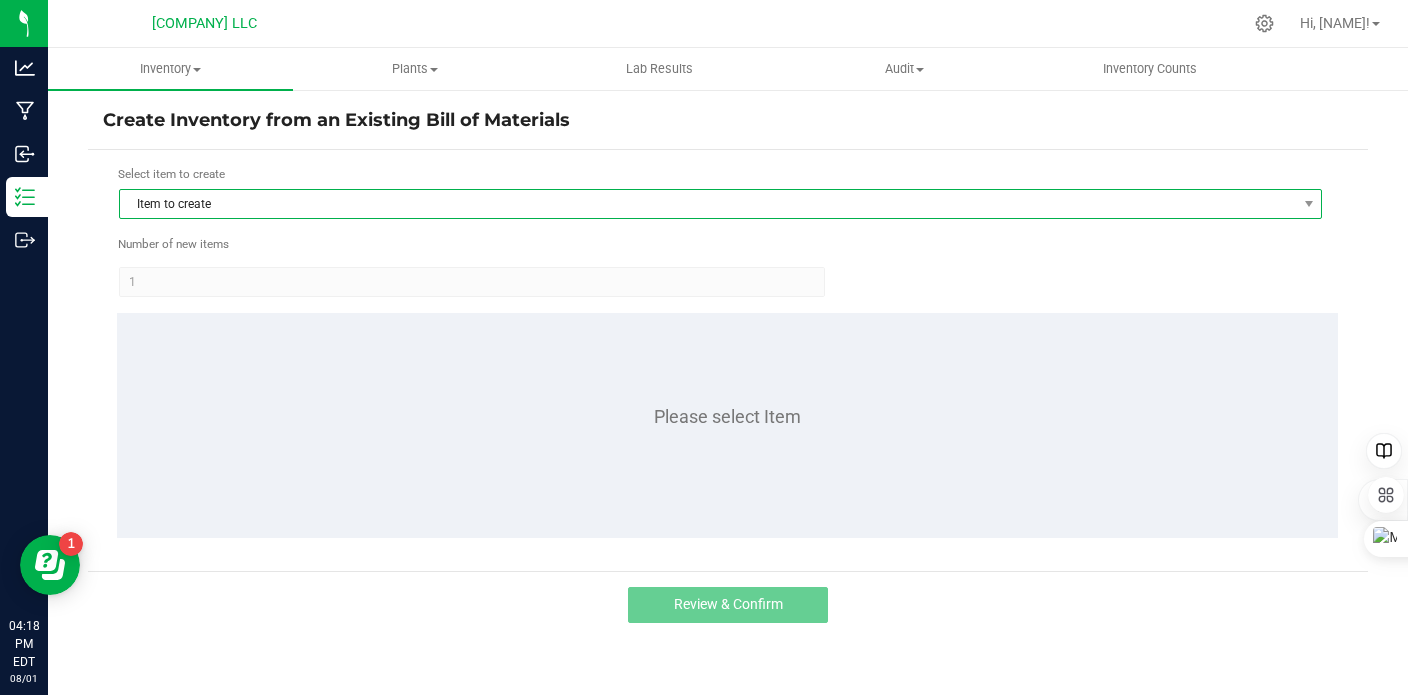 click on "Item to create" at bounding box center (708, 204) 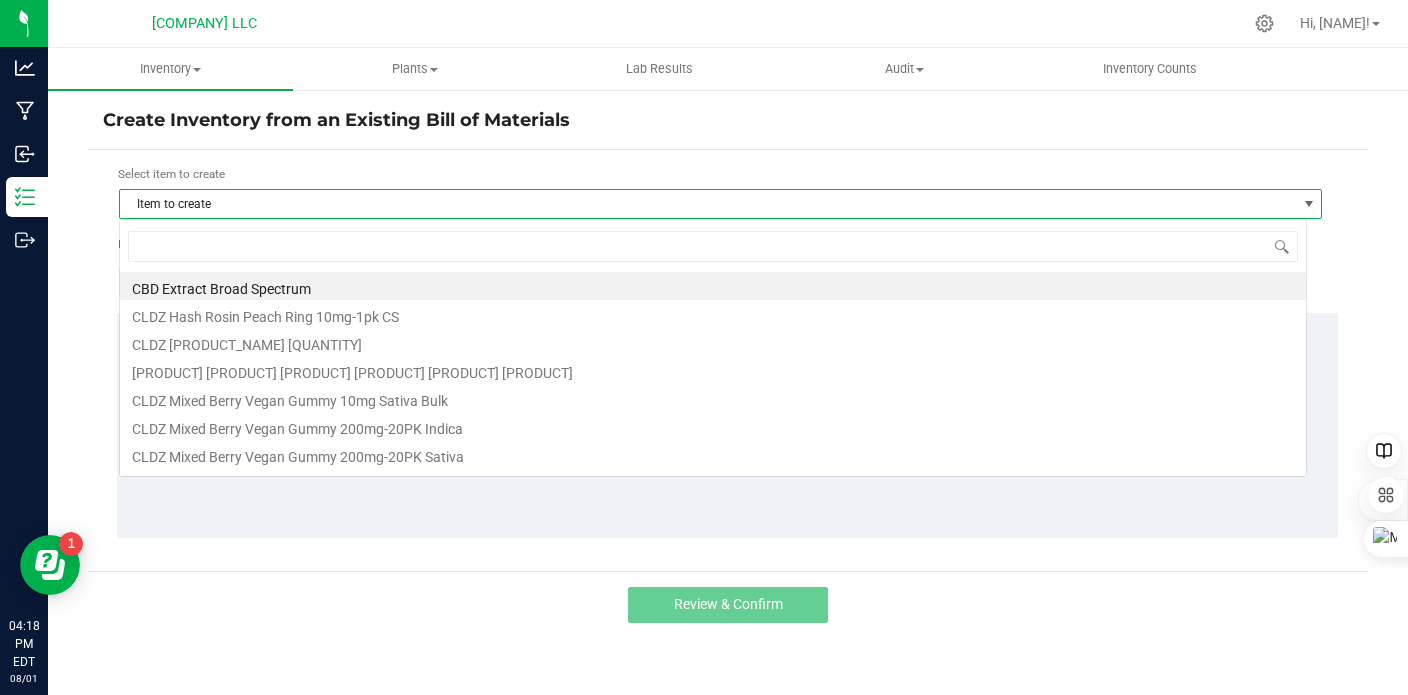 scroll, scrollTop: 99970, scrollLeft: 98812, axis: both 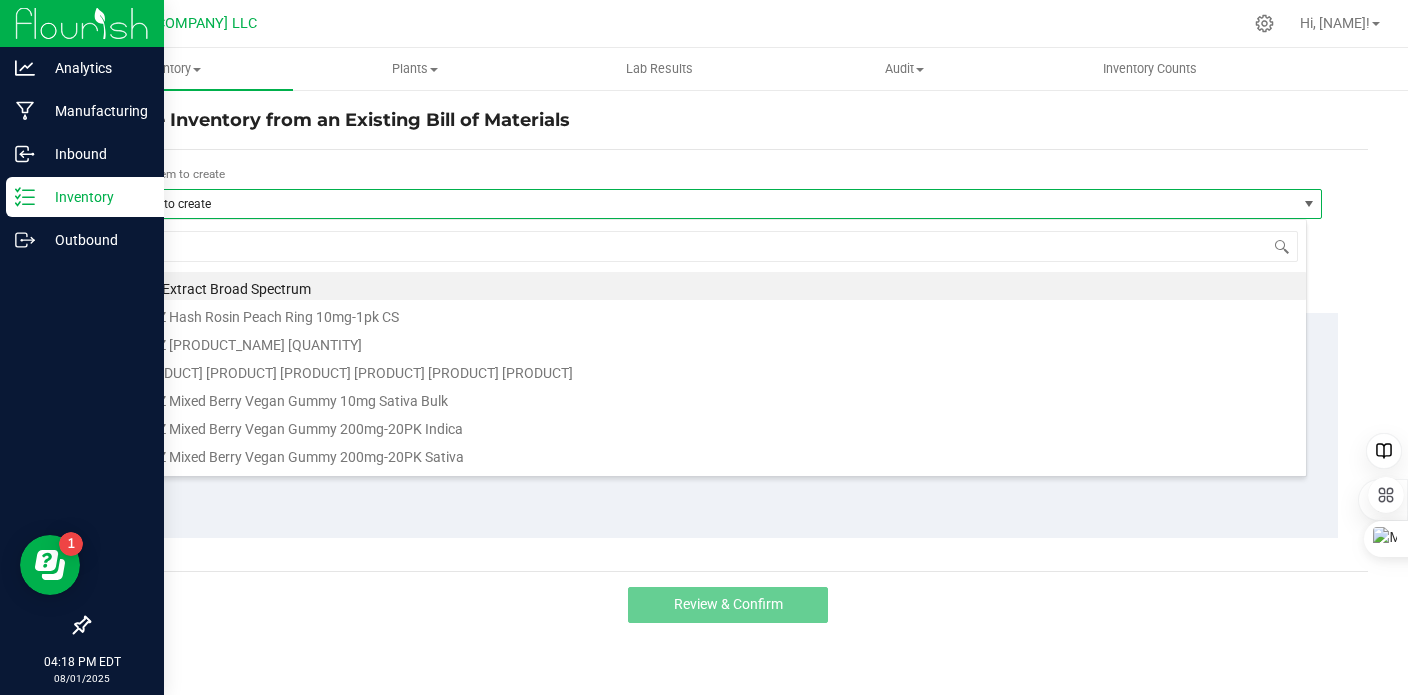 click 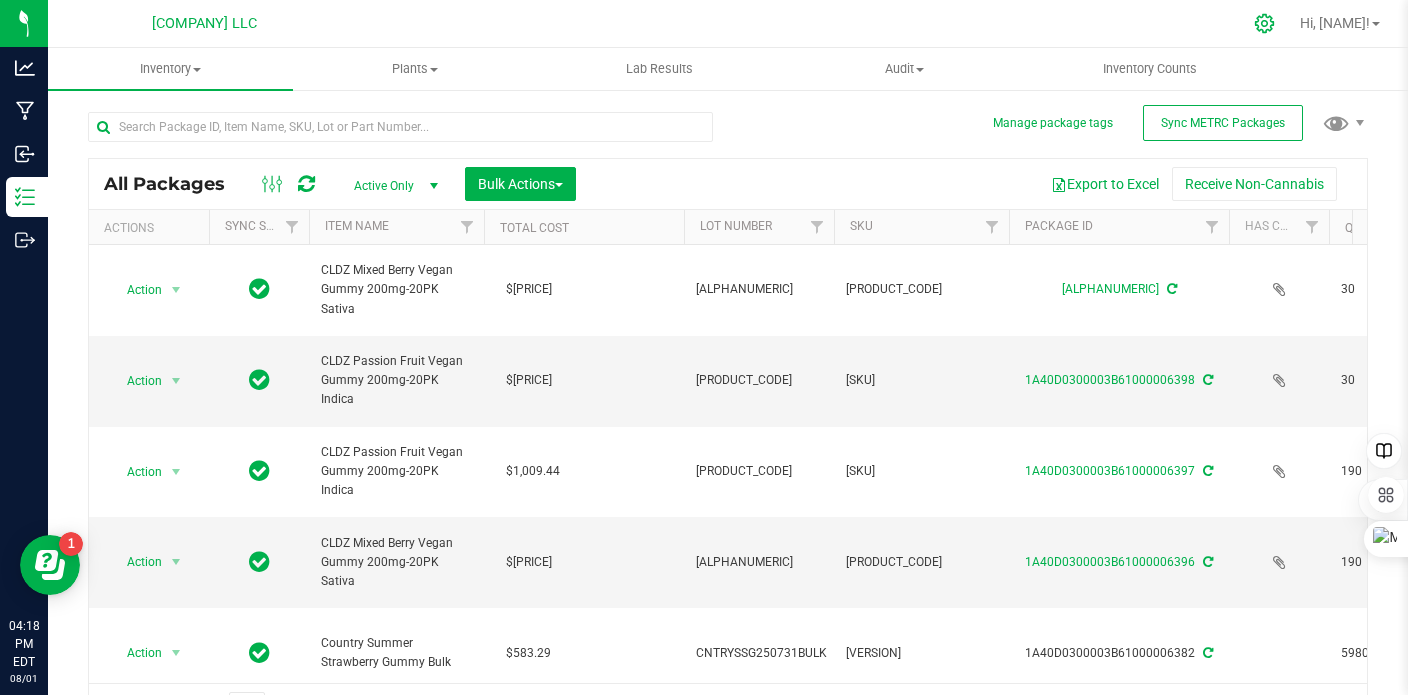 click 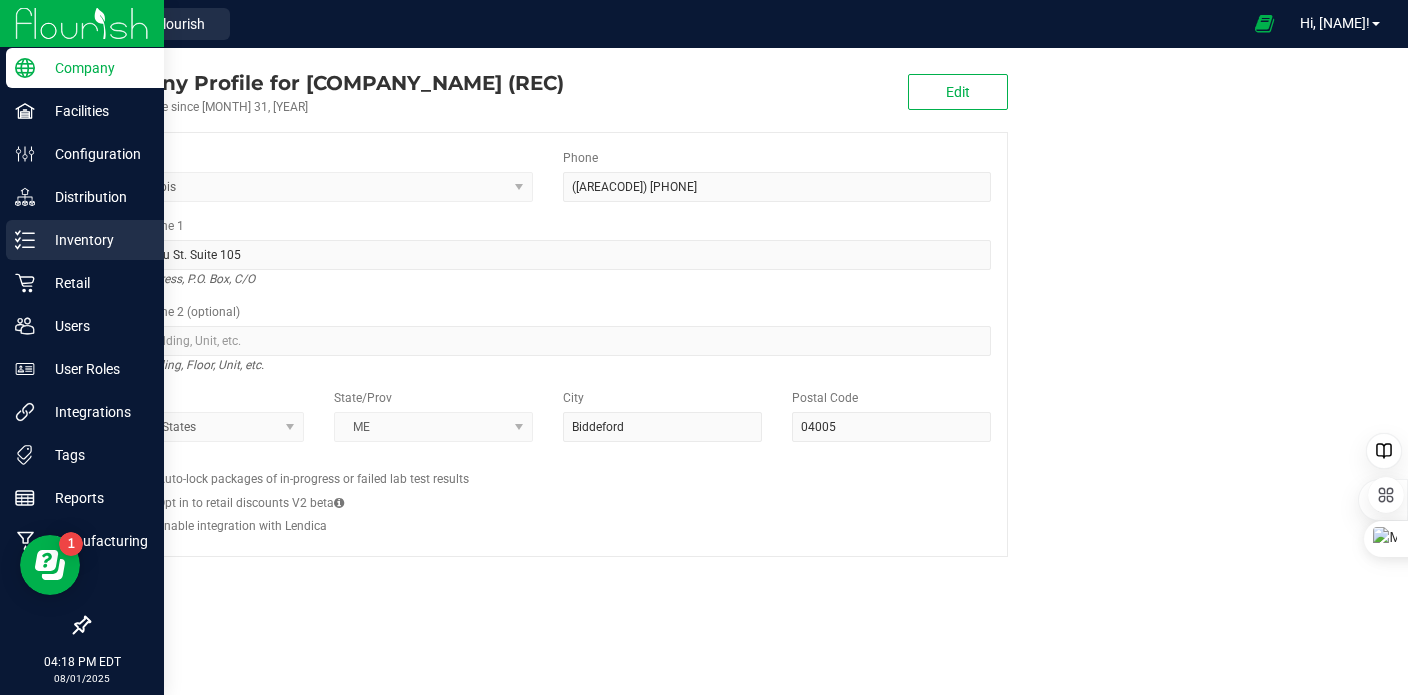 click 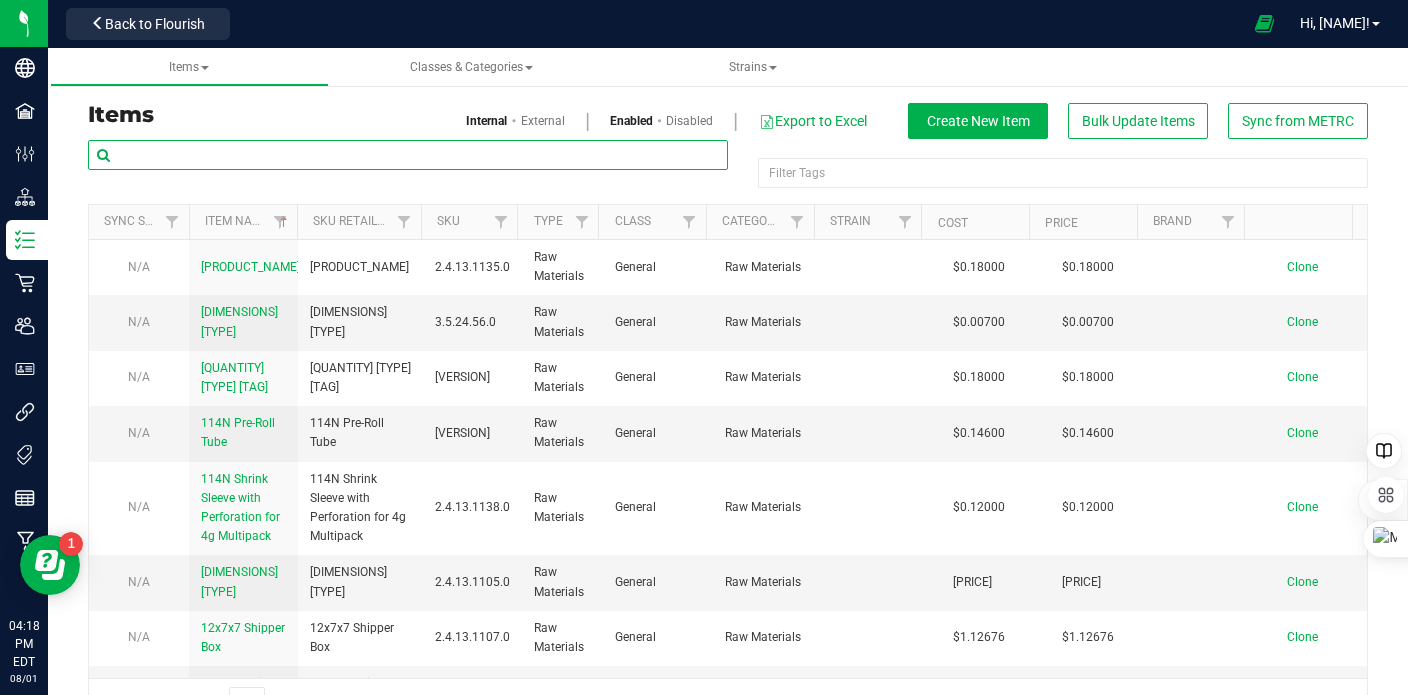 click at bounding box center [408, 155] 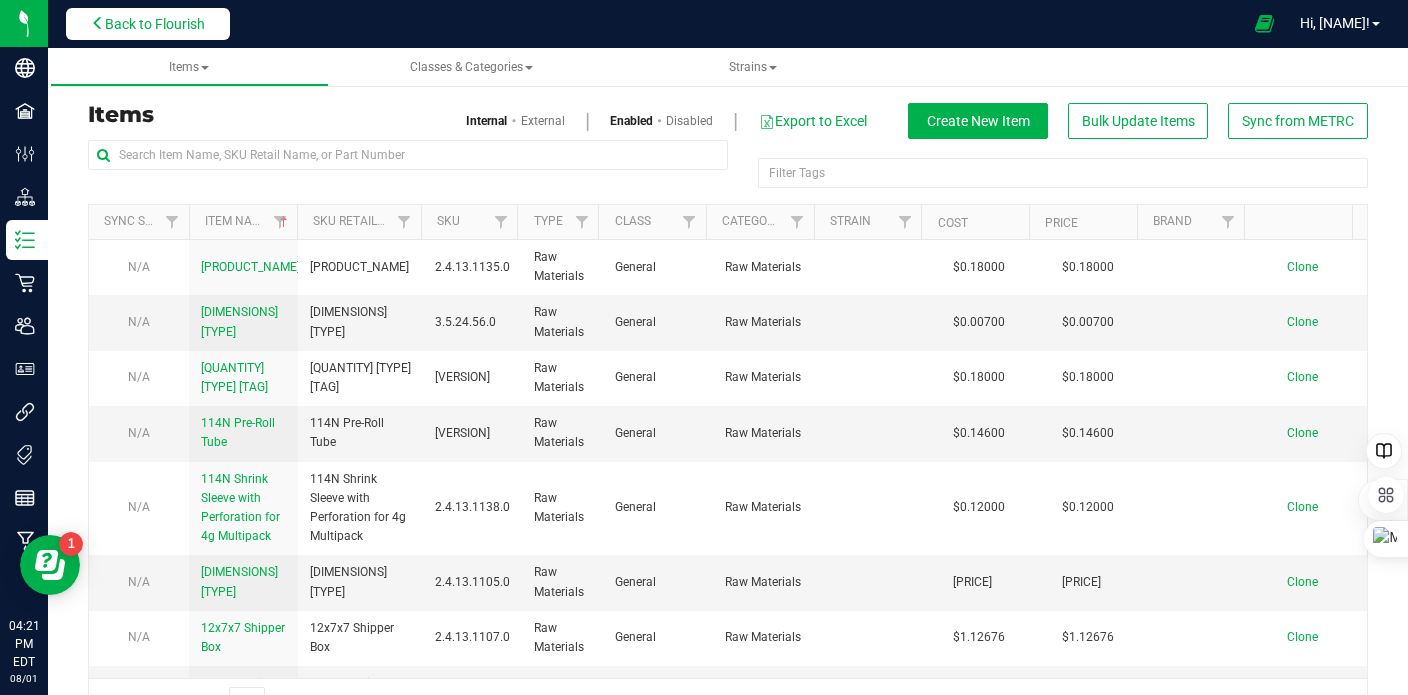 click on "Back to Flourish" at bounding box center [155, 24] 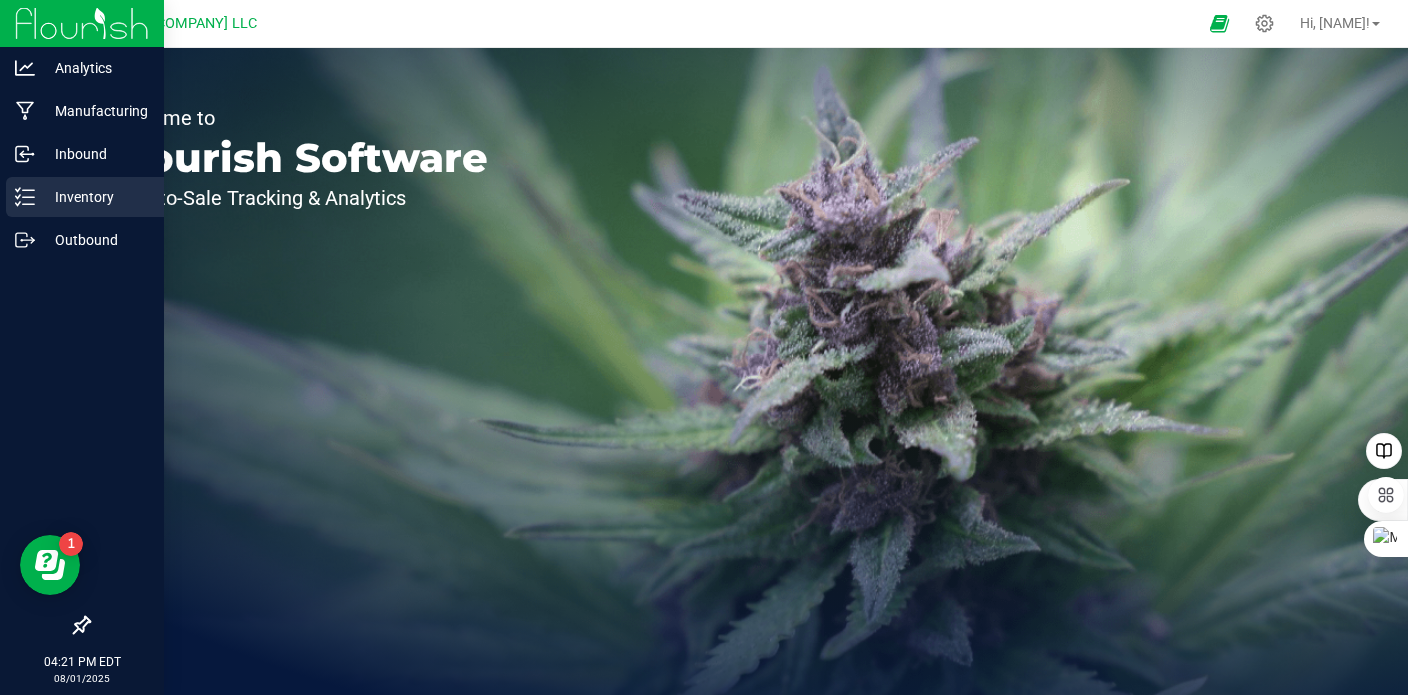 click 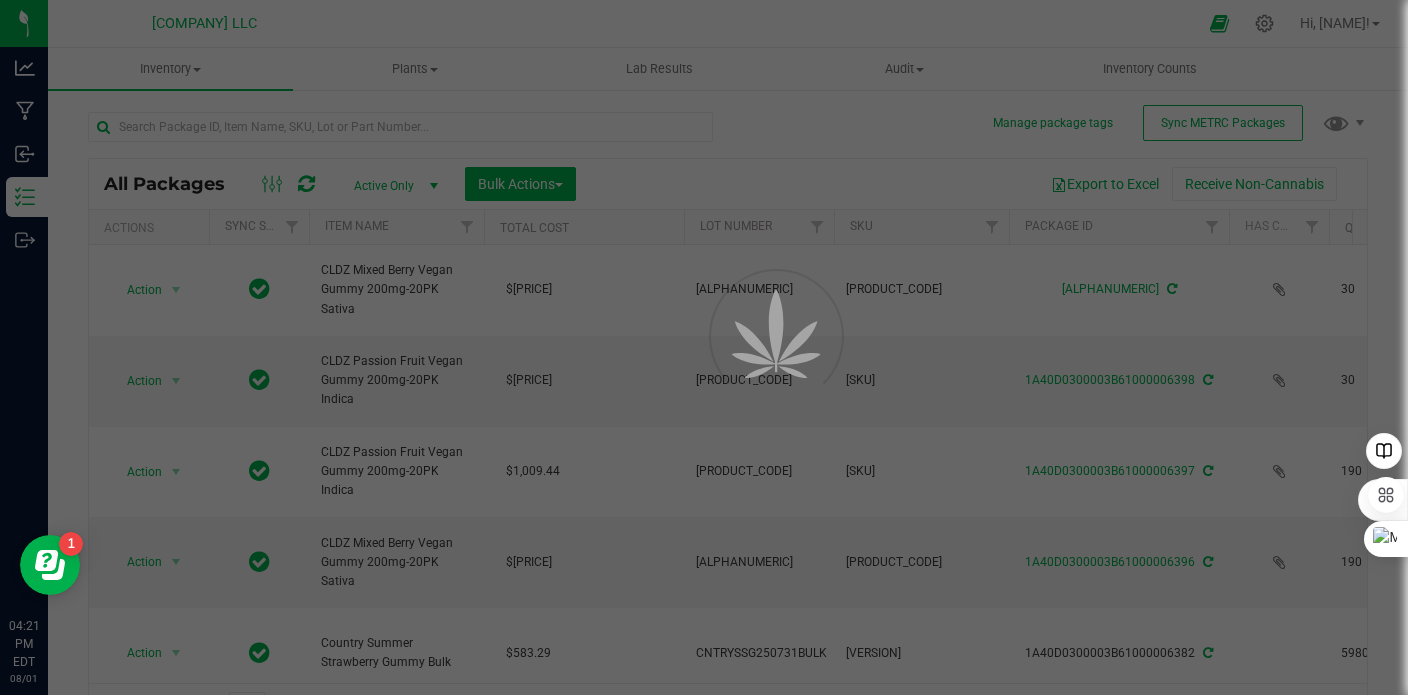 click at bounding box center (704, 347) 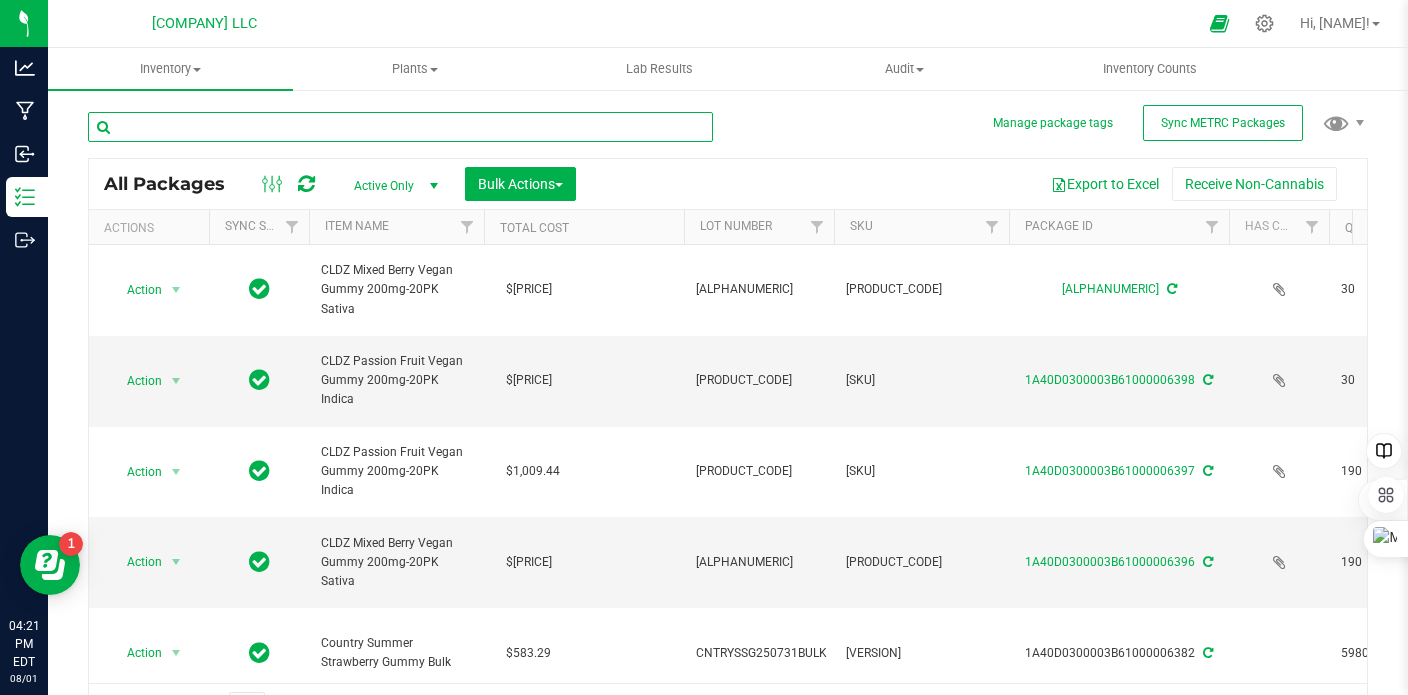 click at bounding box center (400, 127) 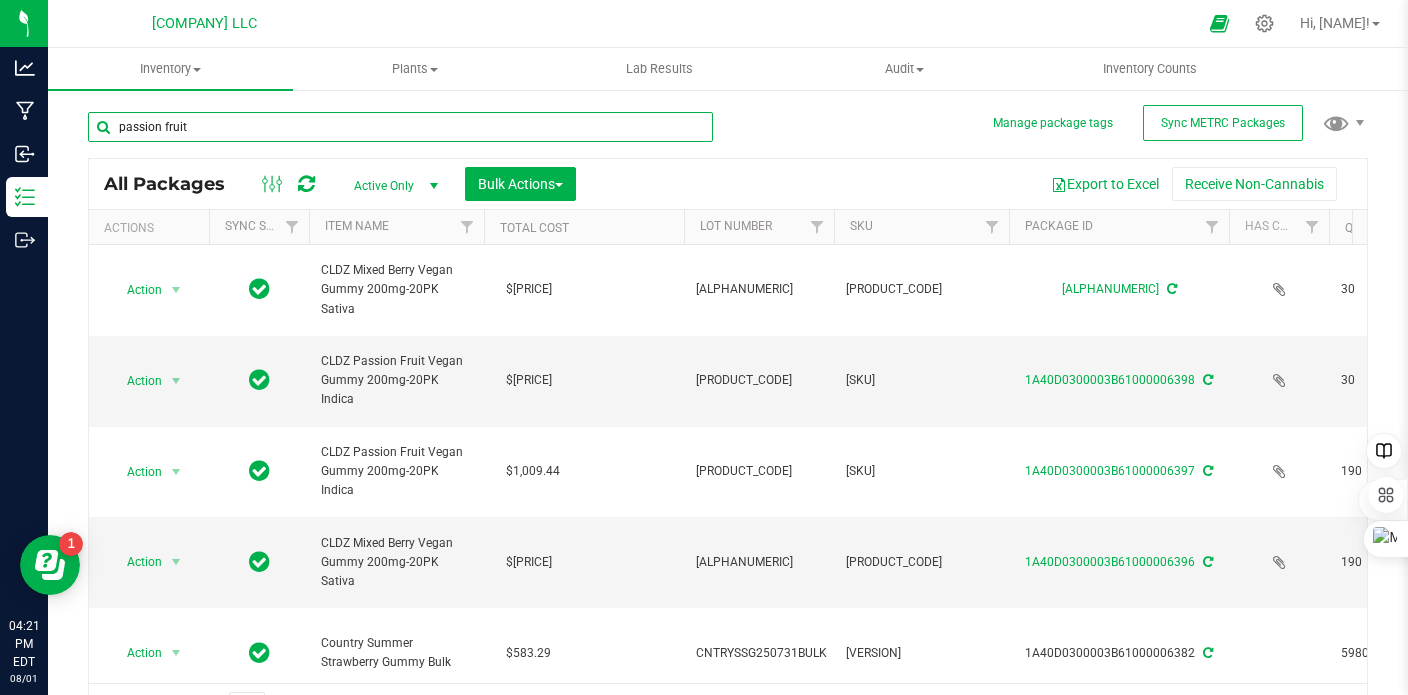 type on "passion fruit" 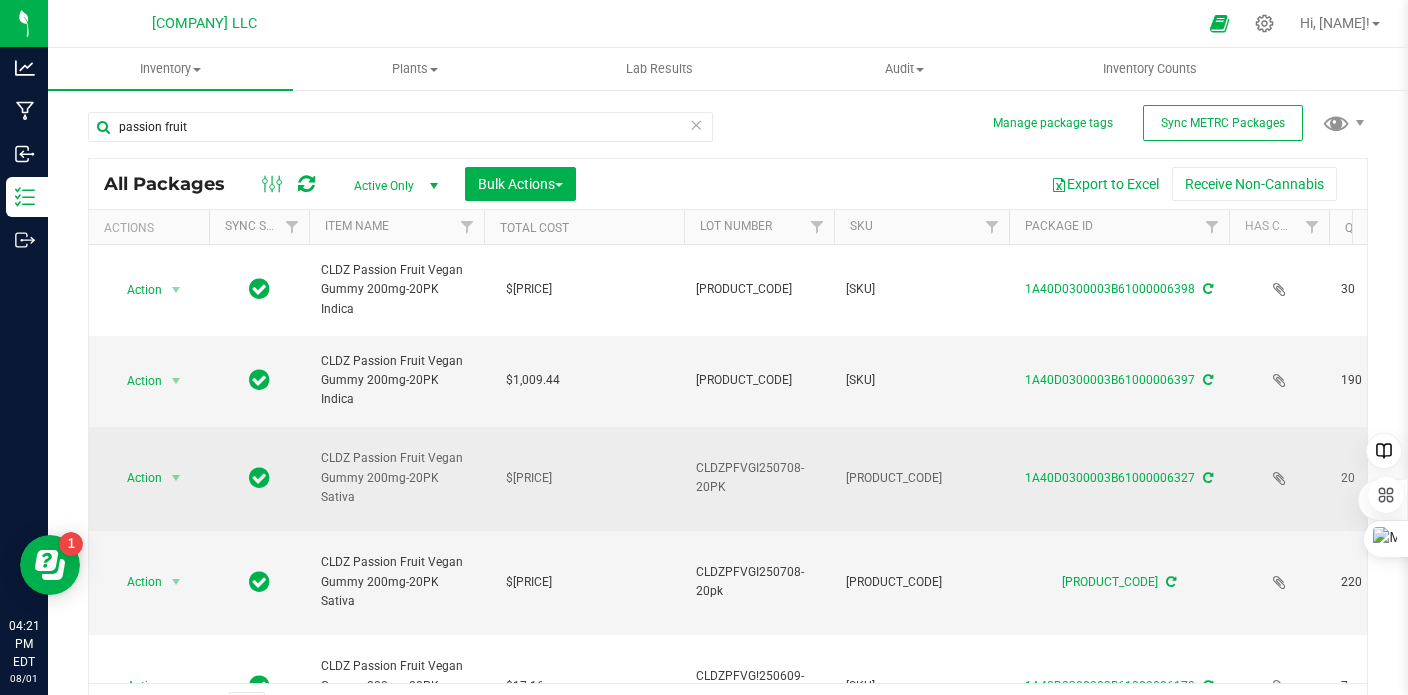 click on "[PRODUCT_CODE]" at bounding box center (921, 479) 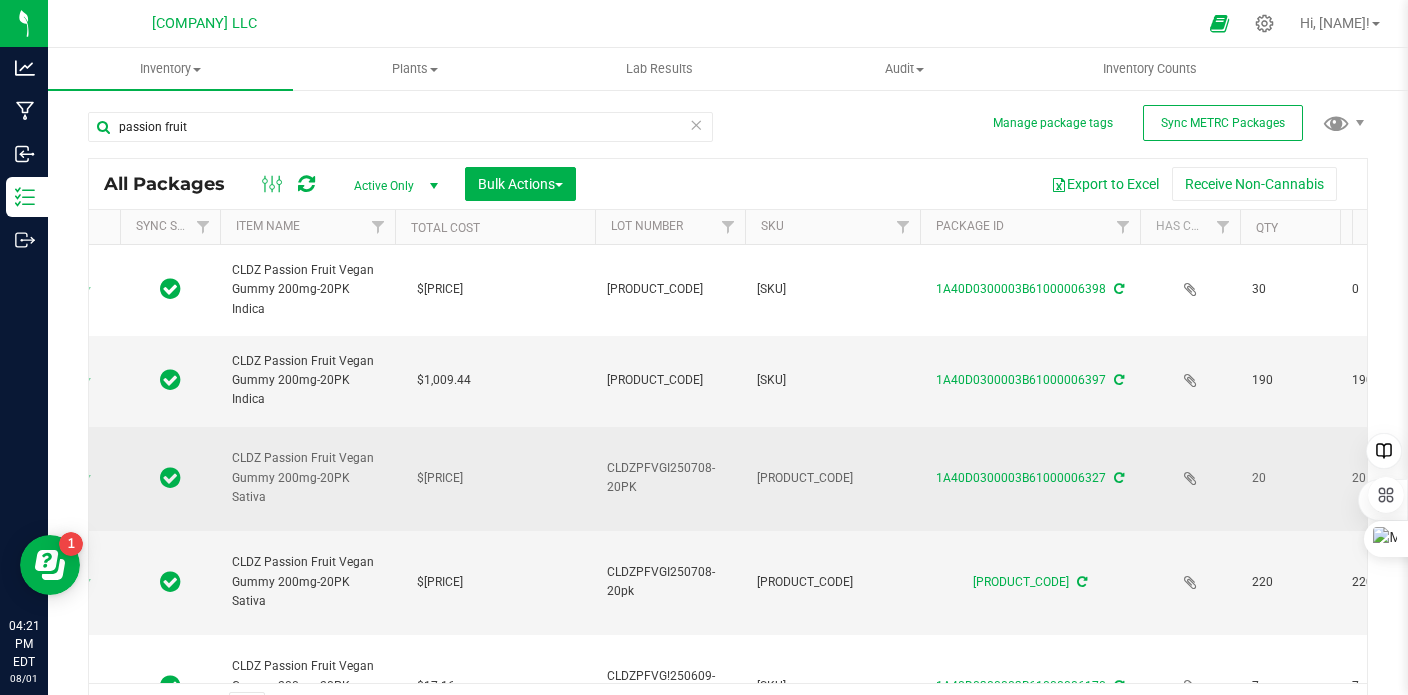 scroll, scrollTop: 0, scrollLeft: 139, axis: horizontal 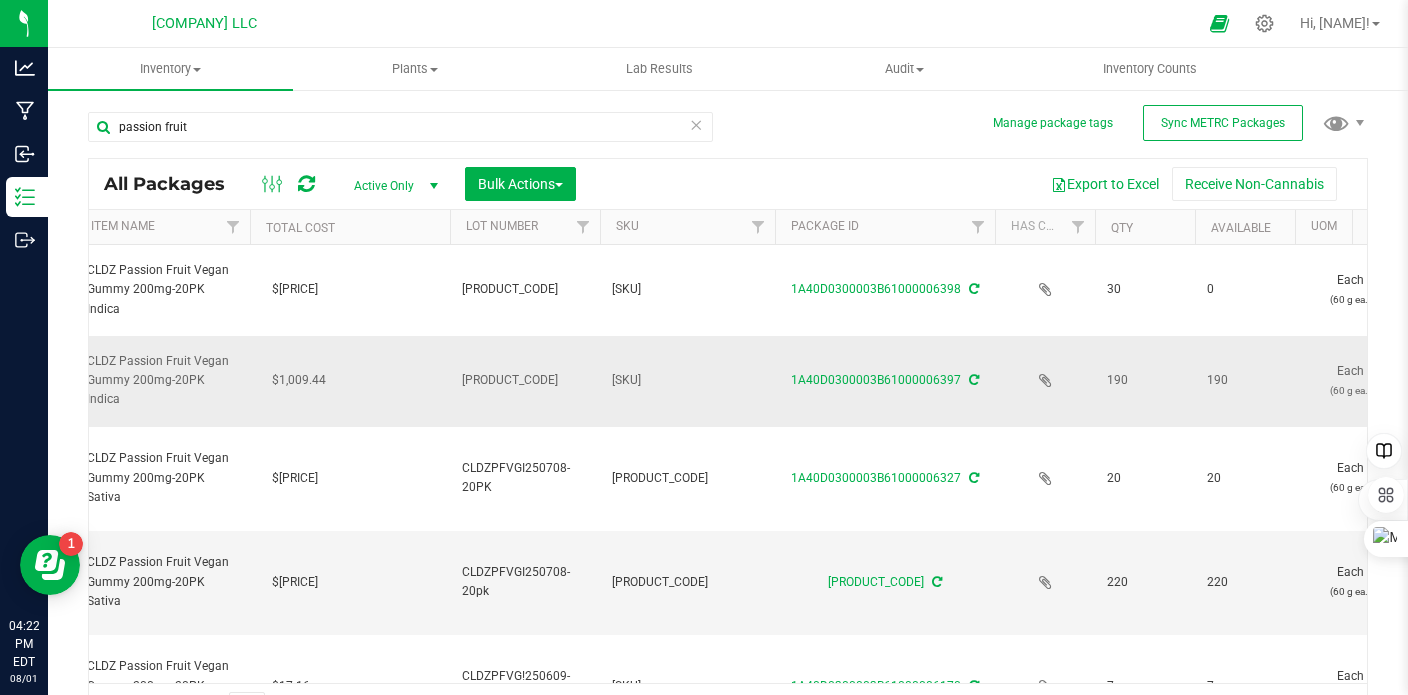 click on "1A40D0300003B61000006397" at bounding box center (885, 381) 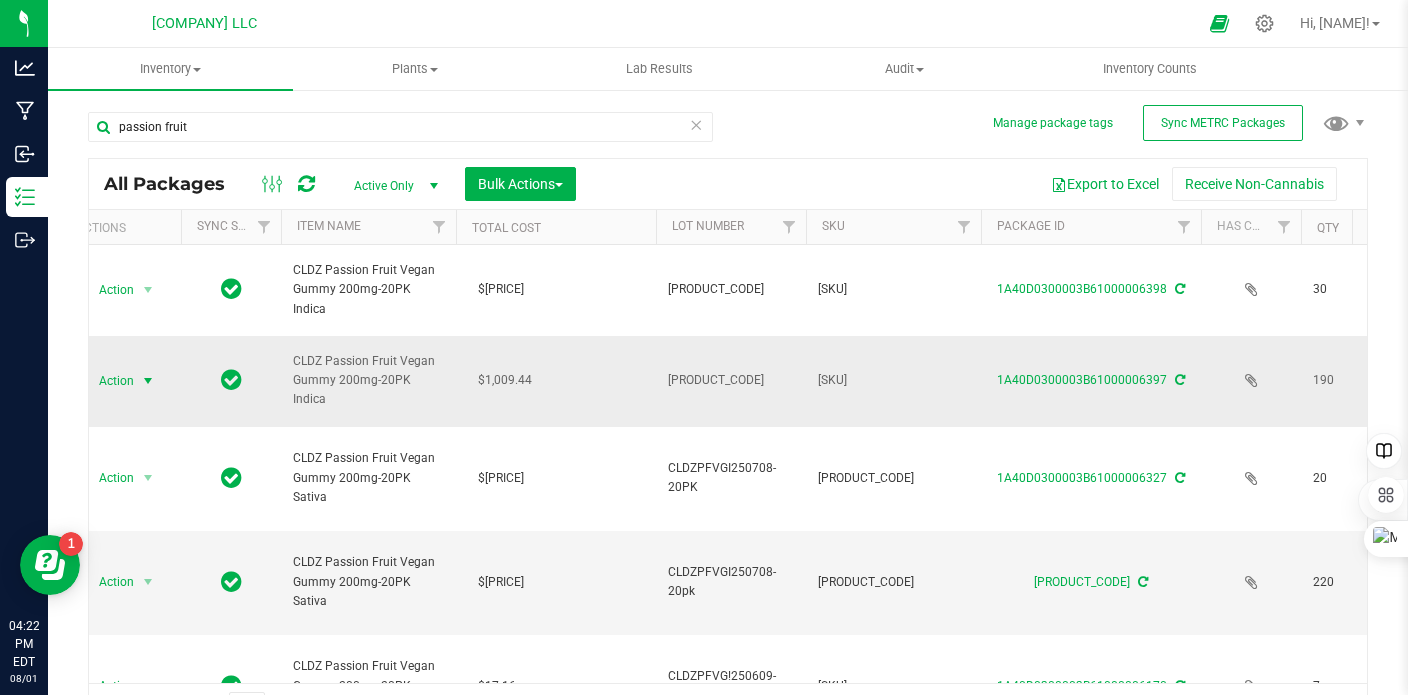click at bounding box center [148, 381] 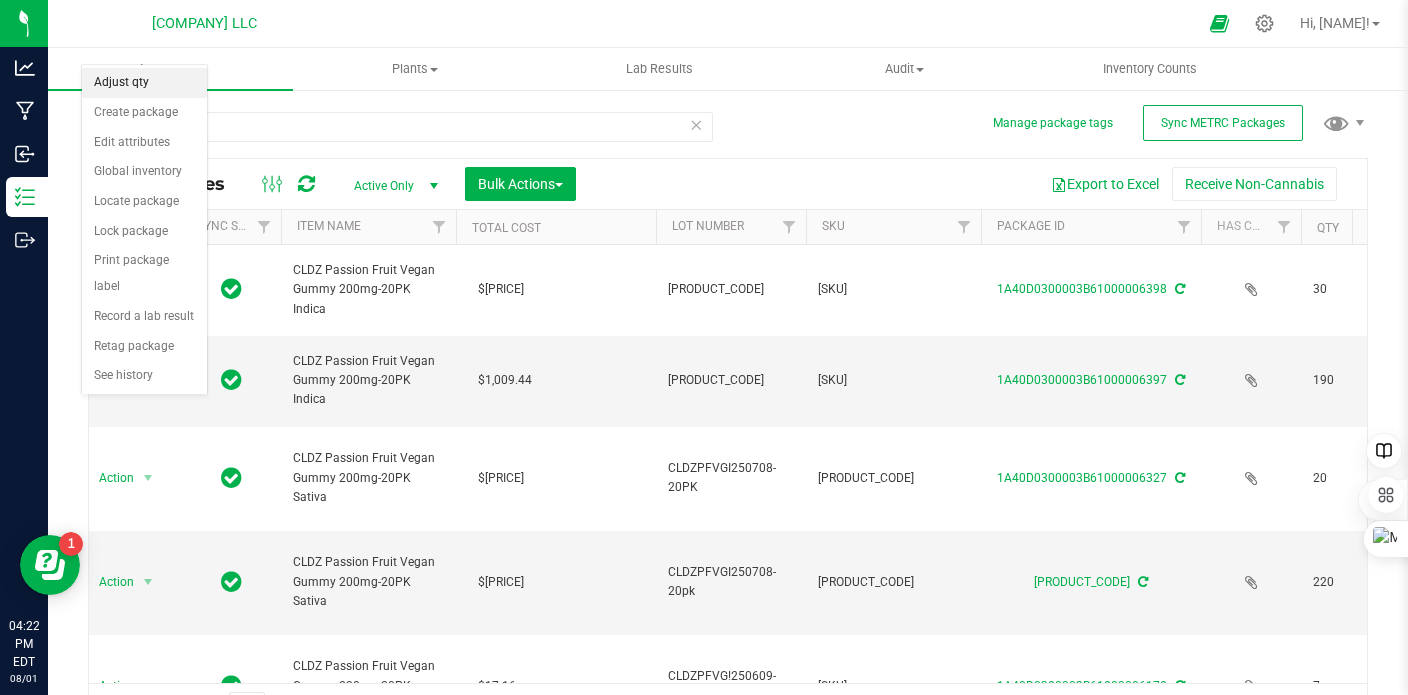 click on "Adjust qty" at bounding box center (144, 83) 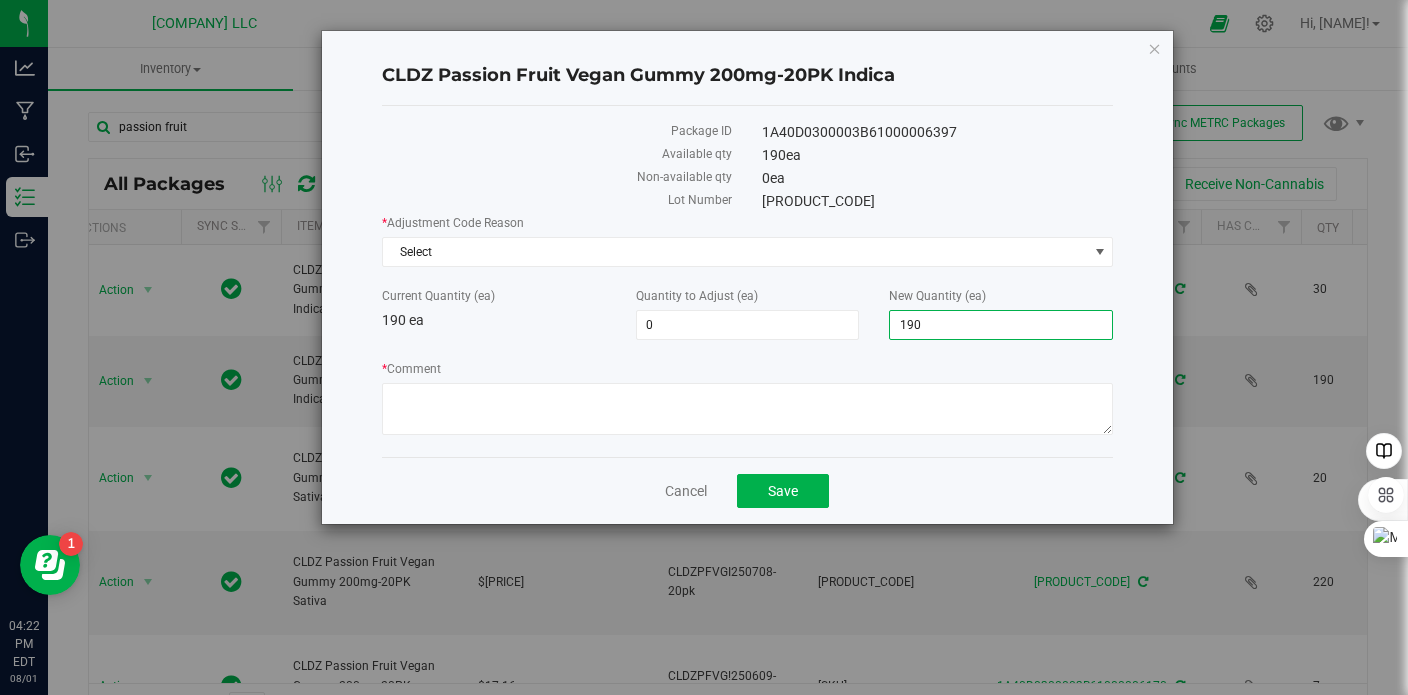 drag, startPoint x: 941, startPoint y: 331, endPoint x: 889, endPoint y: 337, distance: 52.34501 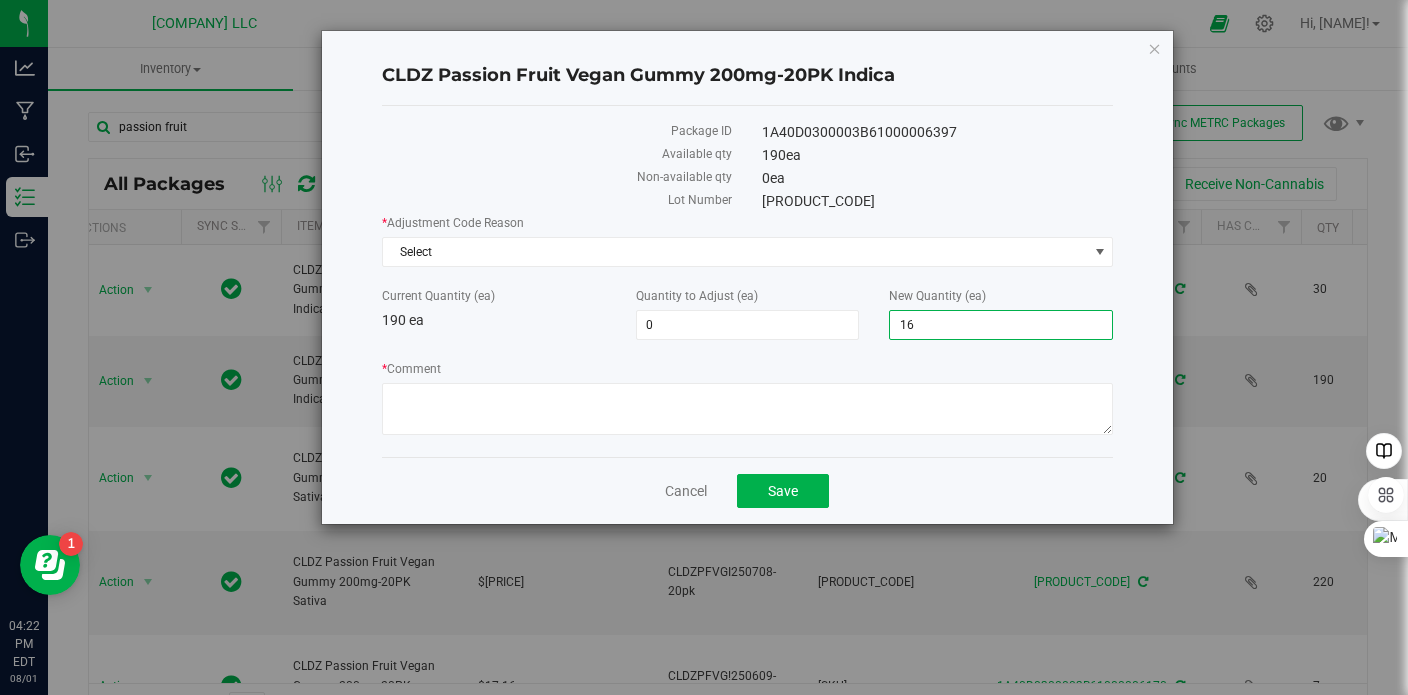 type on "168" 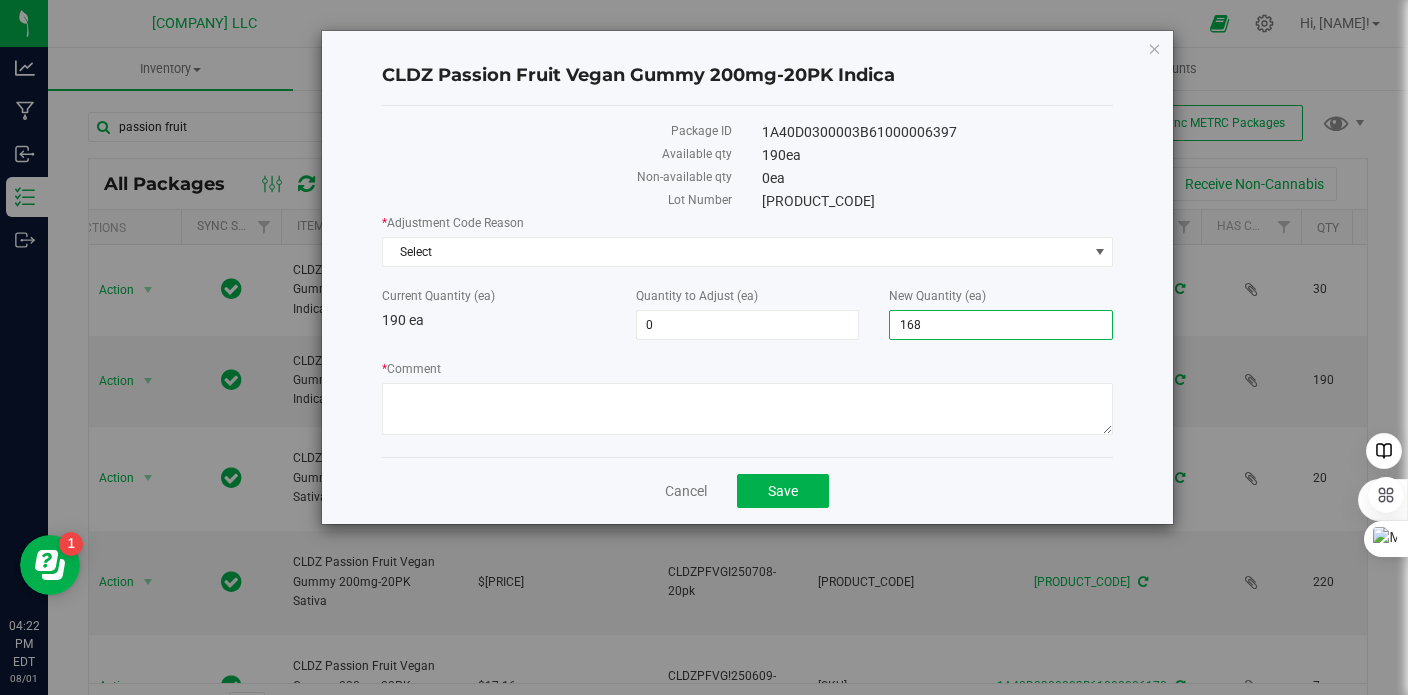 type on "-[NUMBER]" 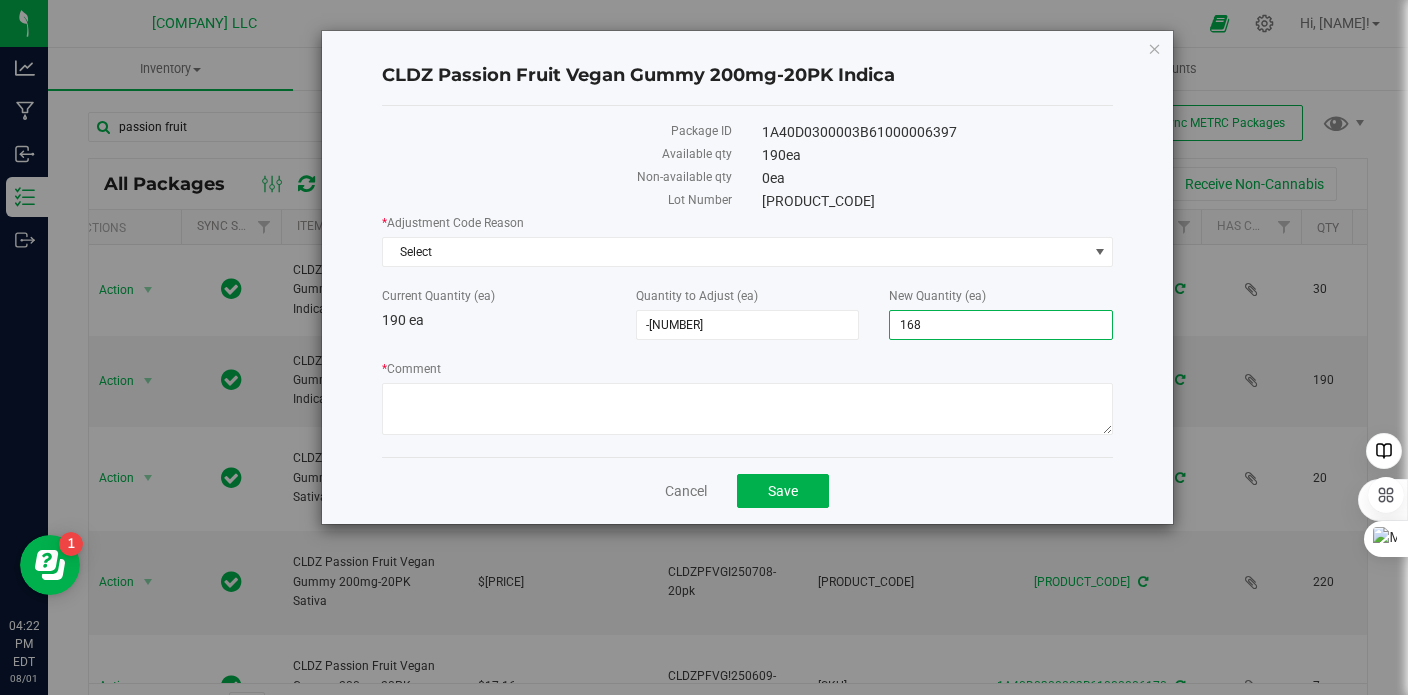 click on "*
Comment" at bounding box center (748, 369) 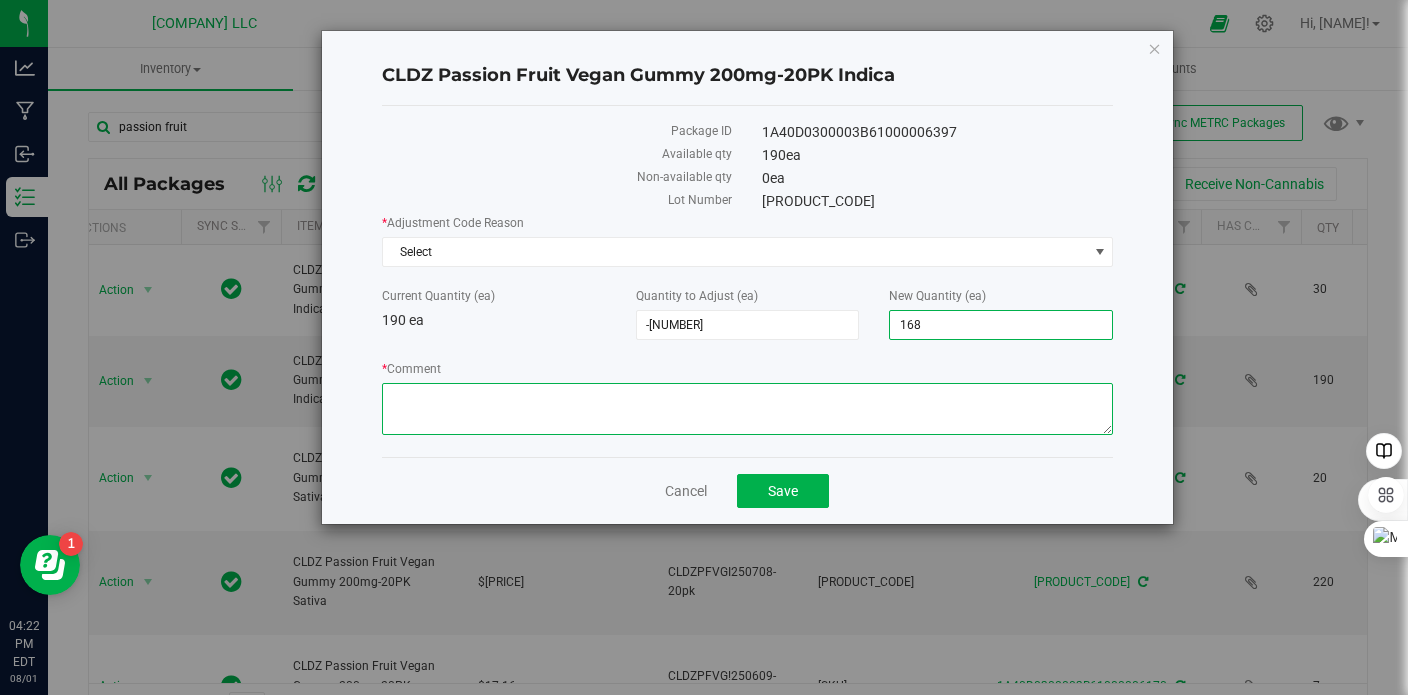 click on "*
Comment" at bounding box center (748, 409) 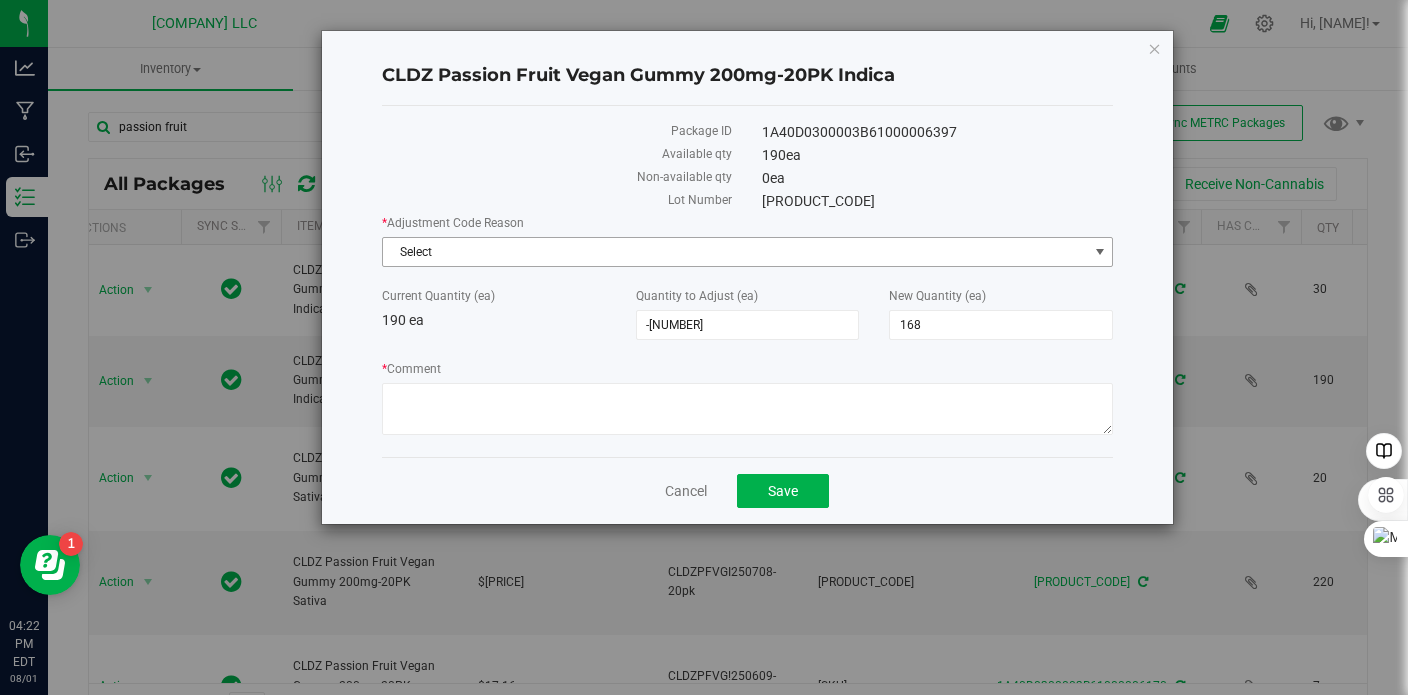click on "Select" at bounding box center (735, 252) 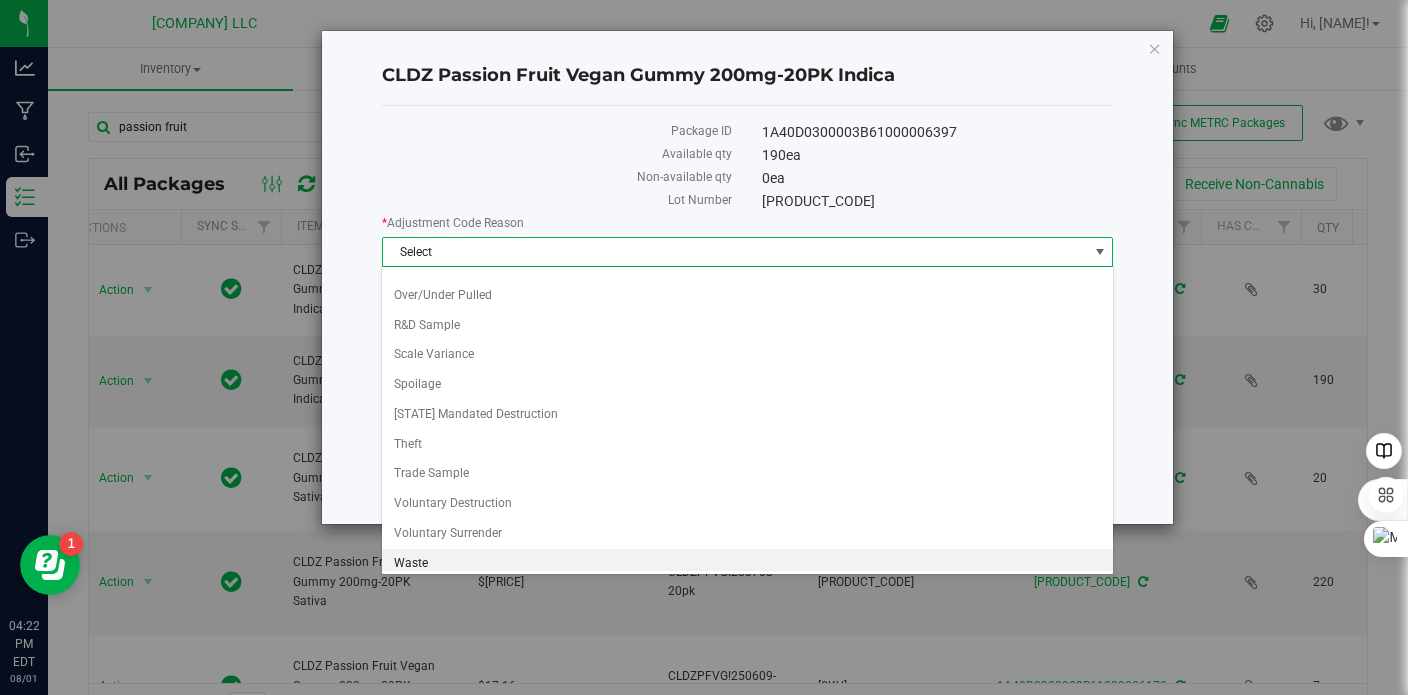 click on "Waste" at bounding box center [747, 564] 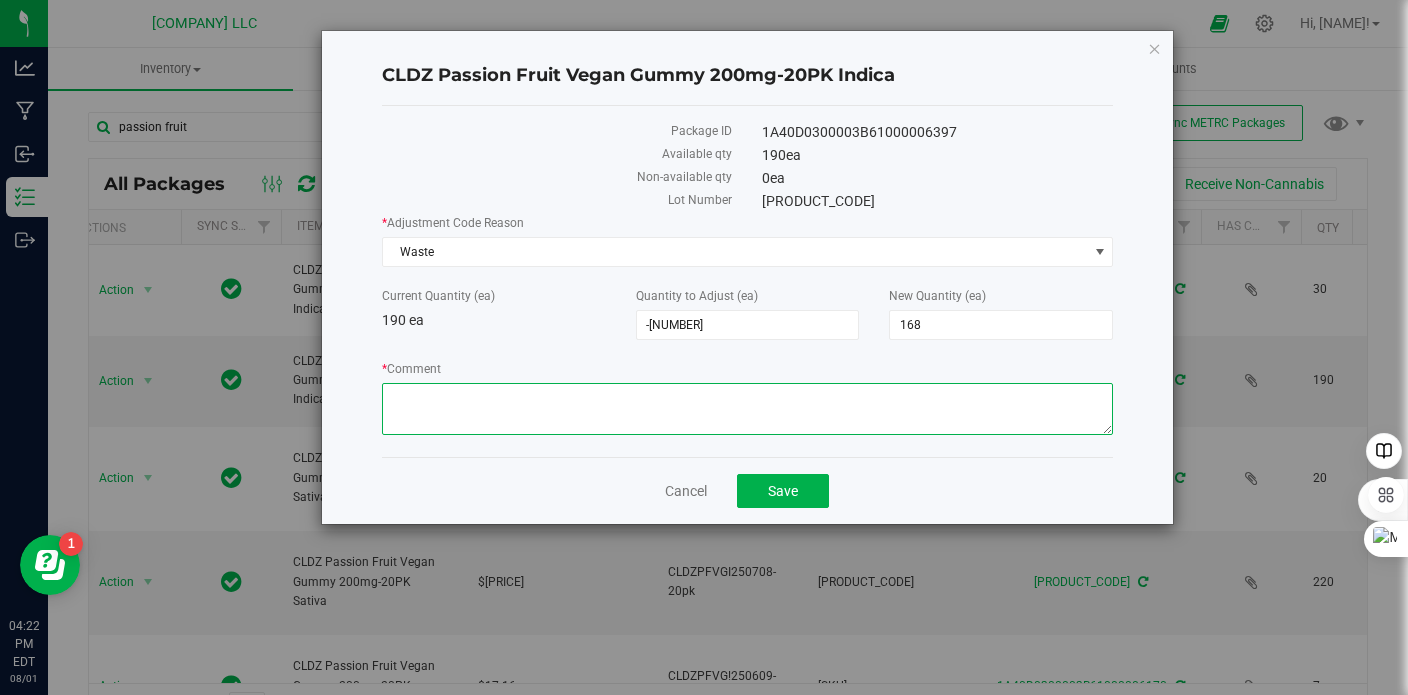 click on "*
Comment" at bounding box center [748, 409] 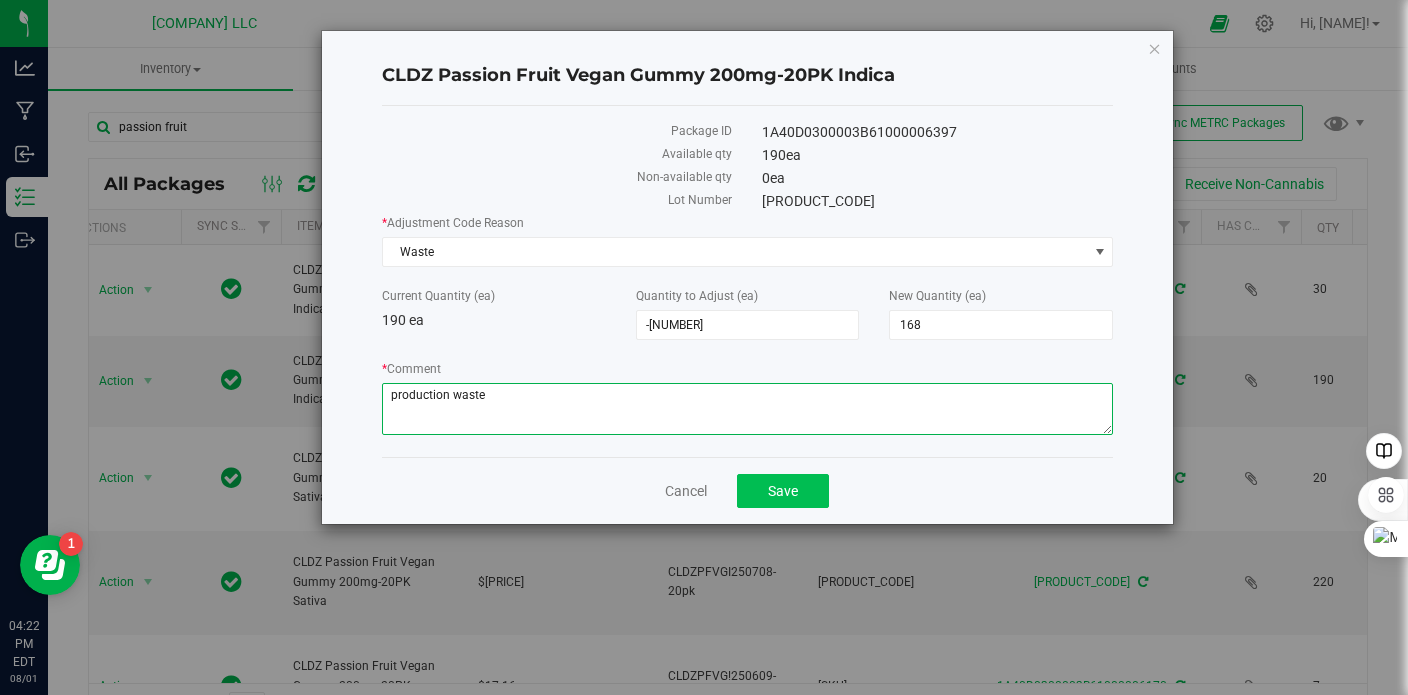 type on "production waste" 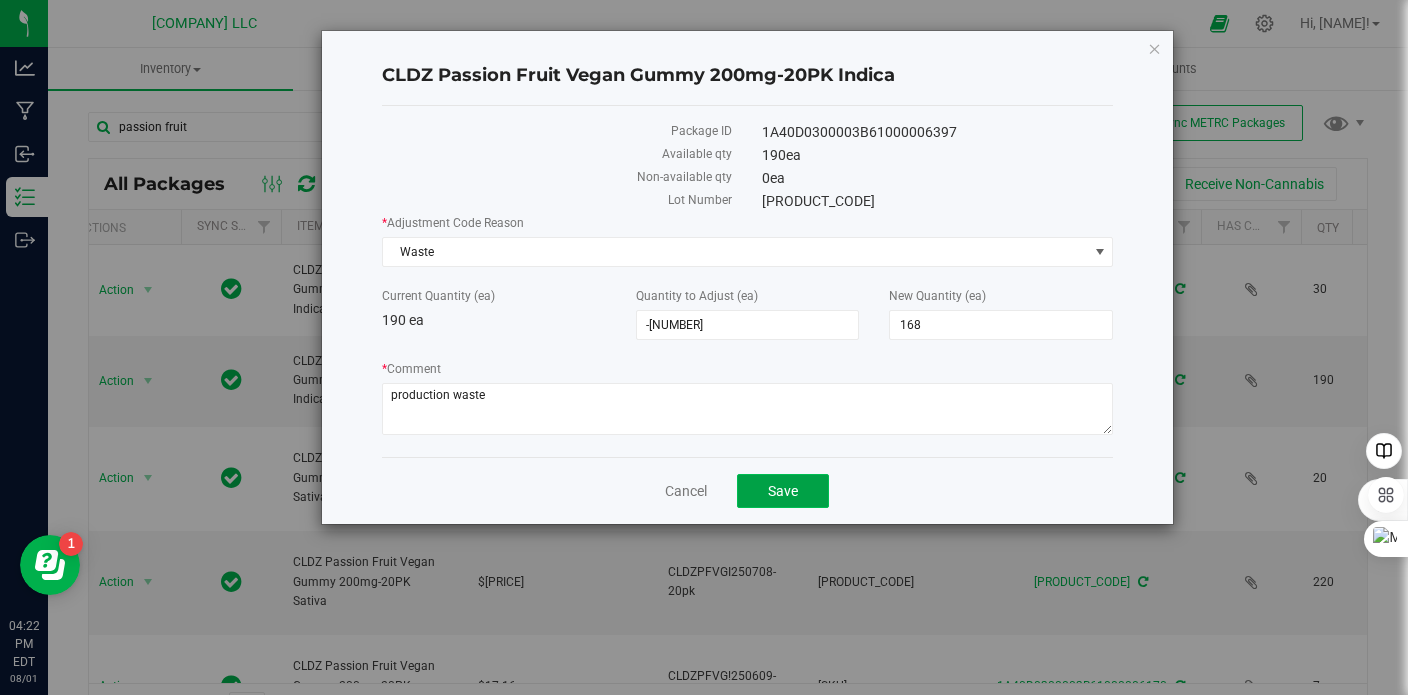 click on "Save" 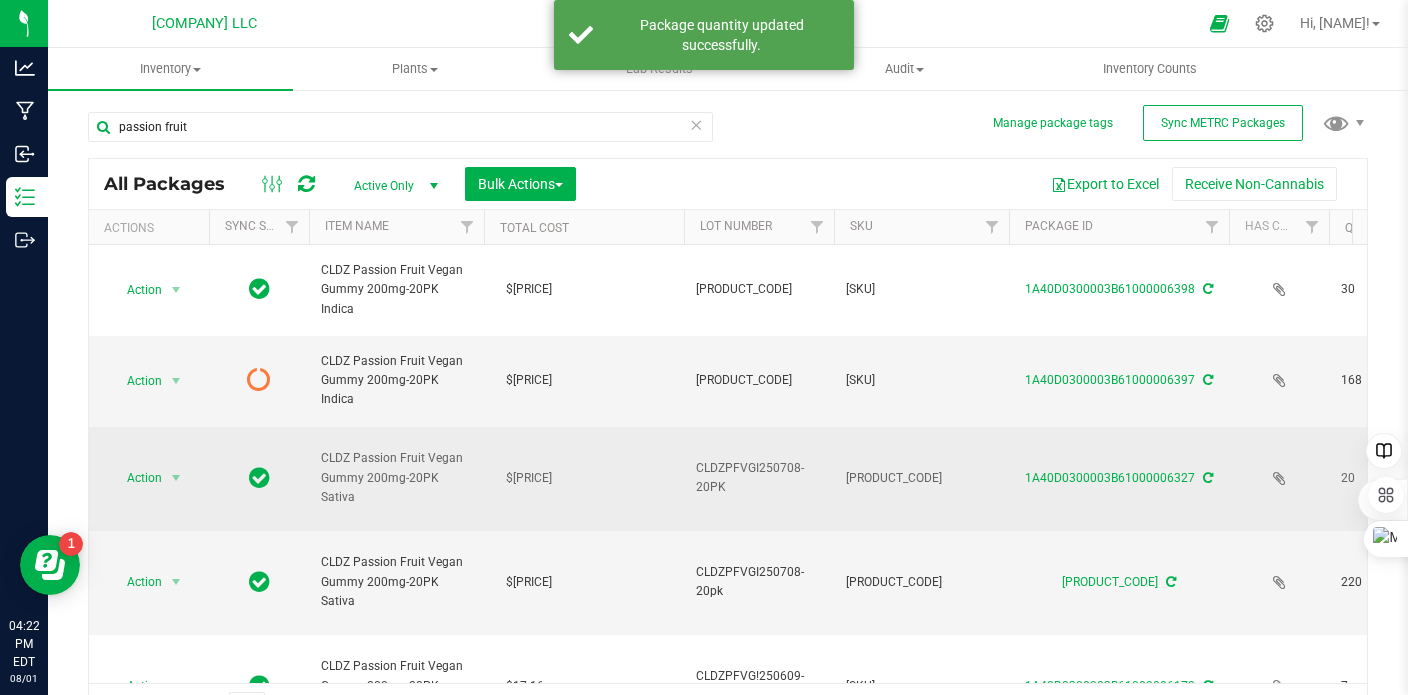 click on "[PRODUCT_CODE]" at bounding box center (921, 479) 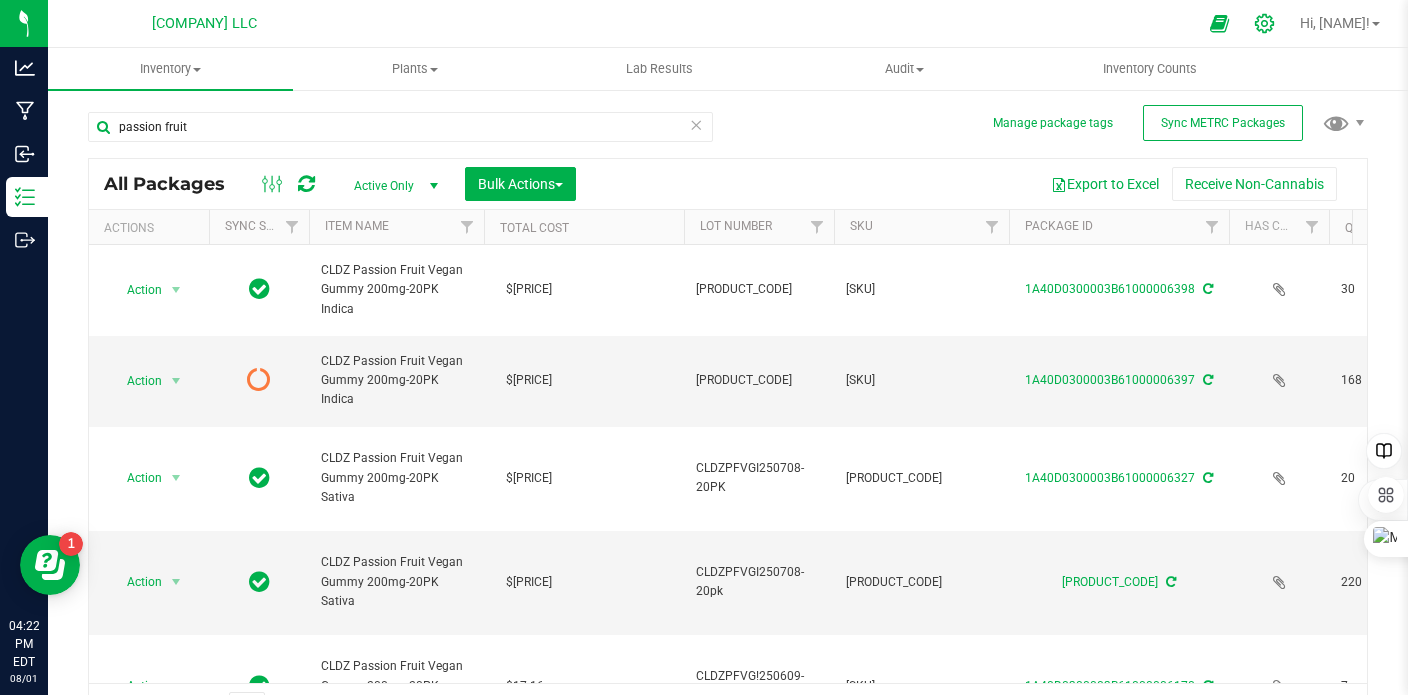click 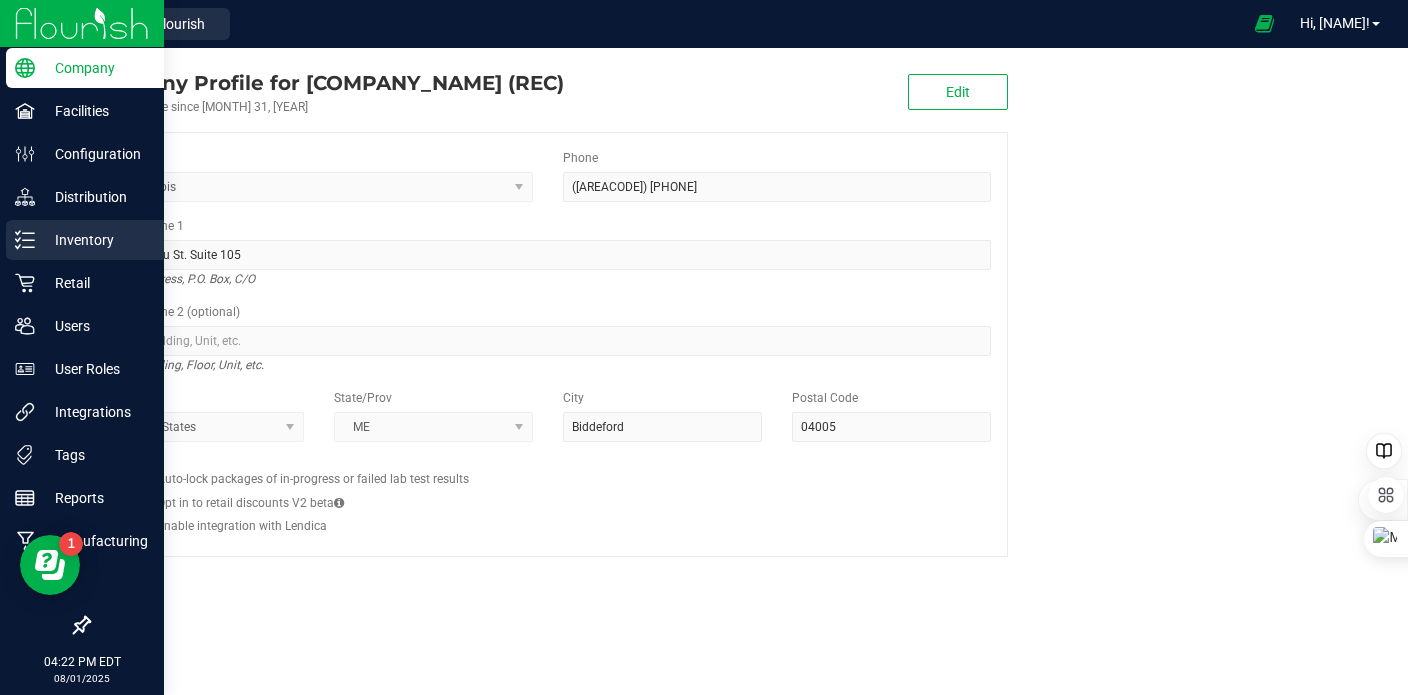 click 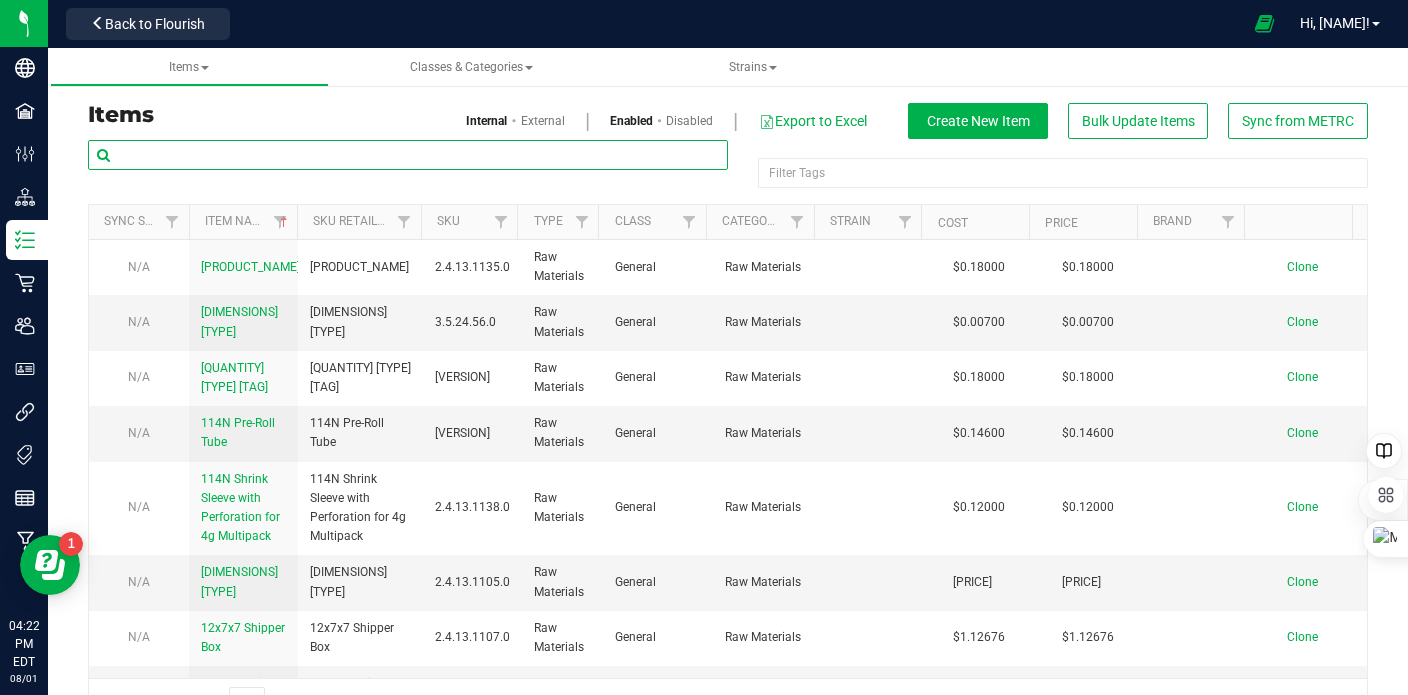 click at bounding box center [408, 155] 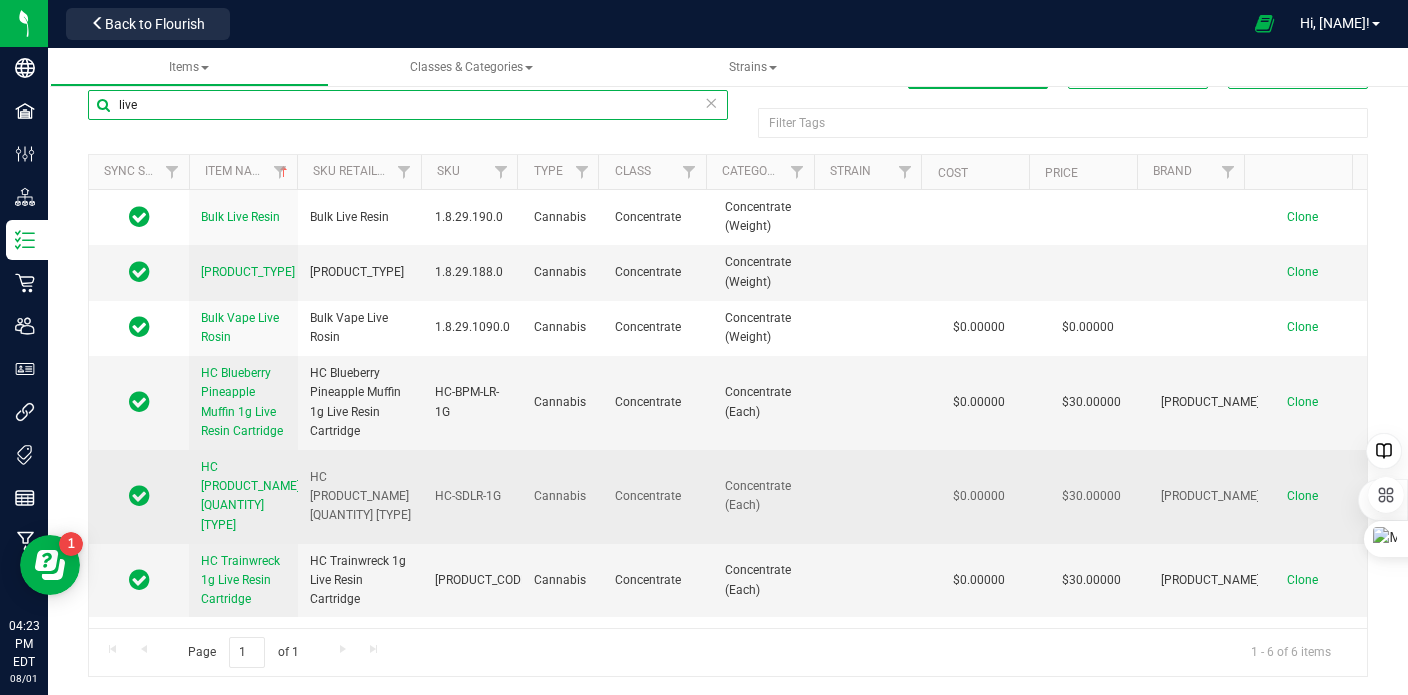 type on "live" 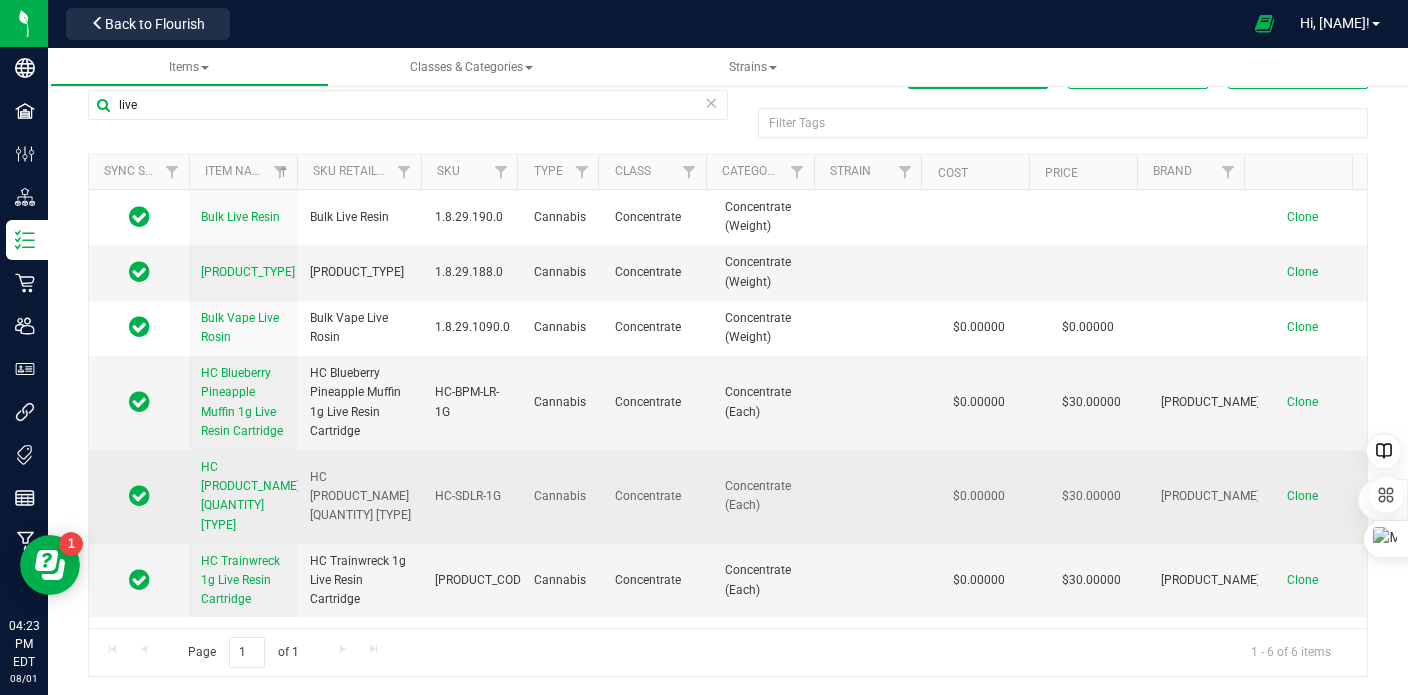 click on "Clone" at bounding box center [1302, 496] 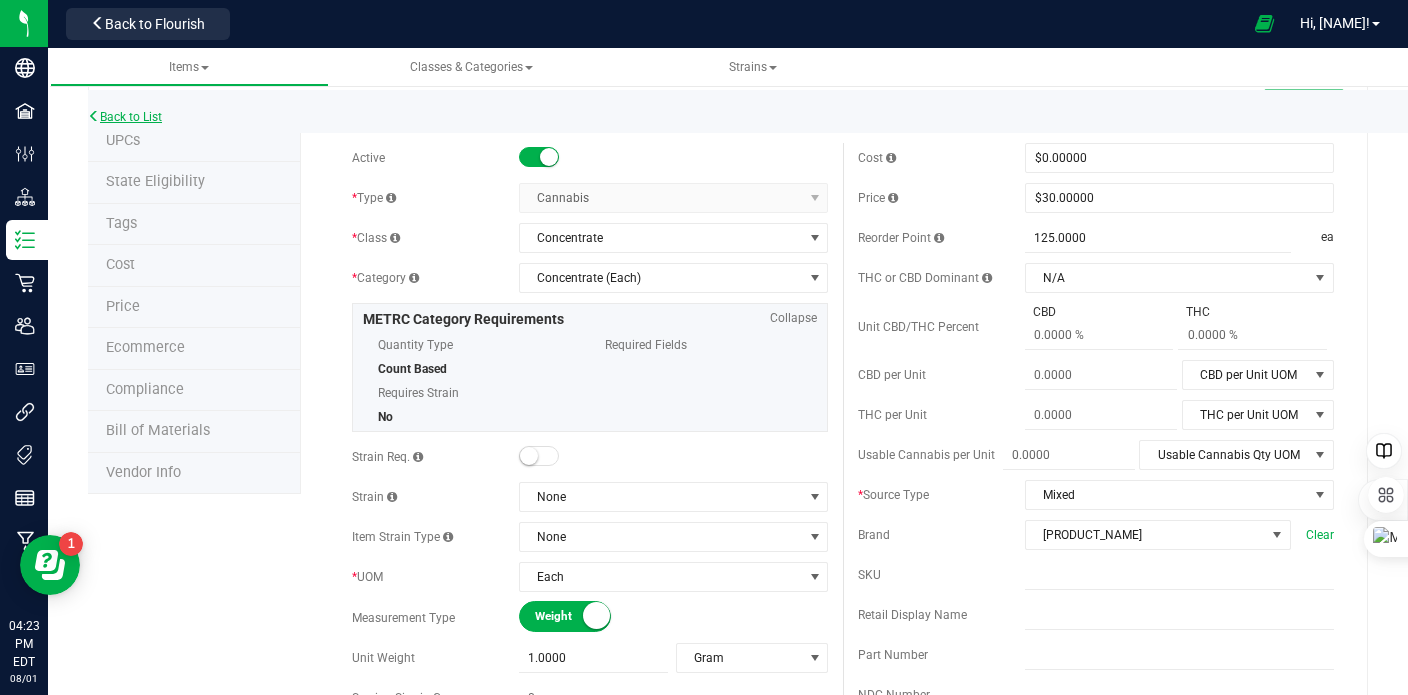 click on "Back to List" at bounding box center [125, 117] 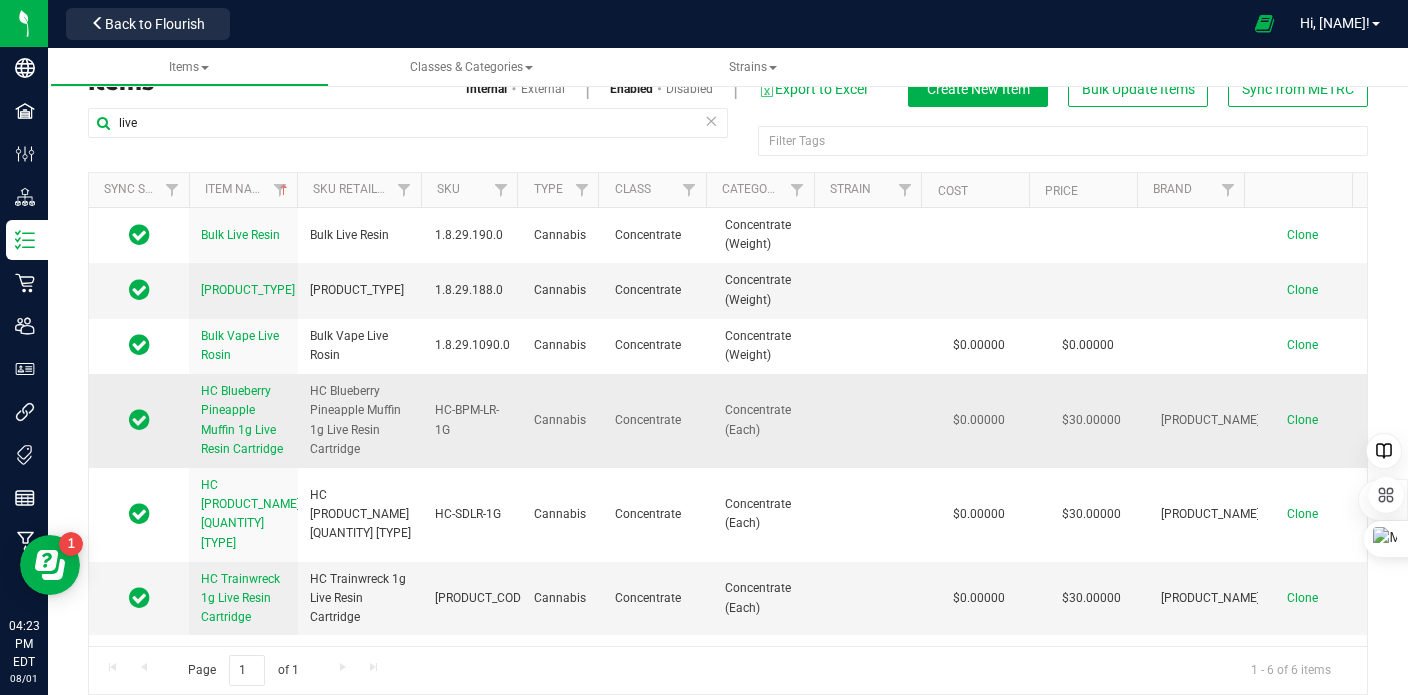 scroll, scrollTop: 50, scrollLeft: 0, axis: vertical 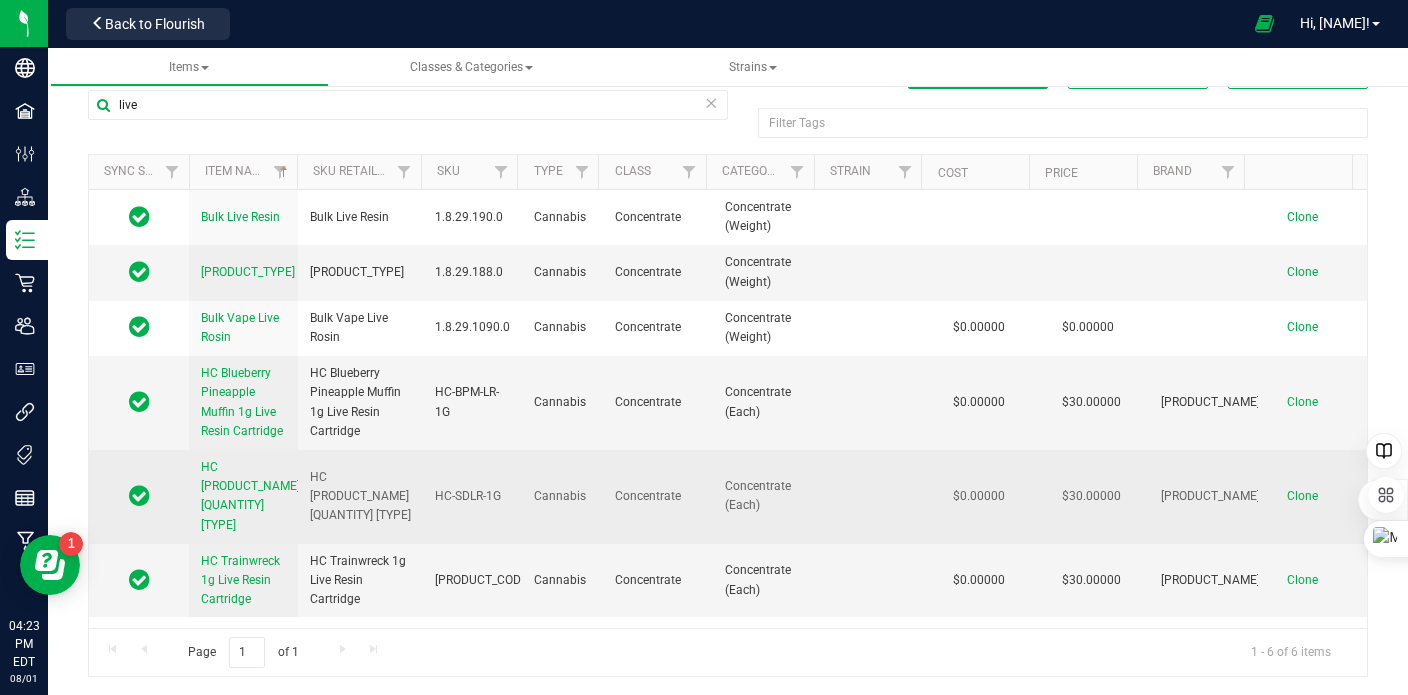 drag, startPoint x: 292, startPoint y: 503, endPoint x: 197, endPoint y: 466, distance: 101.950966 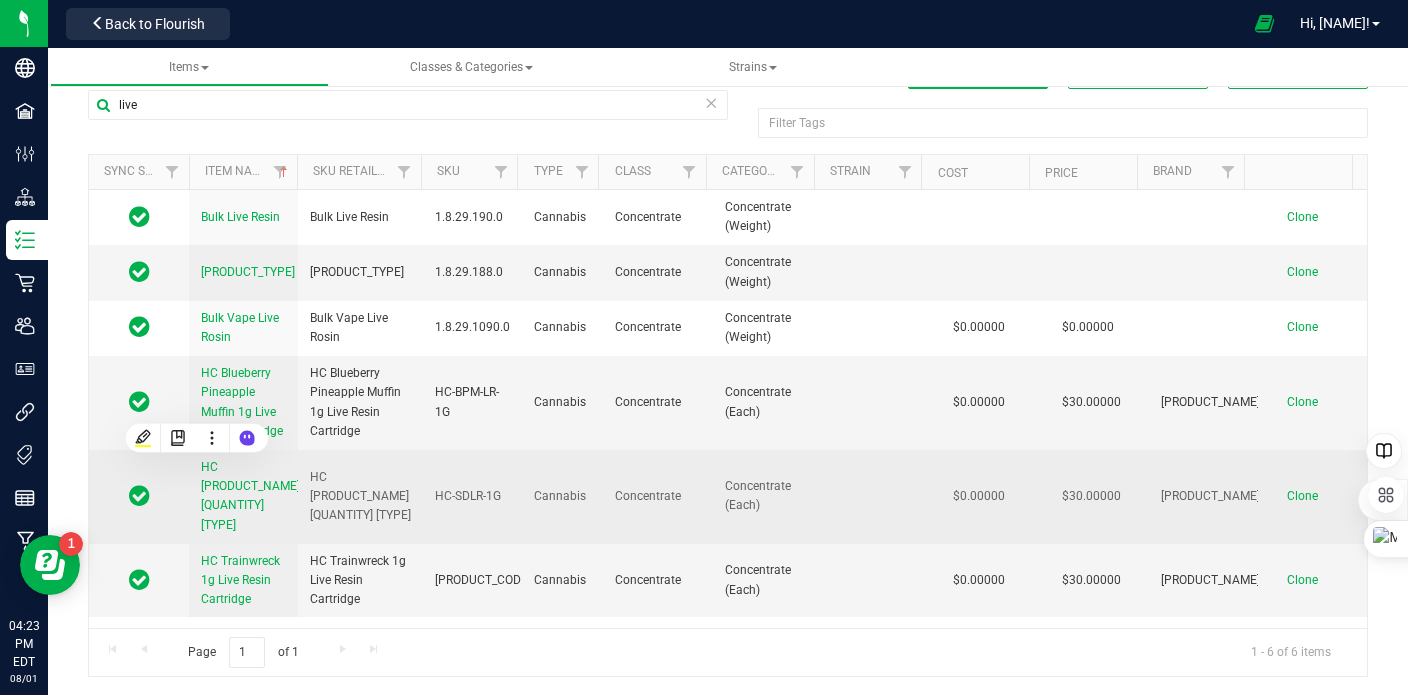 copy on "HC [PRODUCT_NAME] [QUANTITY] [TYPE]" 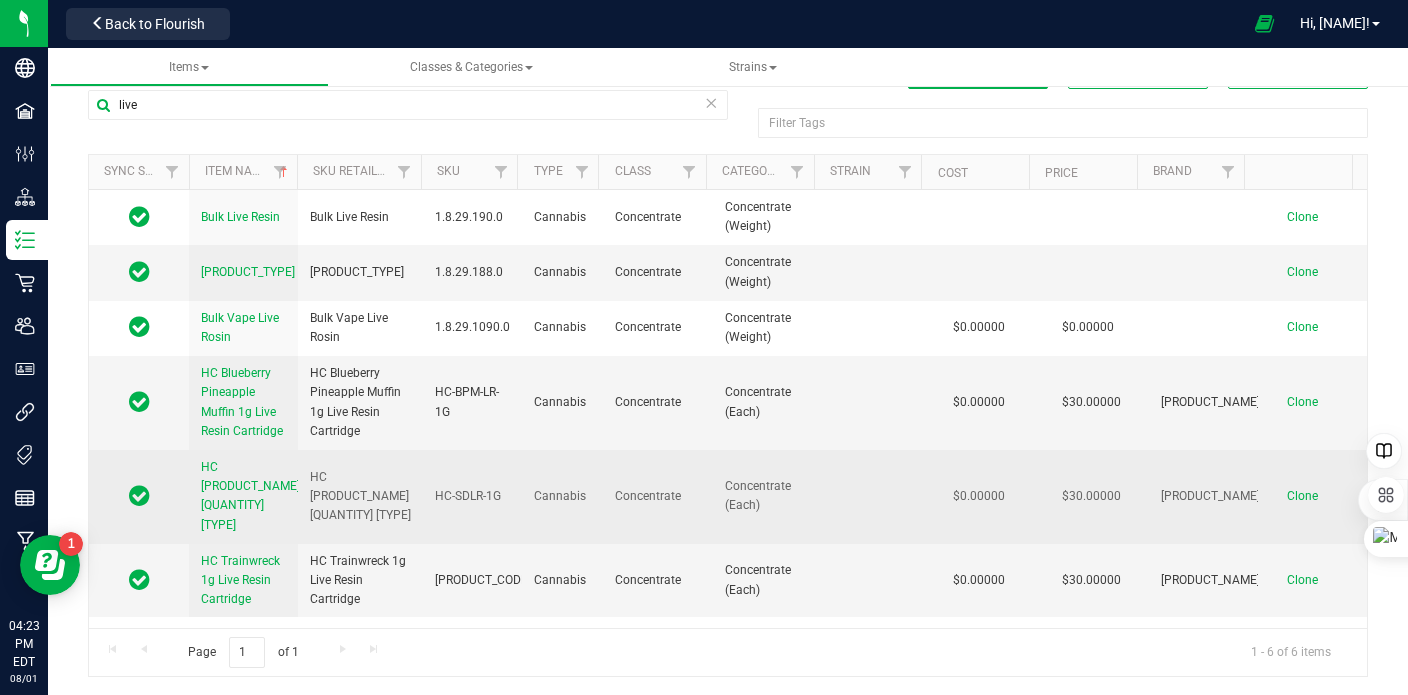 click on "Clone" at bounding box center (1302, 496) 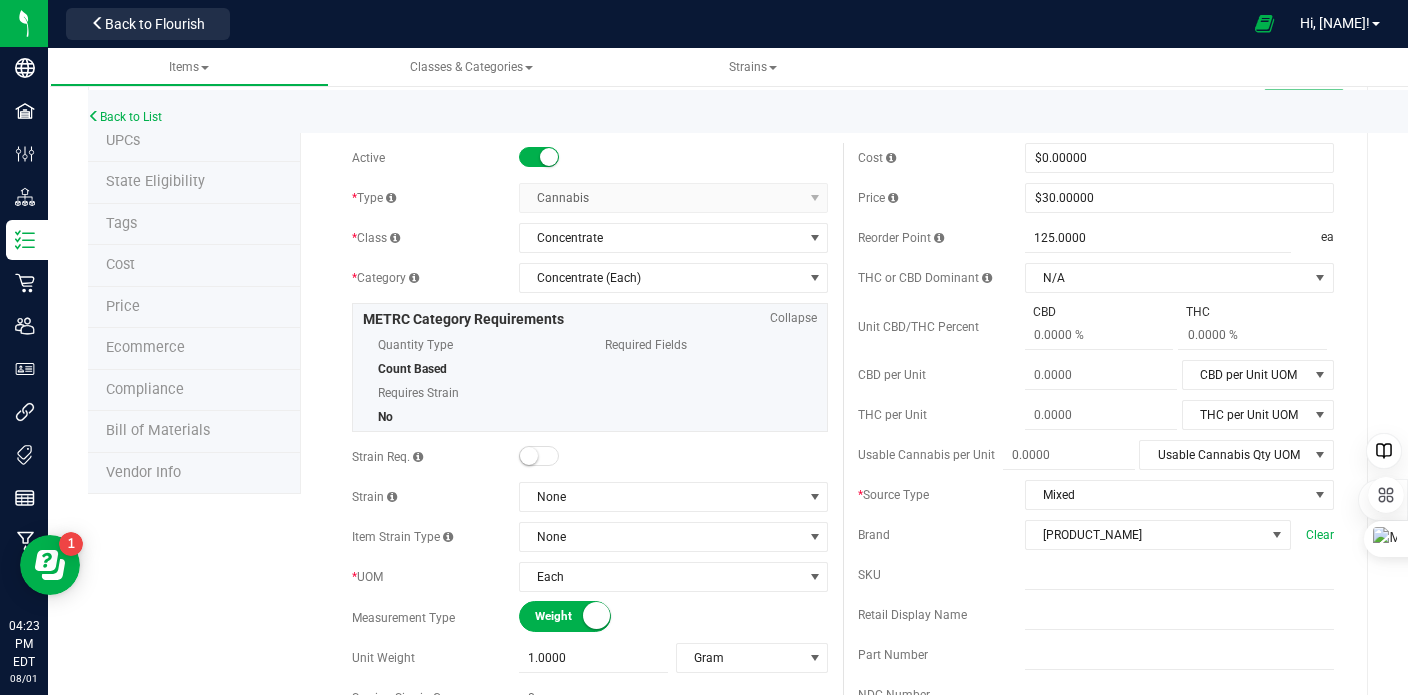 scroll, scrollTop: 0, scrollLeft: 0, axis: both 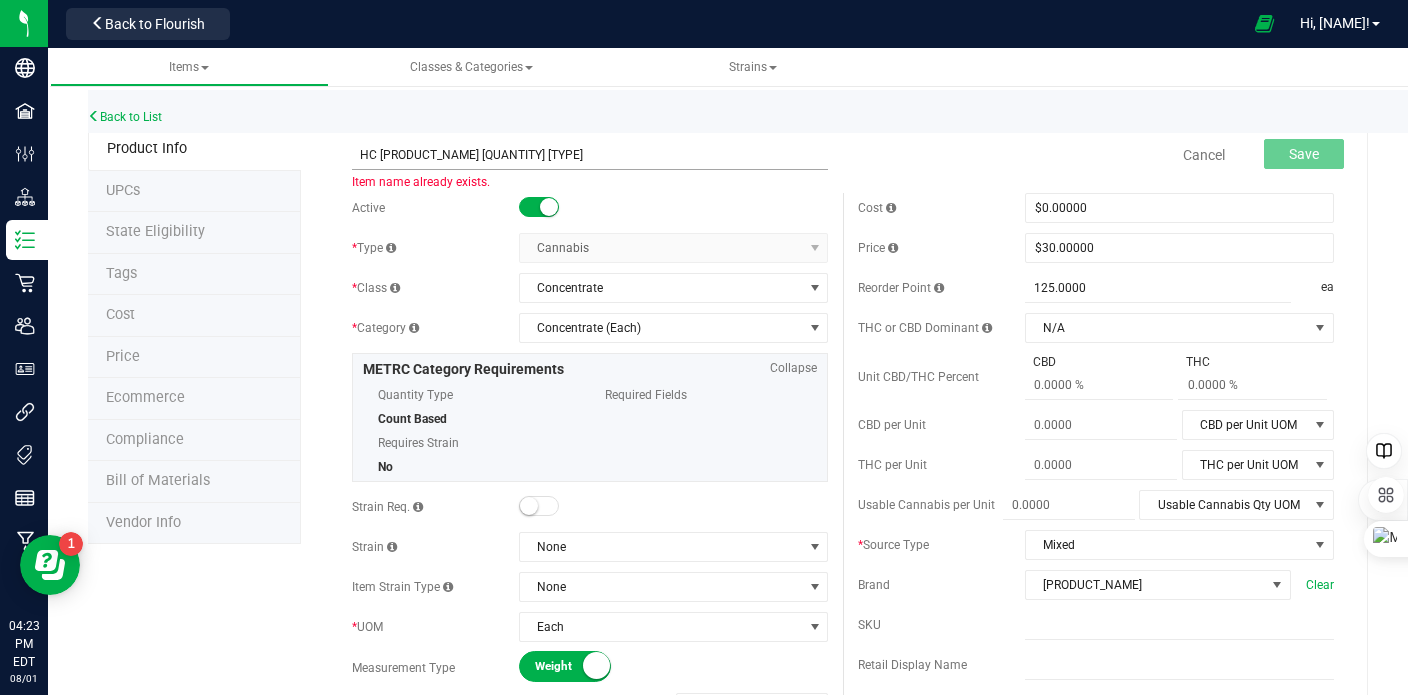 click on "HC [PRODUCT_NAME] [QUANTITY] [TYPE]" at bounding box center [590, 155] 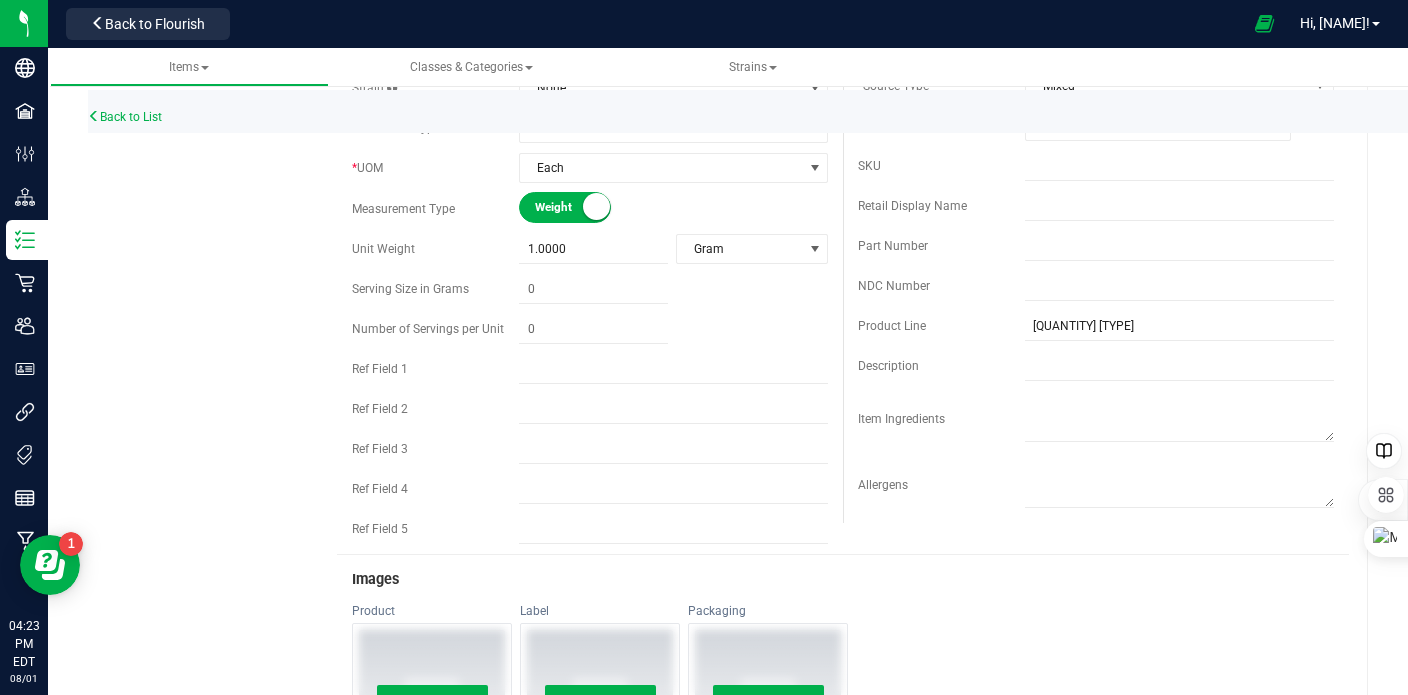 scroll, scrollTop: 0, scrollLeft: 0, axis: both 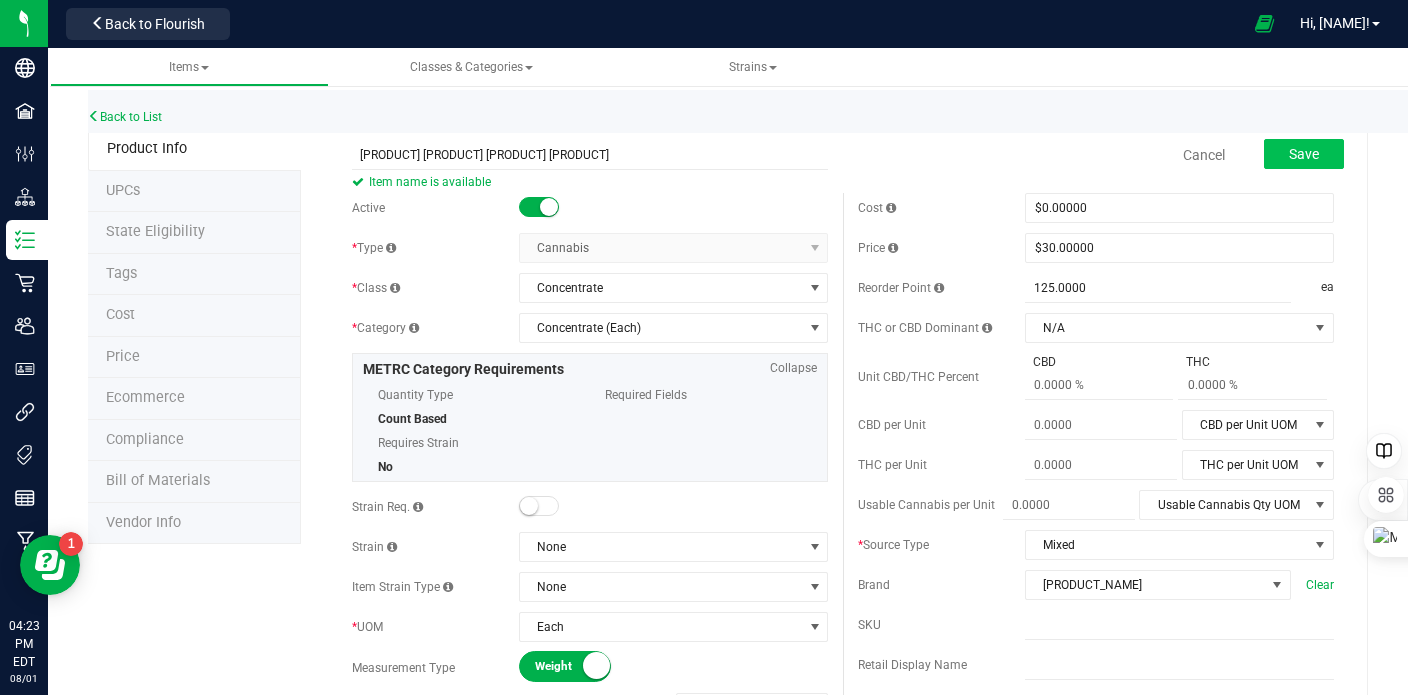 type on "[PRODUCT] [PRODUCT] [PRODUCT] [PRODUCT]" 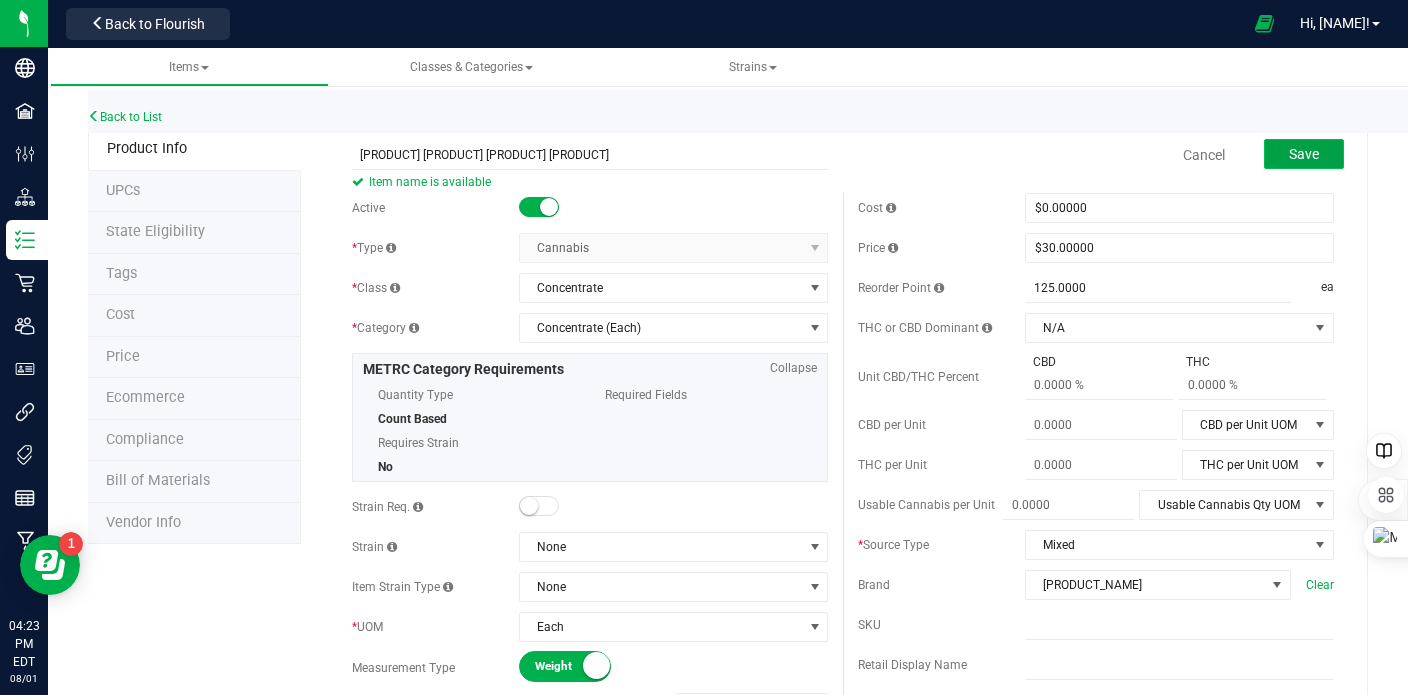 click on "Save" at bounding box center [1304, 154] 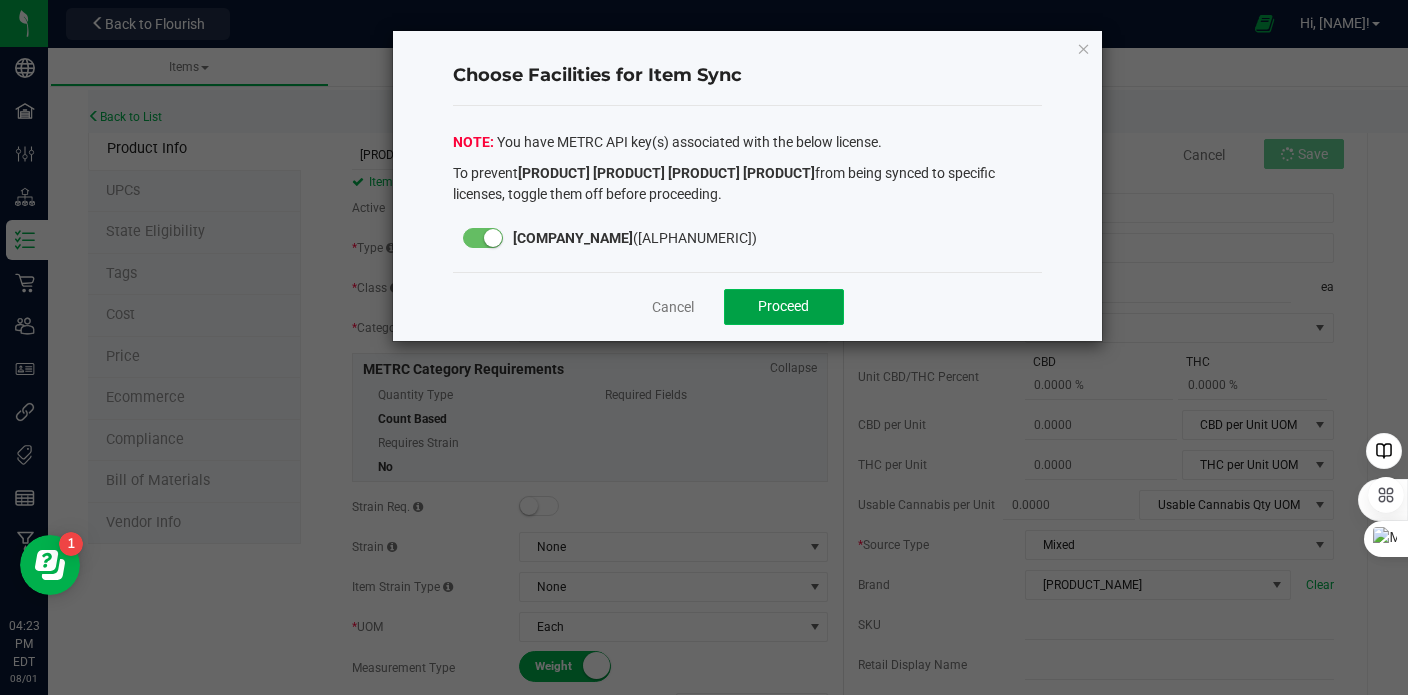 click on "Proceed" 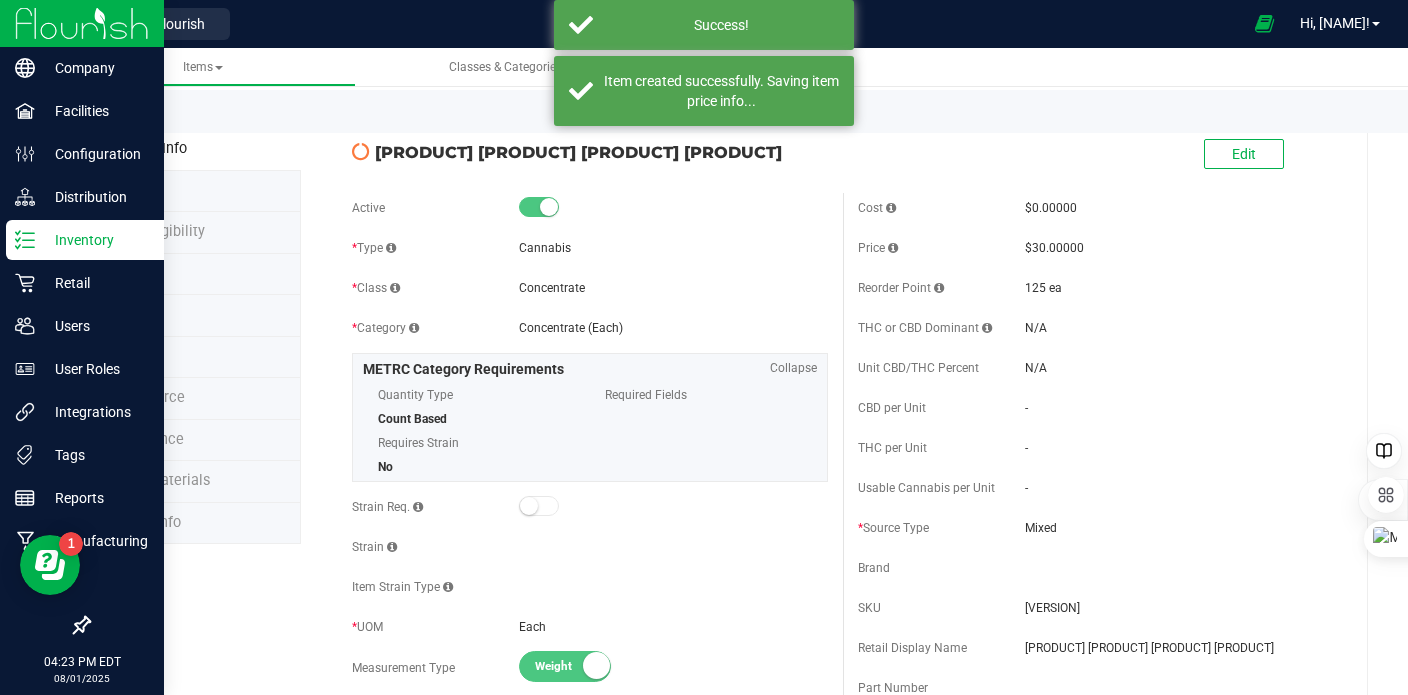click 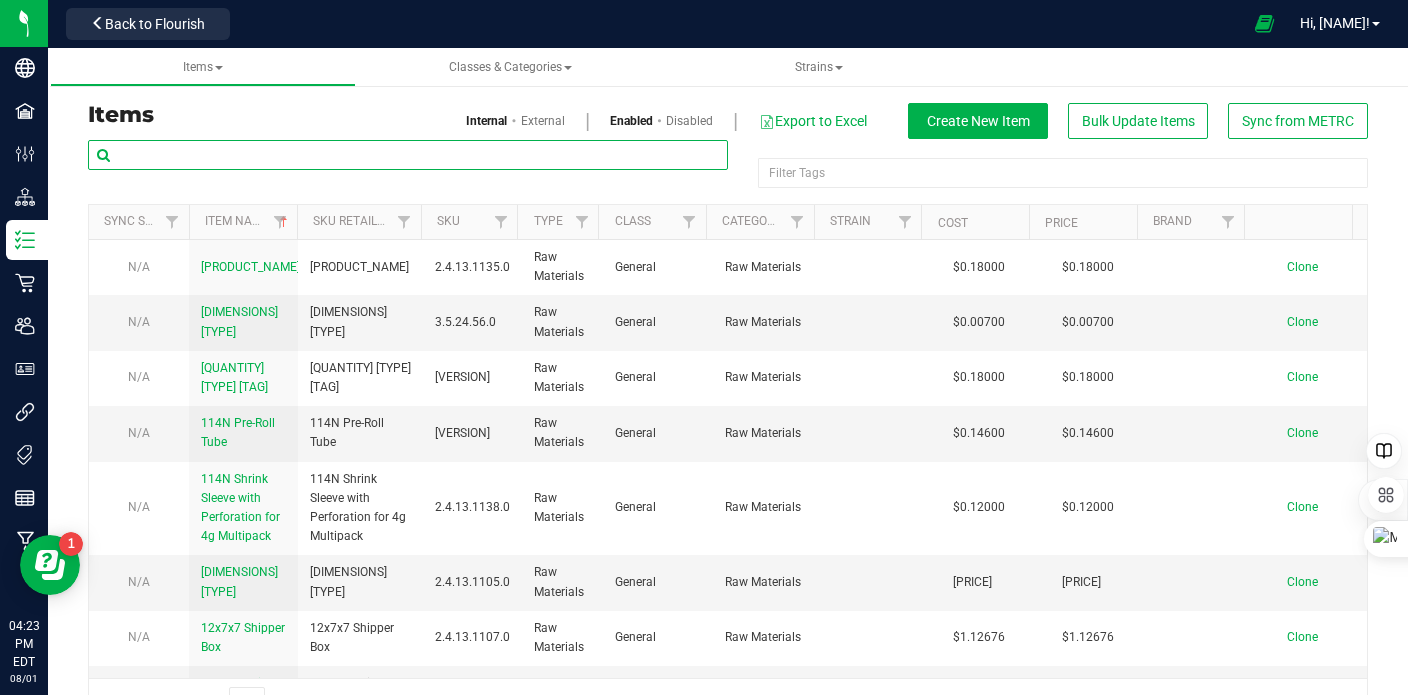 click at bounding box center [408, 155] 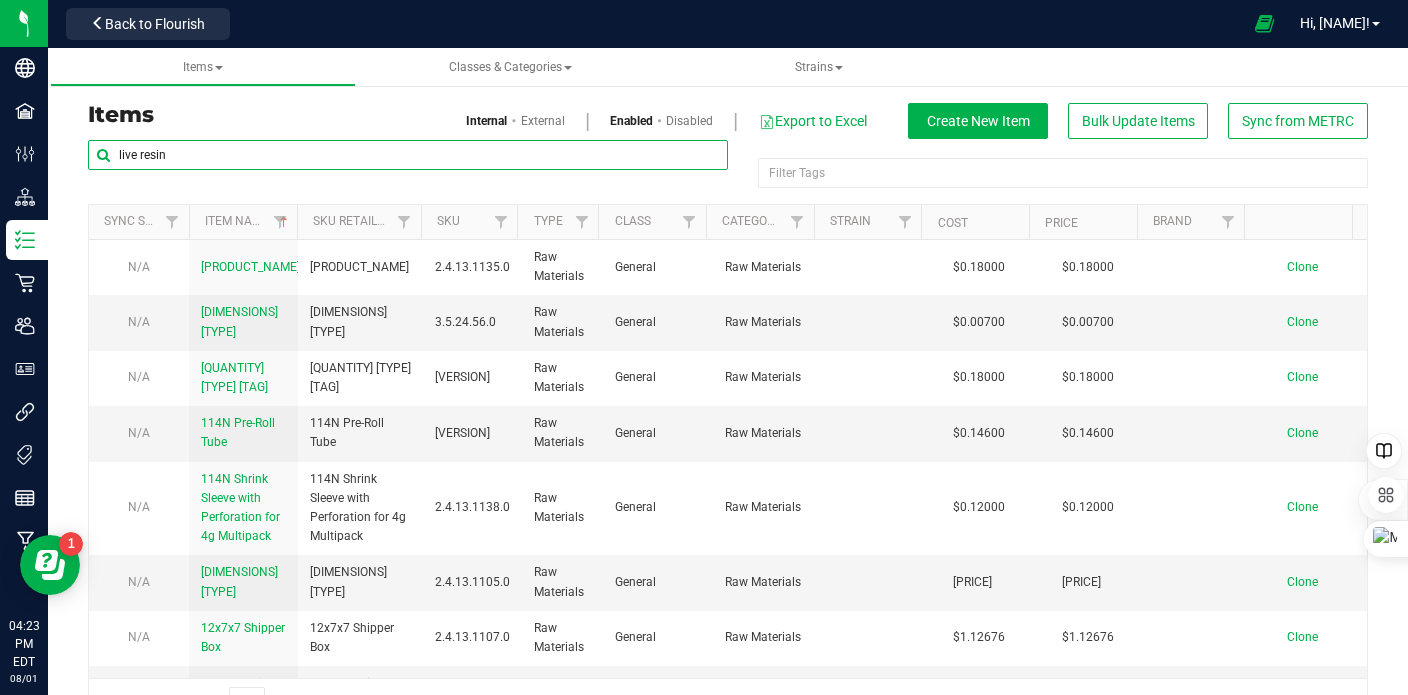 type on "live resin" 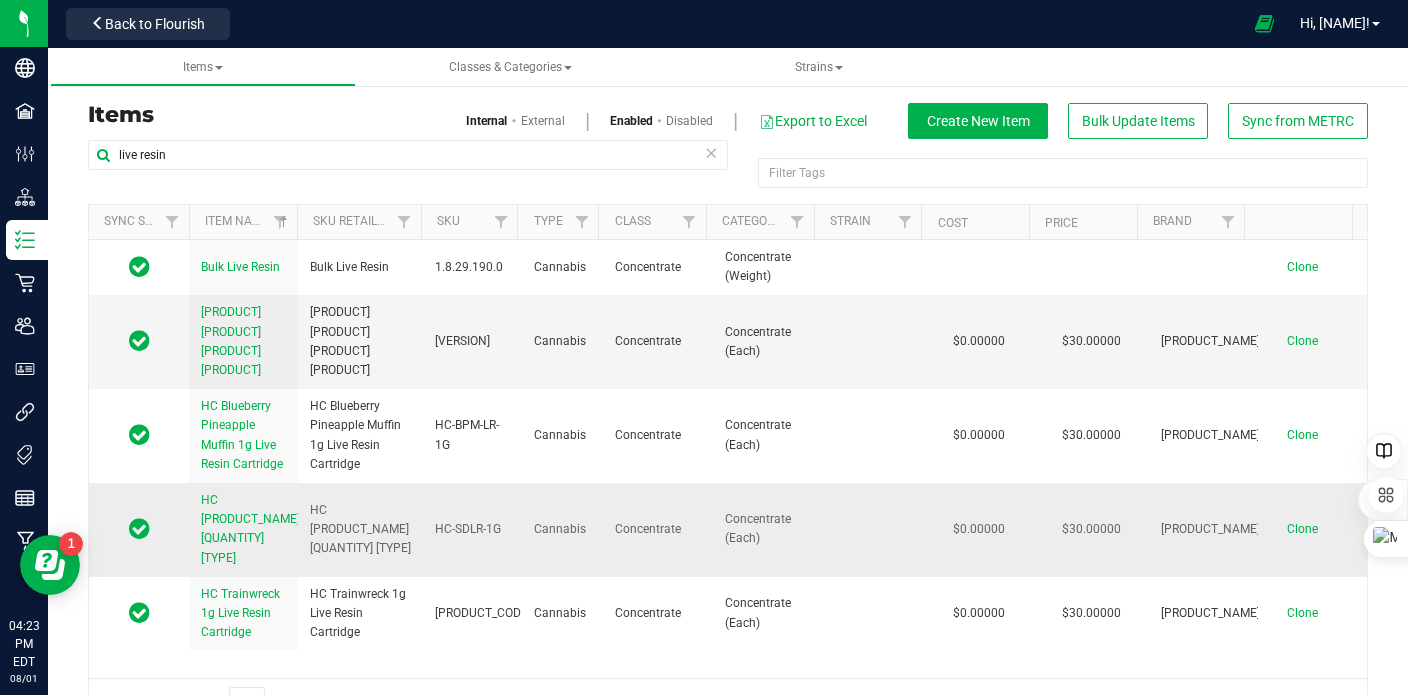 click on "Clone" at bounding box center (1302, 529) 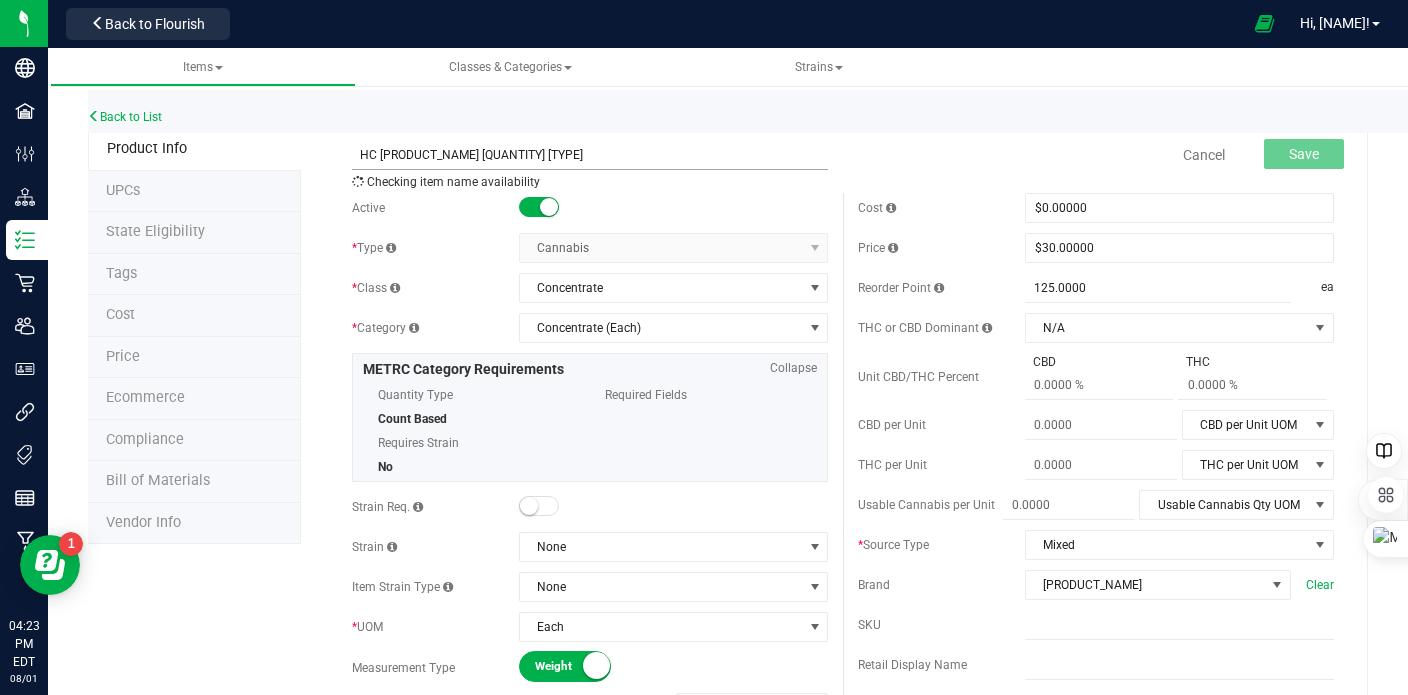 click on "HC [PRODUCT_NAME] [QUANTITY] [TYPE]" at bounding box center [590, 155] 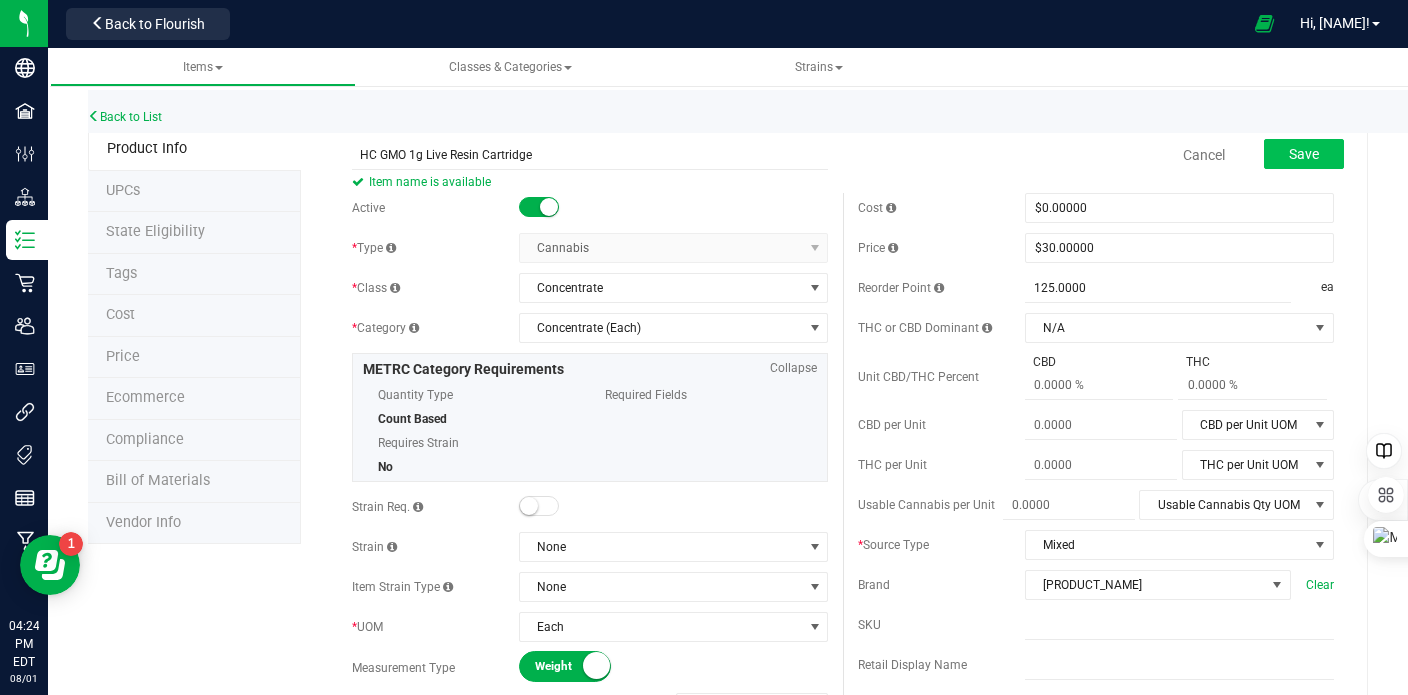 type on "HC GMO 1g Live Resin Cartridge" 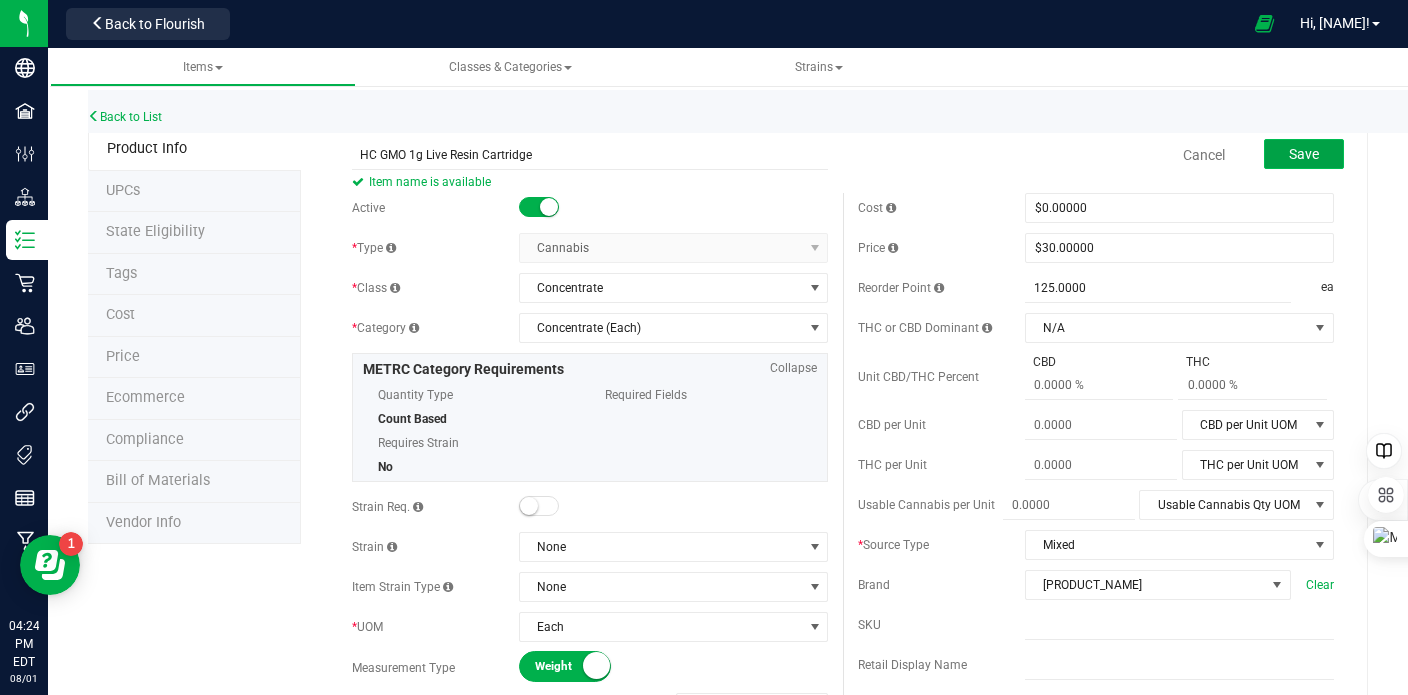 click on "Save" at bounding box center [1304, 154] 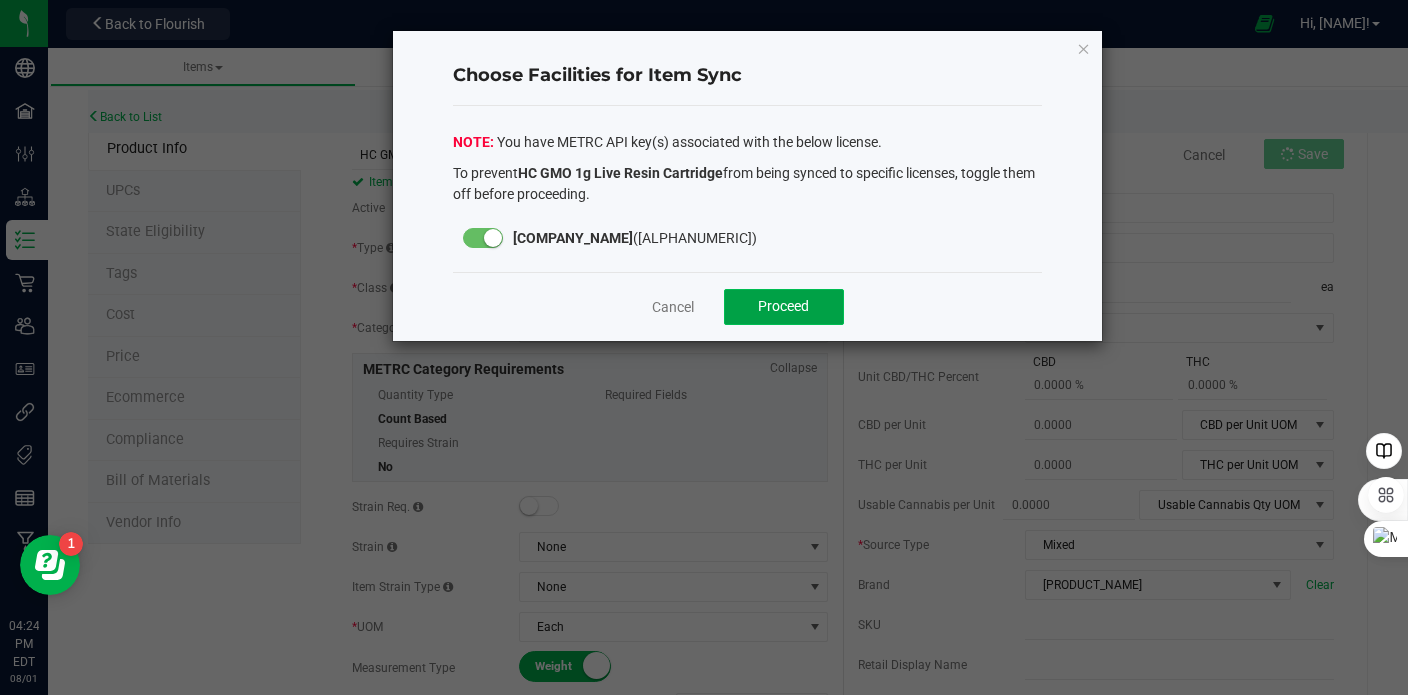 click on "Proceed" 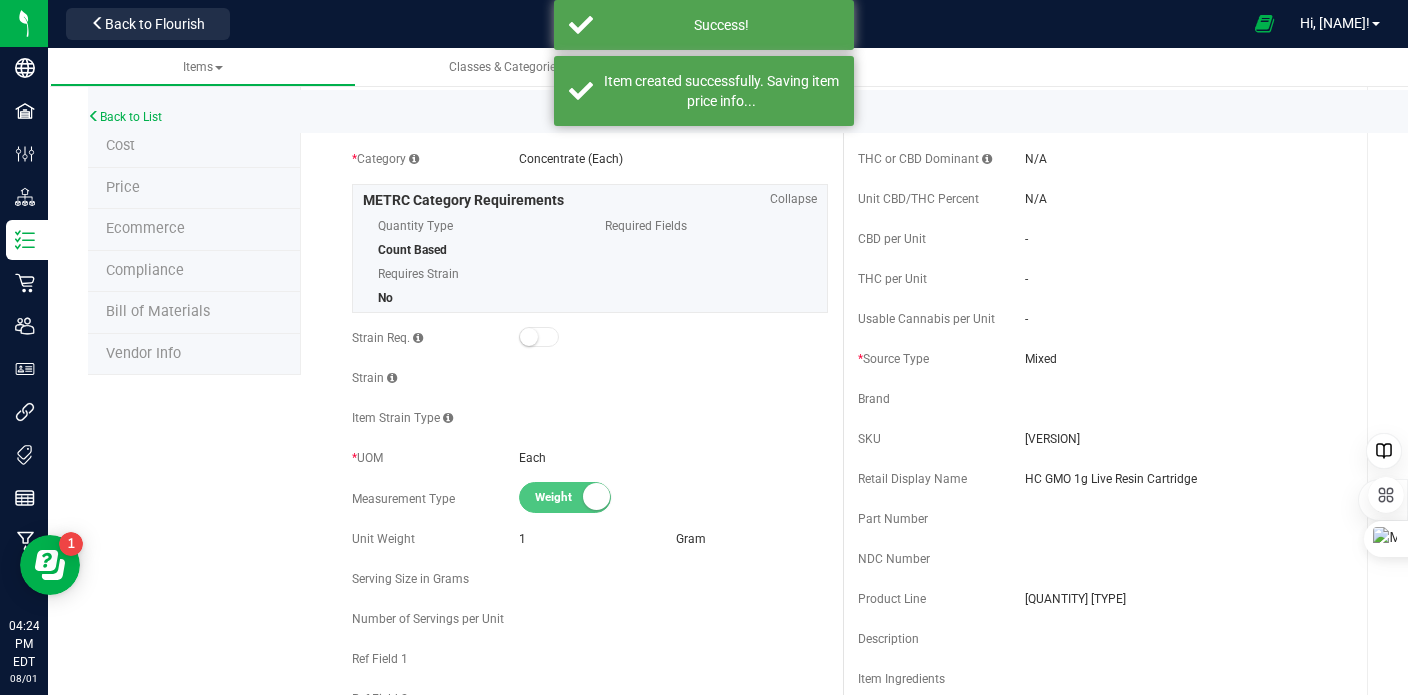scroll, scrollTop: 200, scrollLeft: 0, axis: vertical 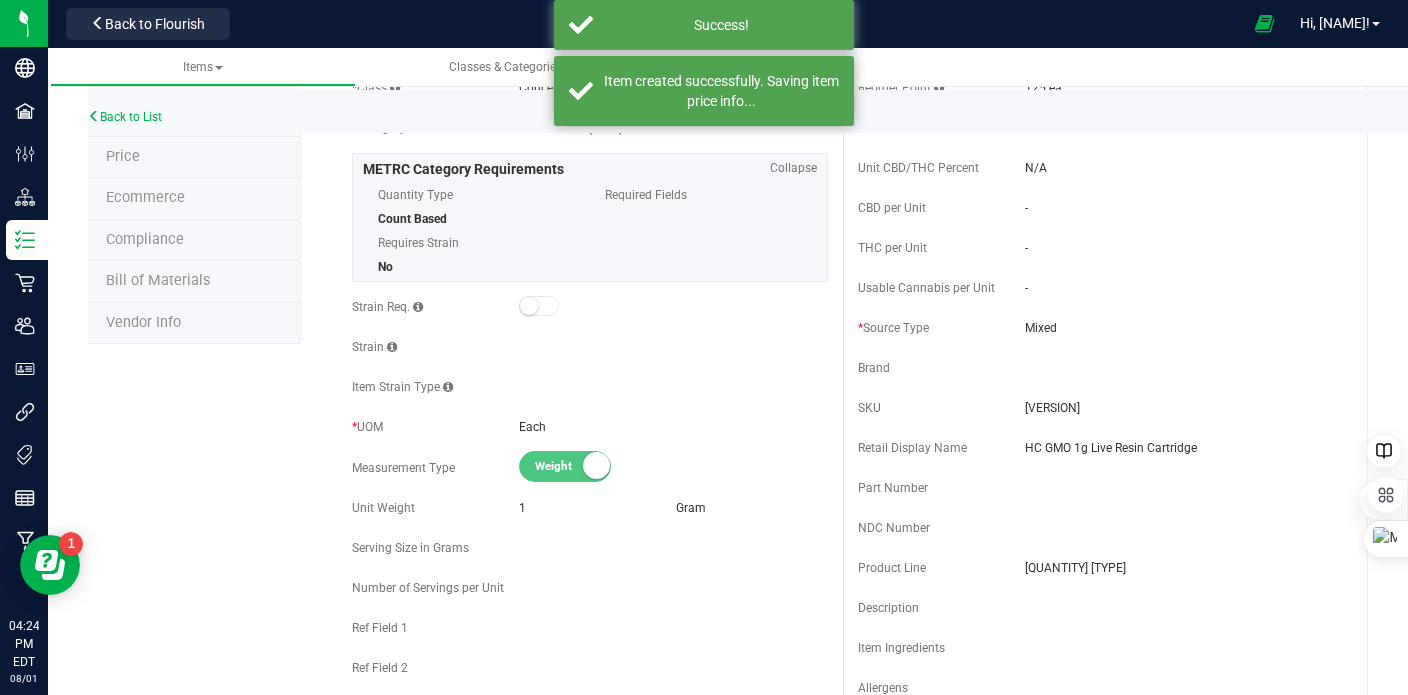 click on "Bill of Materials" at bounding box center [158, 280] 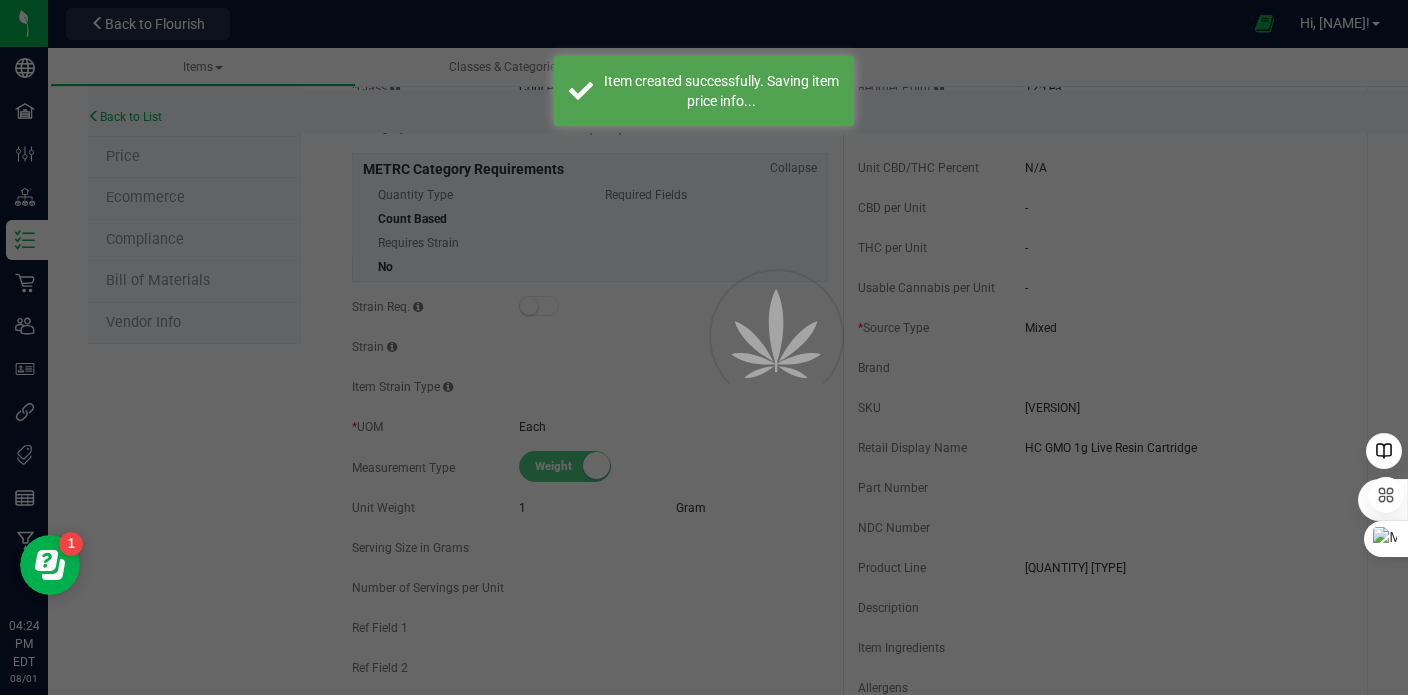 scroll, scrollTop: 0, scrollLeft: 0, axis: both 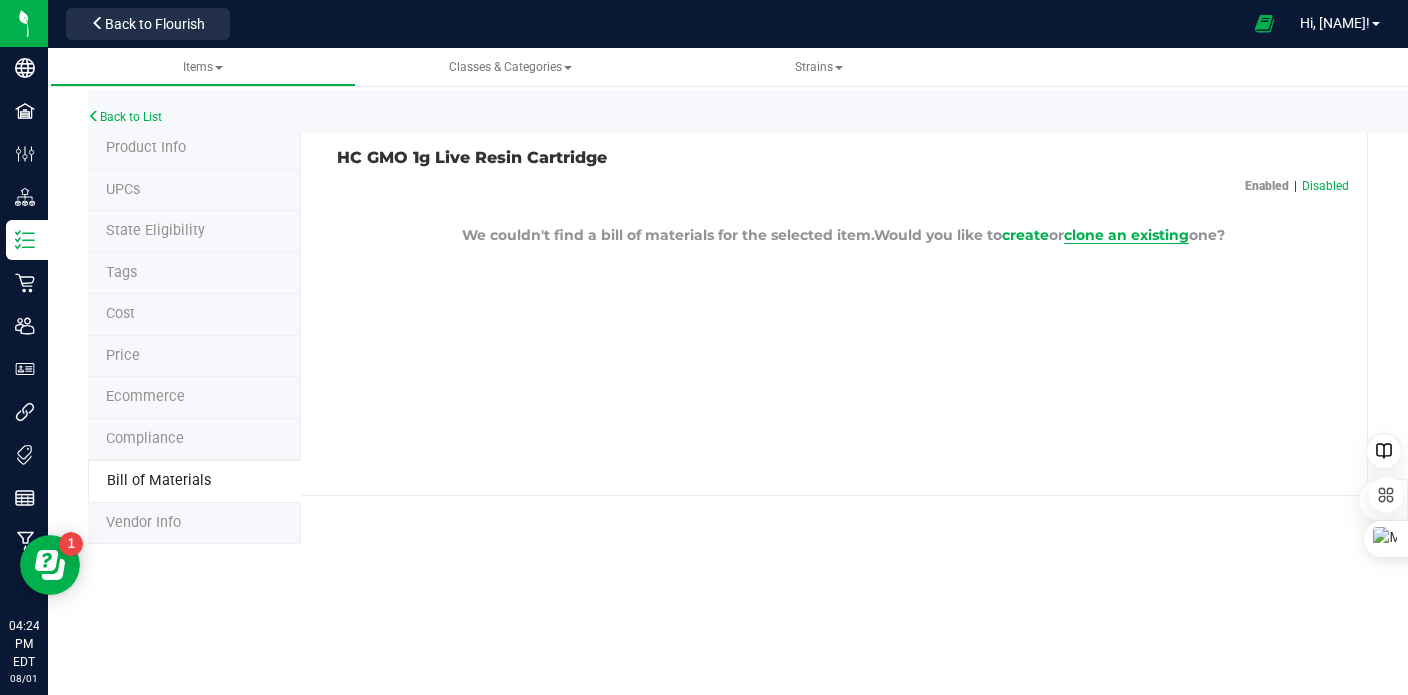 click on "clone an existing" at bounding box center (1126, 235) 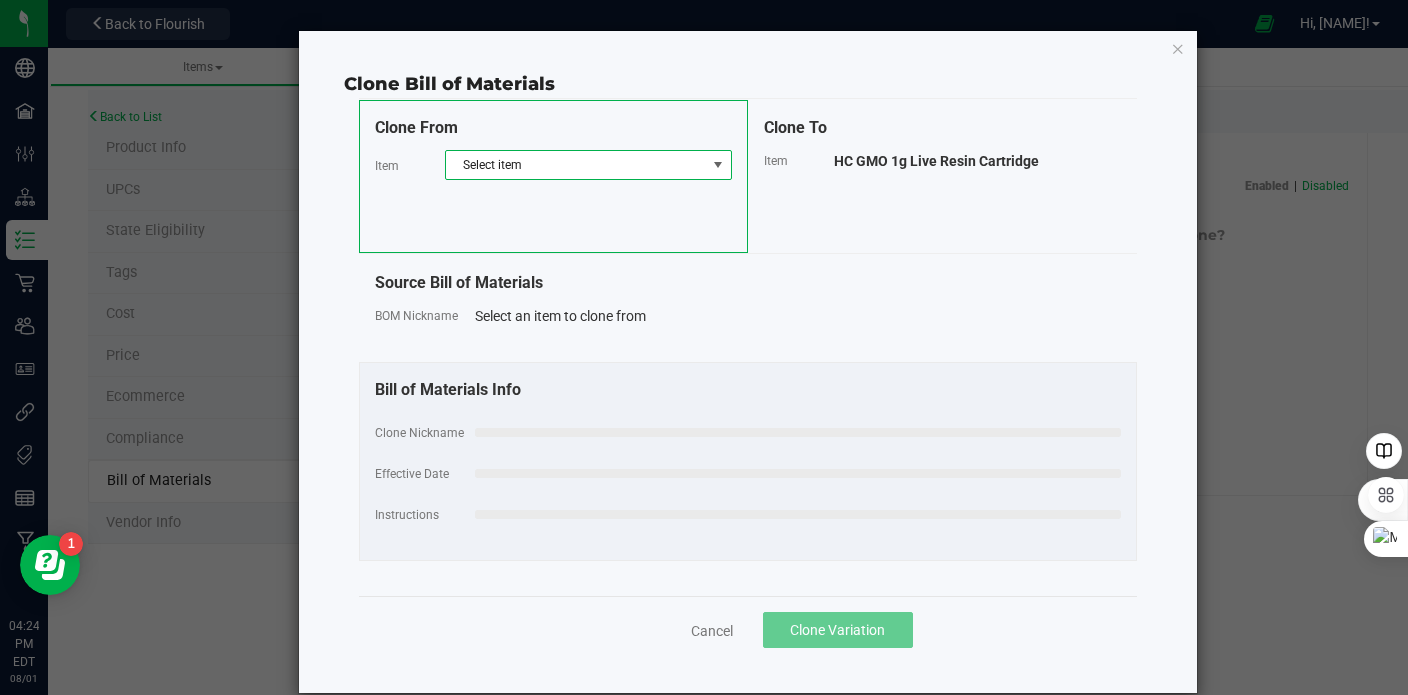 click on "Select item" at bounding box center [576, 165] 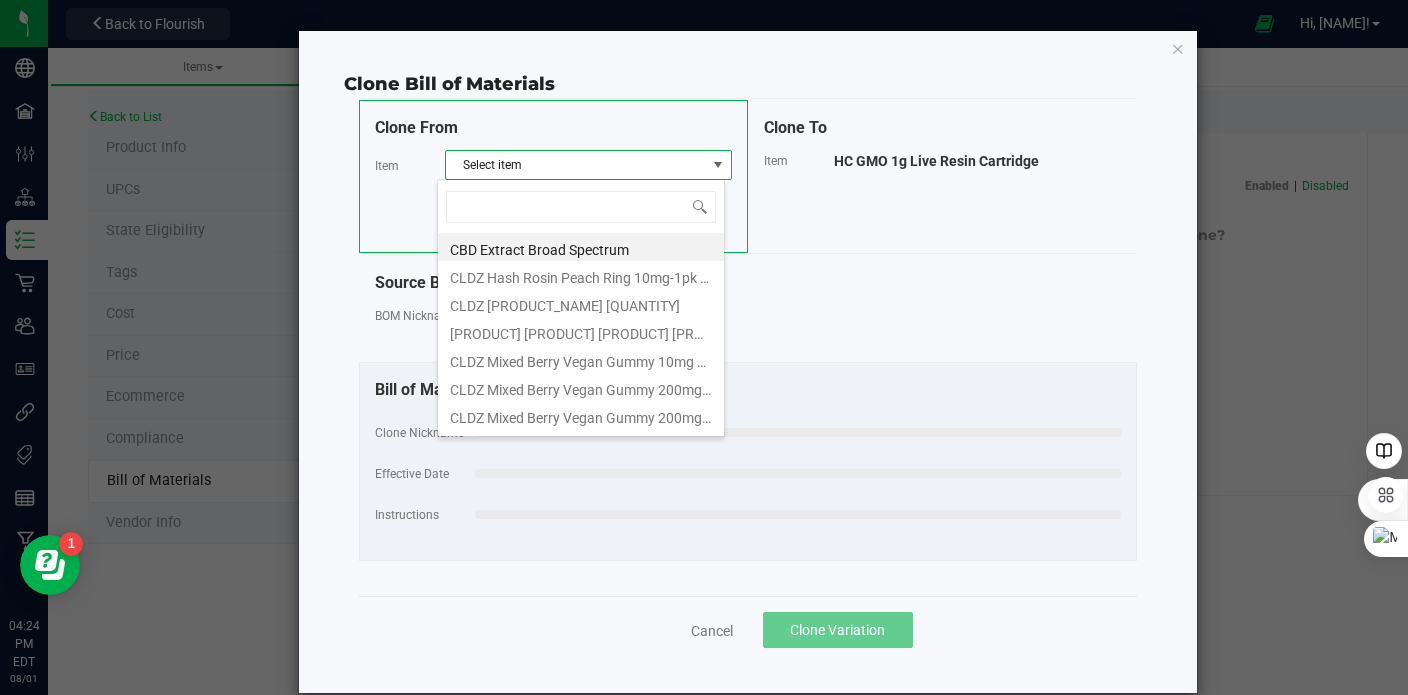 scroll, scrollTop: 99970, scrollLeft: 99712, axis: both 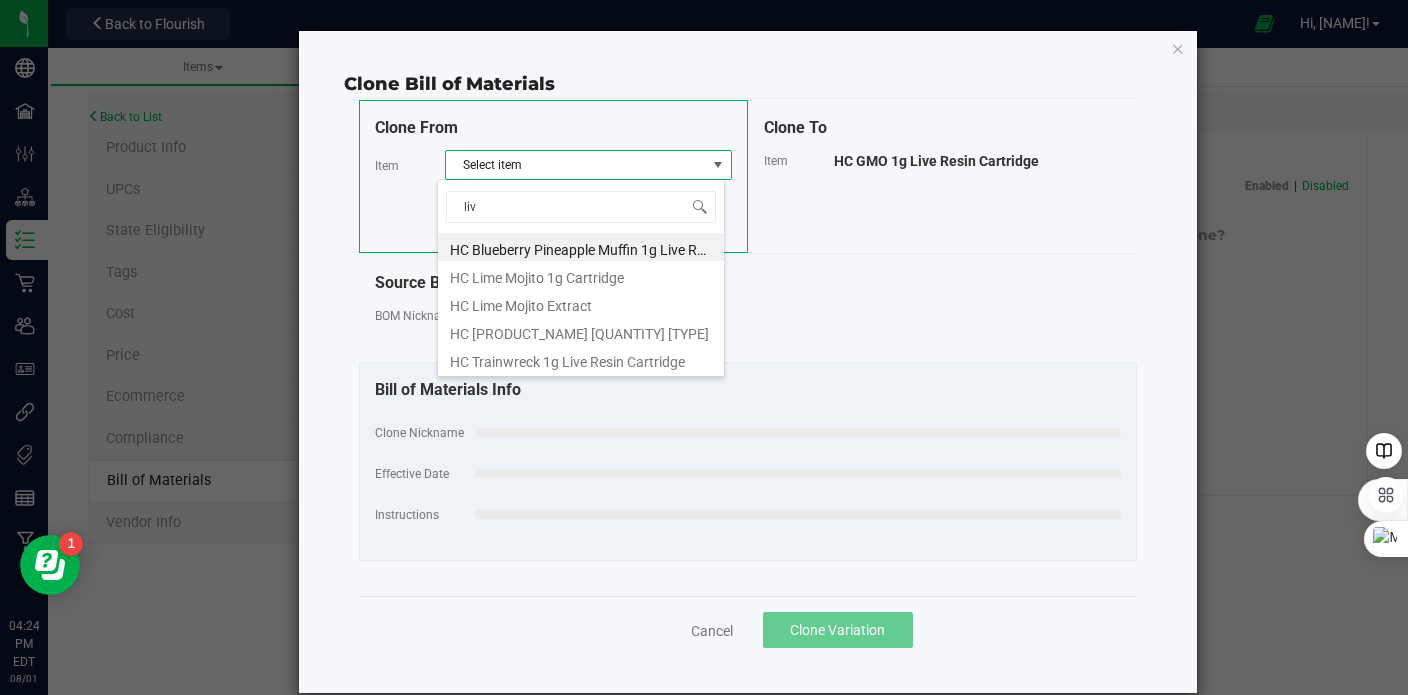 type on "live" 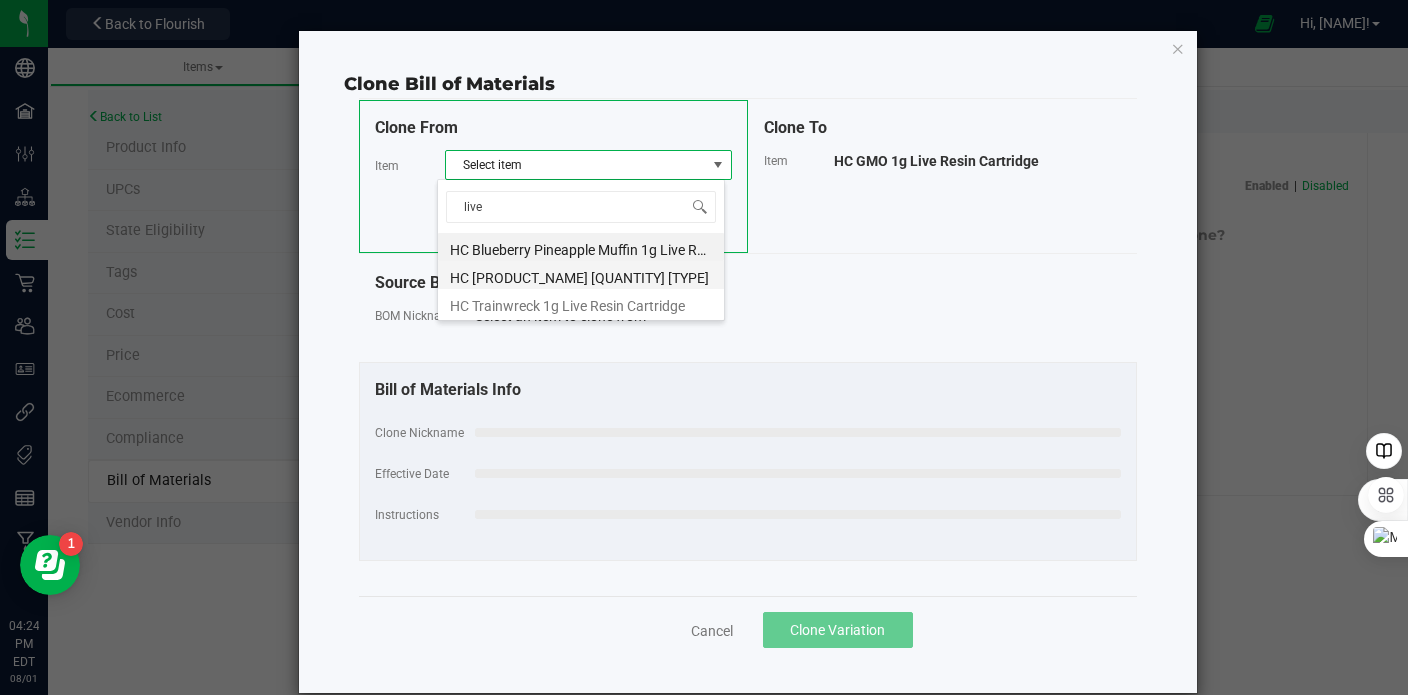 click on "HC [PRODUCT_NAME] [QUANTITY] [TYPE]" at bounding box center [581, 275] 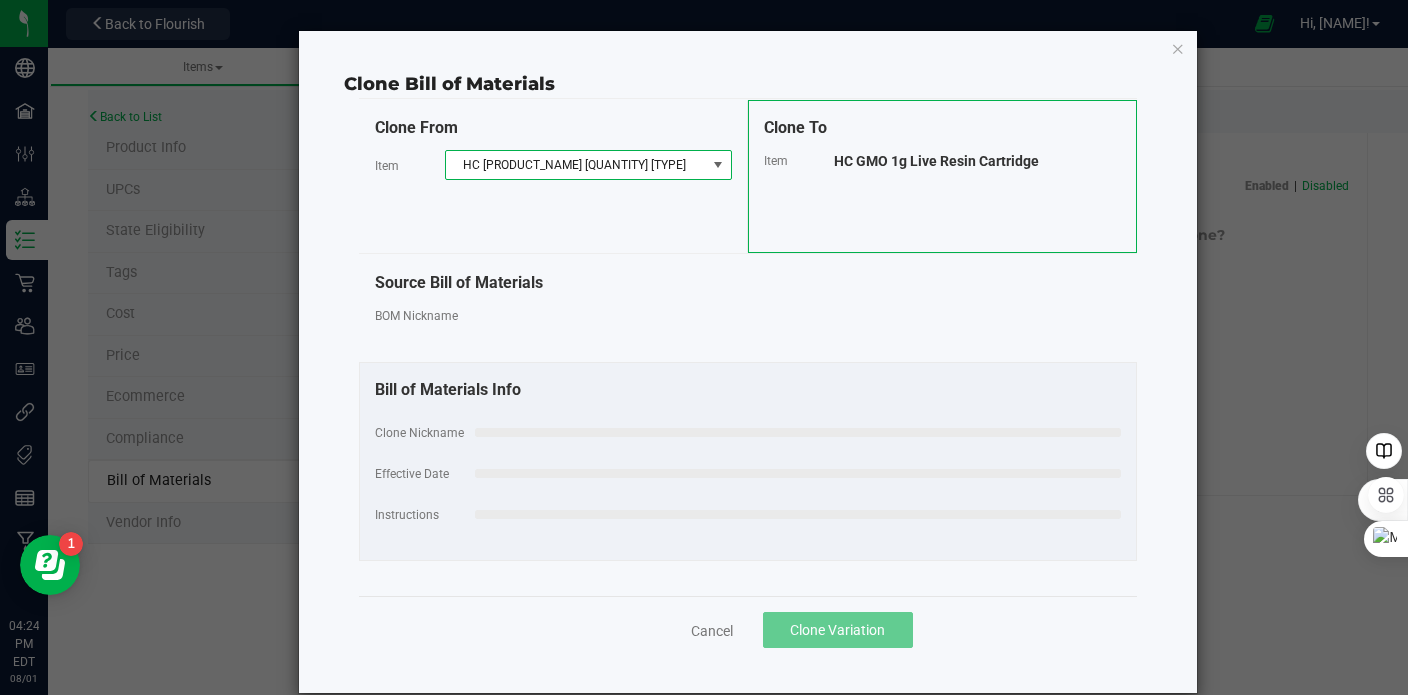 select on "170" 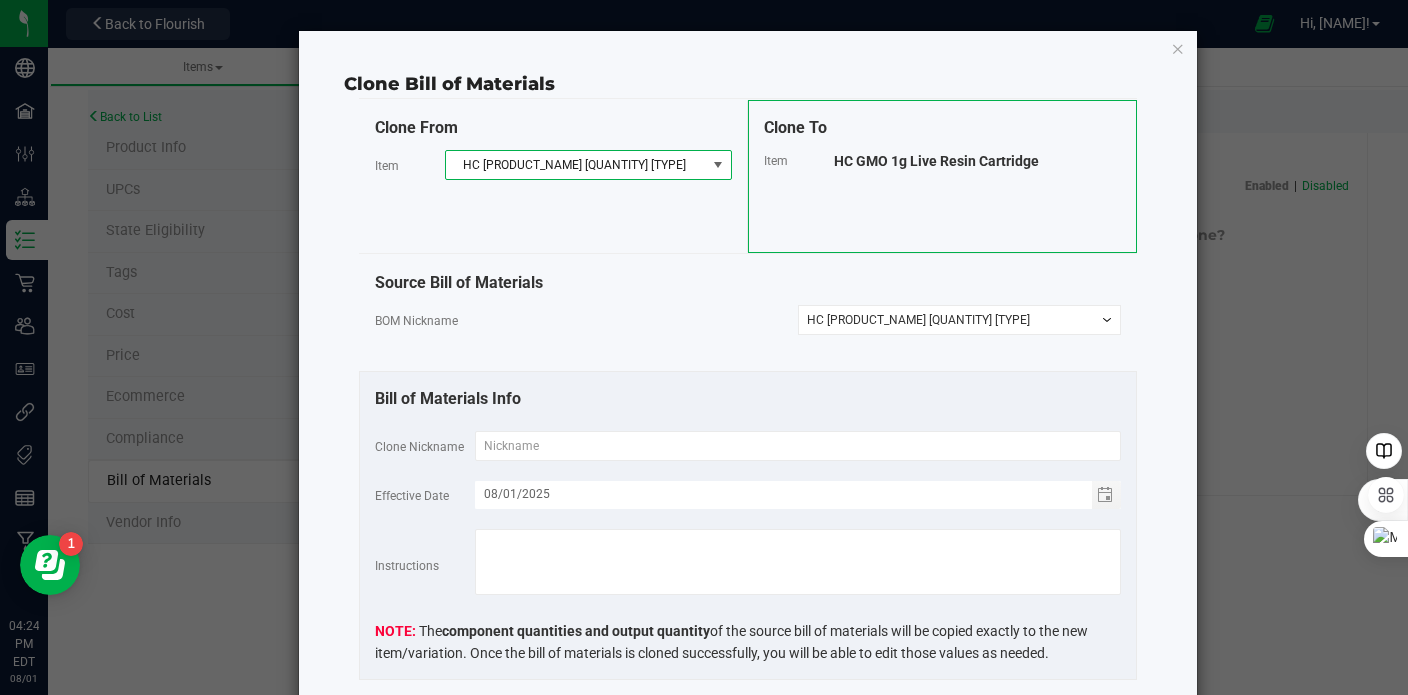 scroll, scrollTop: 0, scrollLeft: 0, axis: both 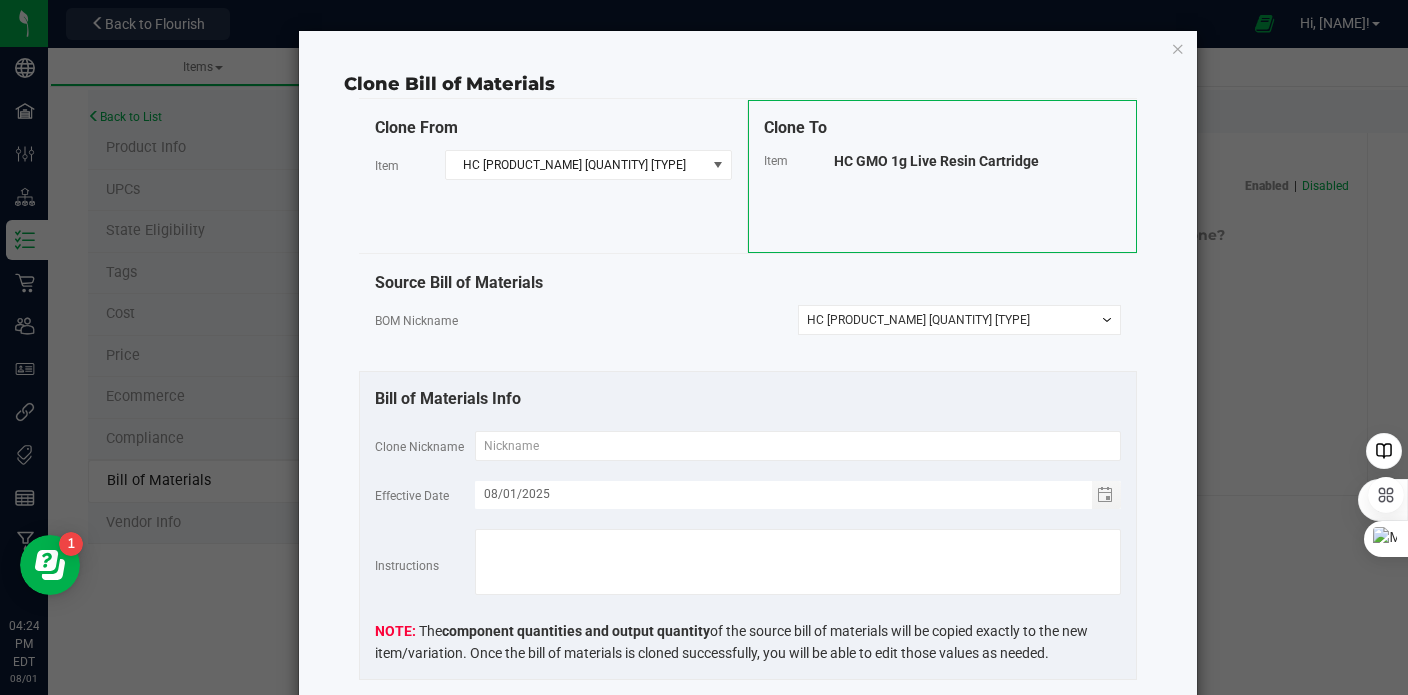 drag, startPoint x: 826, startPoint y: 162, endPoint x: 1044, endPoint y: 159, distance: 218.02065 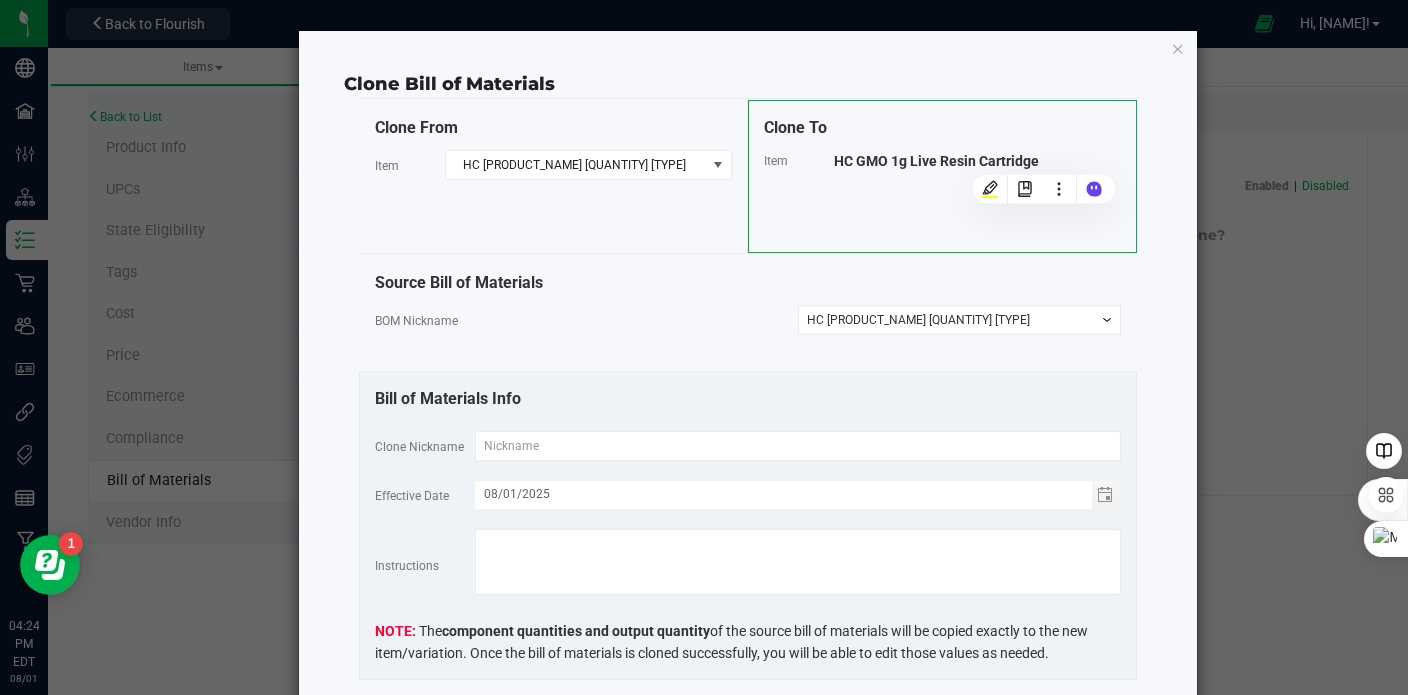 copy on "HC GMO 1g Live Resin Cartridge" 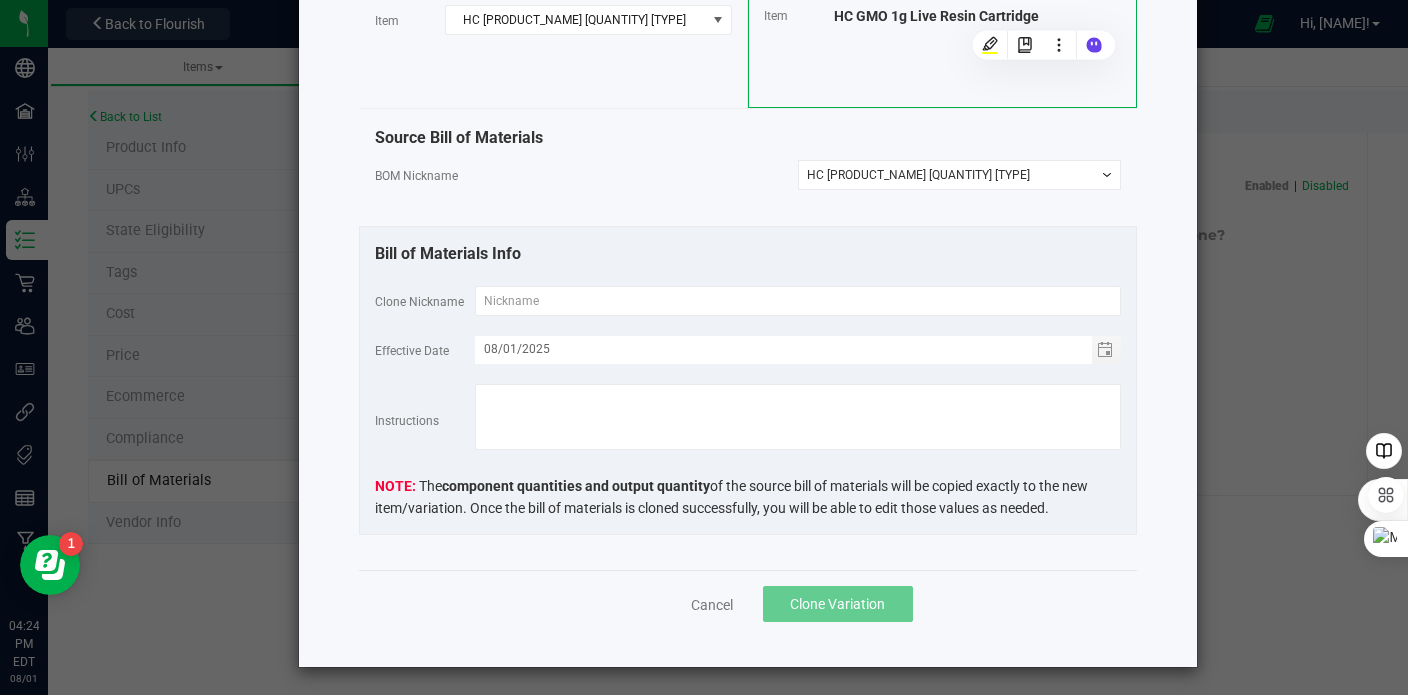 scroll, scrollTop: 147, scrollLeft: 0, axis: vertical 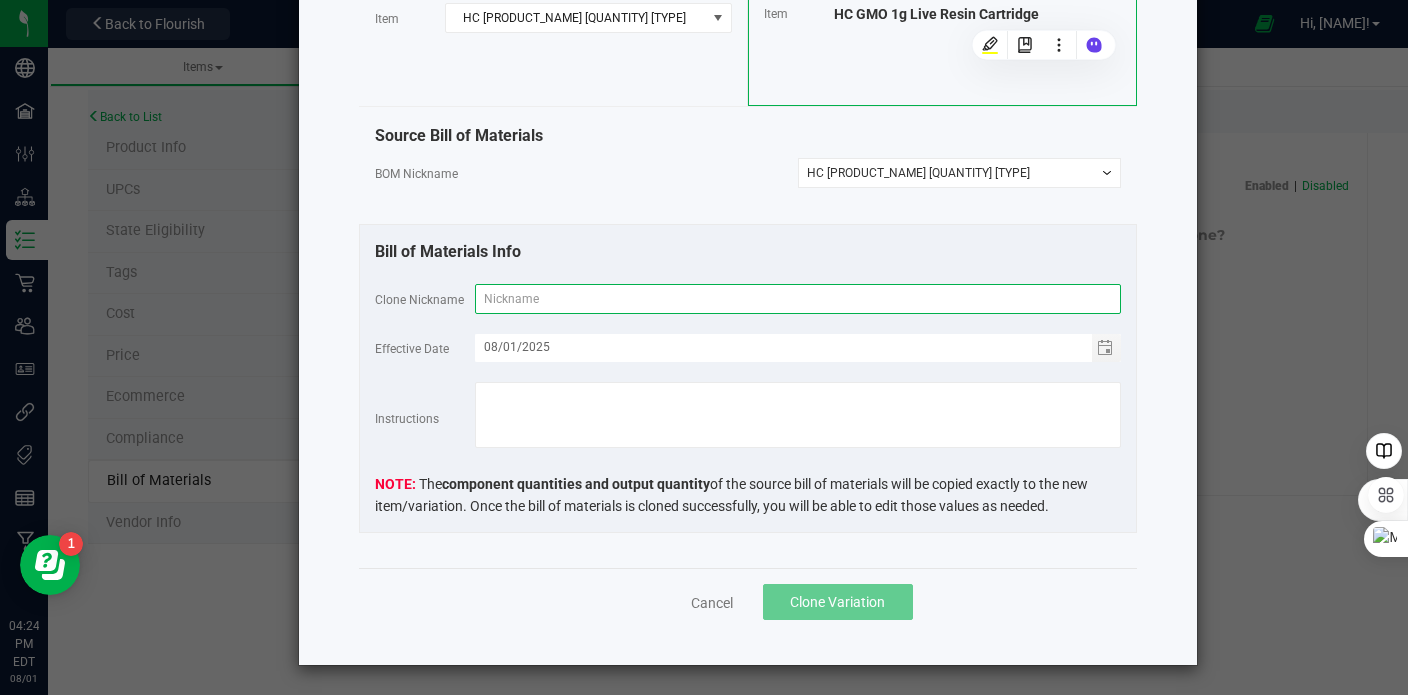 click at bounding box center [798, 299] 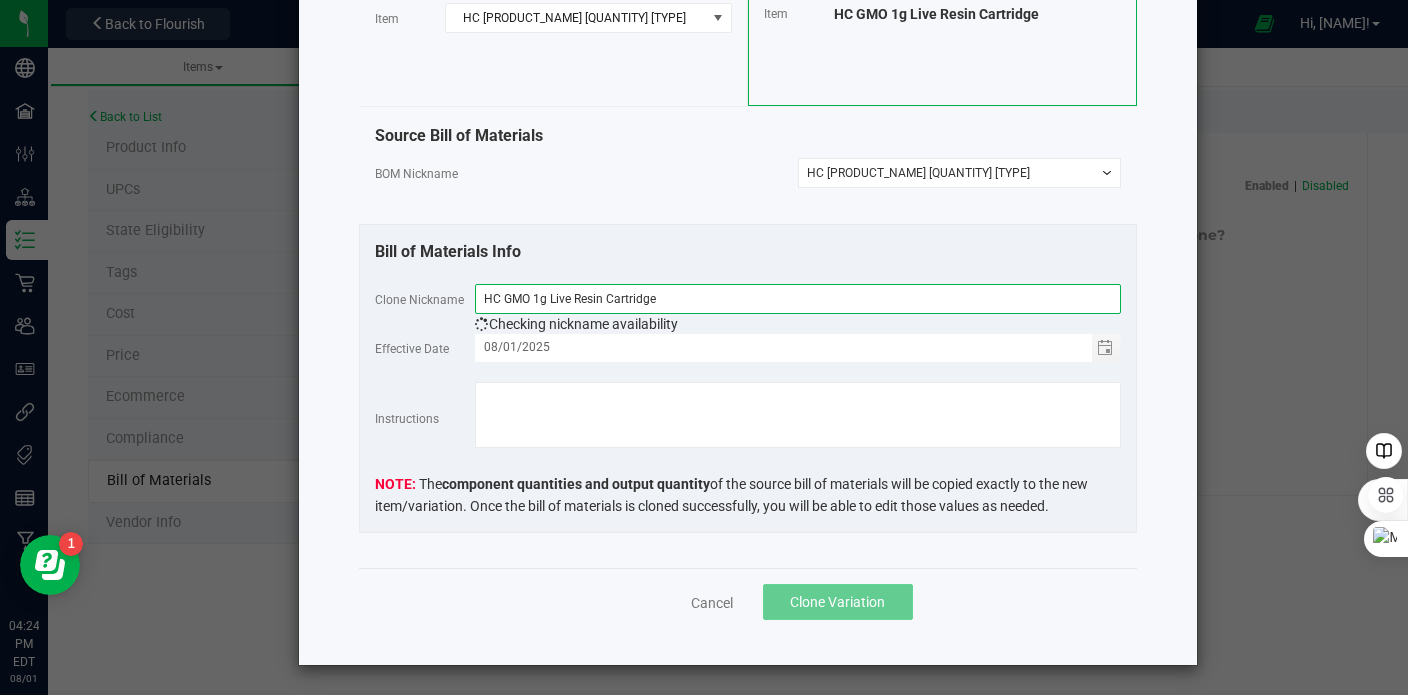type on "HC GMO 1g Live Resin Cartridge" 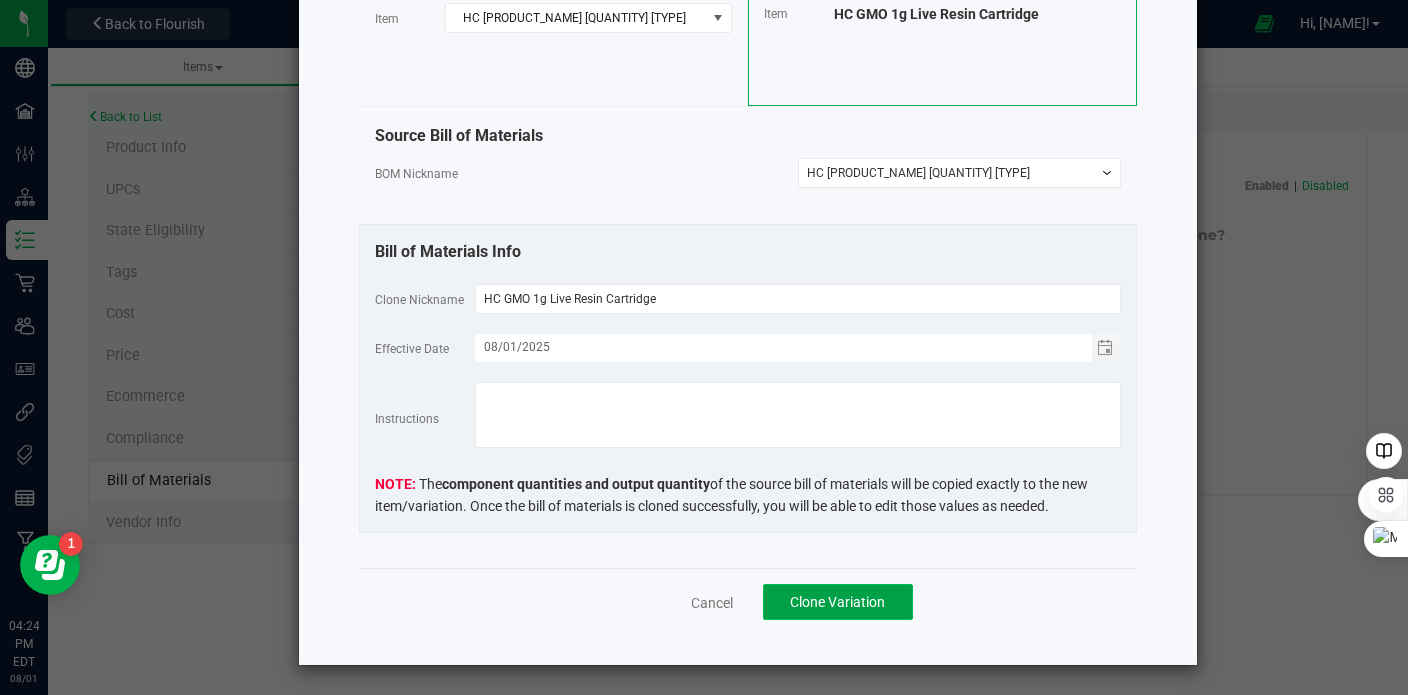 click on "Clone Variation" 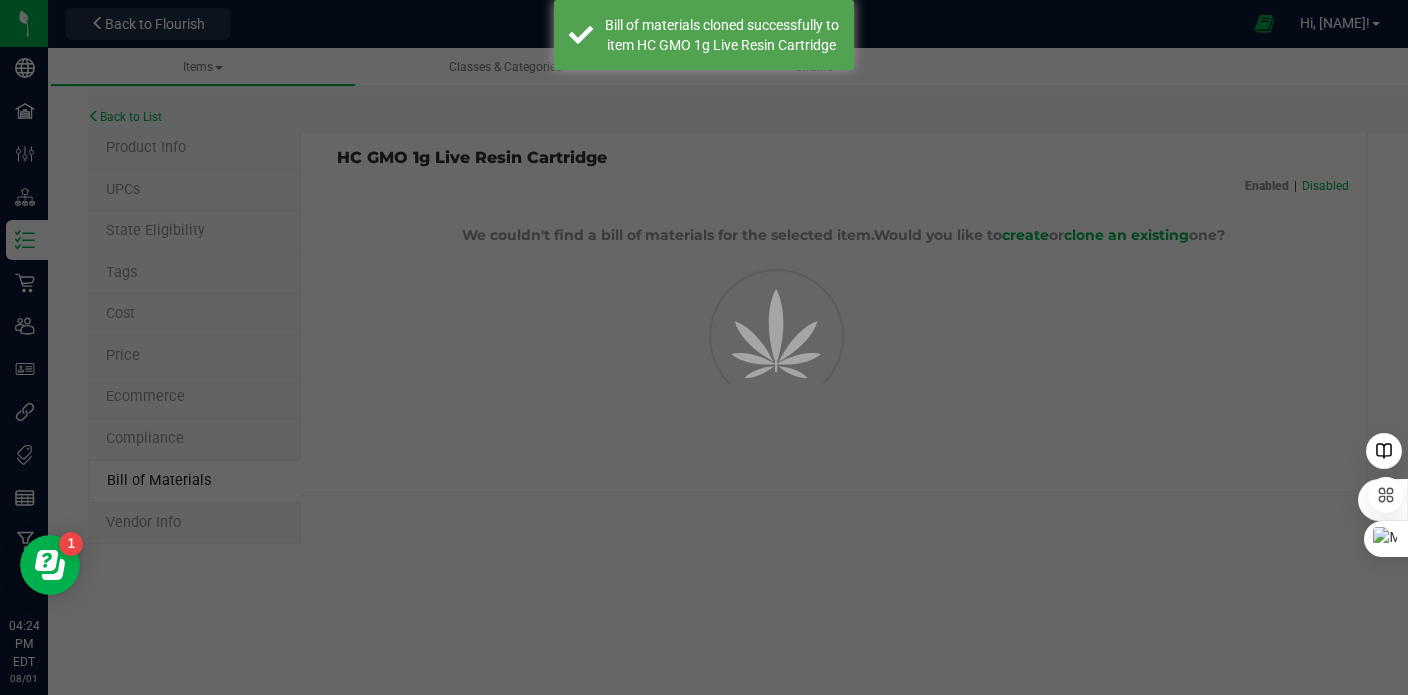 select on "193" 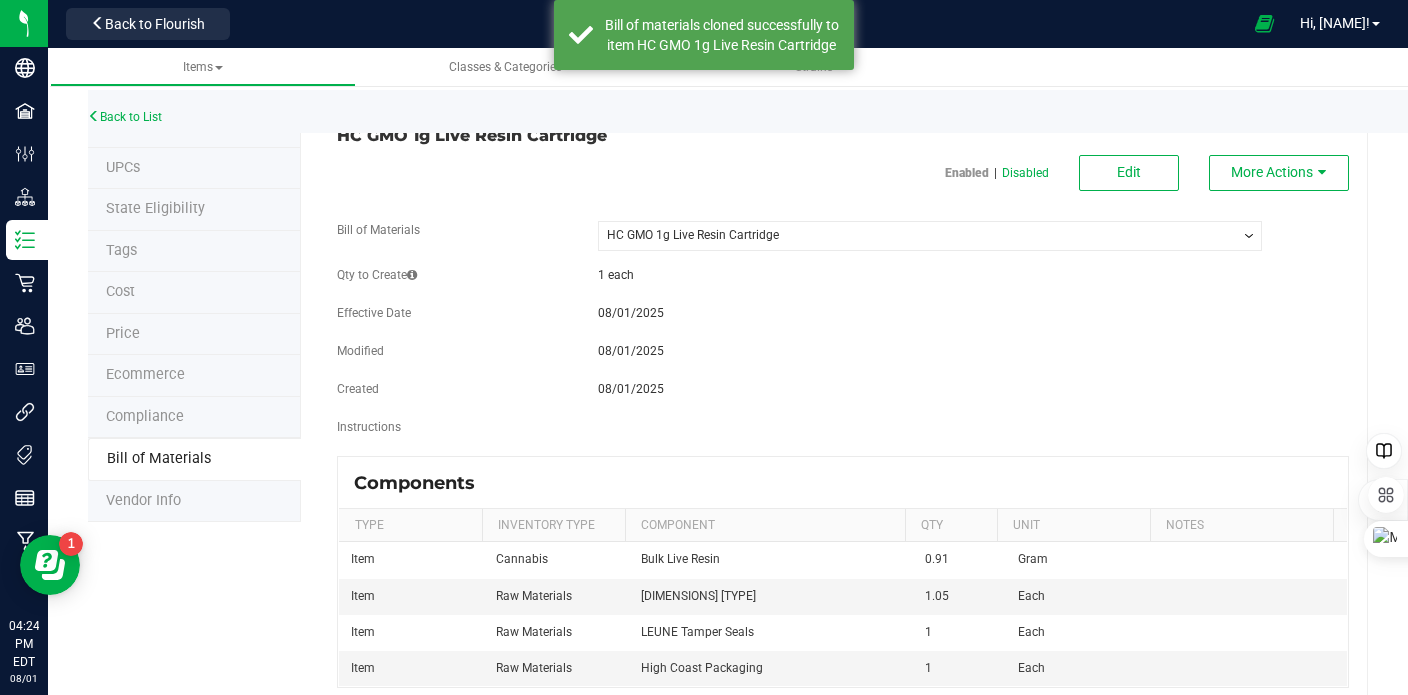 scroll, scrollTop: 0, scrollLeft: 0, axis: both 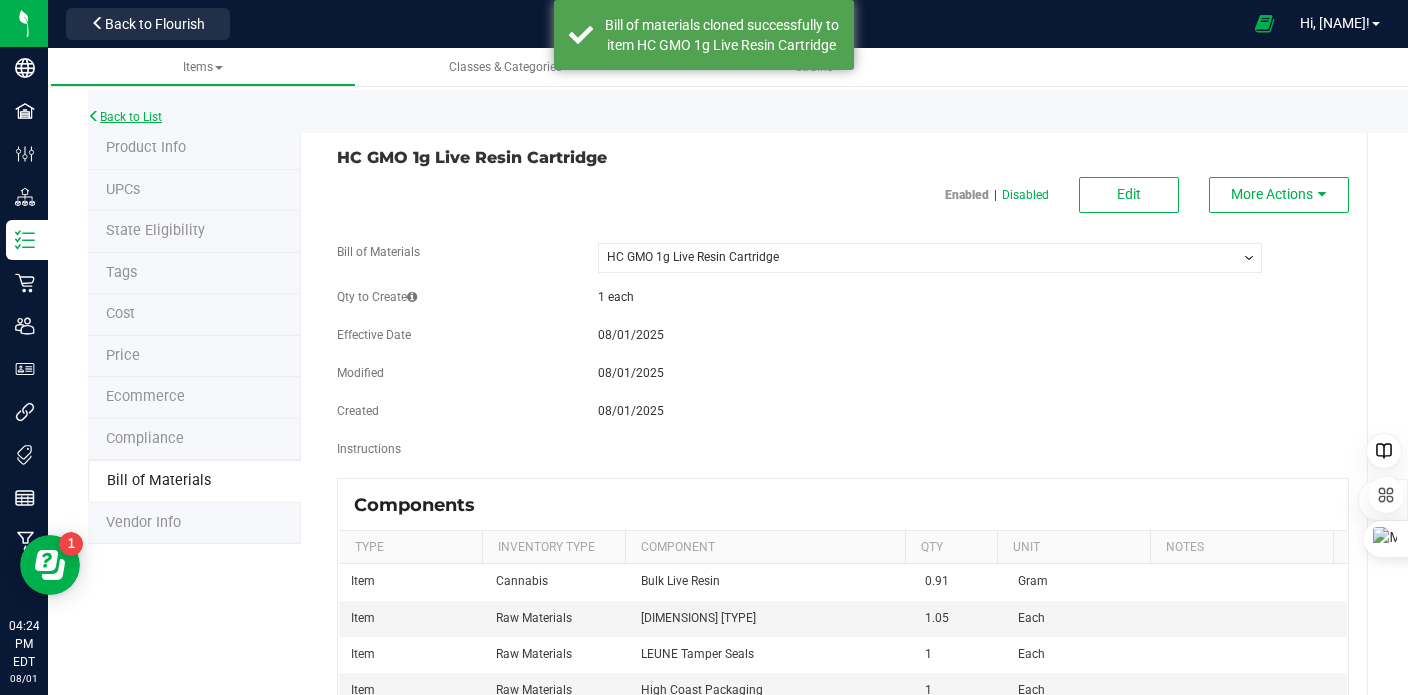 click on "Back to List" at bounding box center [125, 117] 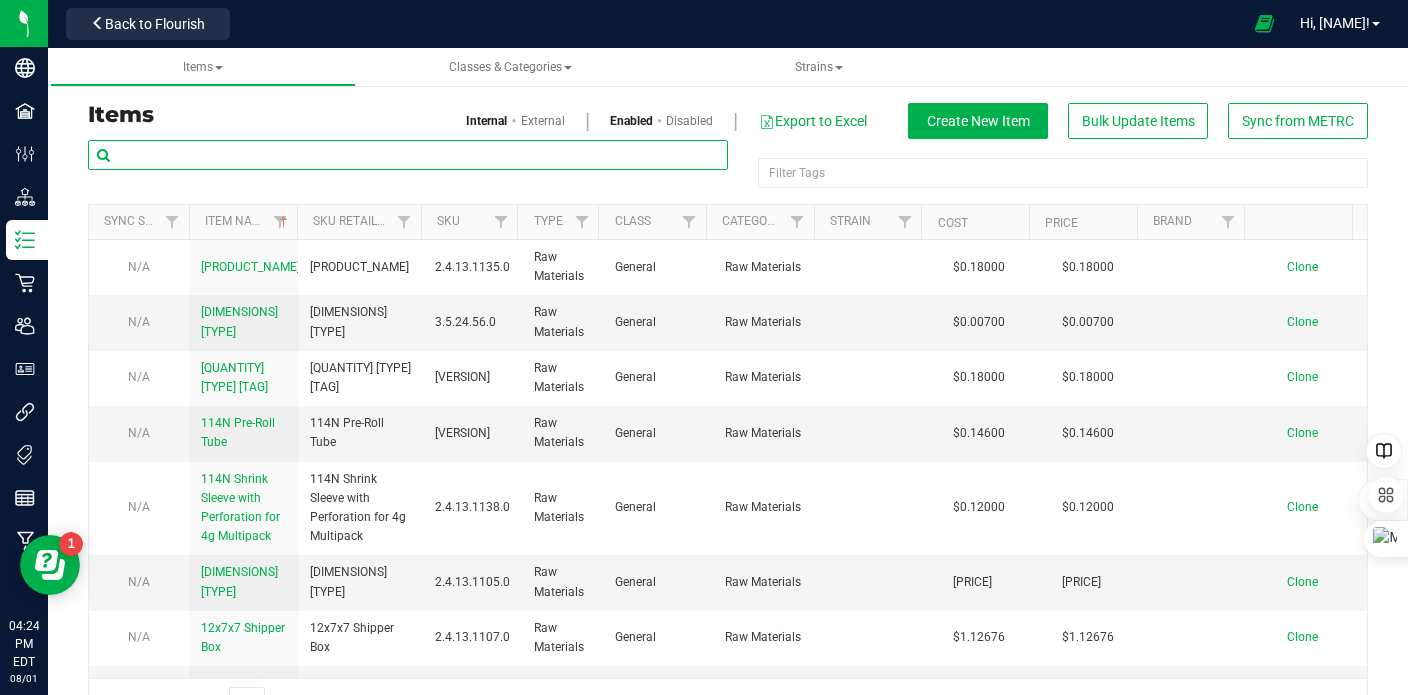 click at bounding box center (408, 155) 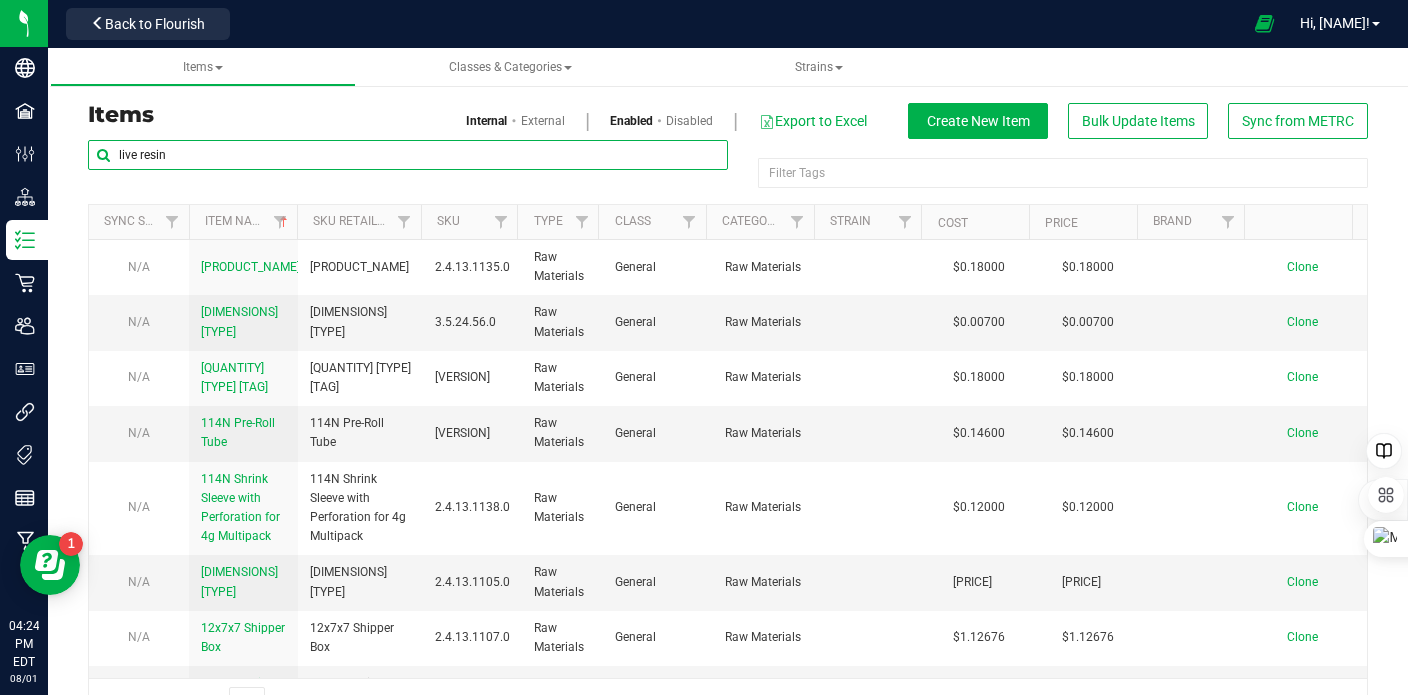 type on "live resin" 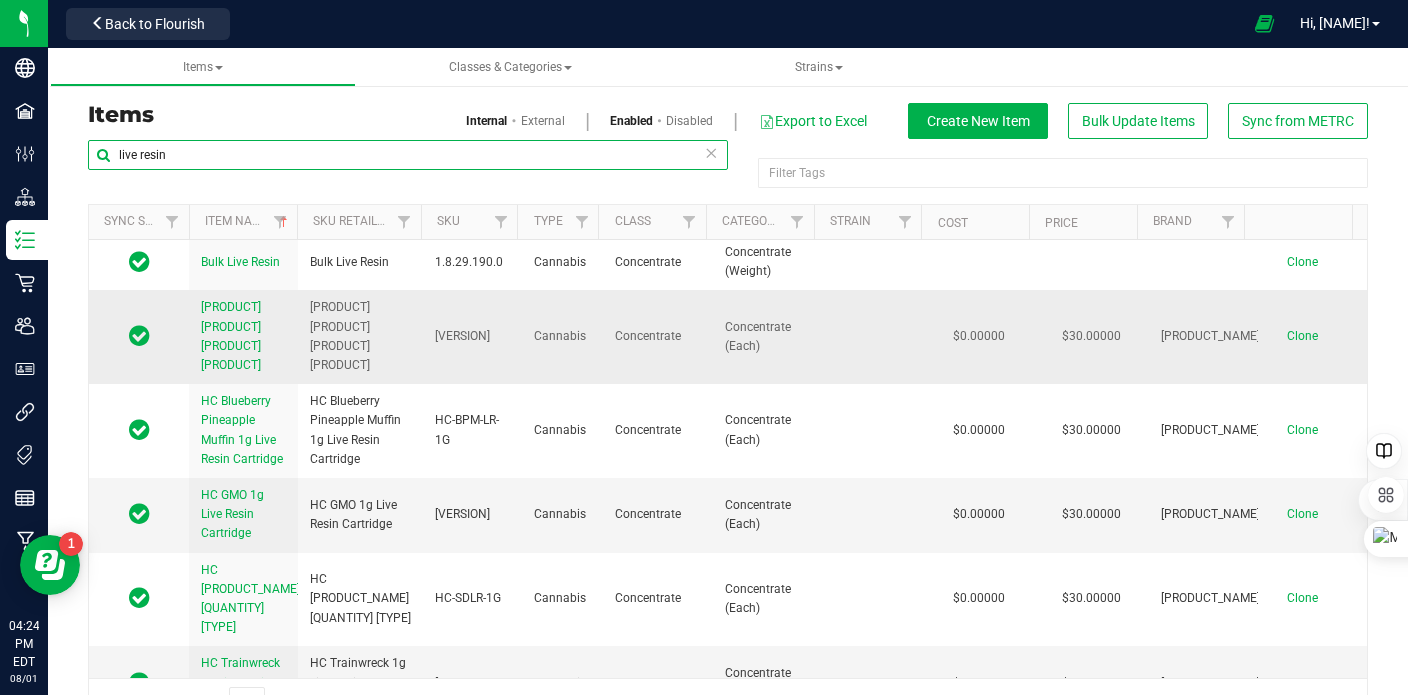 scroll, scrollTop: 7, scrollLeft: 0, axis: vertical 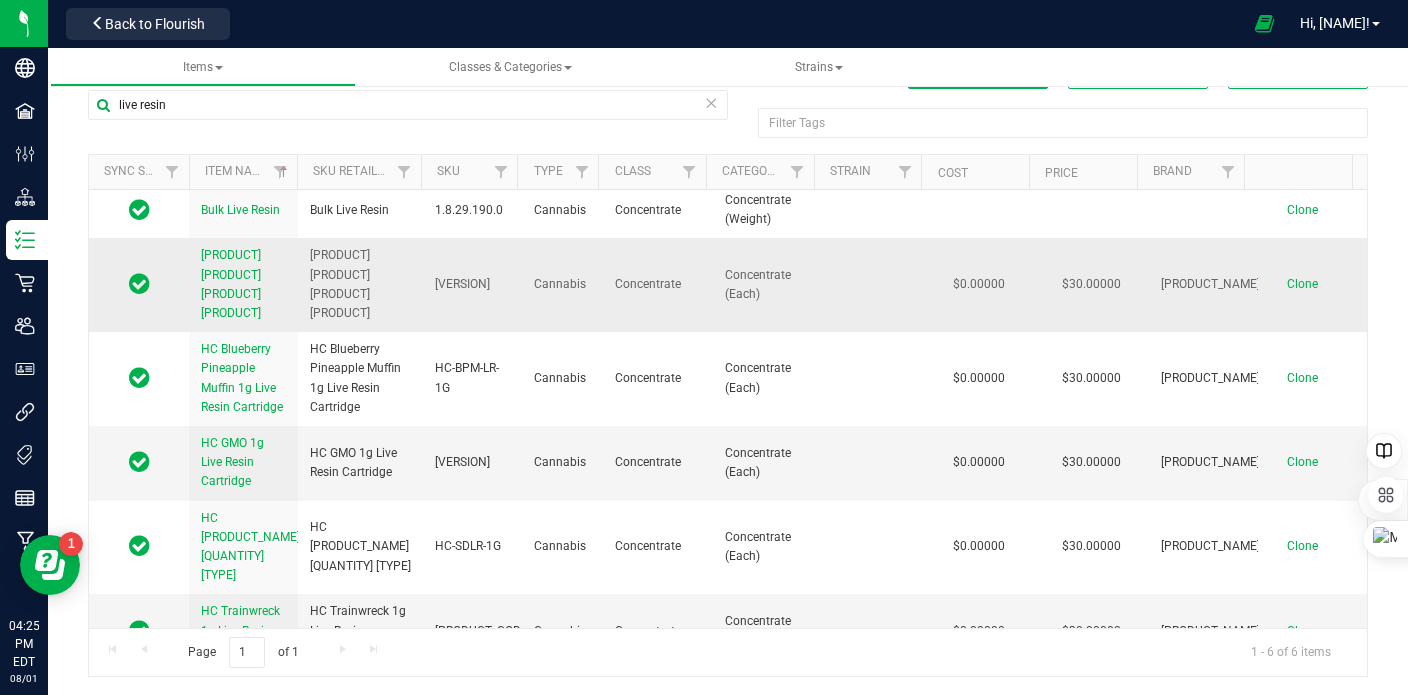 click on "[PRODUCT] [PRODUCT] [PRODUCT] [PRODUCT]" at bounding box center [231, 284] 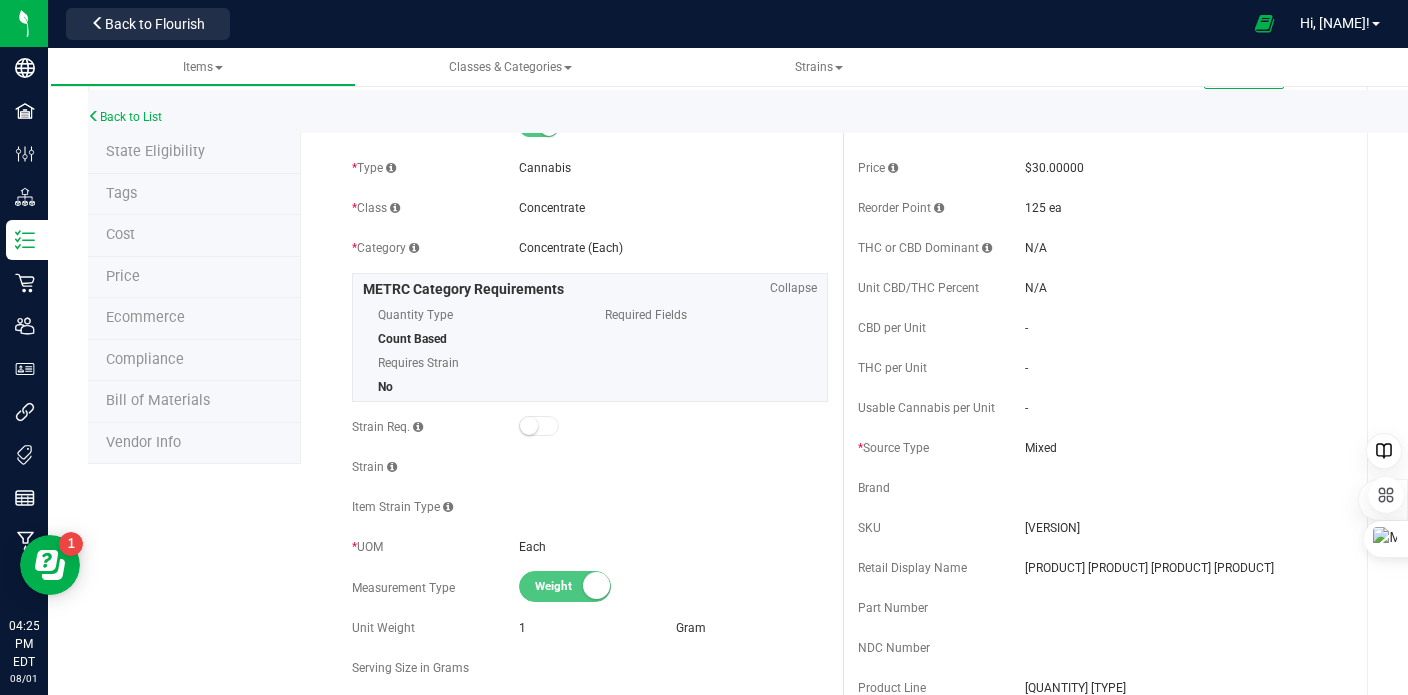 scroll, scrollTop: 50, scrollLeft: 0, axis: vertical 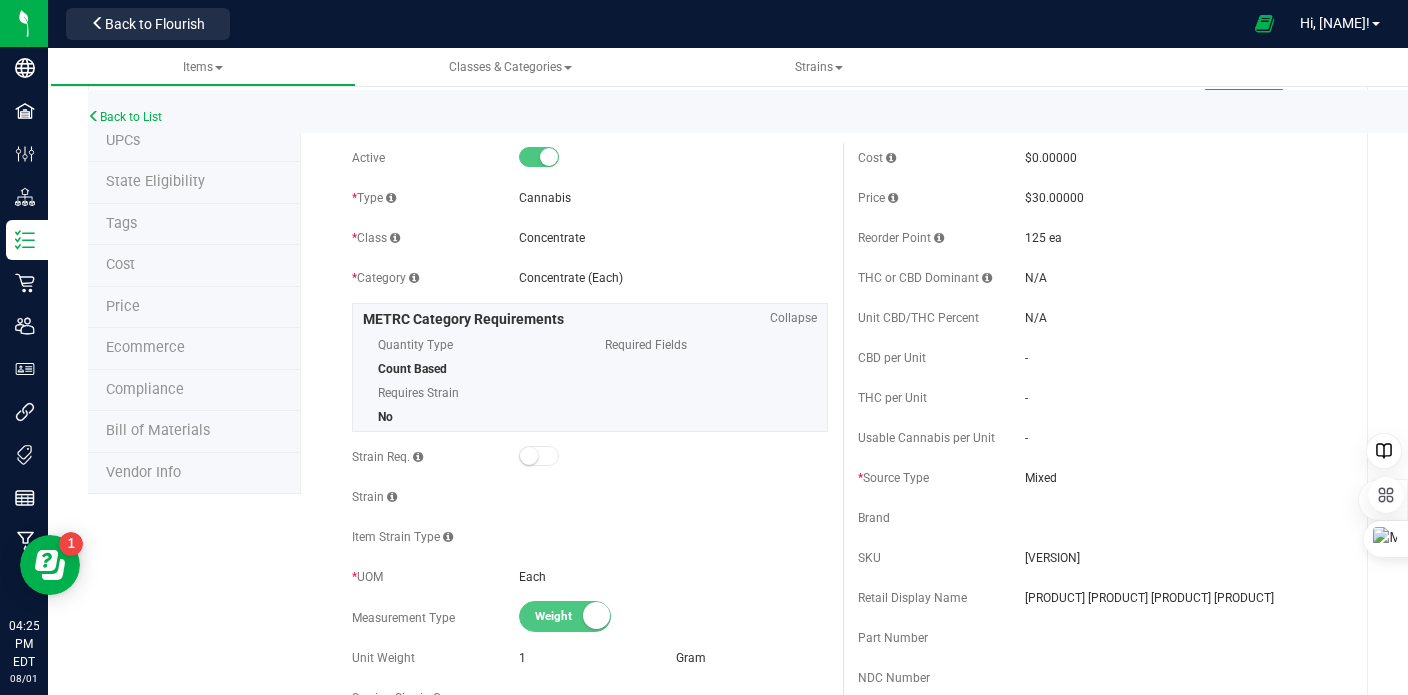 click on "Bill of Materials" at bounding box center [158, 430] 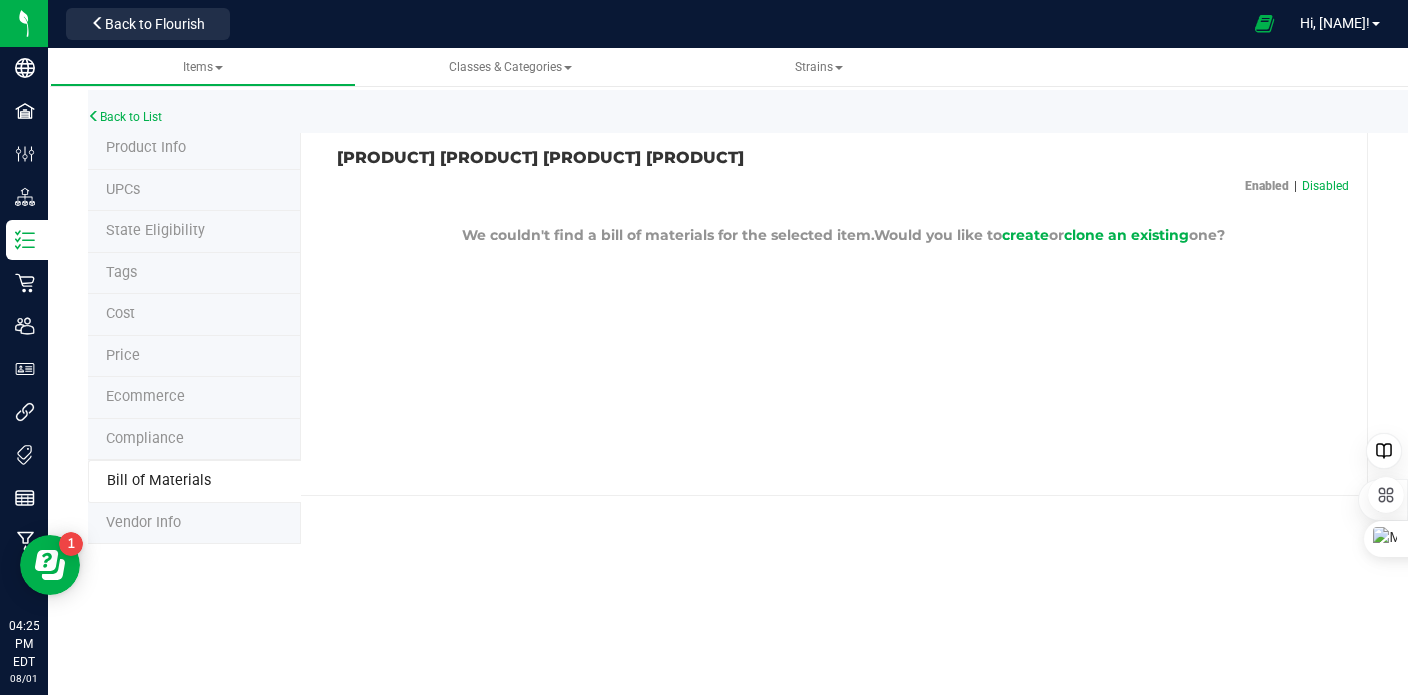 scroll, scrollTop: 0, scrollLeft: 0, axis: both 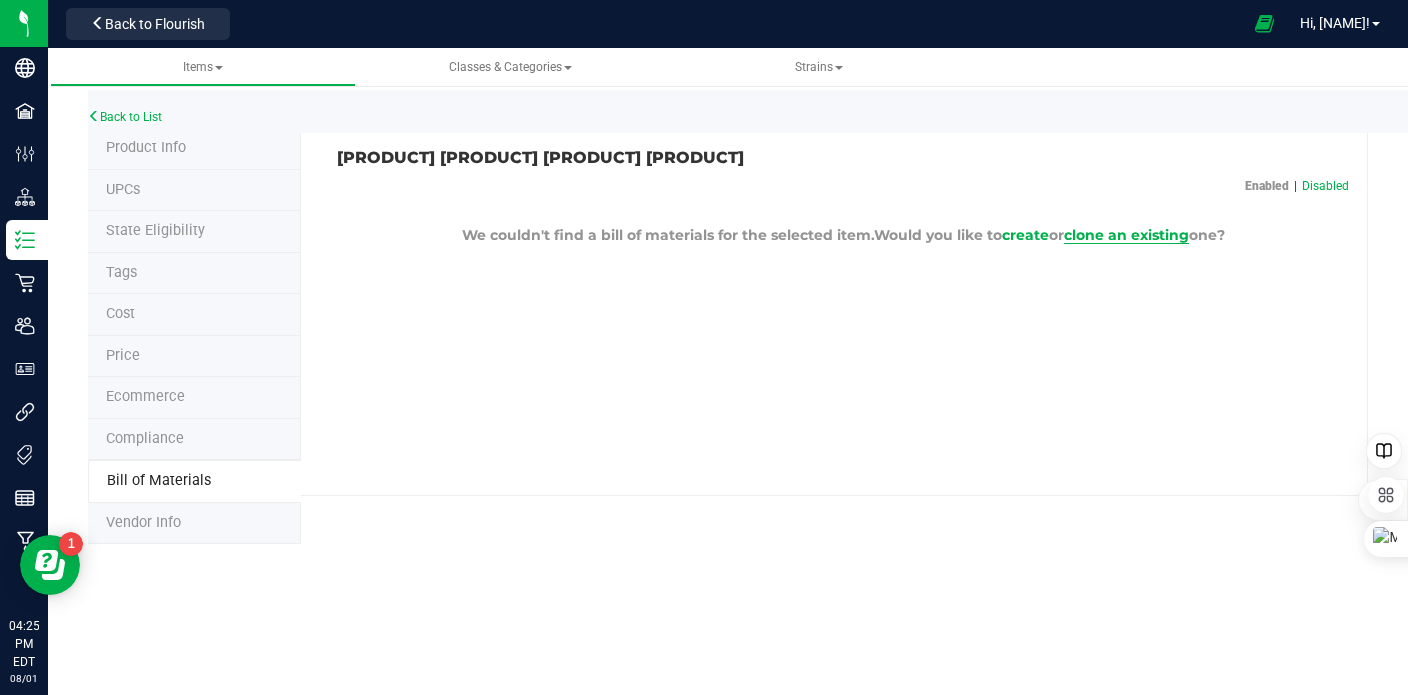 click on "clone an existing" at bounding box center (1126, 235) 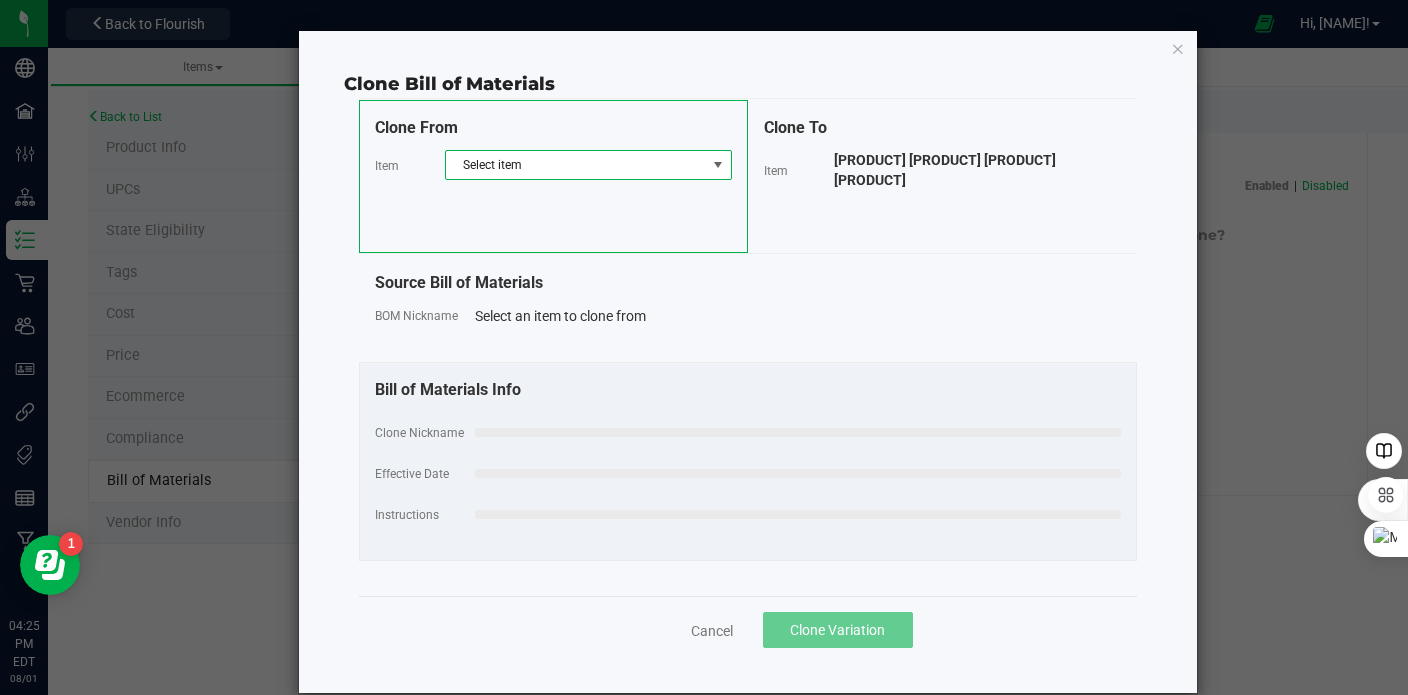 click on "Select item" at bounding box center [576, 165] 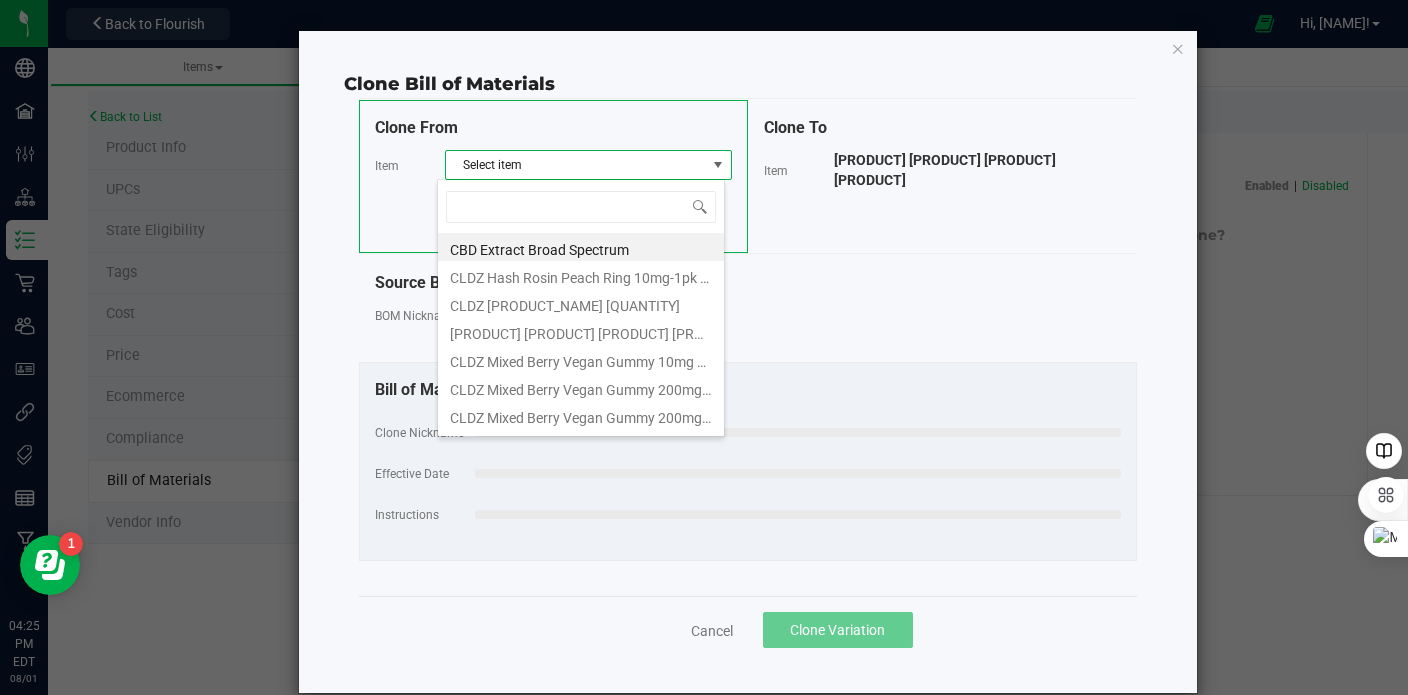 scroll, scrollTop: 99970, scrollLeft: 99712, axis: both 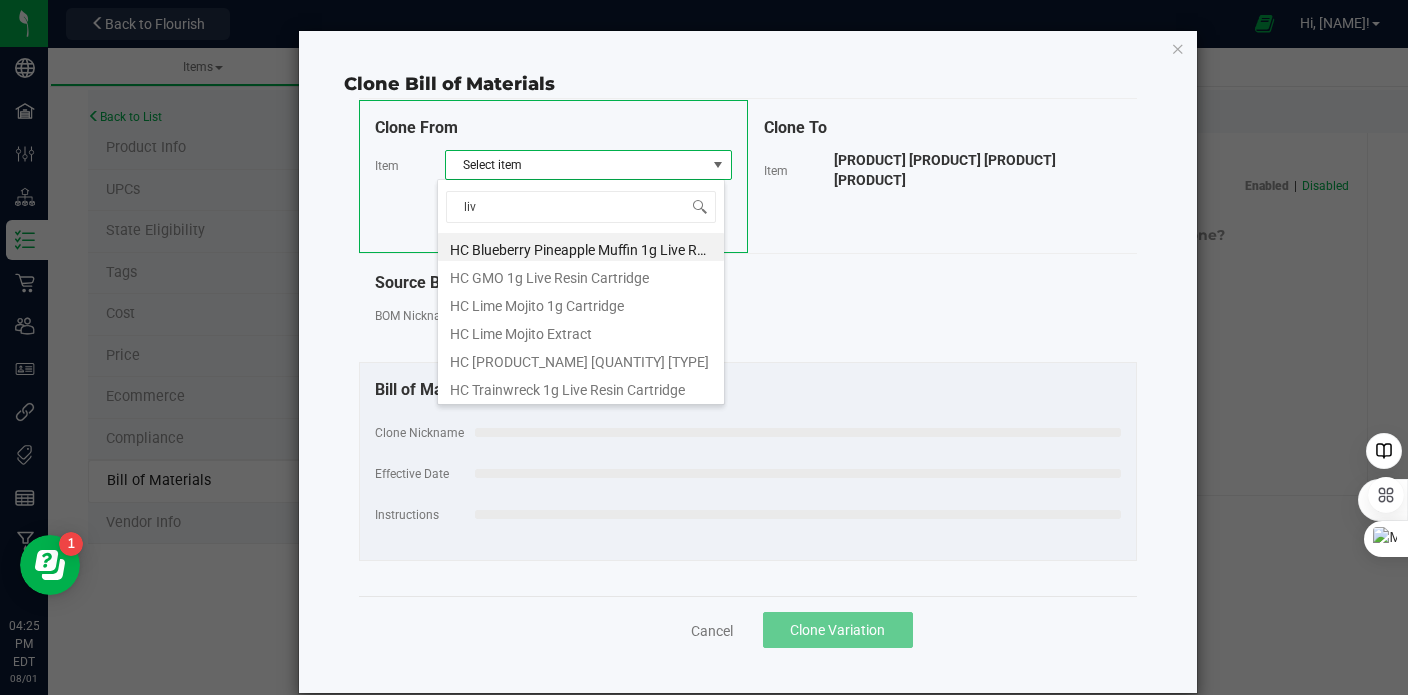 type on "live" 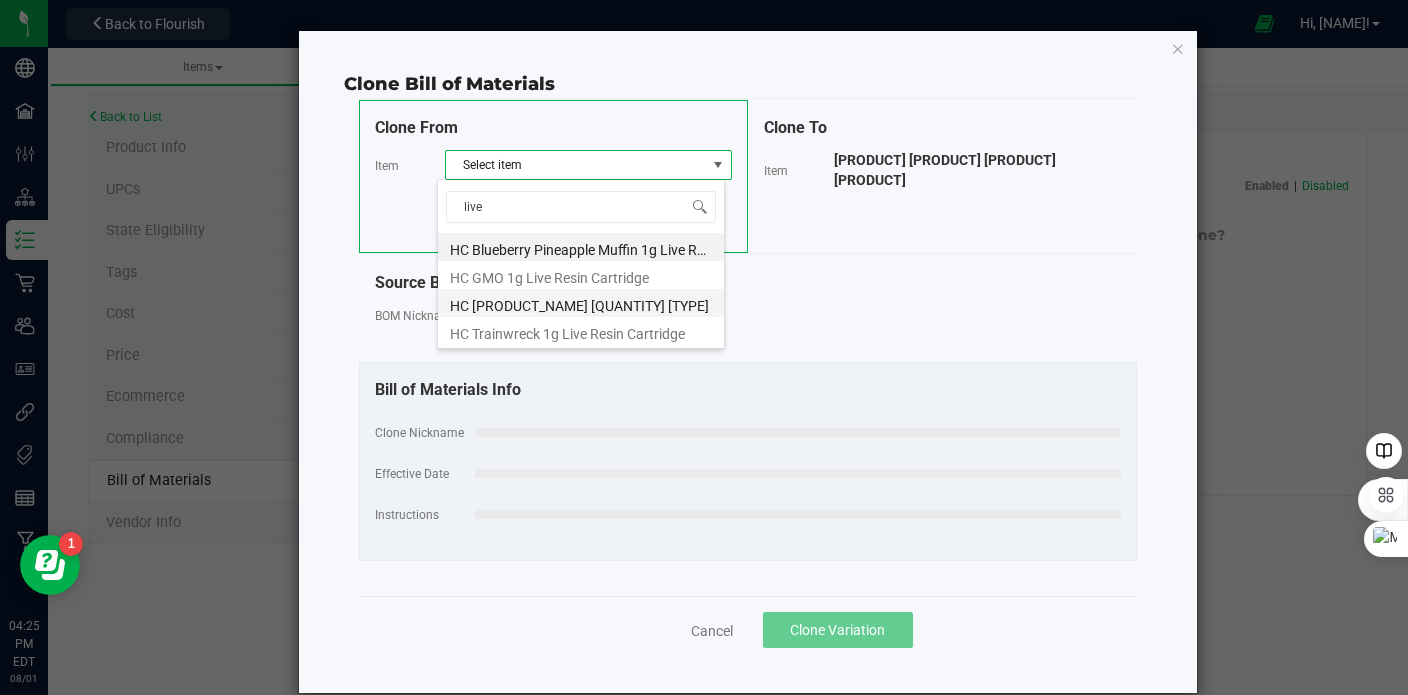 click on "HC [PRODUCT_NAME] [QUANTITY] [TYPE]" at bounding box center [581, 303] 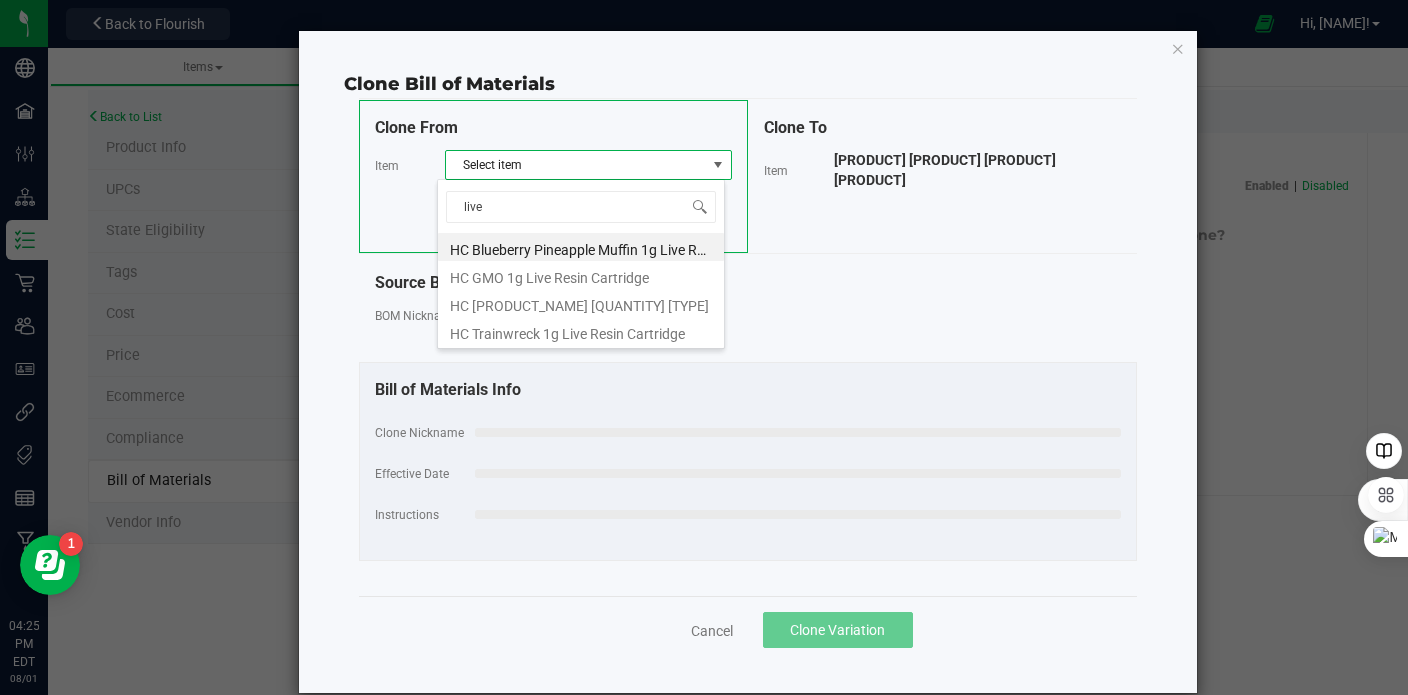 select on "170" 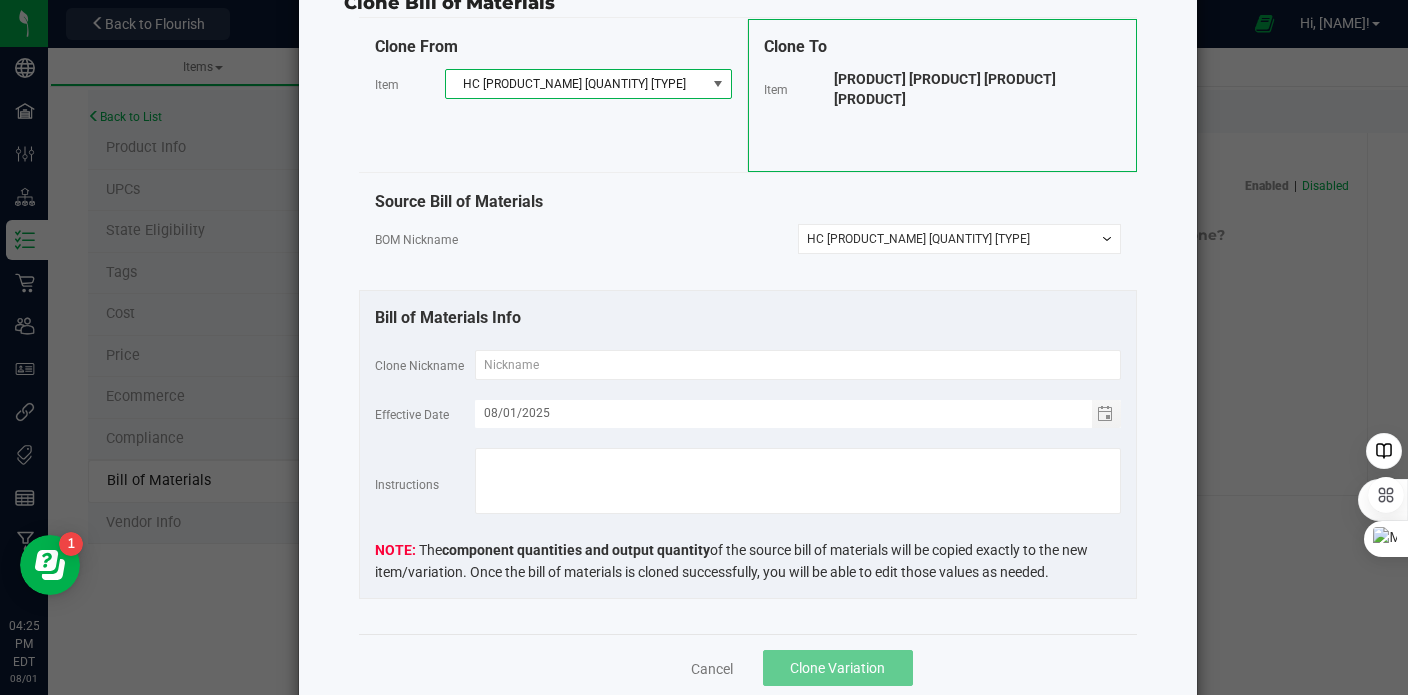 scroll, scrollTop: 47, scrollLeft: 0, axis: vertical 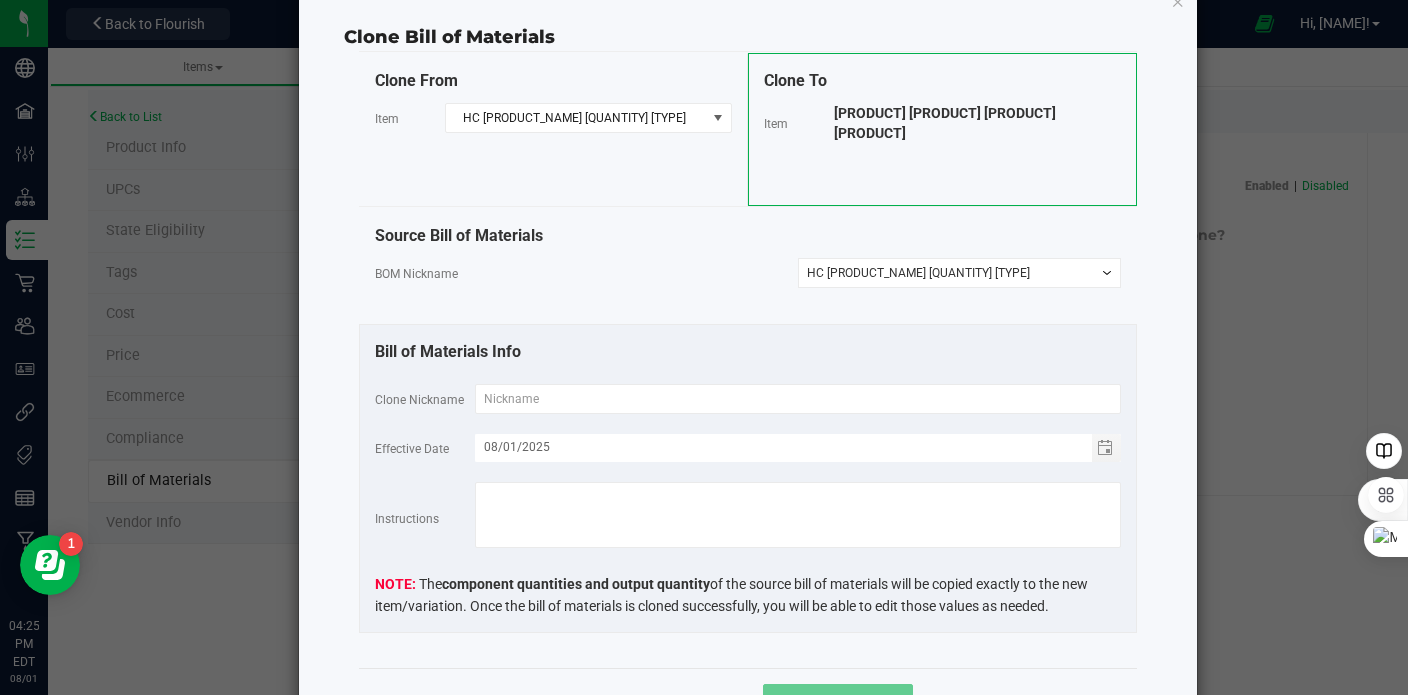 drag, startPoint x: 824, startPoint y: 109, endPoint x: 1080, endPoint y: 117, distance: 256.12497 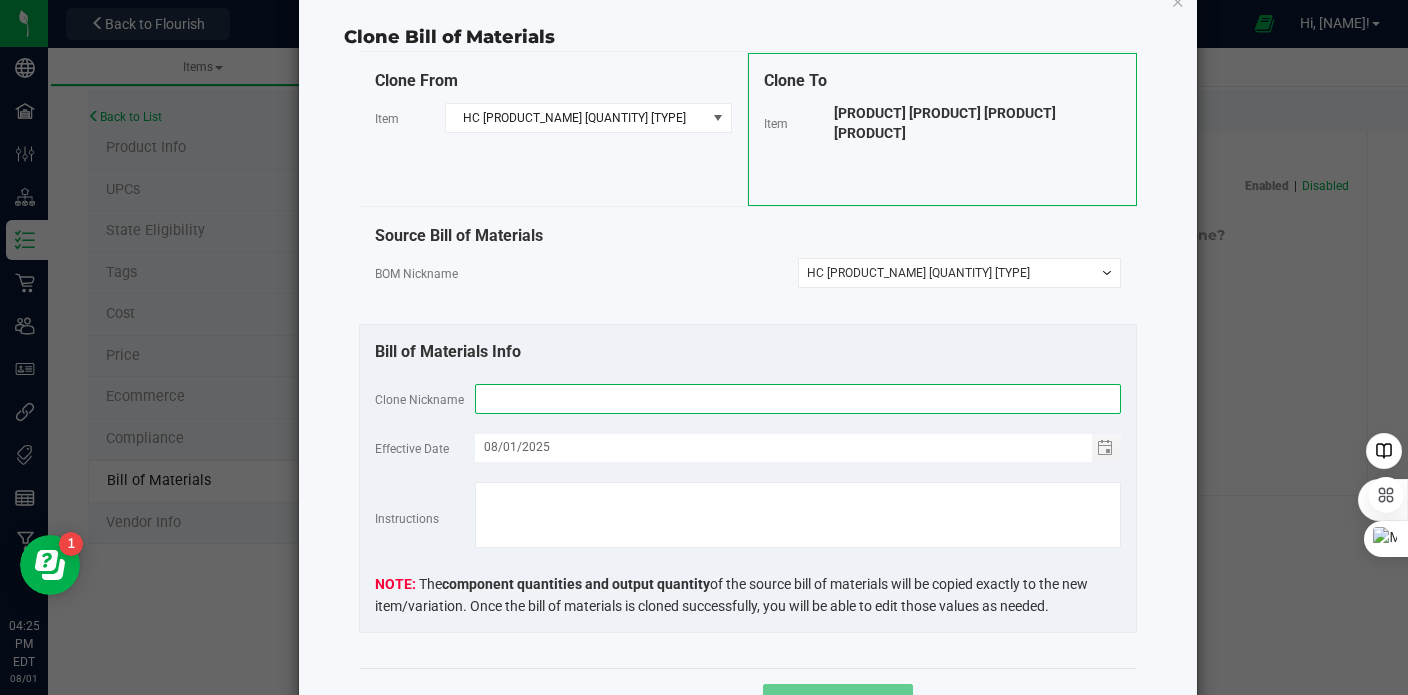 click at bounding box center [798, 399] 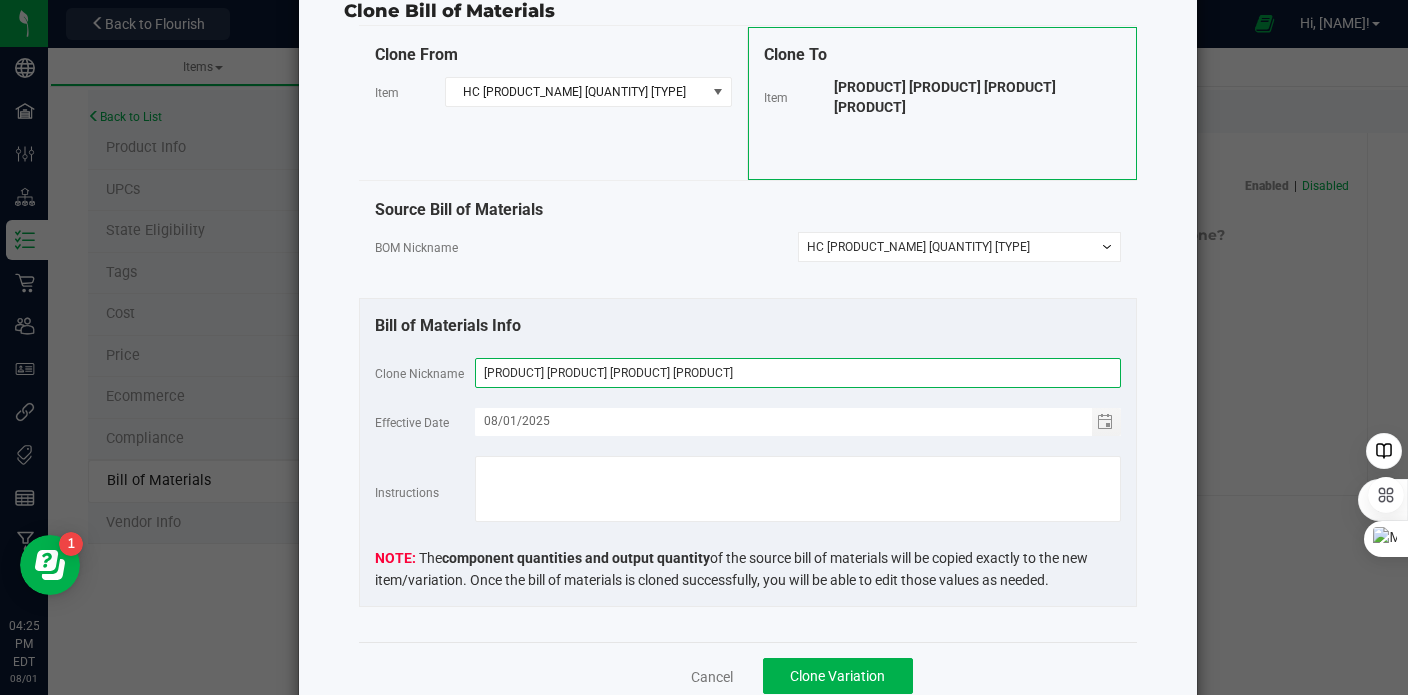 scroll, scrollTop: 147, scrollLeft: 0, axis: vertical 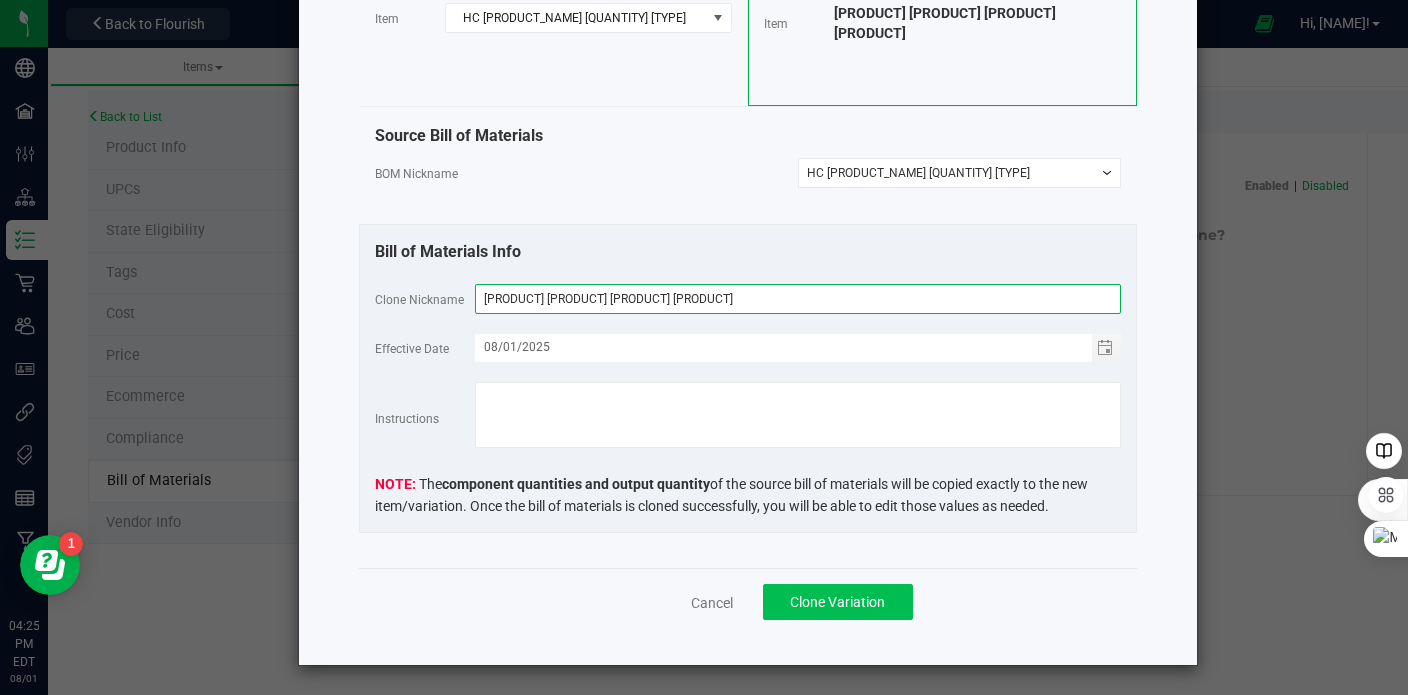 type on "[PRODUCT] [PRODUCT] [PRODUCT] [PRODUCT]" 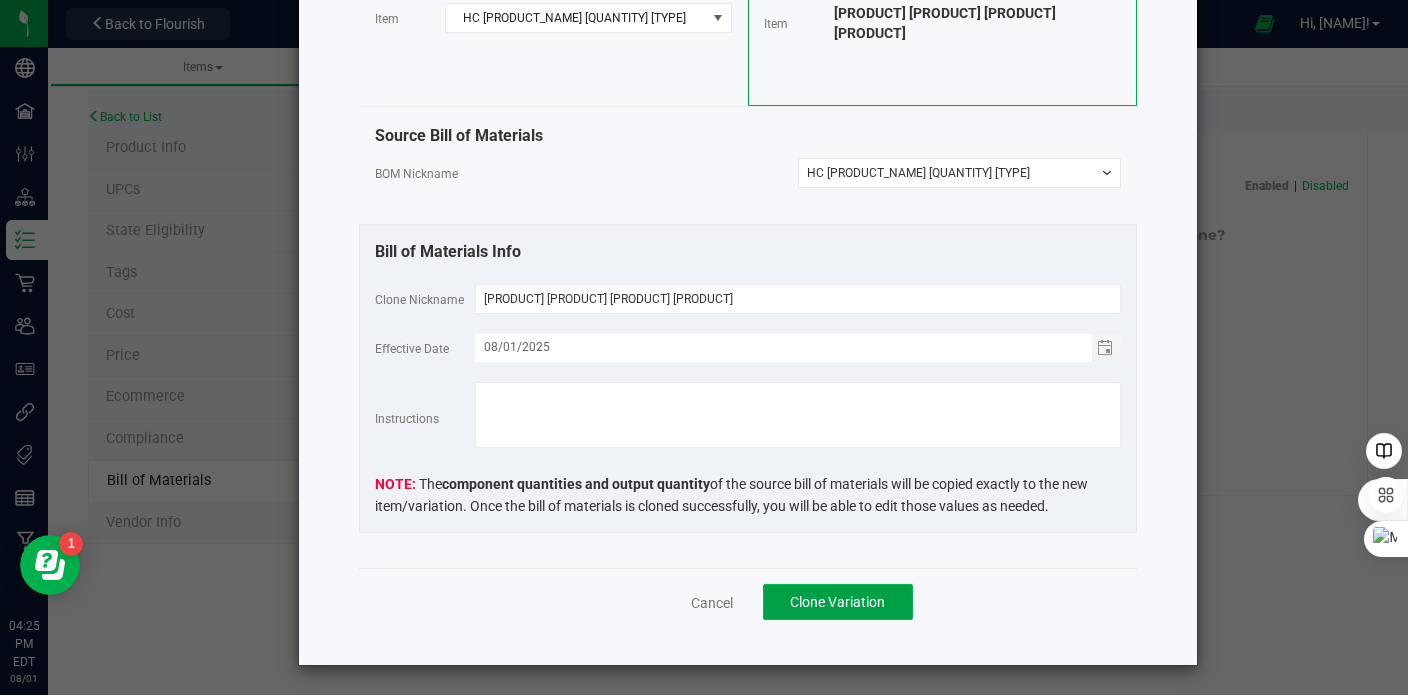 click on "Clone Variation" 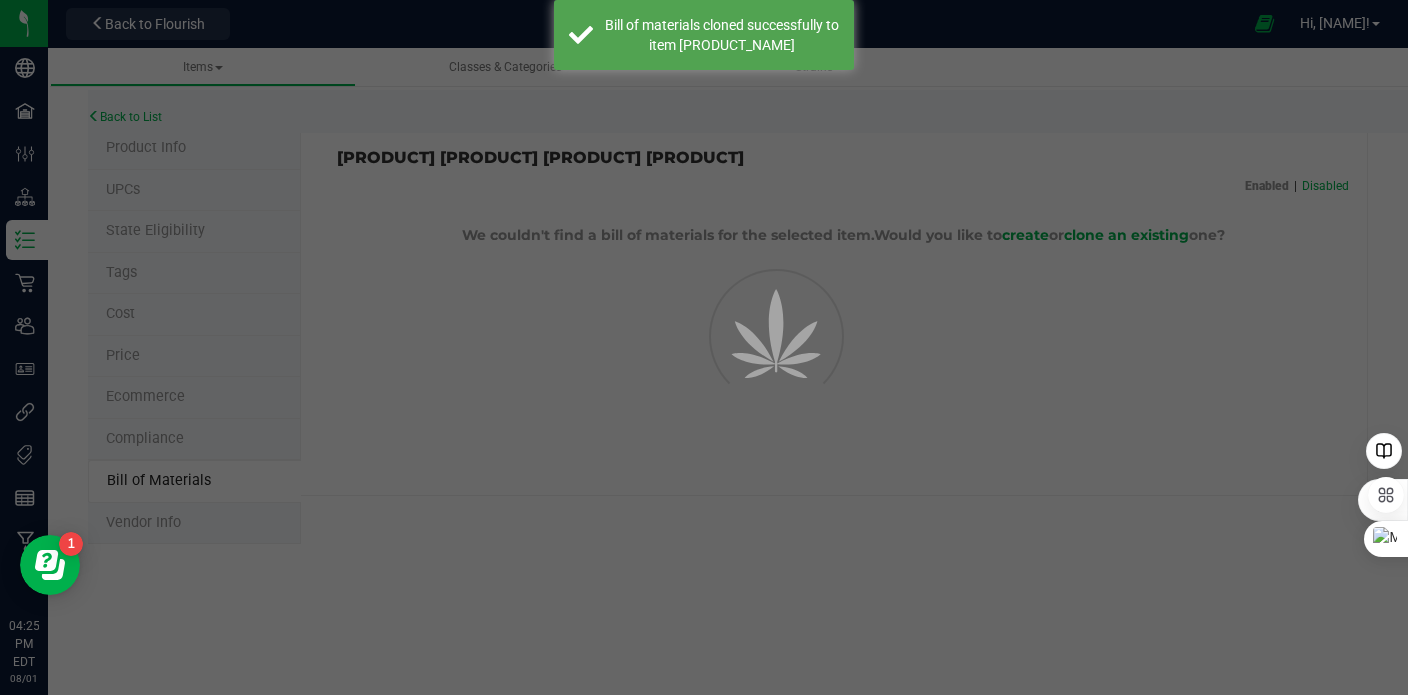 select on "194" 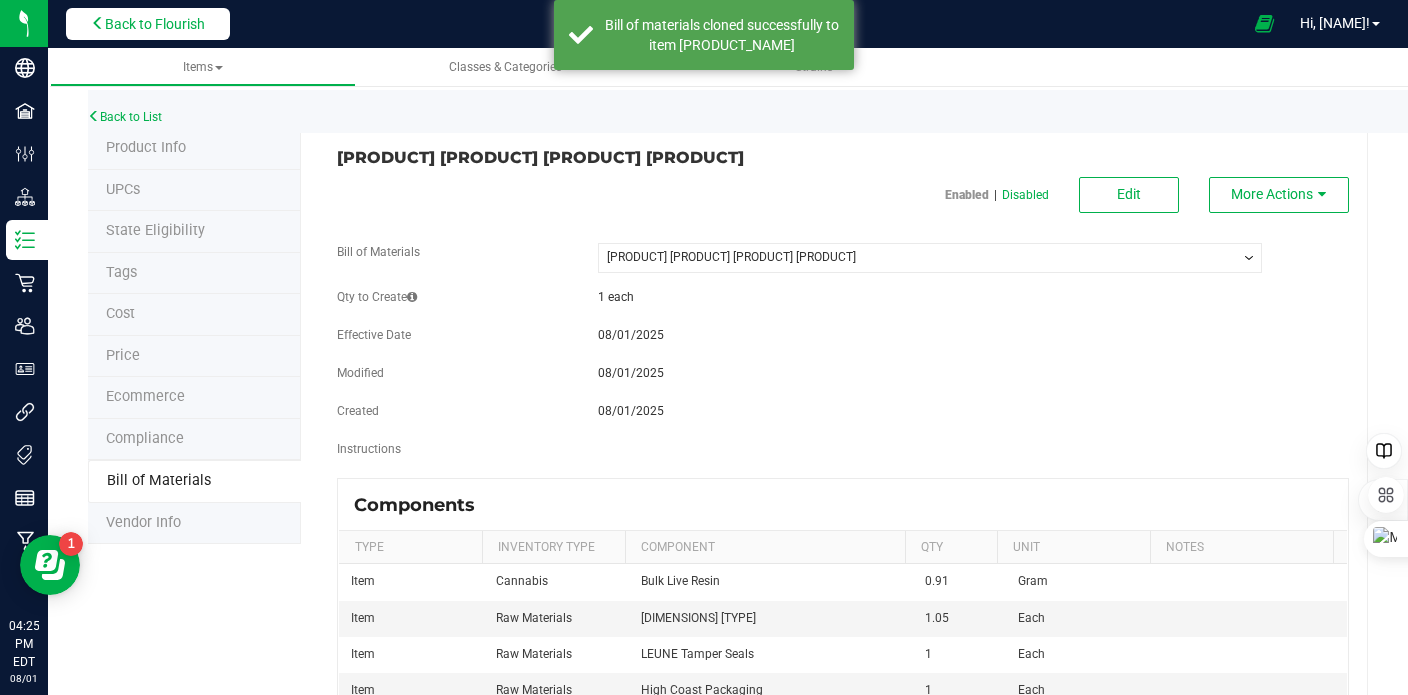 click on "Back to Flourish" at bounding box center [155, 24] 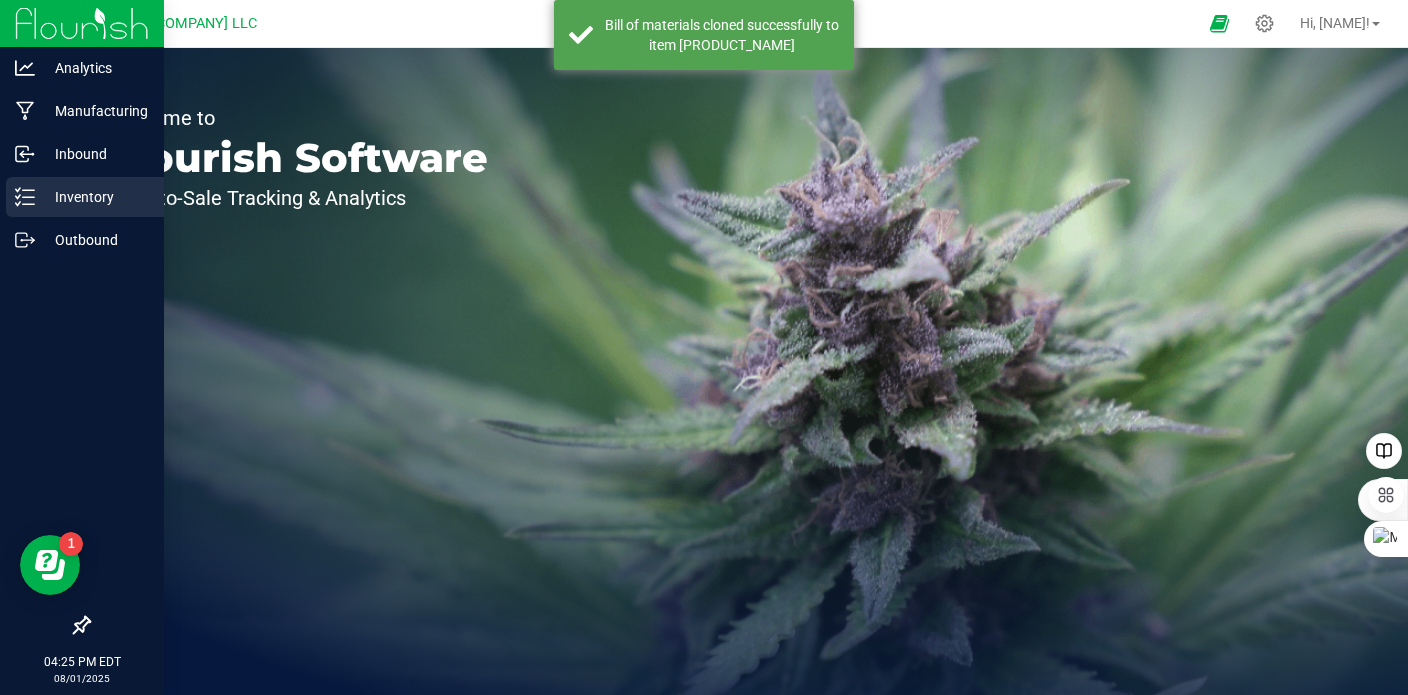 click 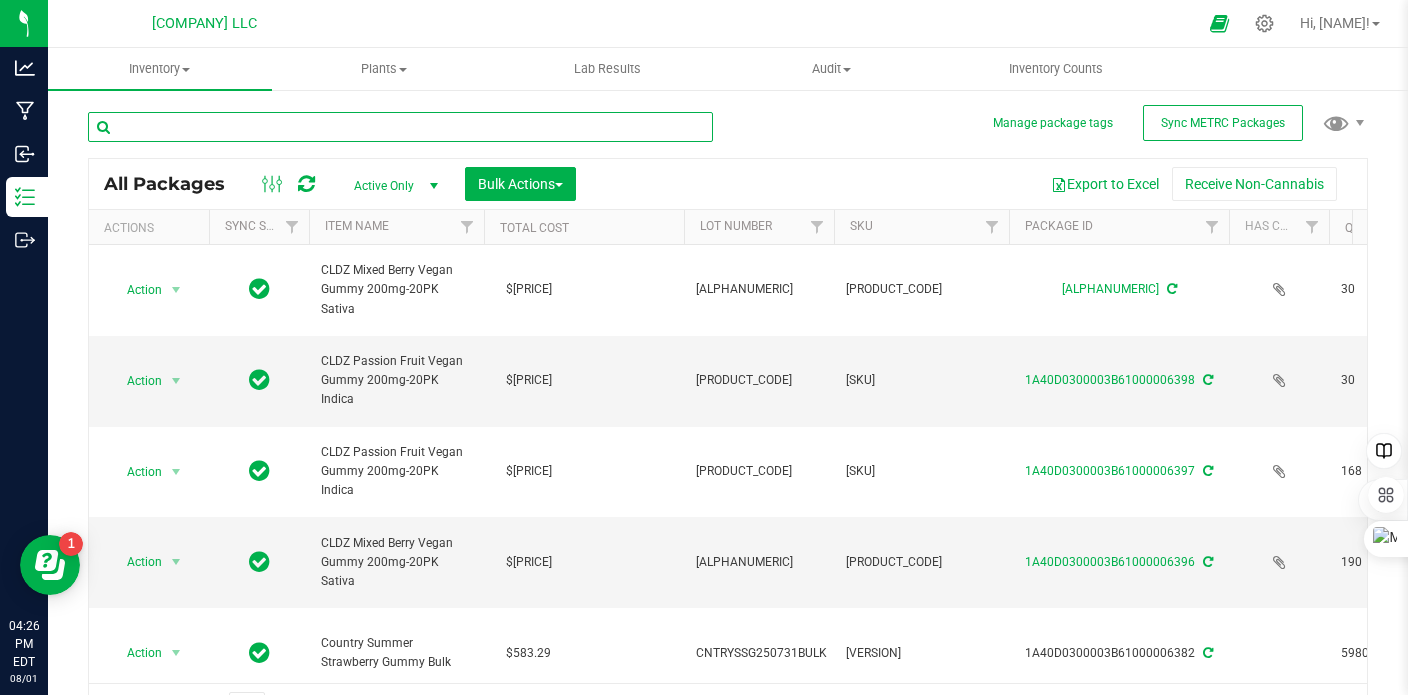 click at bounding box center [400, 127] 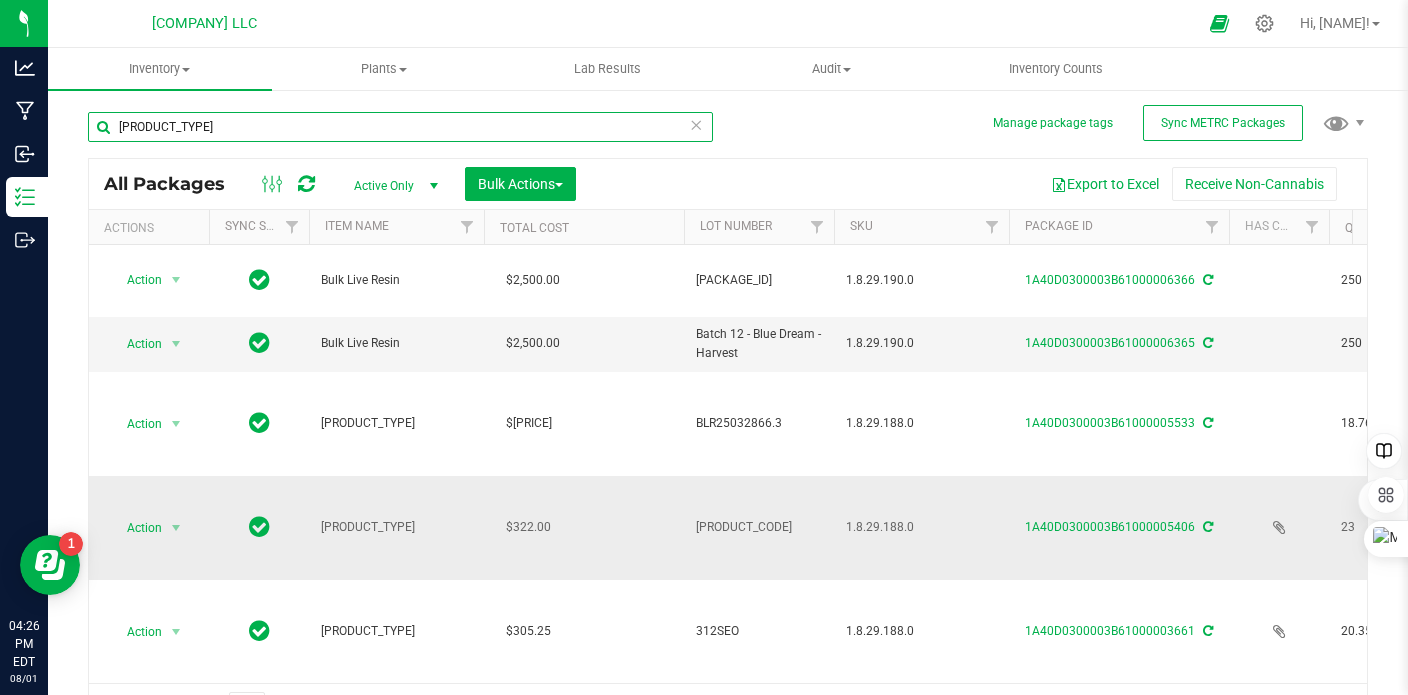 type on "[PRODUCT_TYPE]" 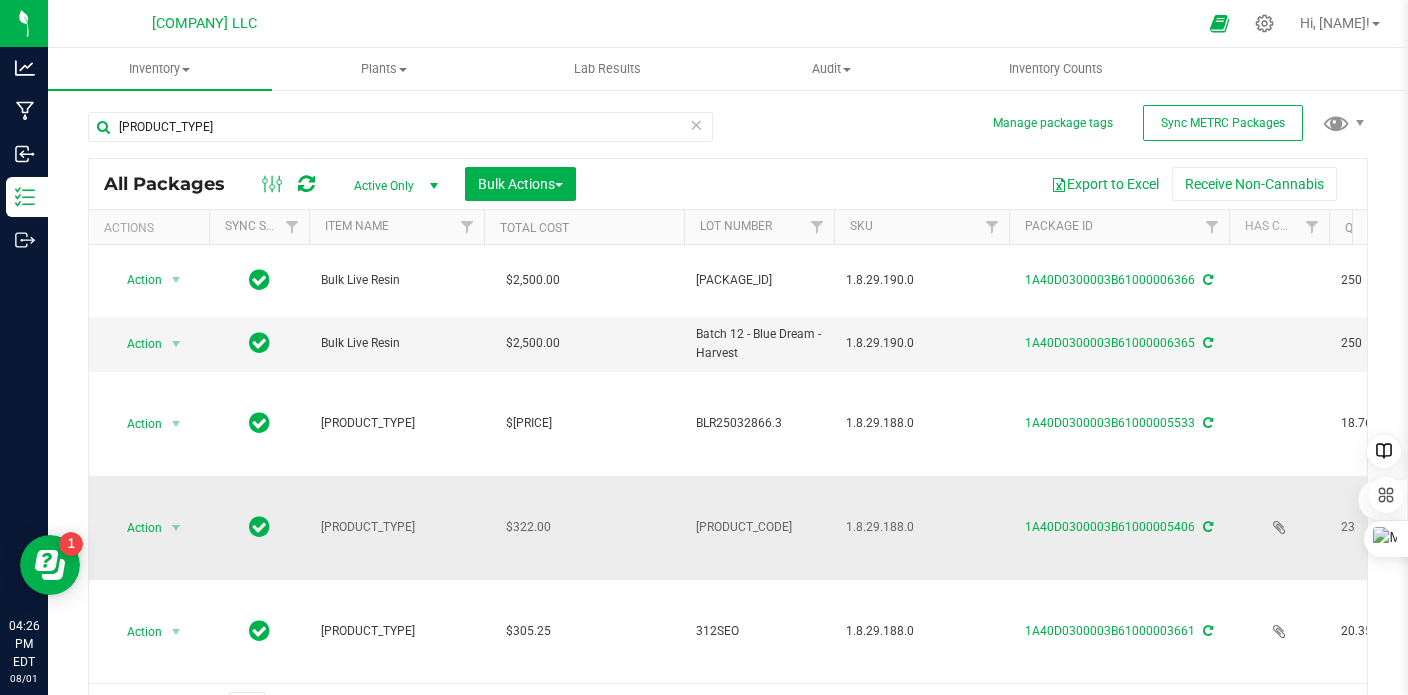 click on "1.8.29.188.0" at bounding box center (921, 528) 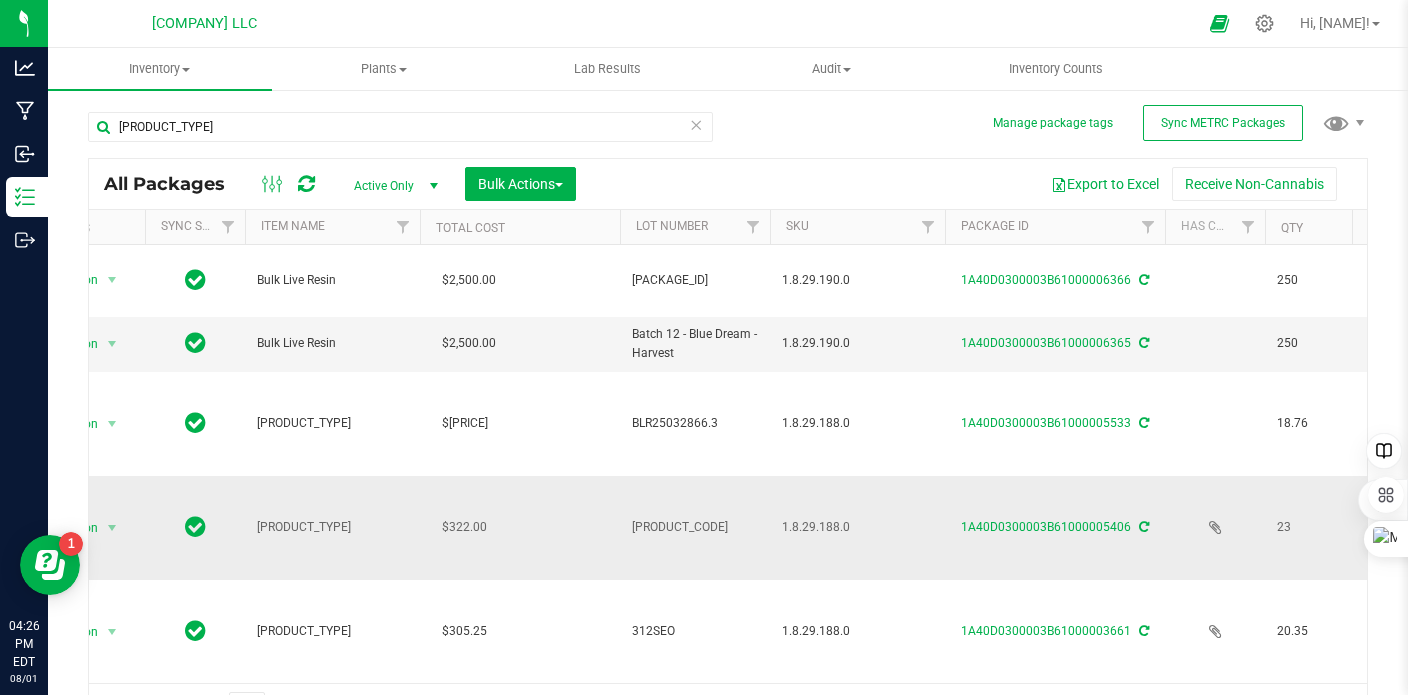 scroll, scrollTop: 0, scrollLeft: 121, axis: horizontal 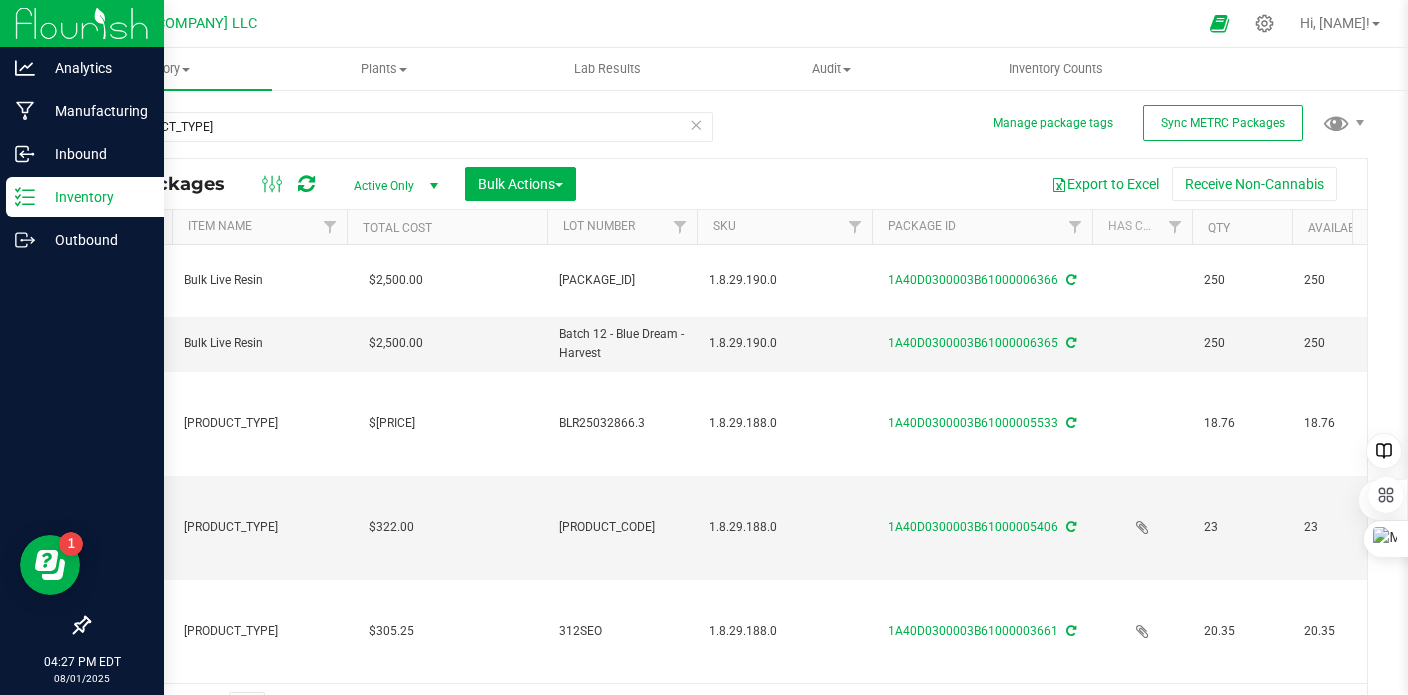 click on "Inventory" at bounding box center [95, 197] 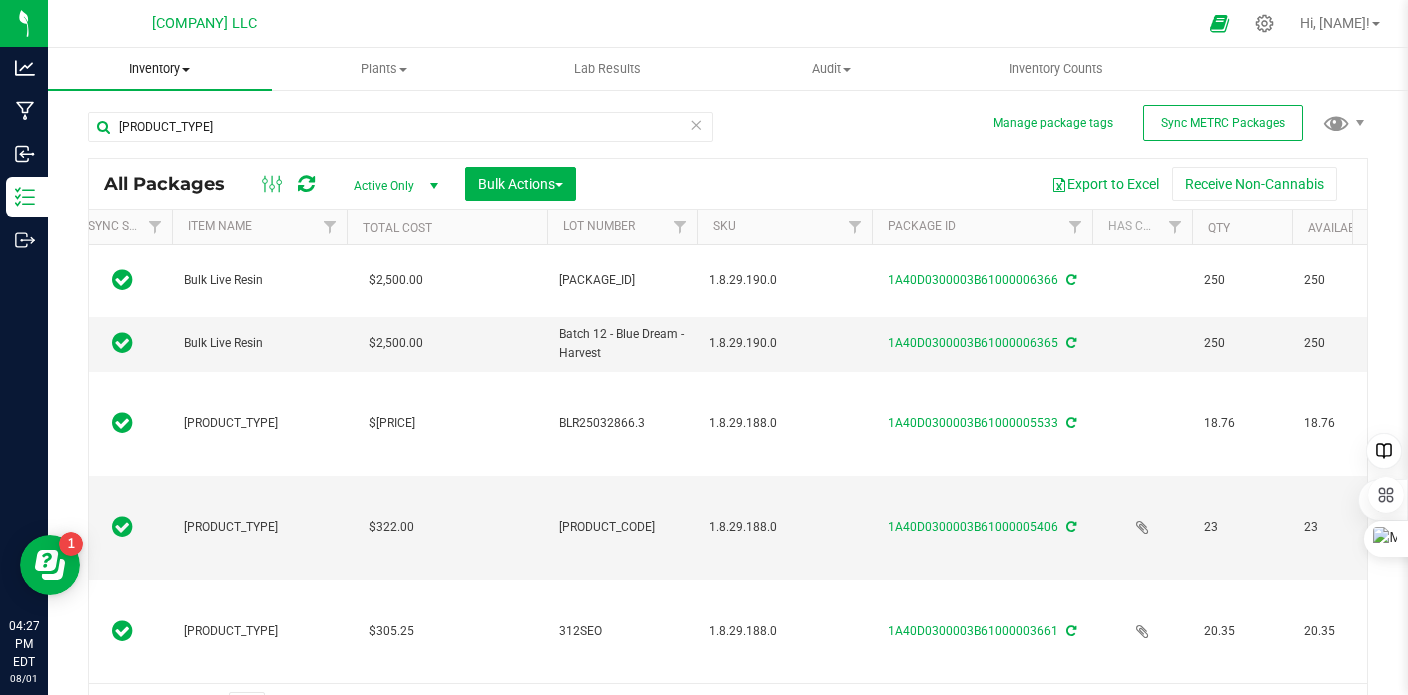 click at bounding box center (186, 70) 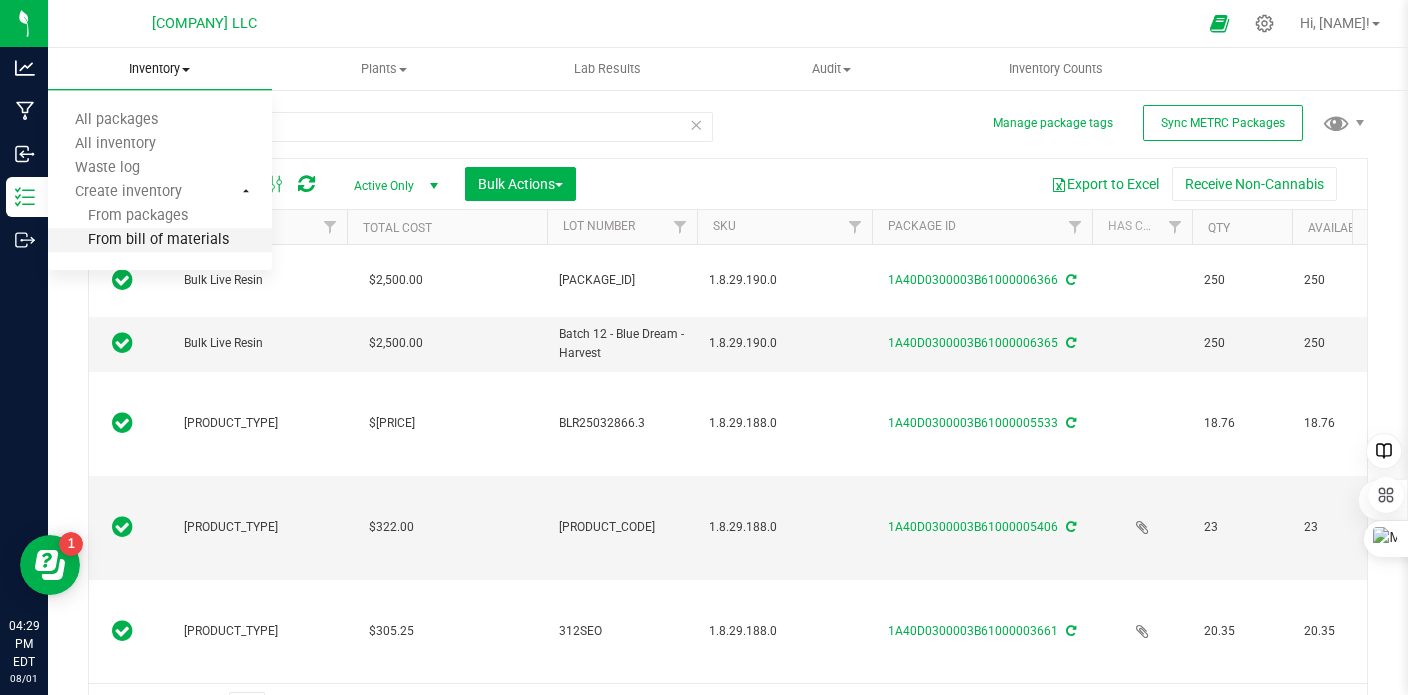 click on "From bill of materials" at bounding box center [138, 240] 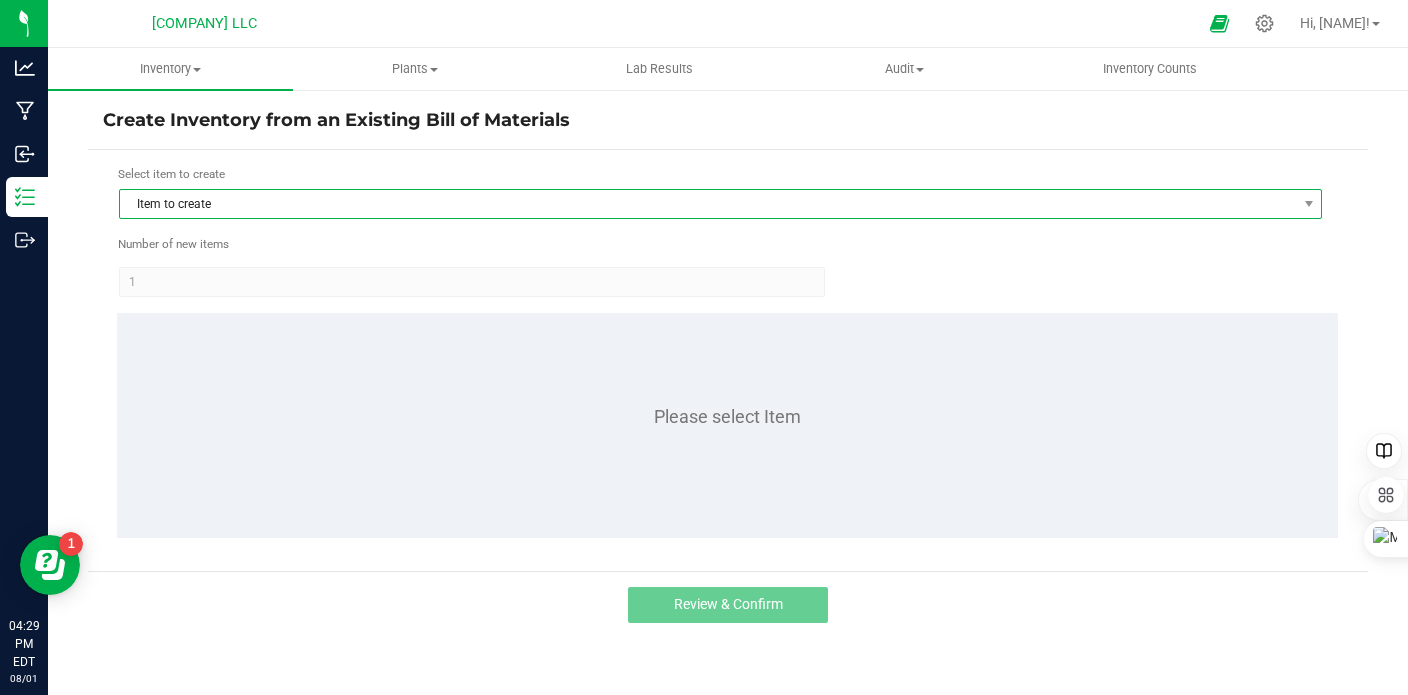 click on "Item to create" at bounding box center (708, 204) 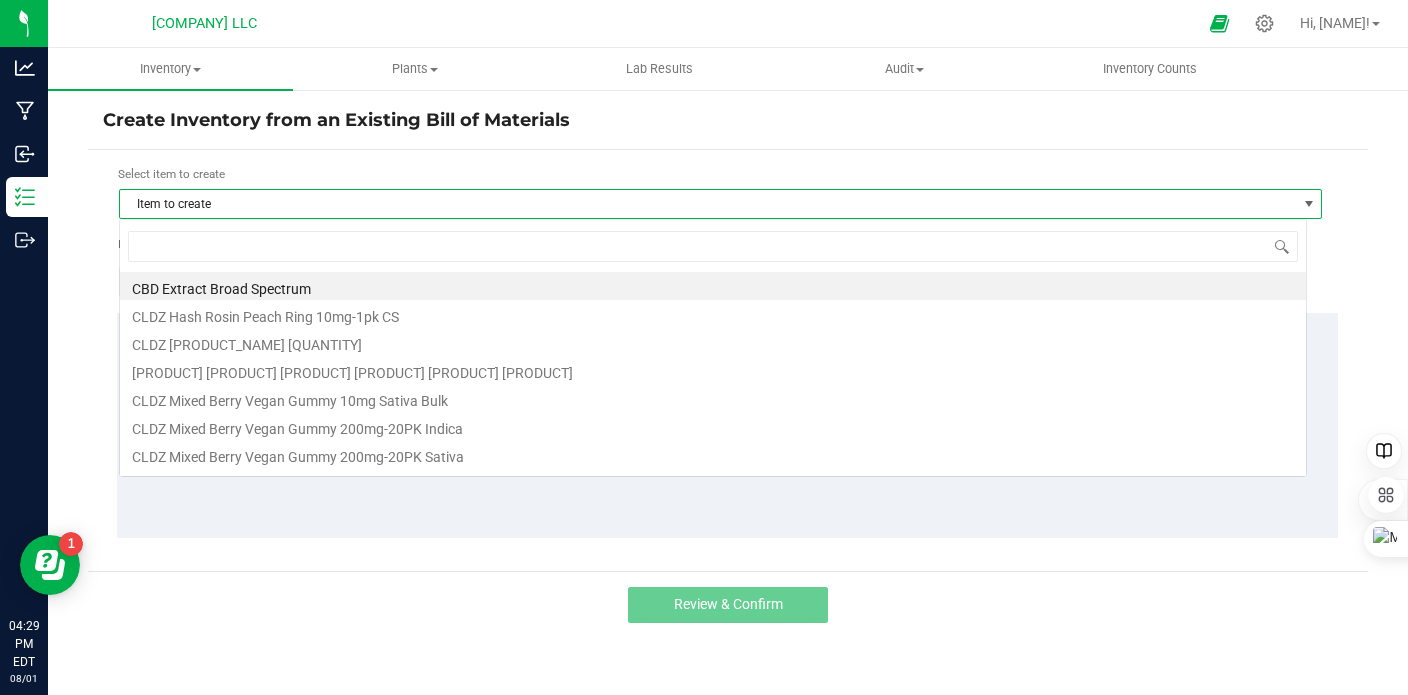 scroll, scrollTop: 99970, scrollLeft: 98812, axis: both 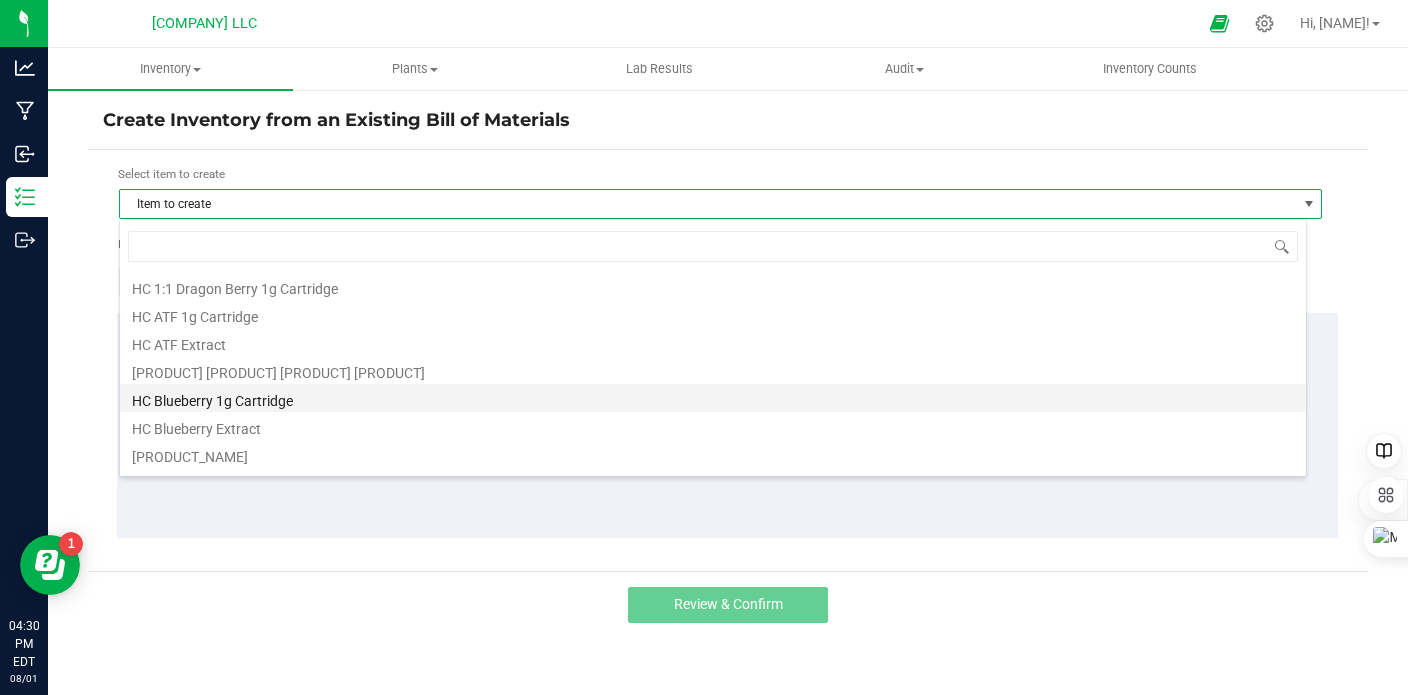 click on "HC Blueberry 1g Cartridge" at bounding box center [713, 398] 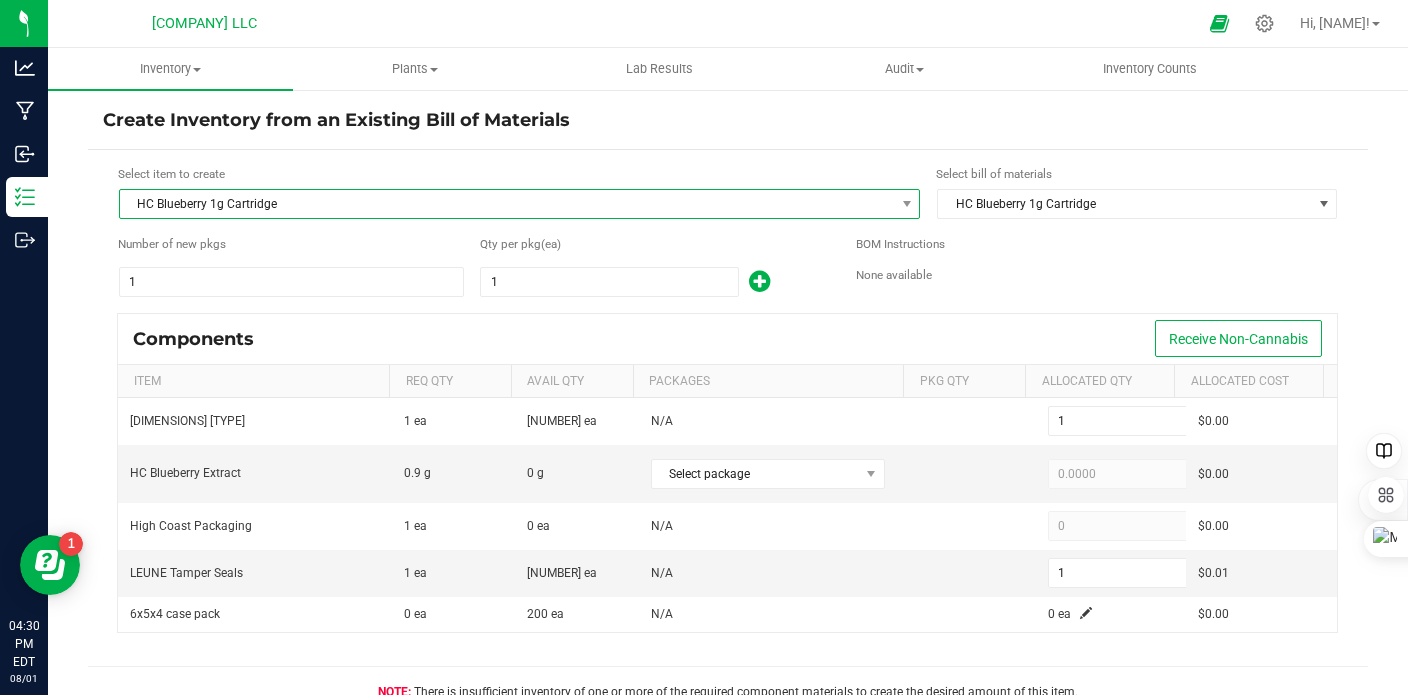 click on "HC Blueberry 1g Cartridge" at bounding box center (507, 204) 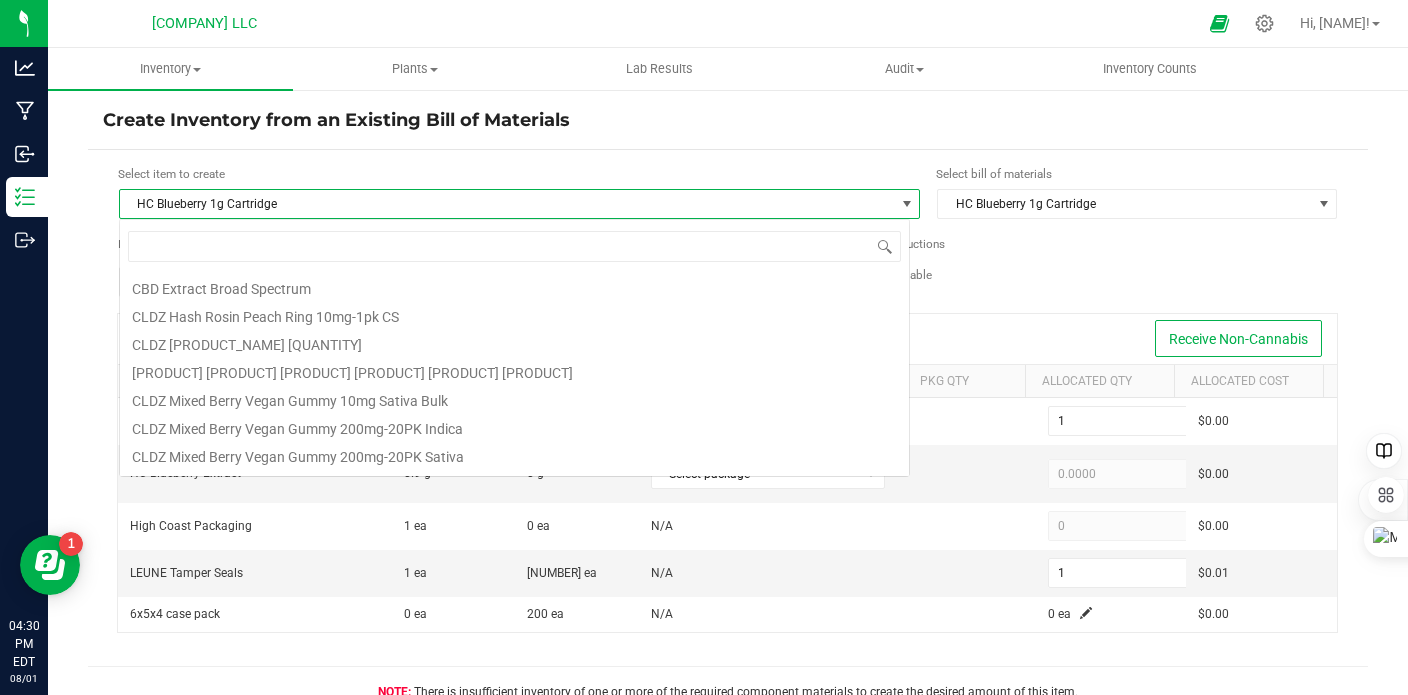 scroll, scrollTop: 99970, scrollLeft: 99208, axis: both 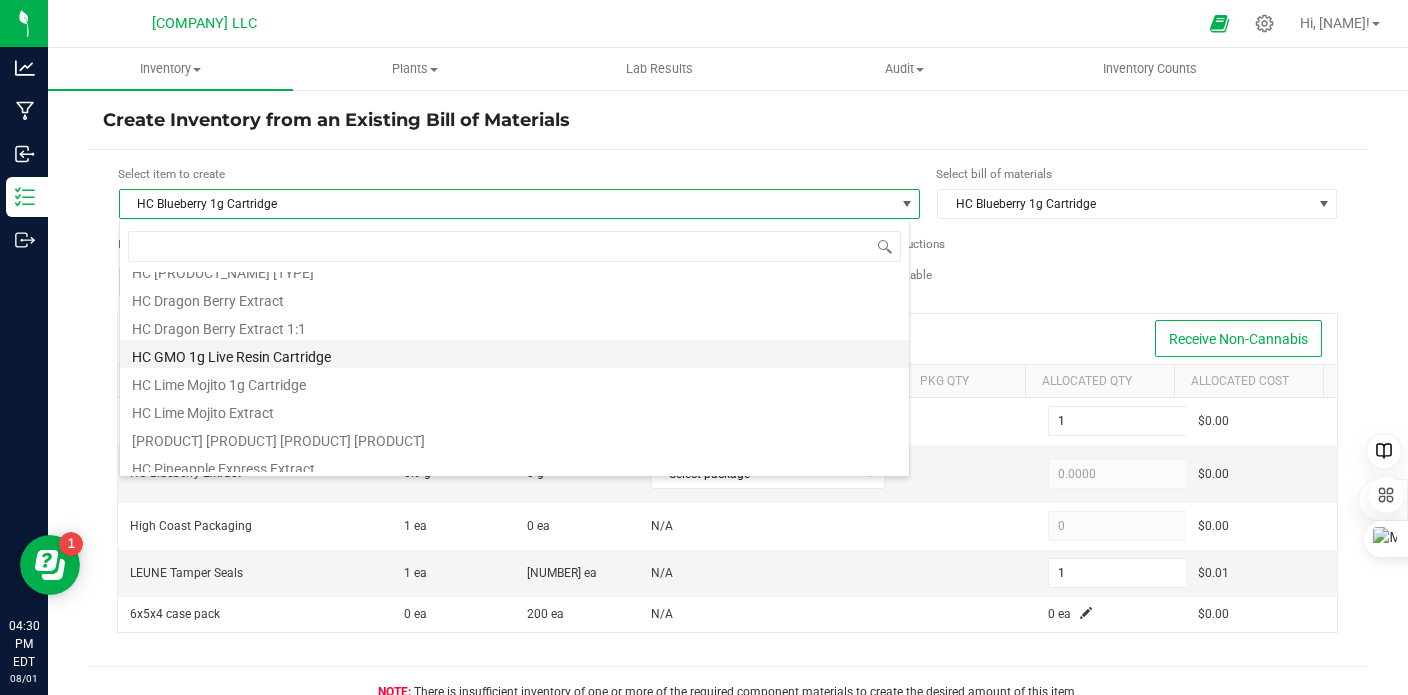 click on "HC GMO 1g Live Resin Cartridge" at bounding box center (514, 354) 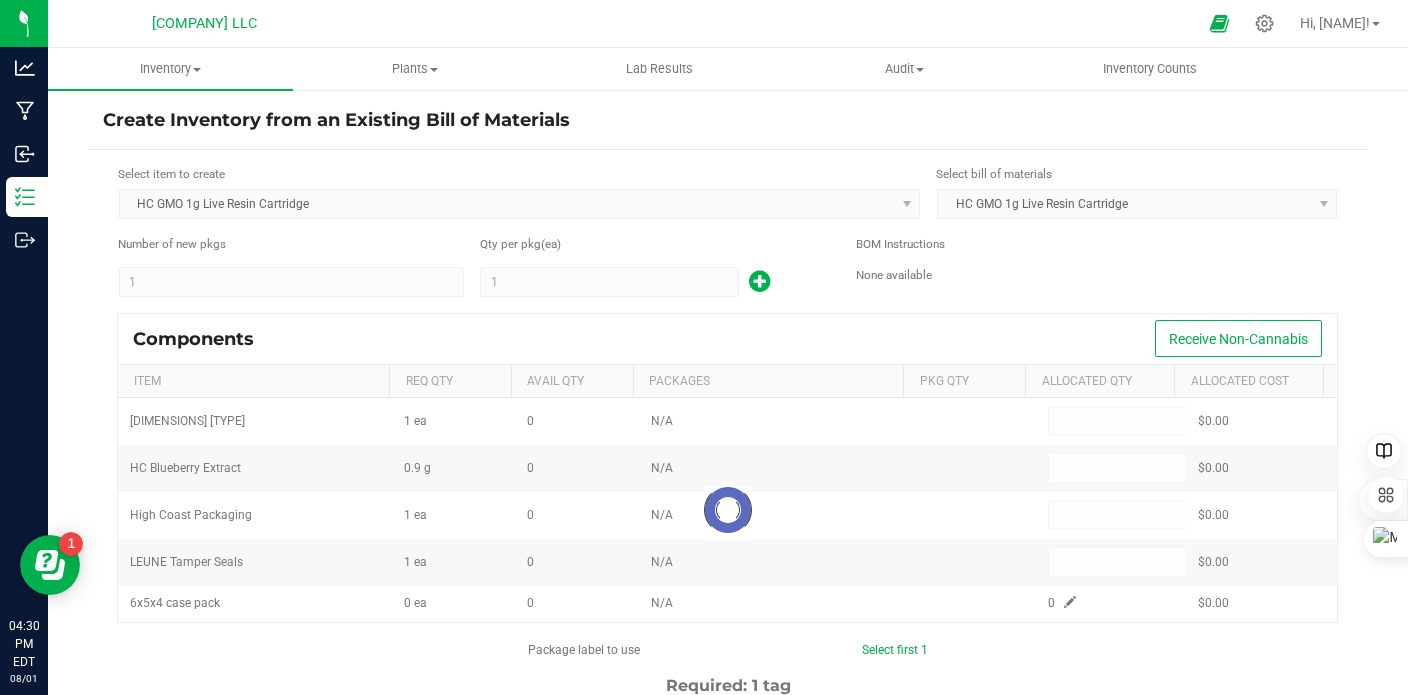 type on "1" 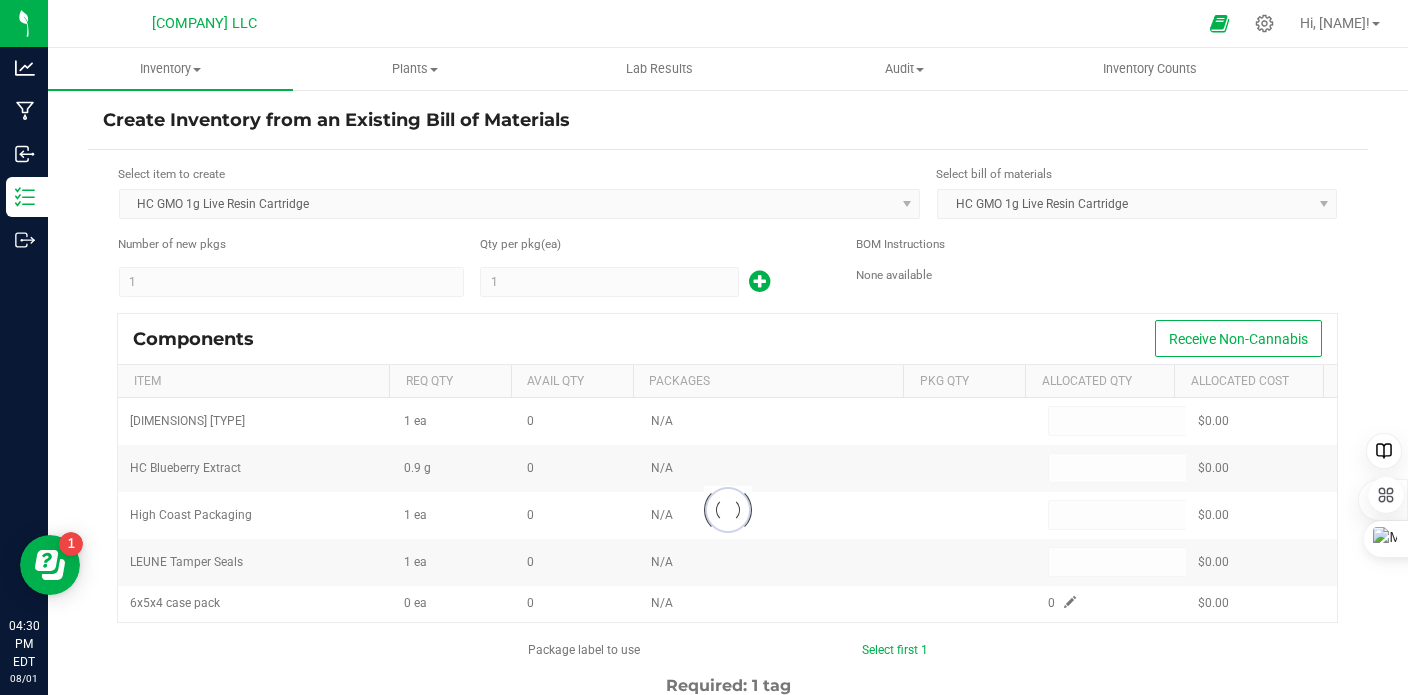 type on "1" 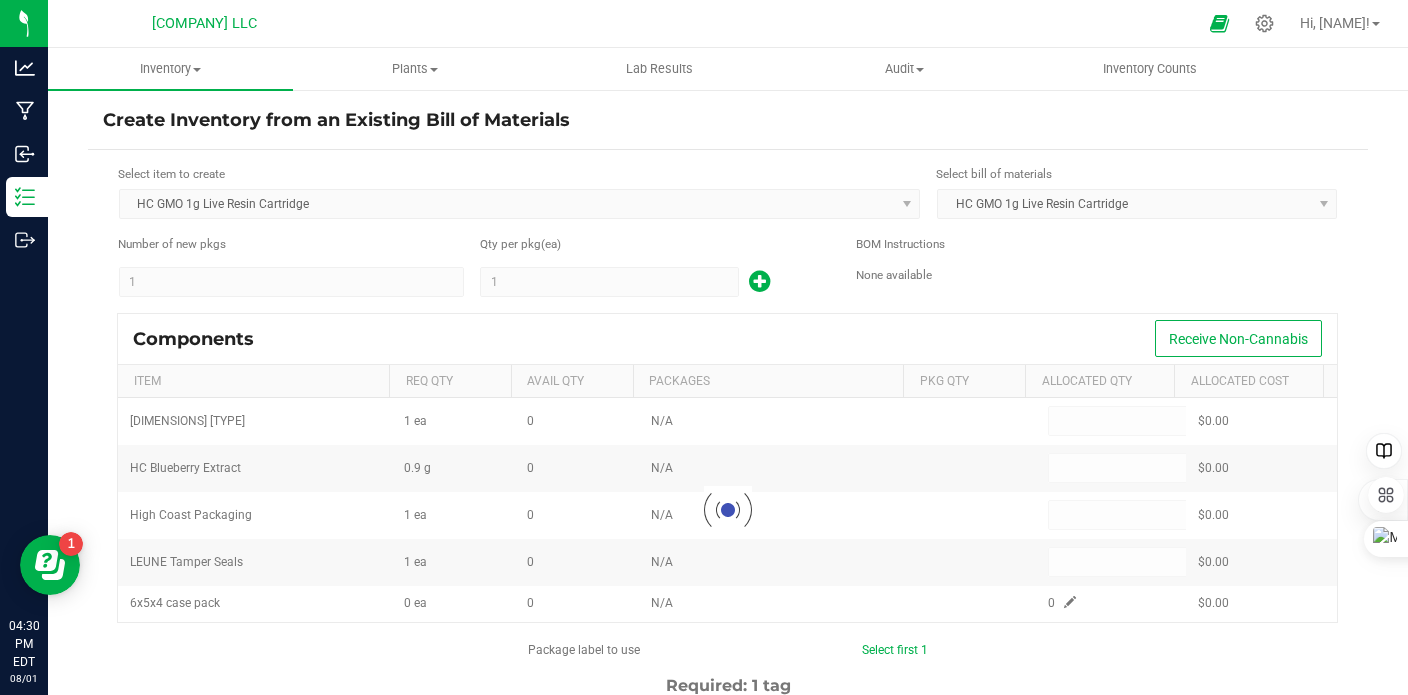 type on "0" 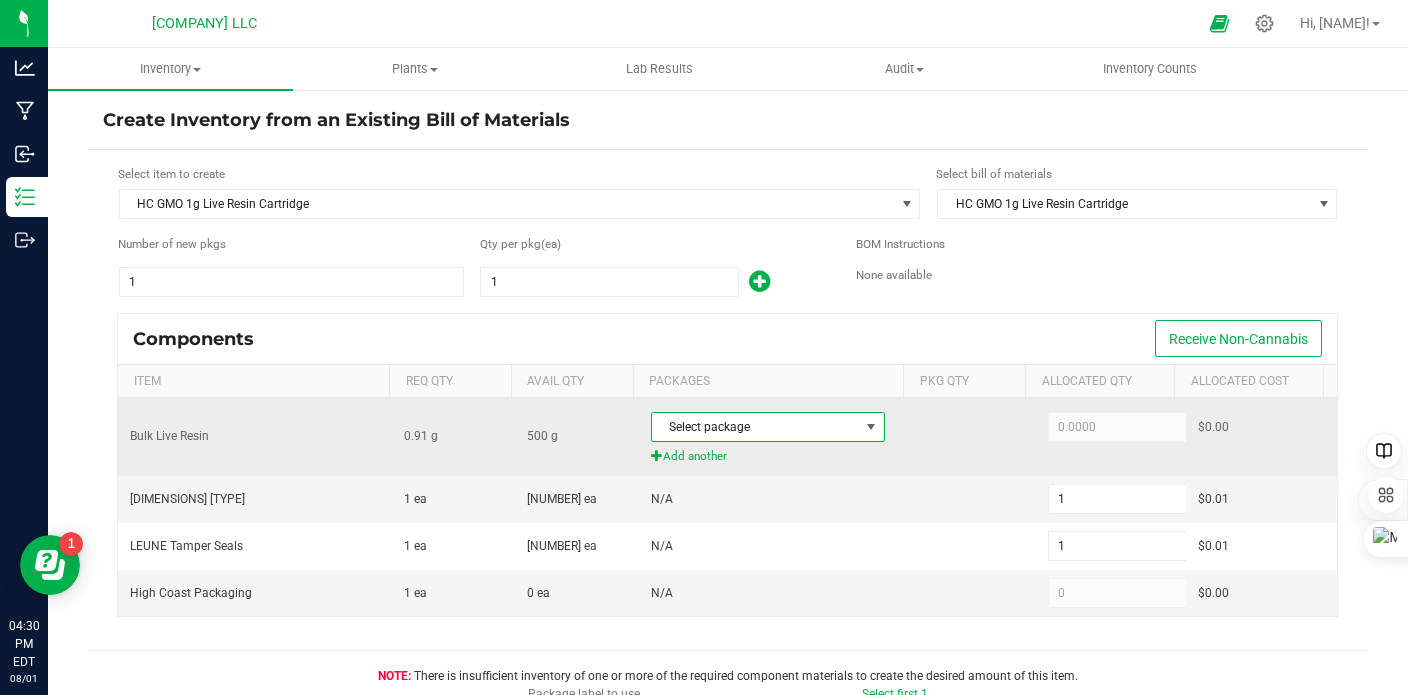 click on "Select package" at bounding box center (755, 427) 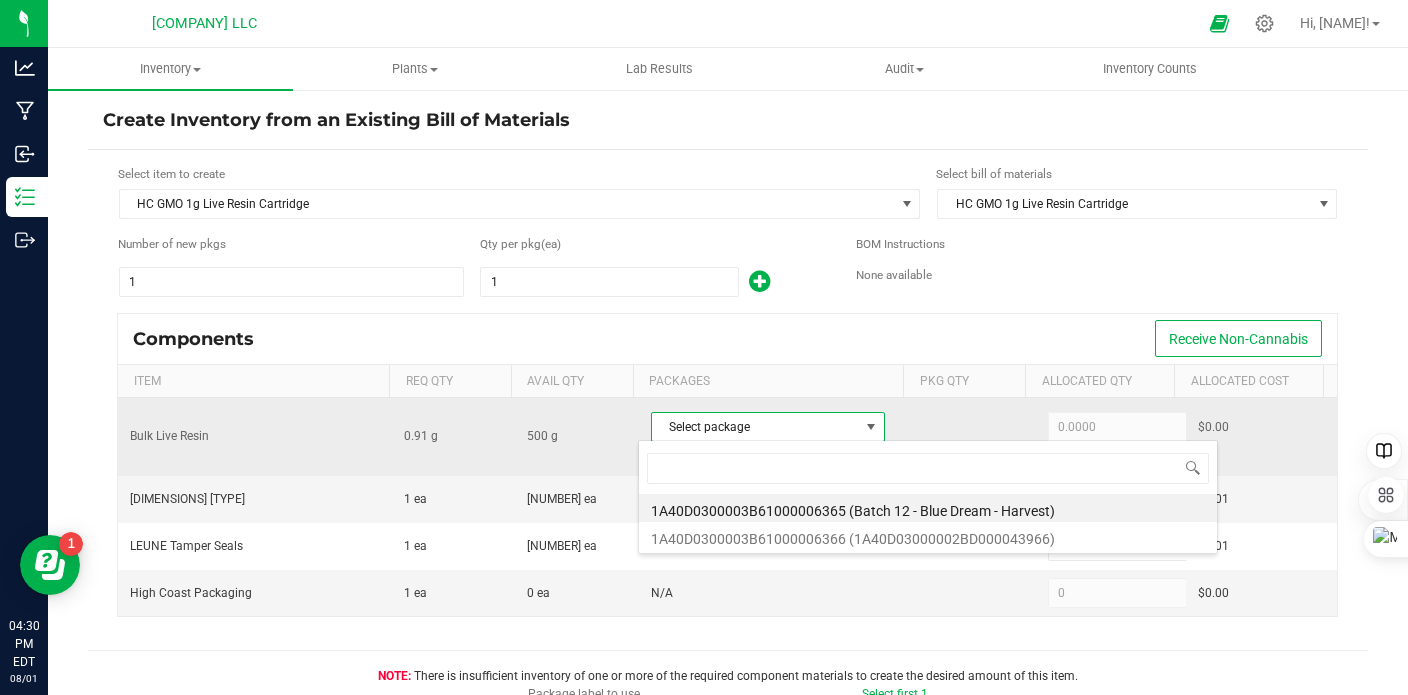 scroll, scrollTop: 99970, scrollLeft: 99772, axis: both 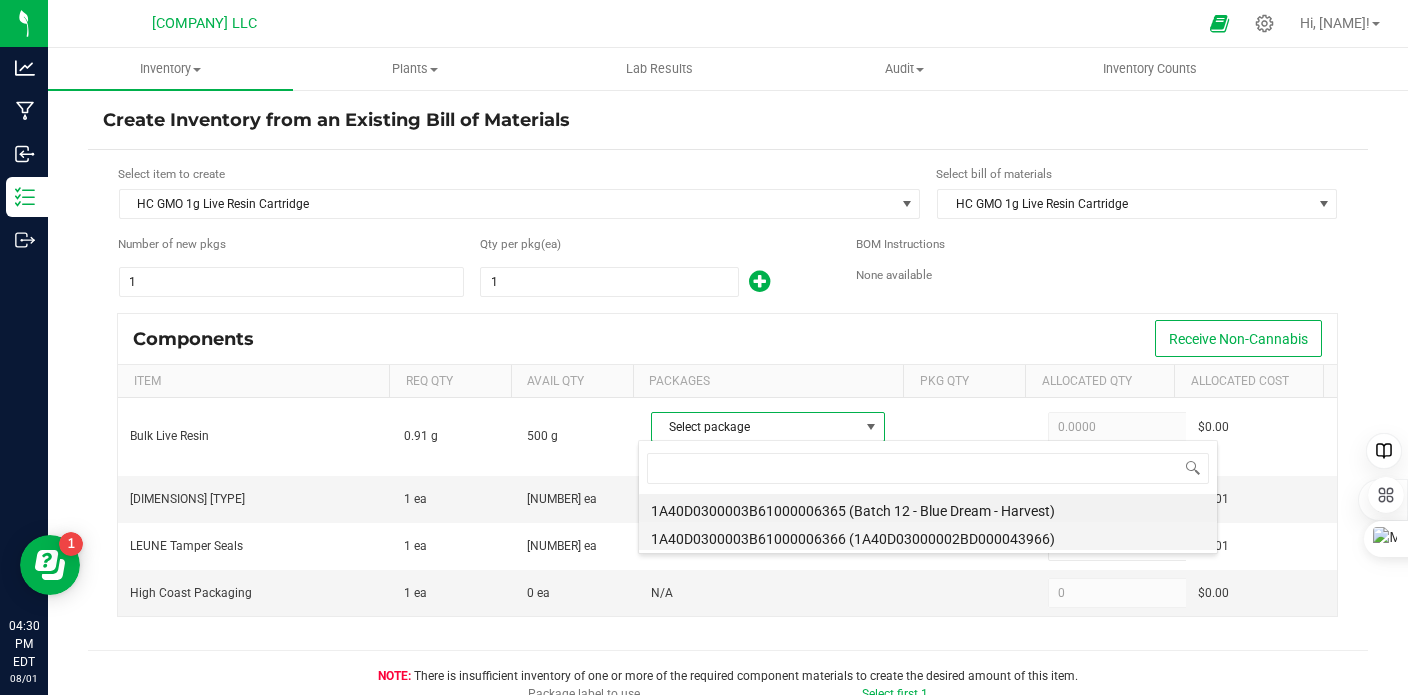 click on "1A40D0300003B61000006366 (1A40D03000002BD000043966)" at bounding box center [928, 536] 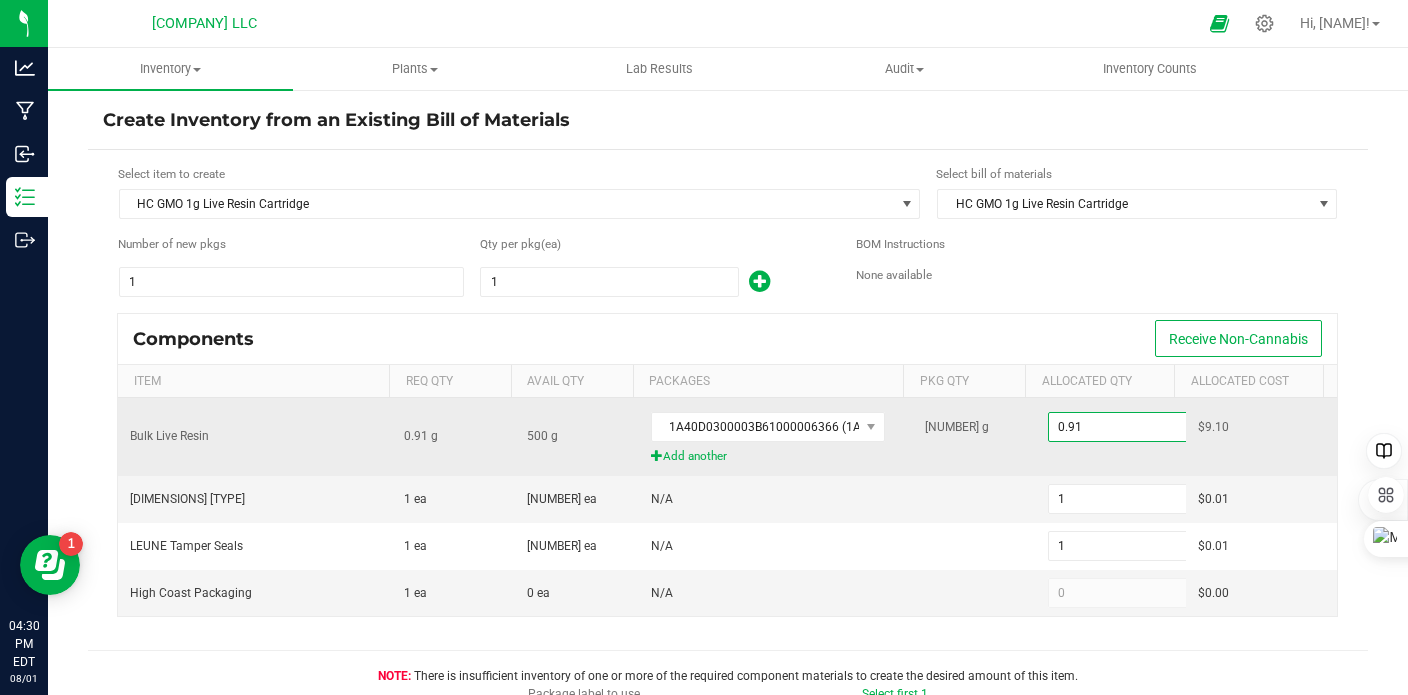 click on "0.91" at bounding box center (1122, 427) 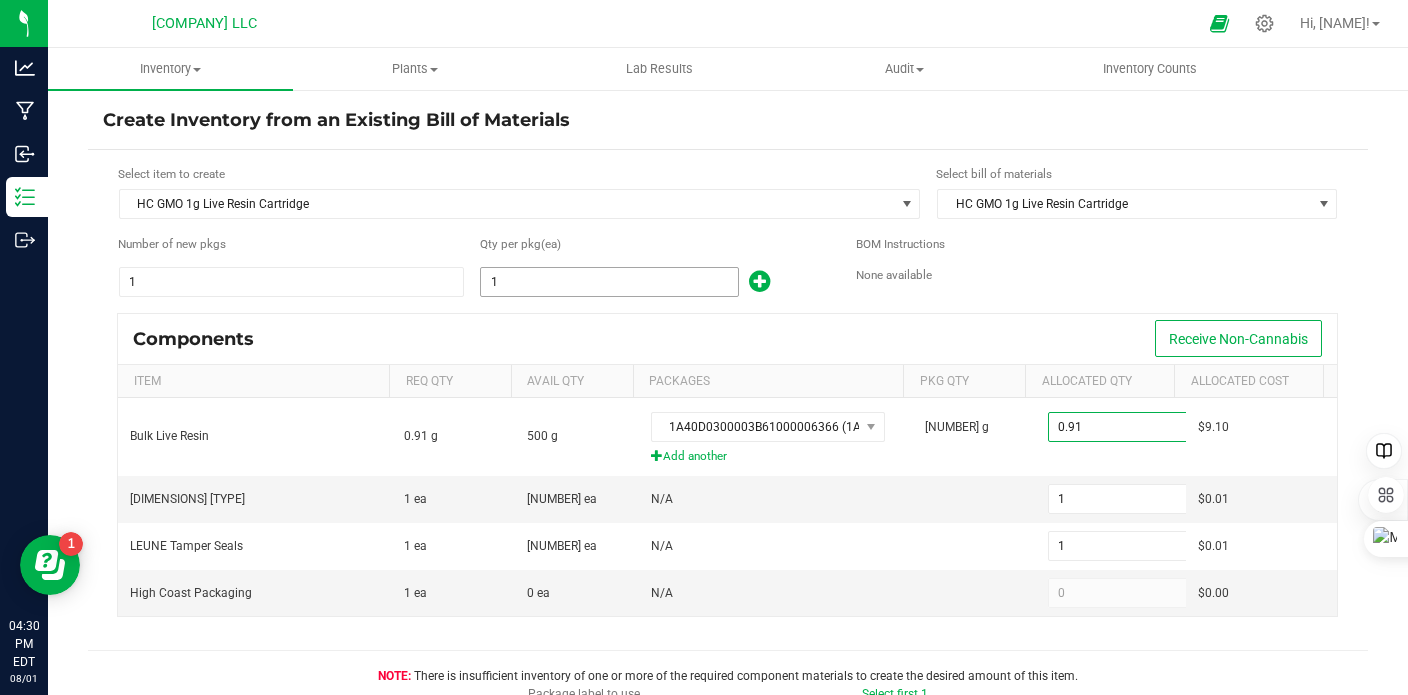 type on "0.9100" 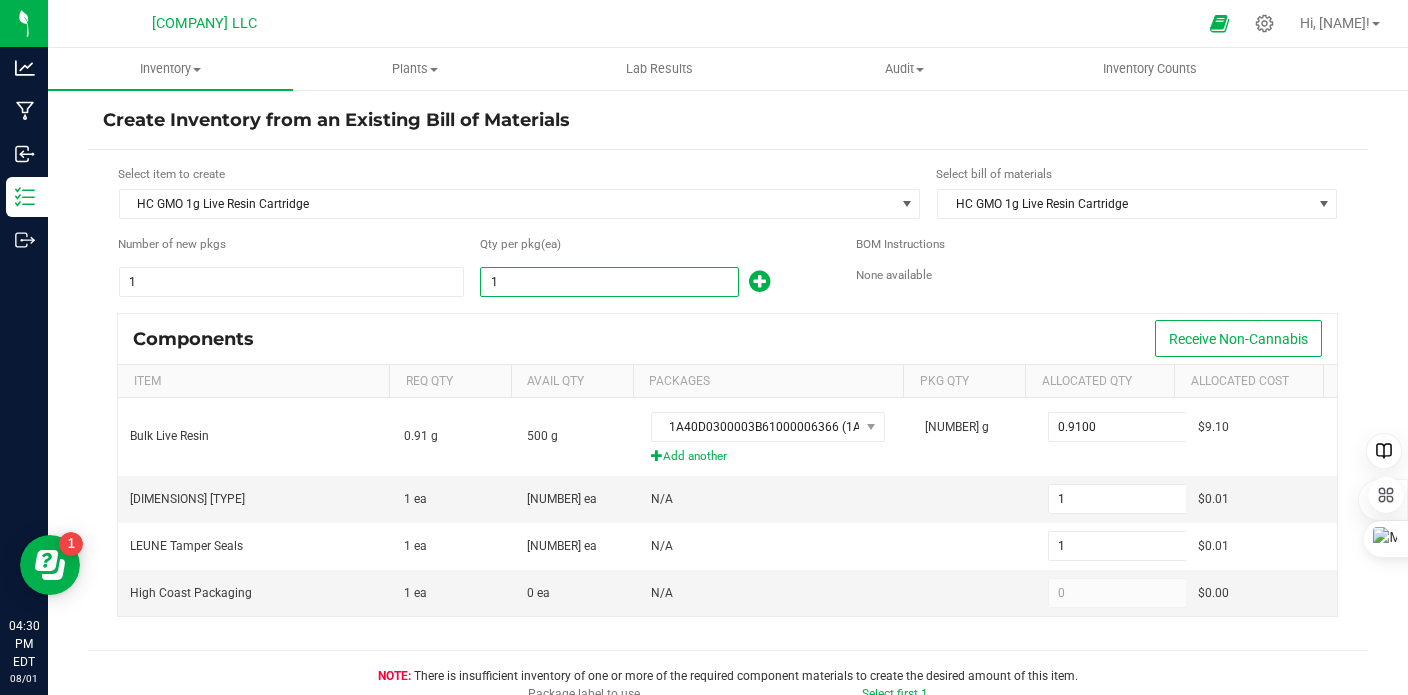 click on "1" at bounding box center [609, 282] 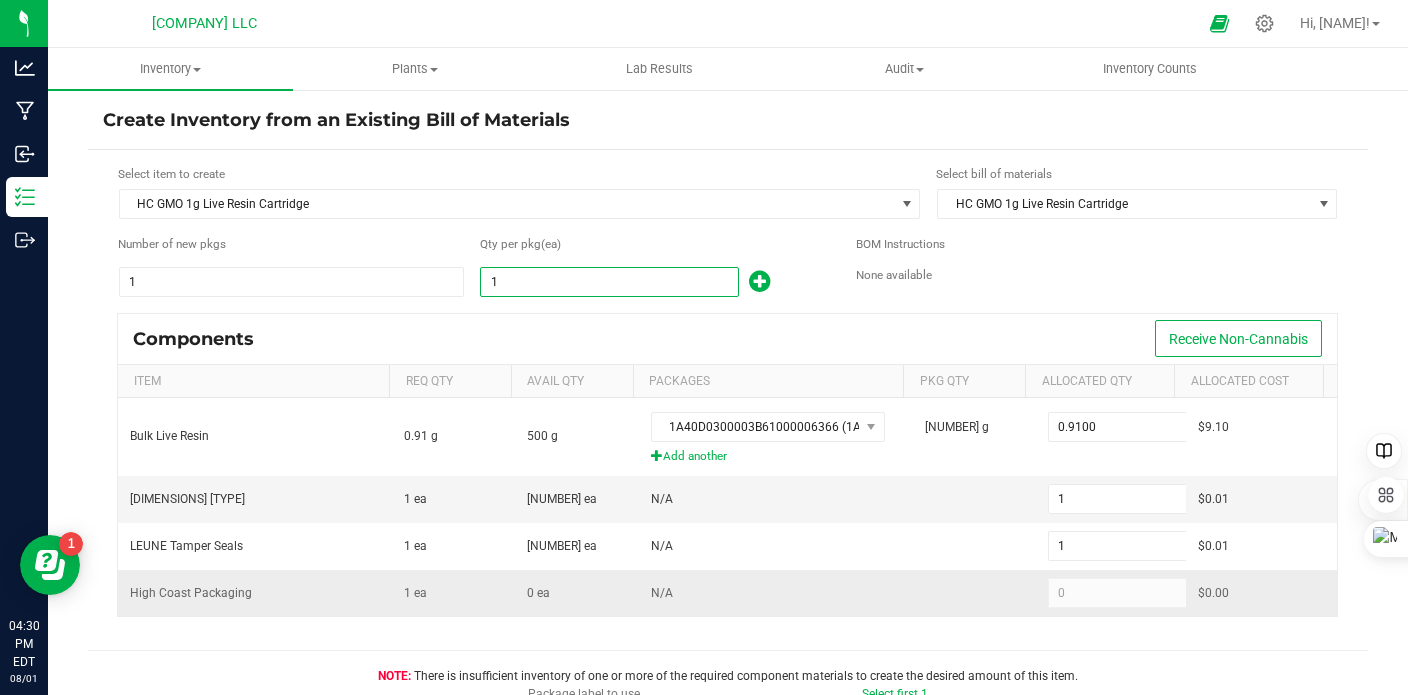 type on "2" 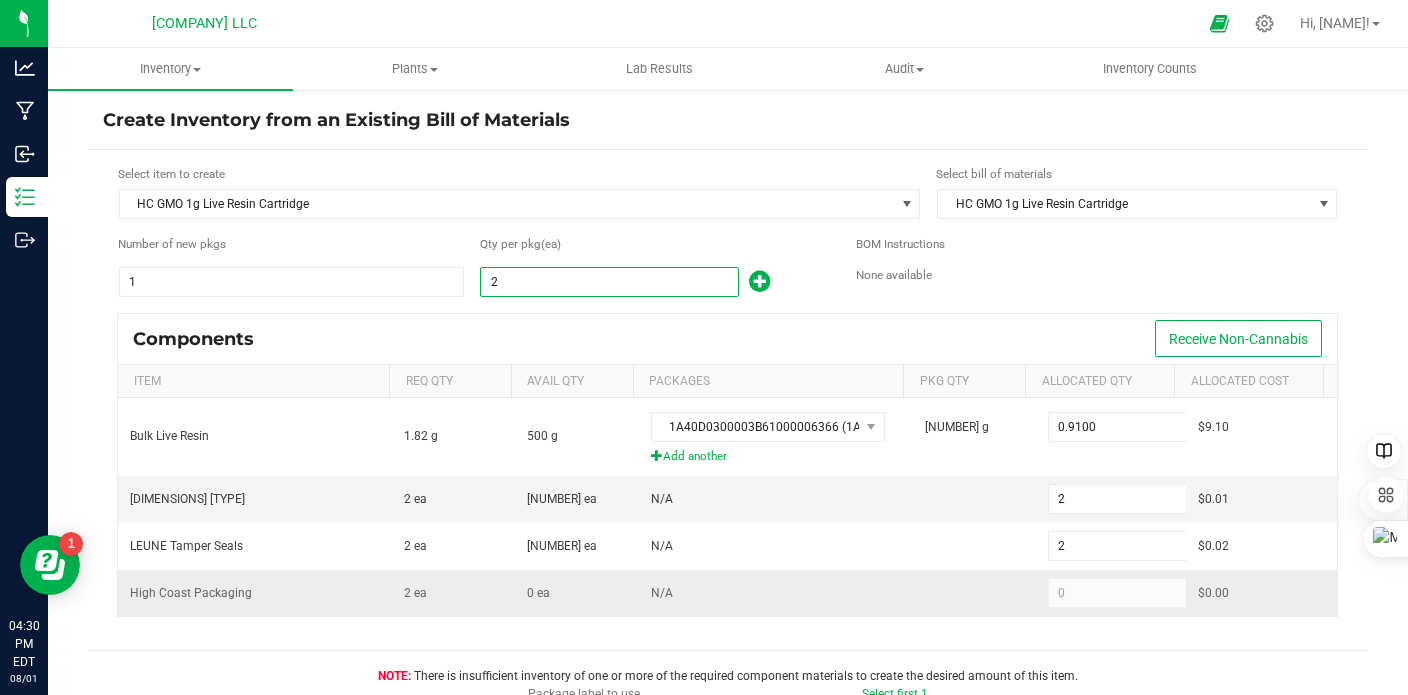 type on "26" 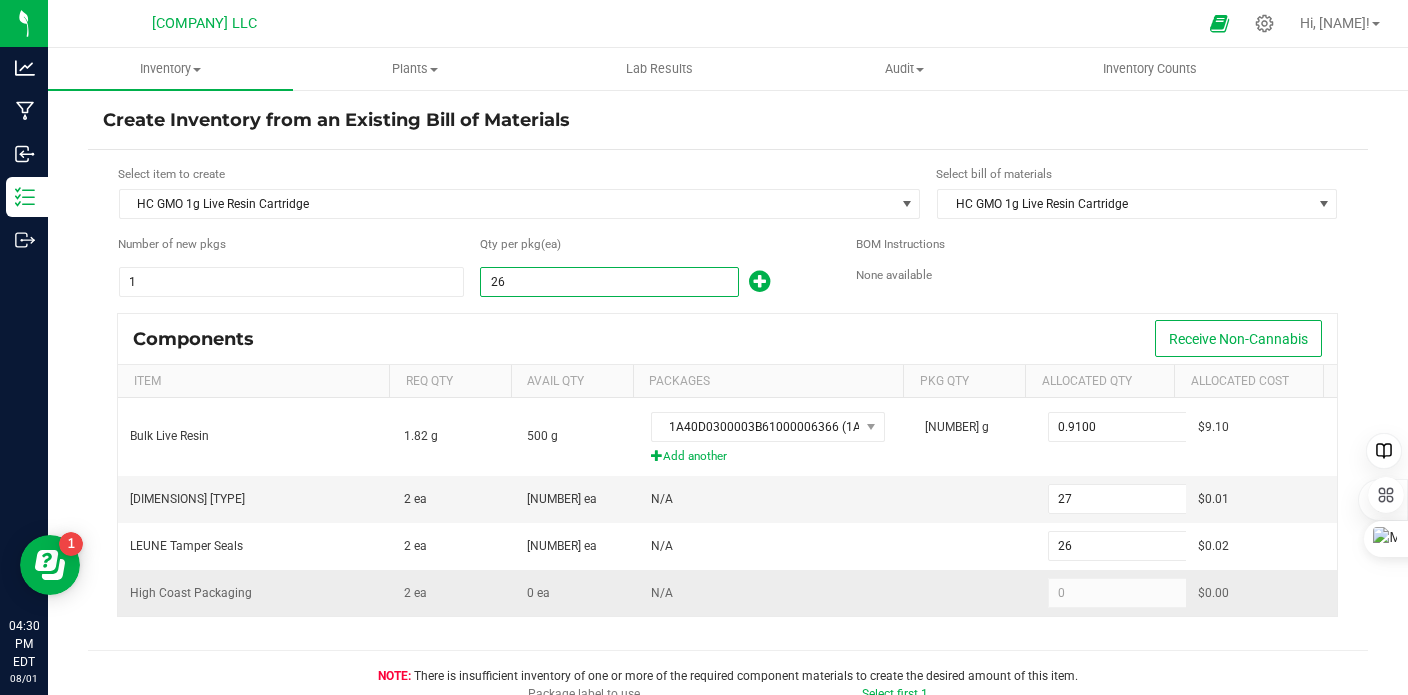 type on "261" 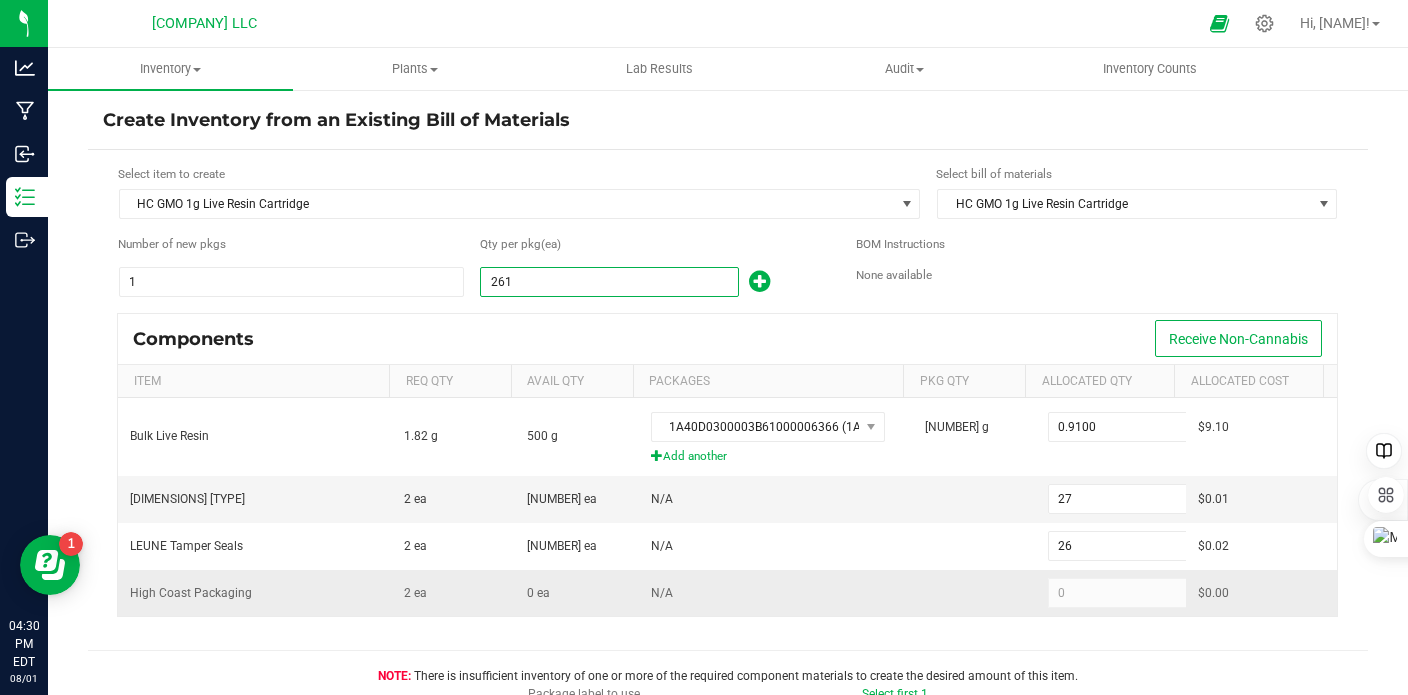 type on "274" 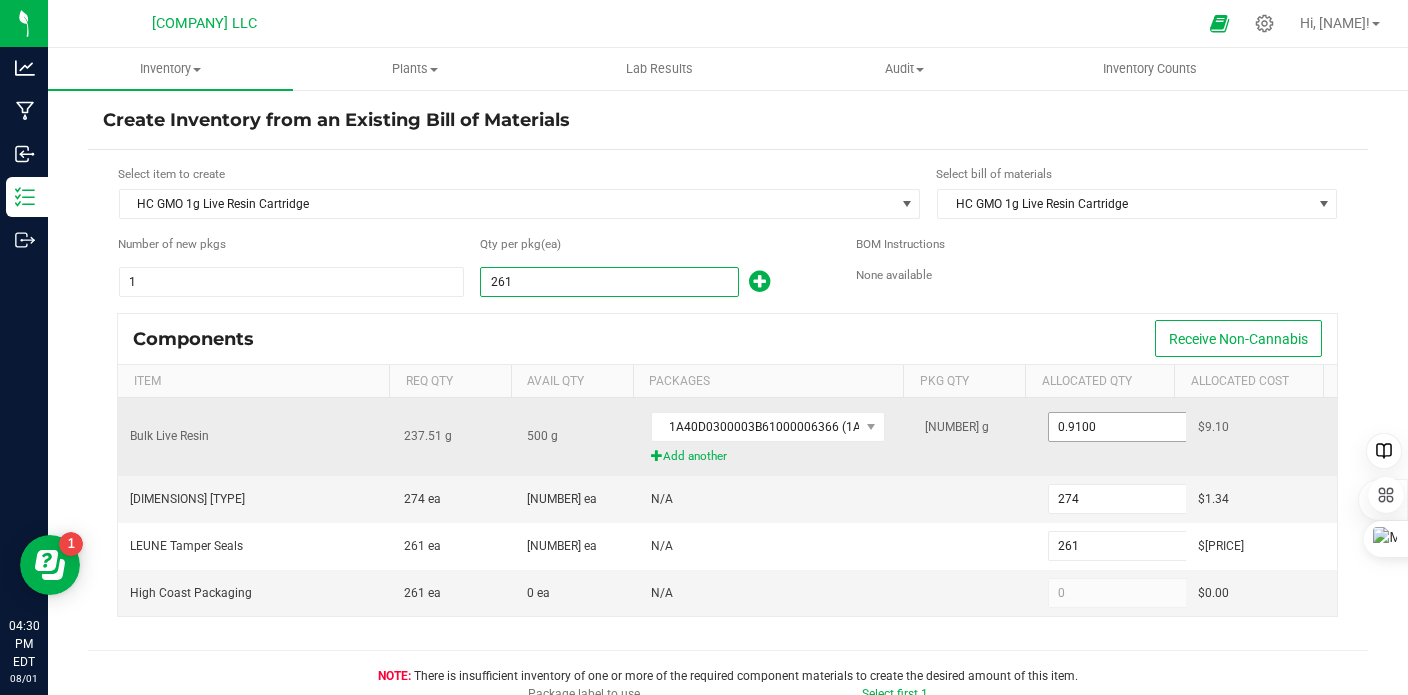 type on "261" 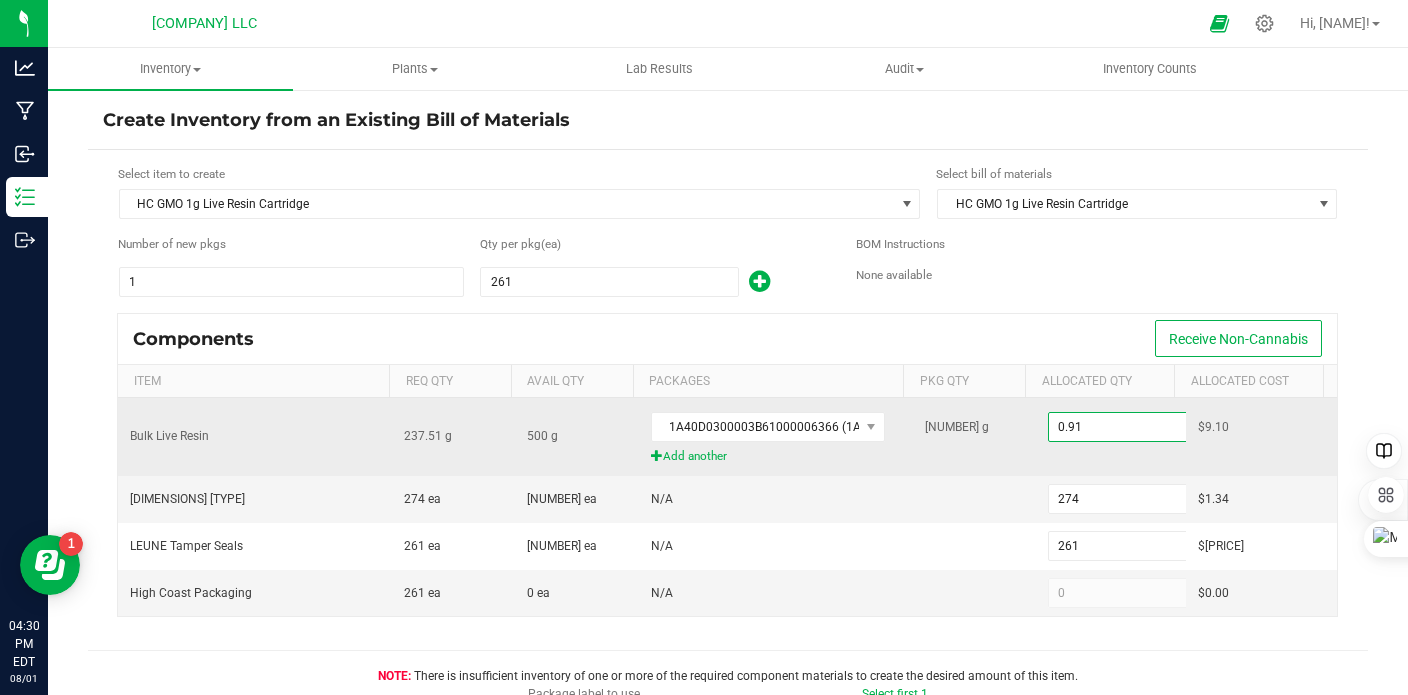 click on "0.91" at bounding box center [1122, 427] 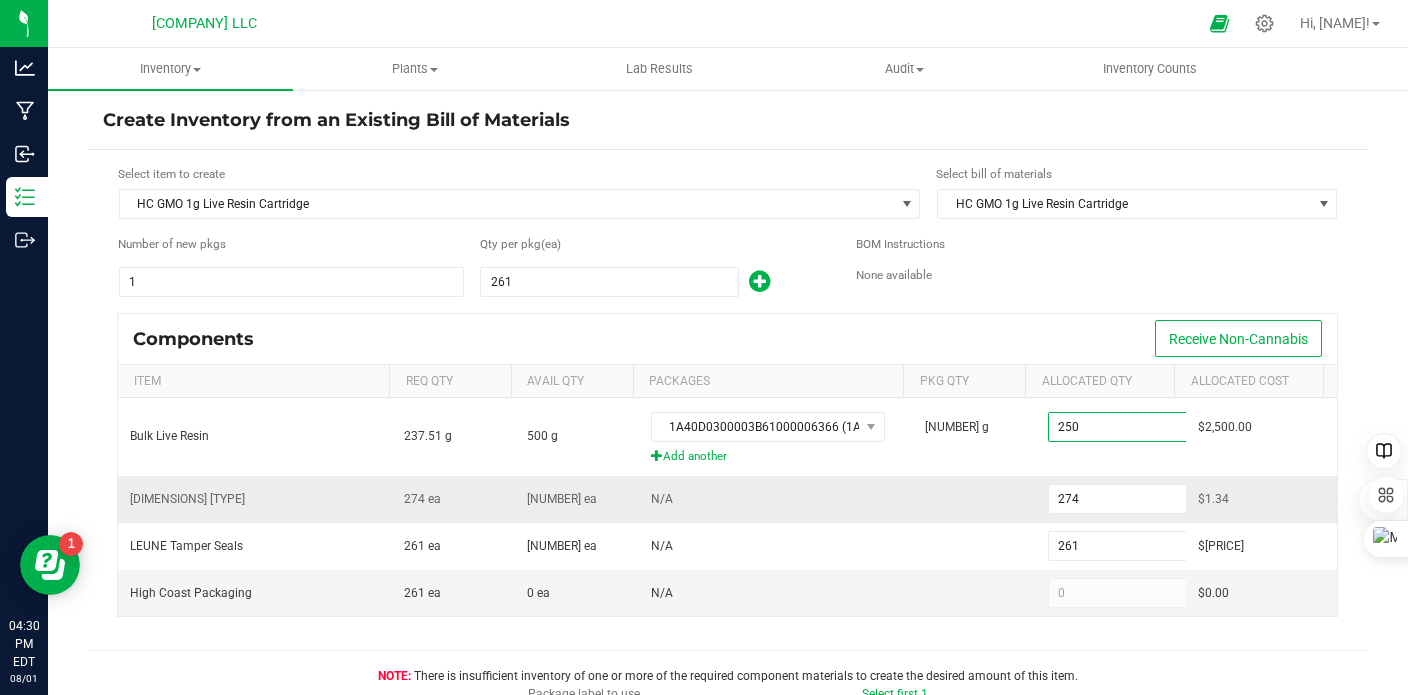 type on "[NUMBER]" 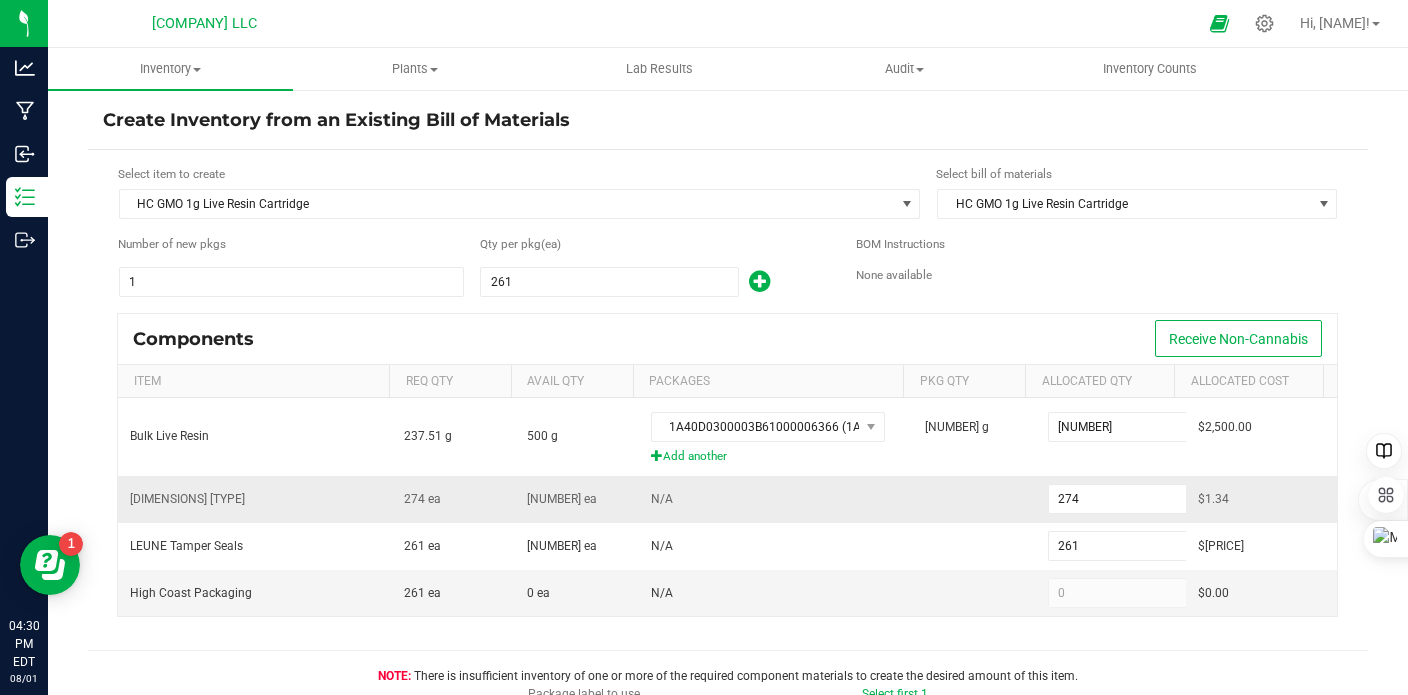 click at bounding box center [974, 499] 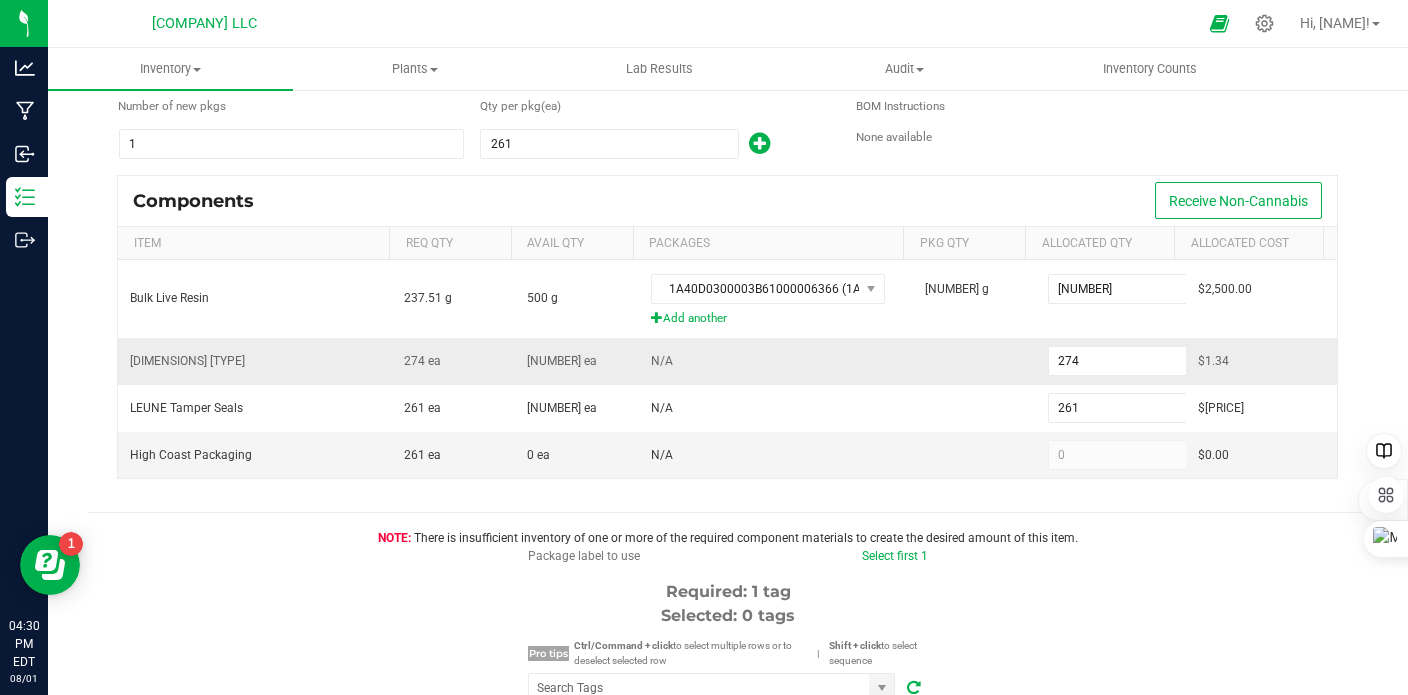 scroll, scrollTop: 200, scrollLeft: 0, axis: vertical 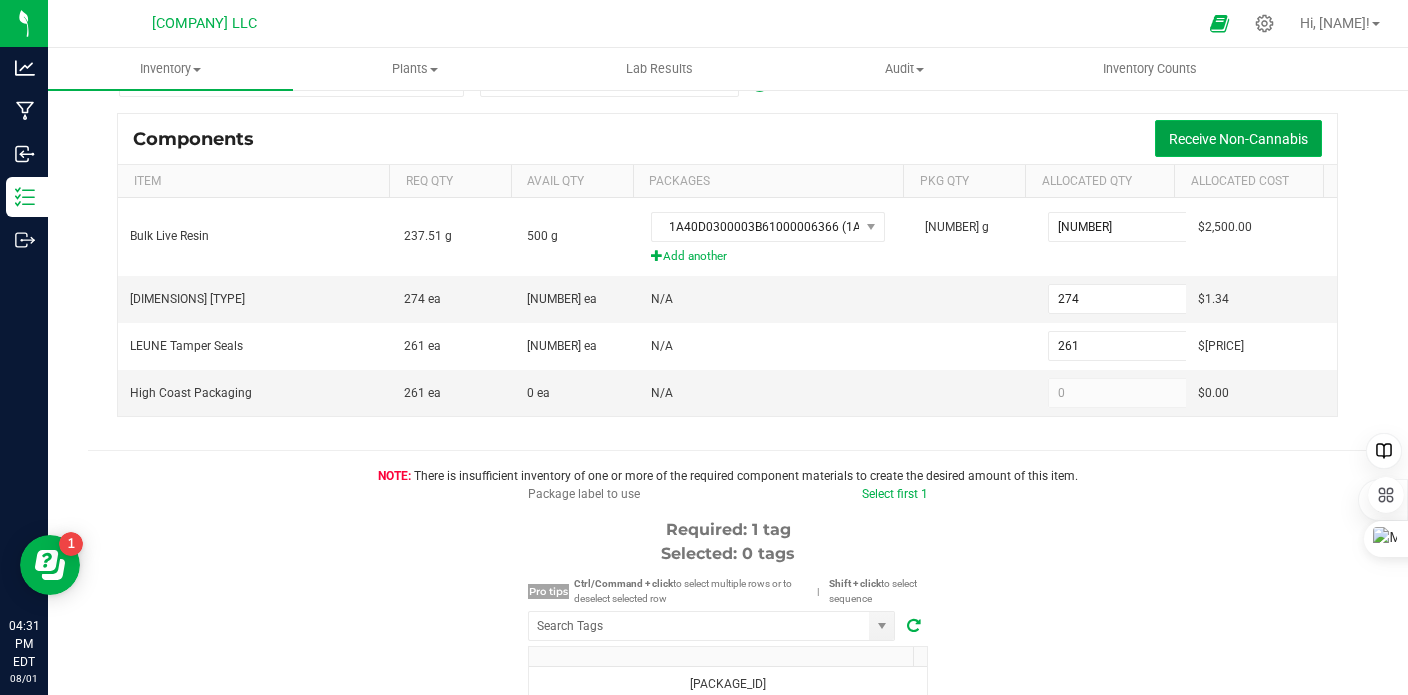 click on "Receive Non-Cannabis" at bounding box center [1238, 139] 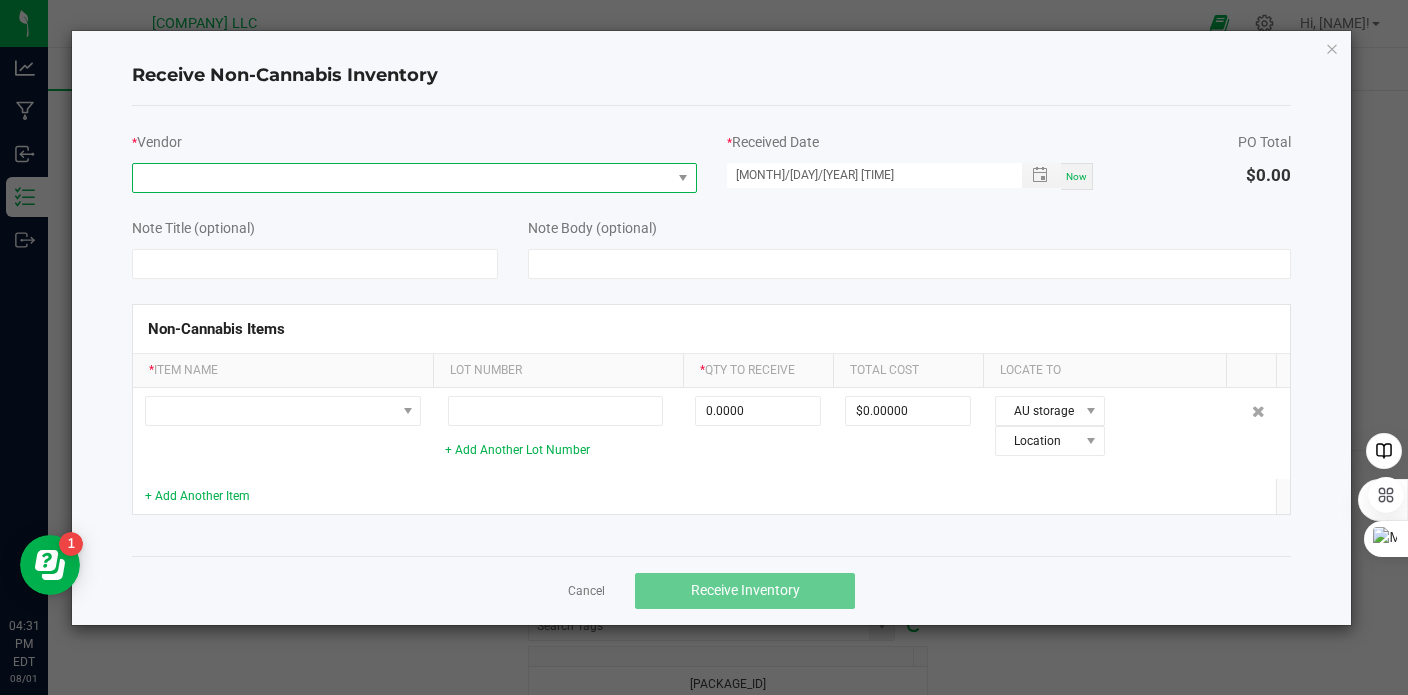 click at bounding box center [401, 178] 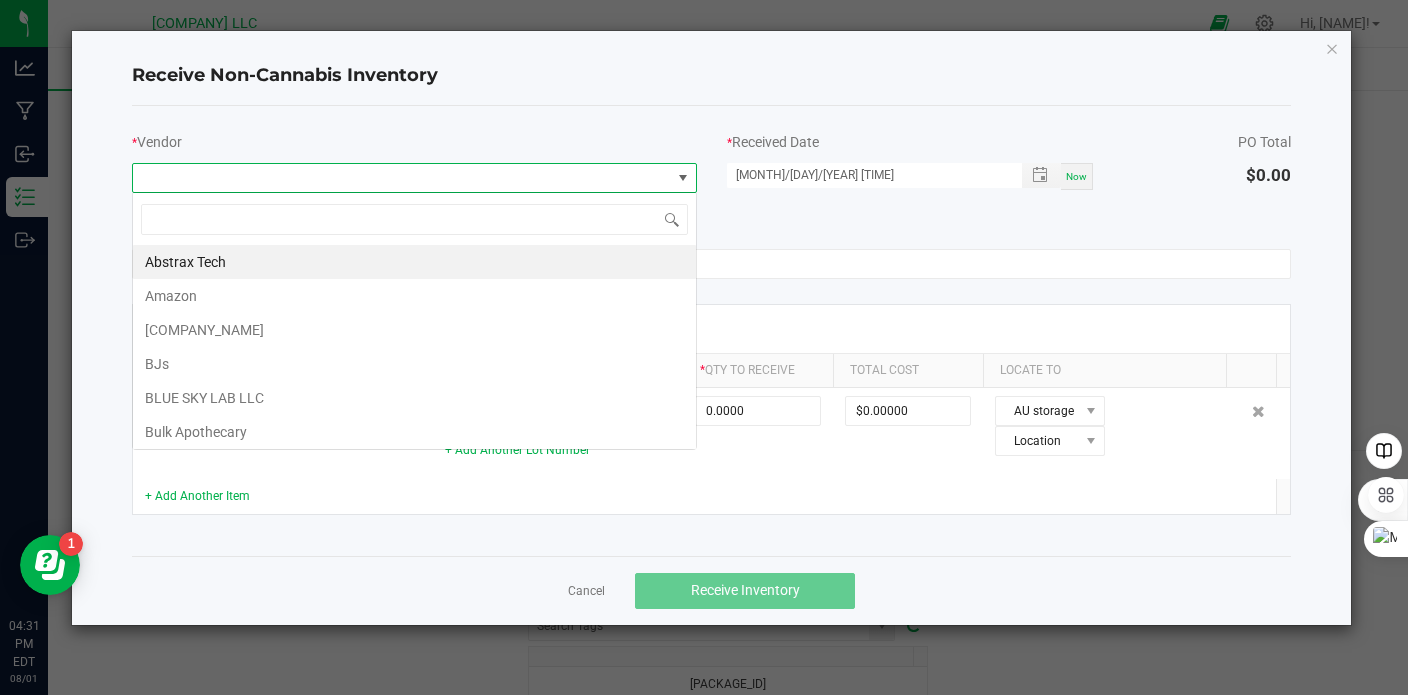 scroll, scrollTop: 99970, scrollLeft: 99435, axis: both 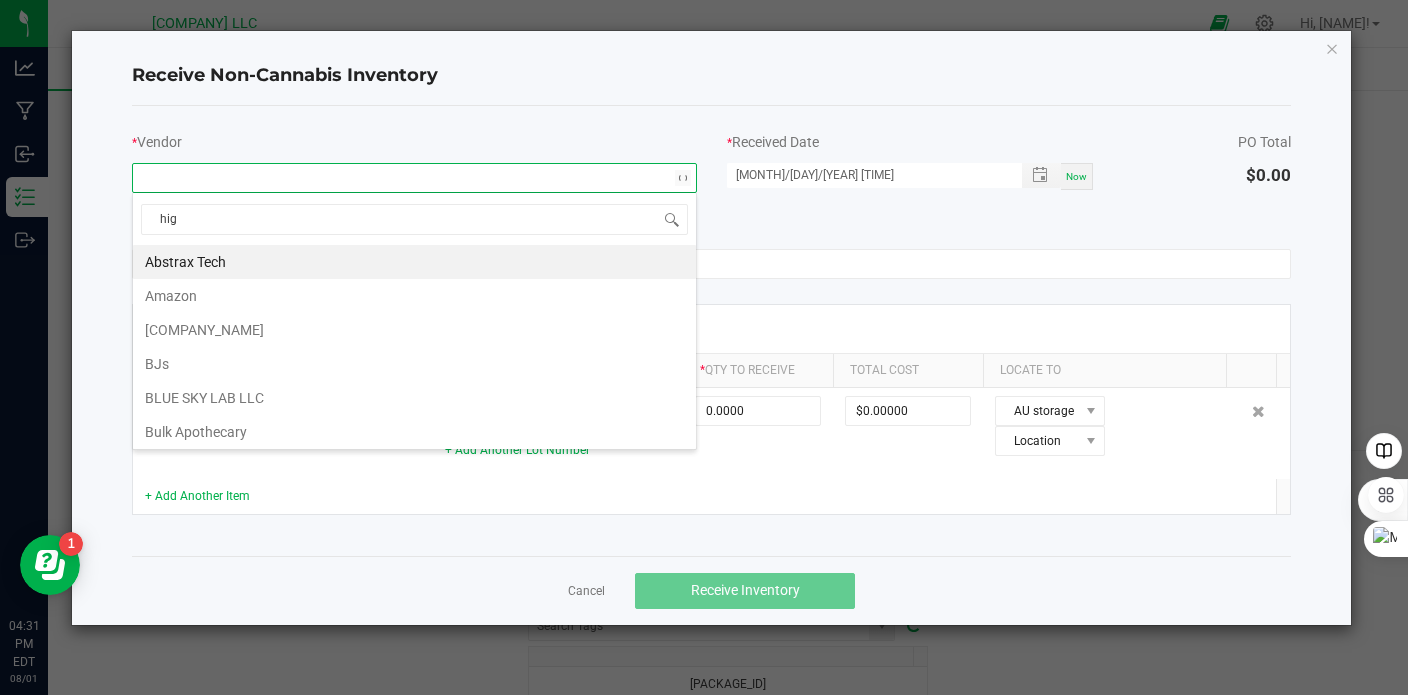 type on "high" 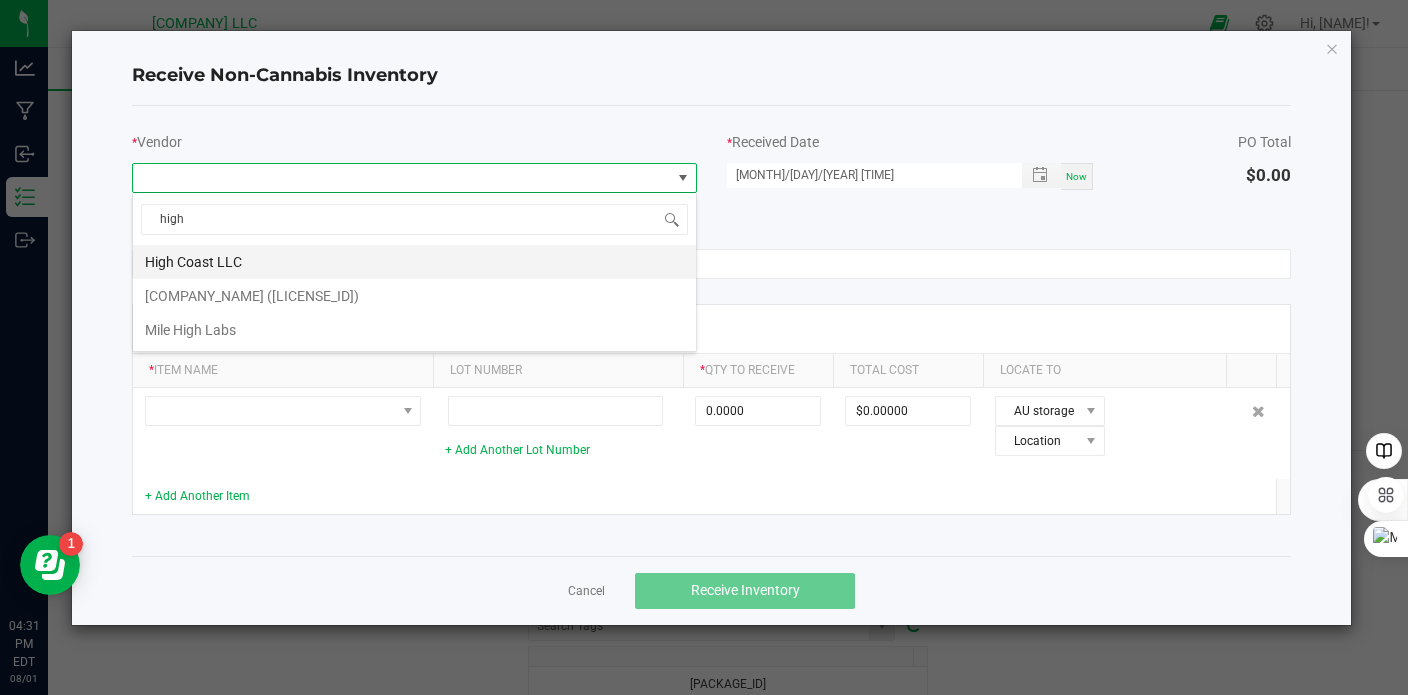 click on "High Coast LLC" at bounding box center (414, 262) 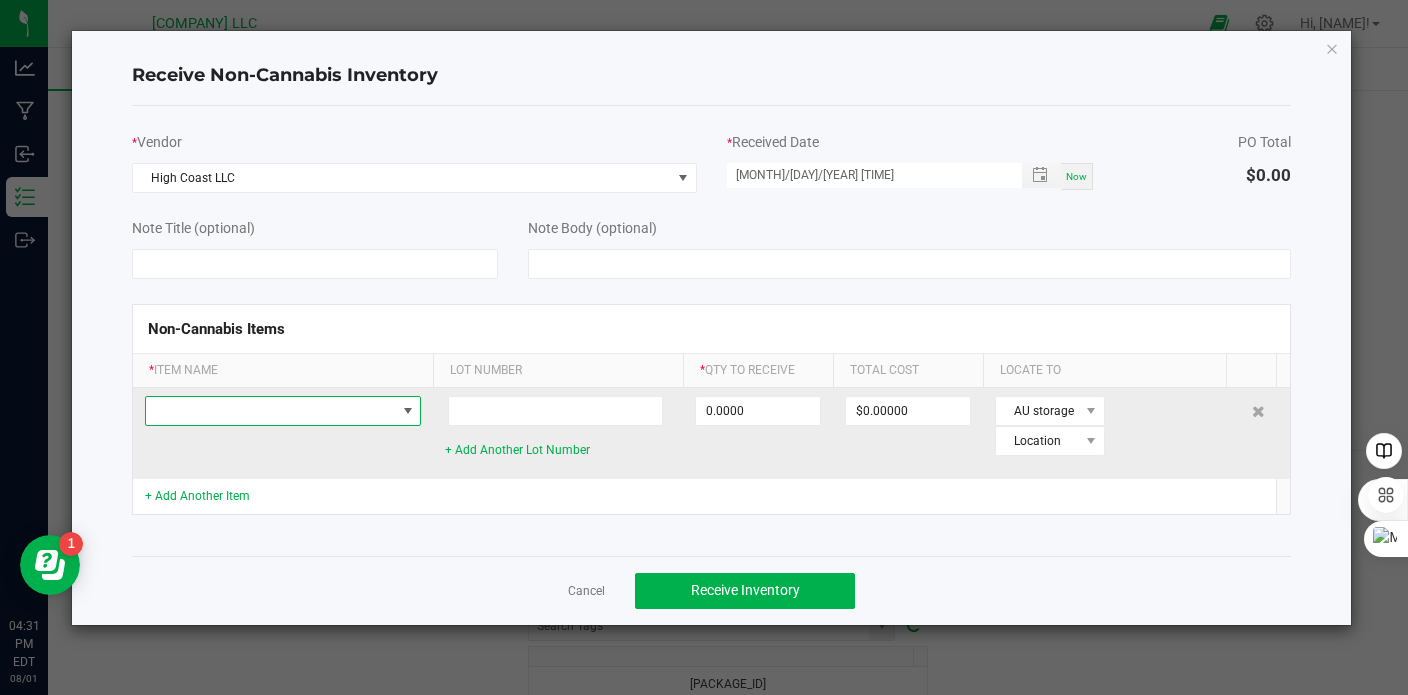 click at bounding box center [270, 411] 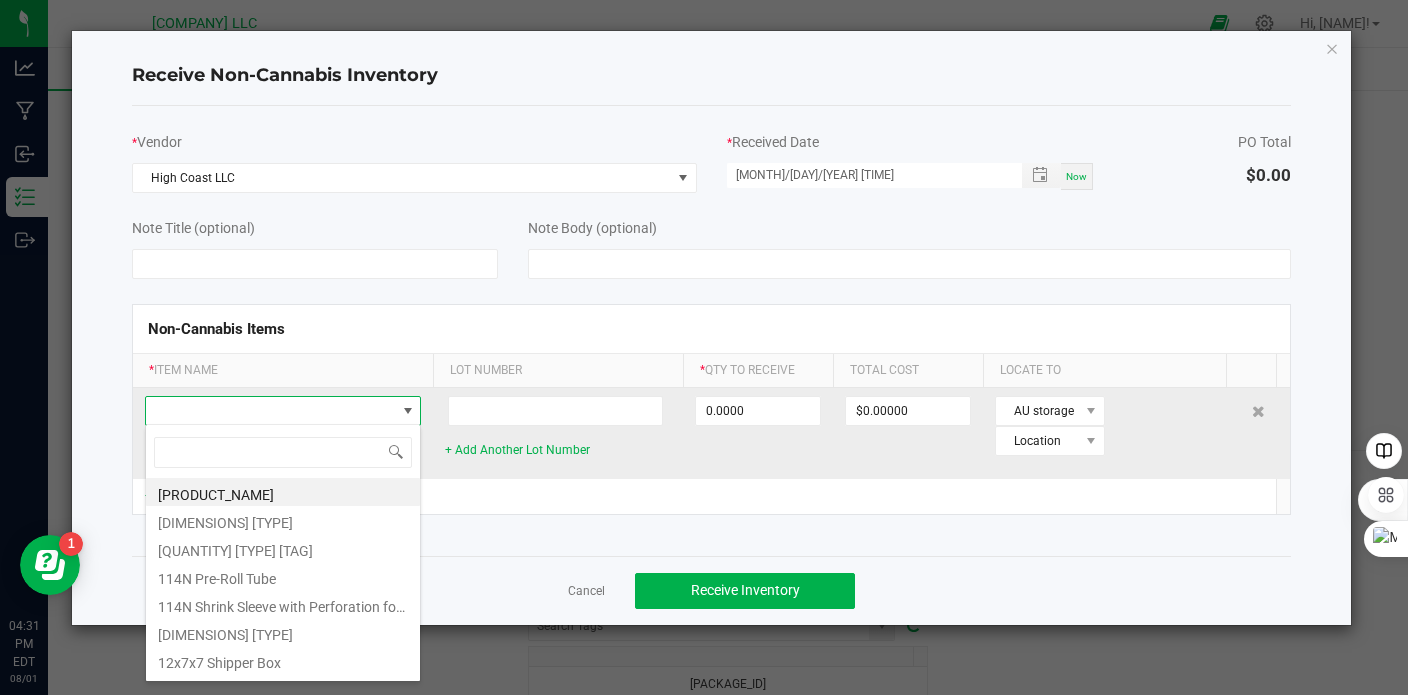 scroll, scrollTop: 99970, scrollLeft: 99724, axis: both 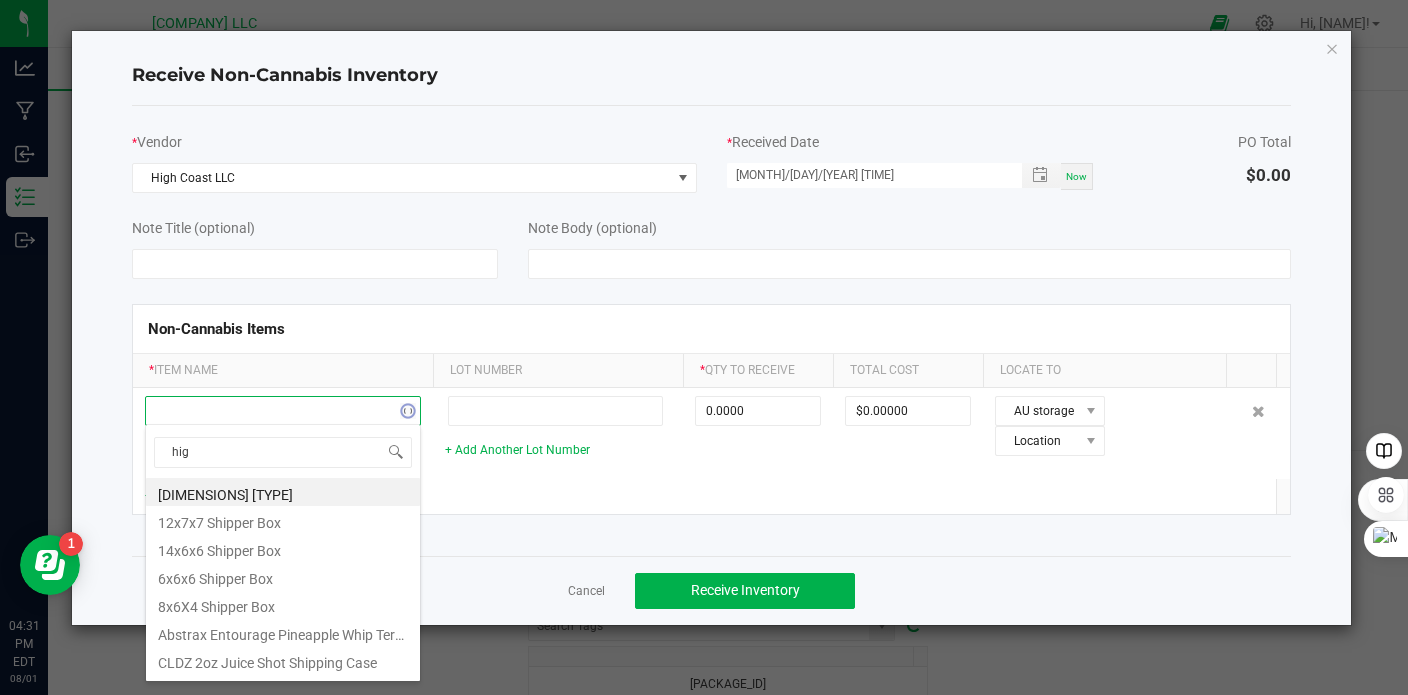 type on "high" 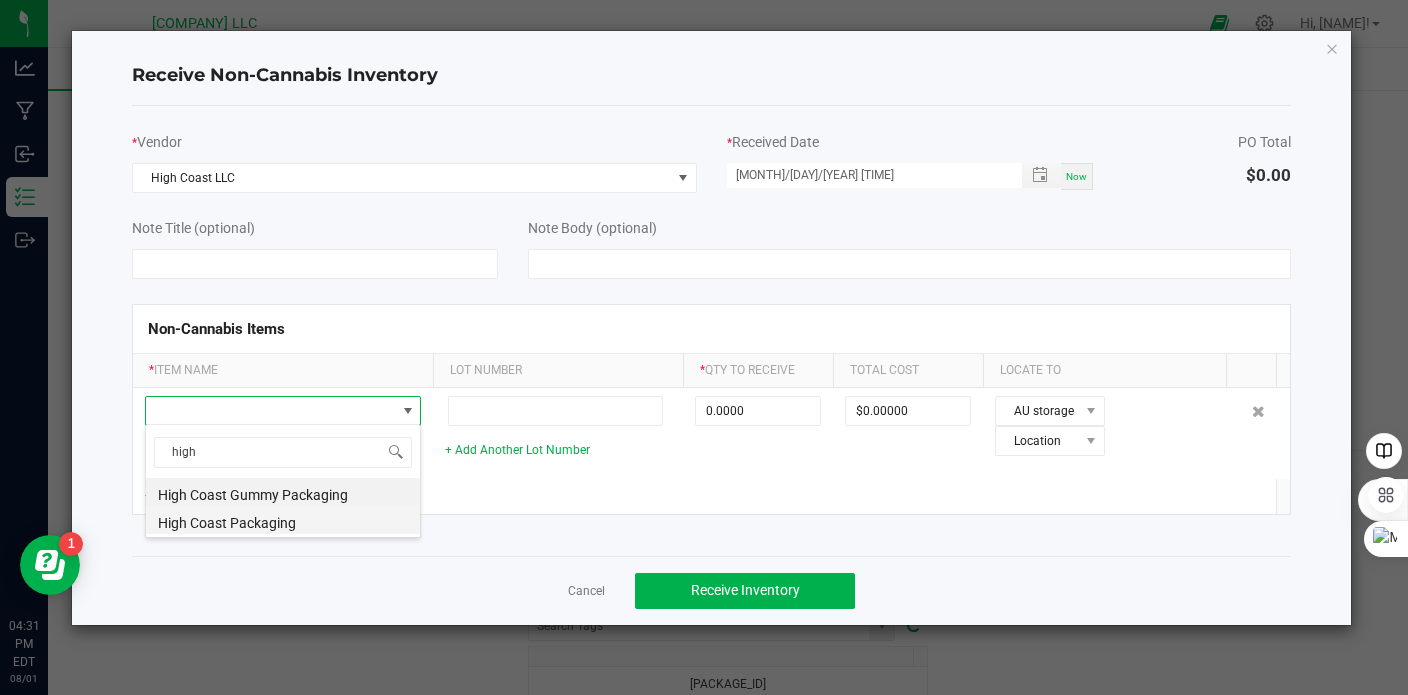 click on "High Coast Packaging" at bounding box center [283, 520] 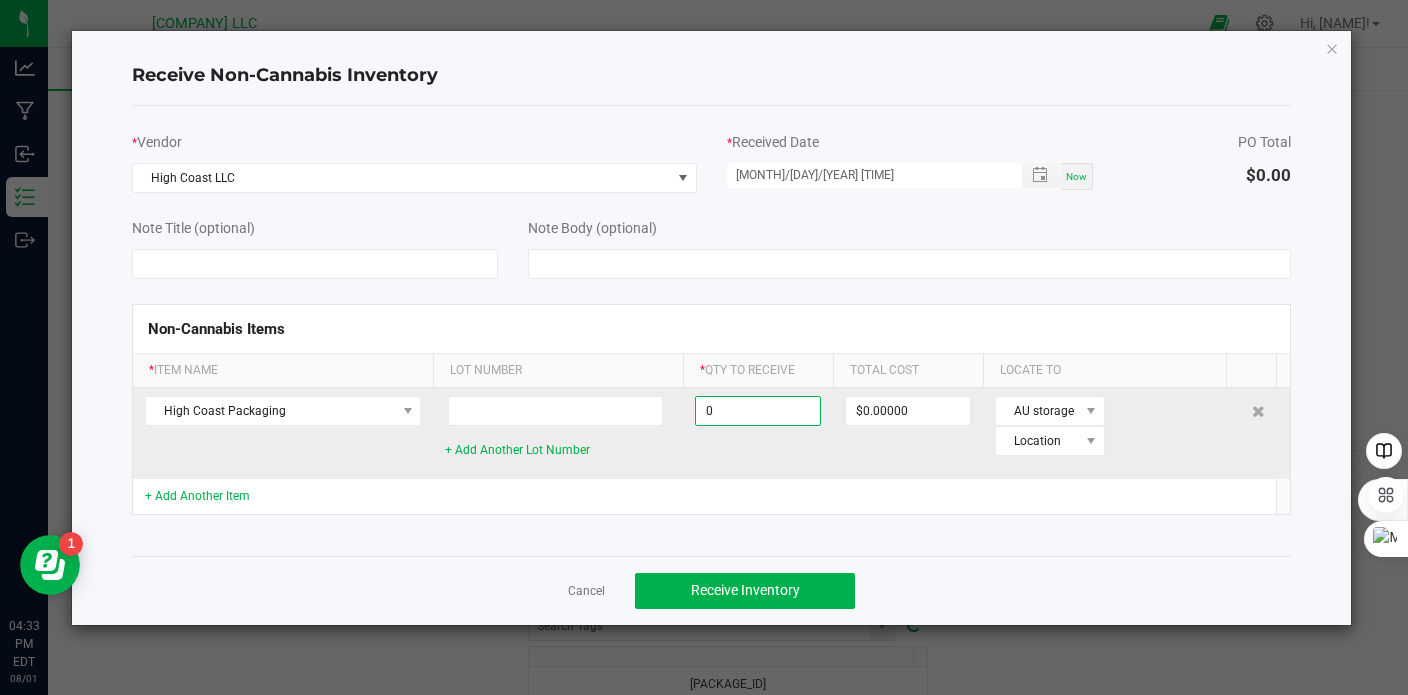 click on "0" at bounding box center (758, 411) 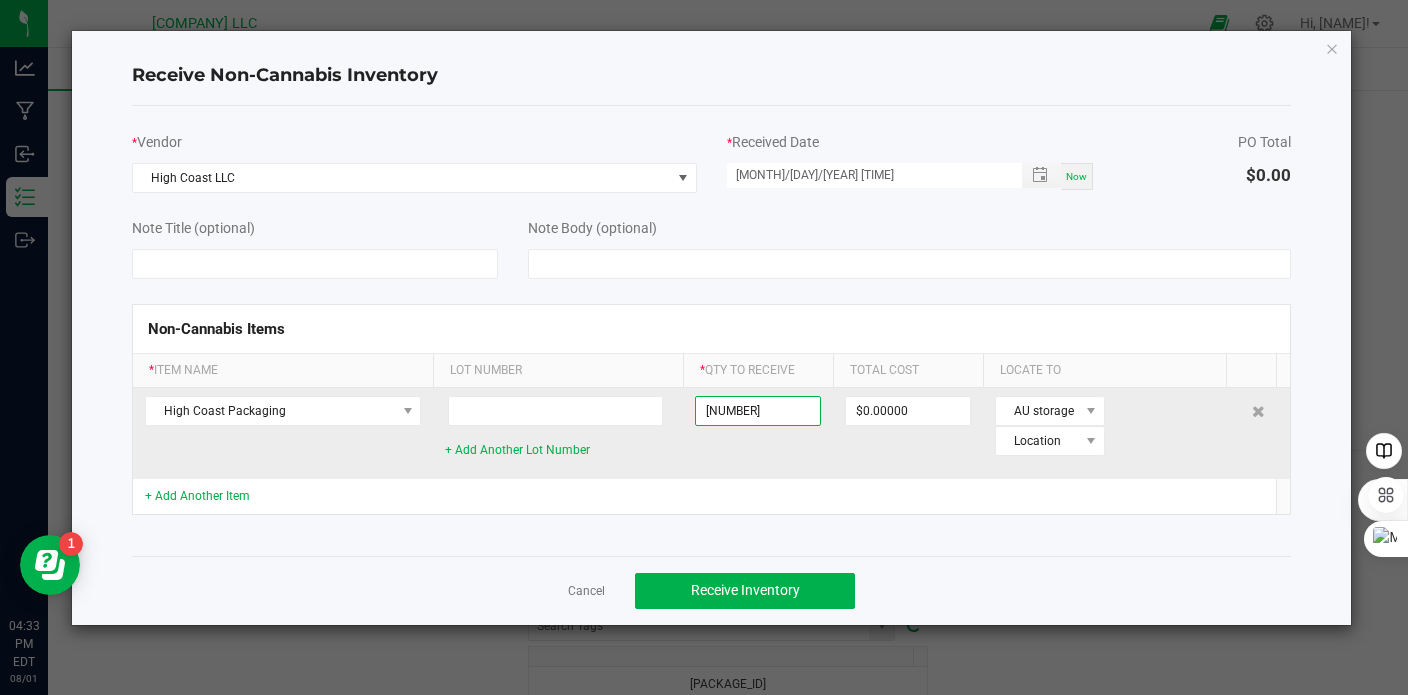 type on "525 ea" 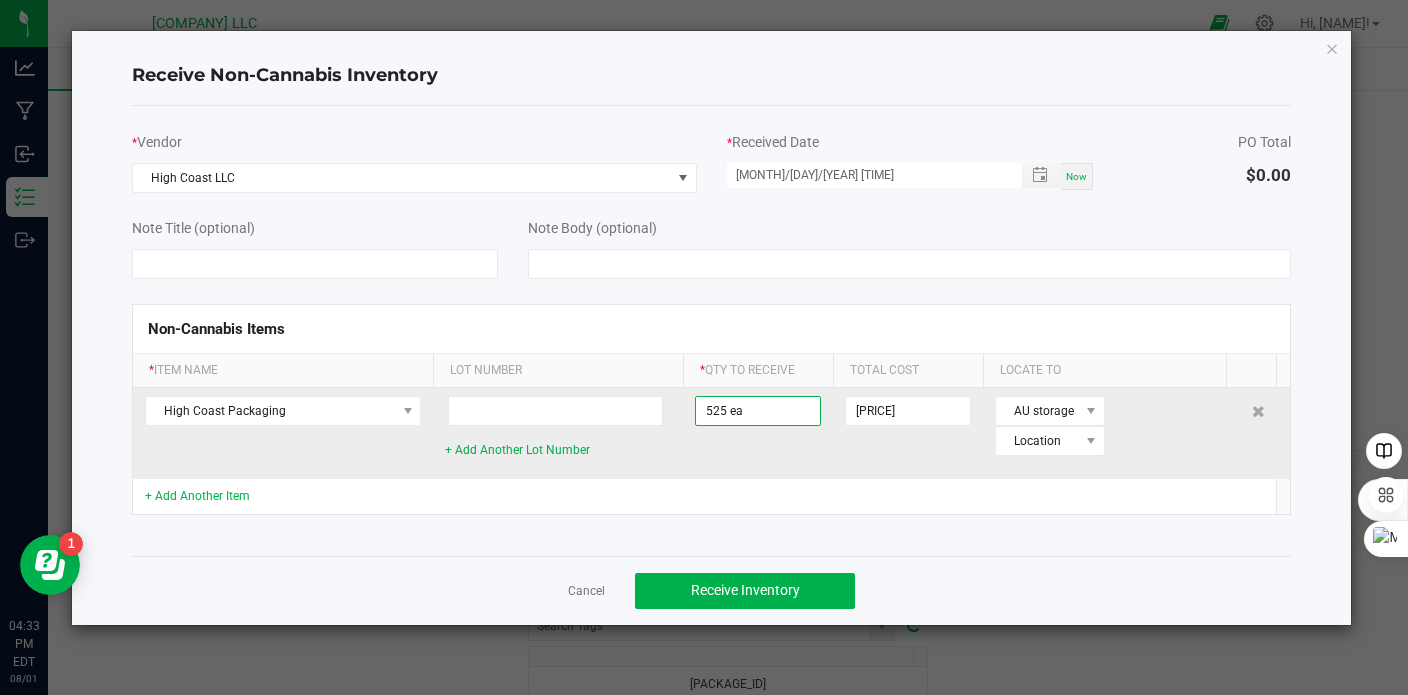 click on "[PRICE]" 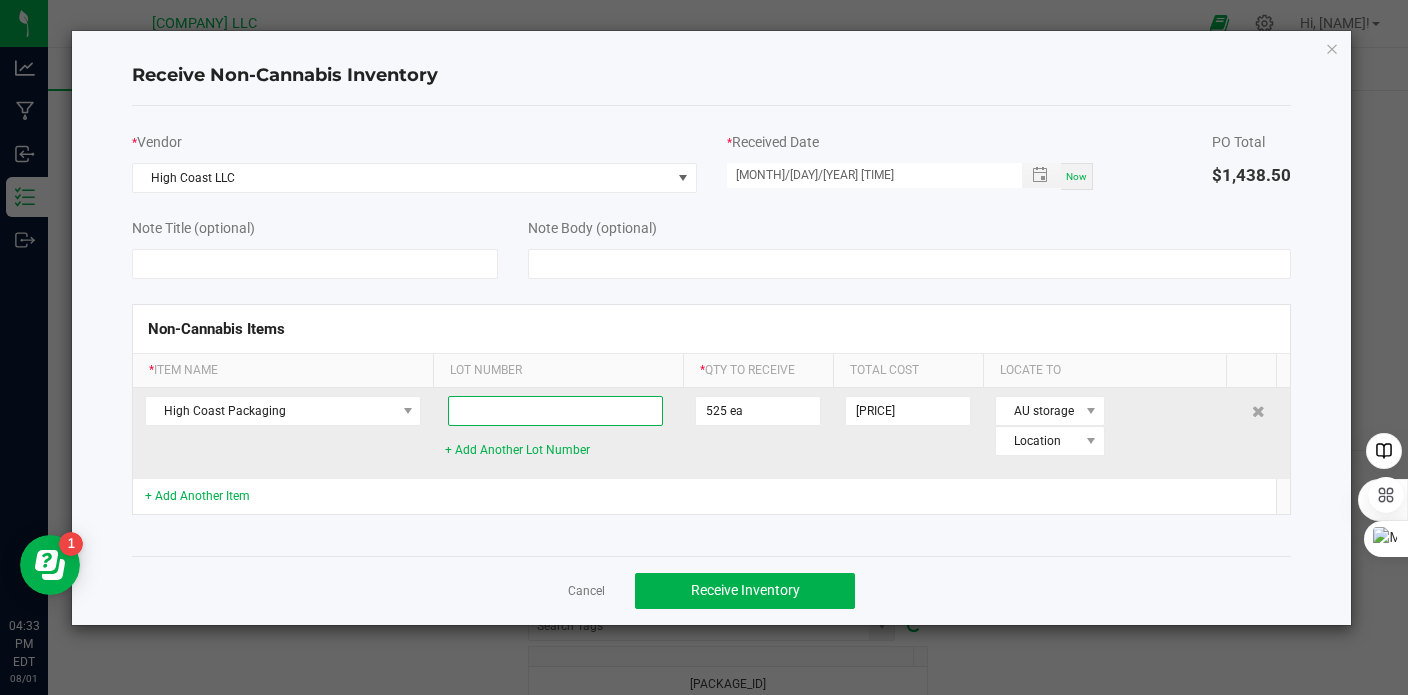 click 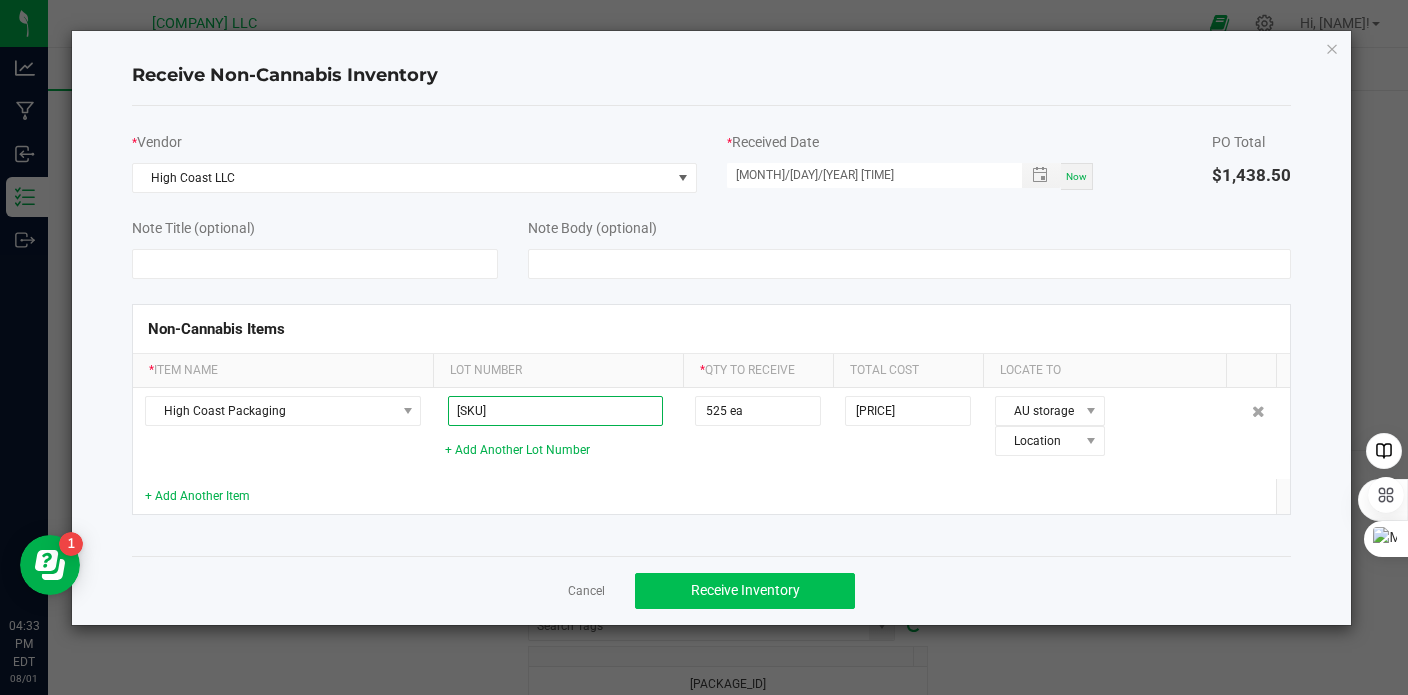 type on "[SKU]" 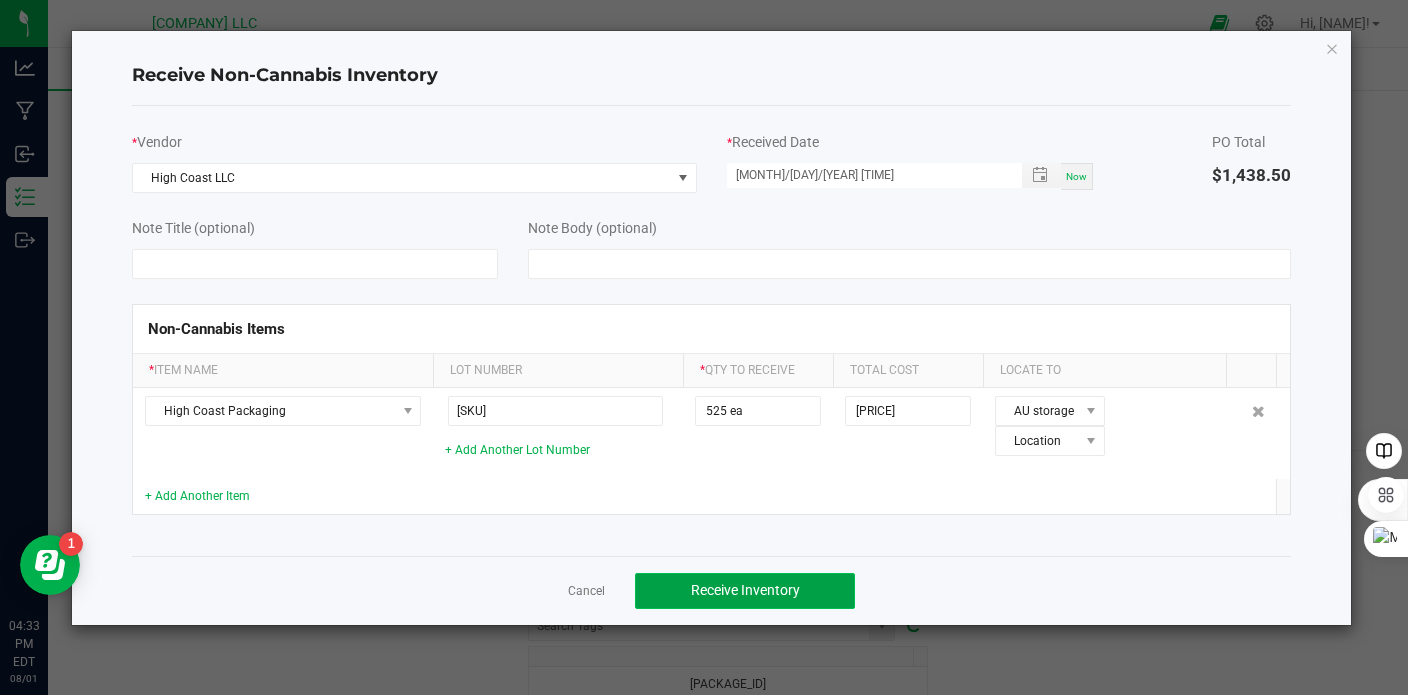 click on "Receive Inventory" 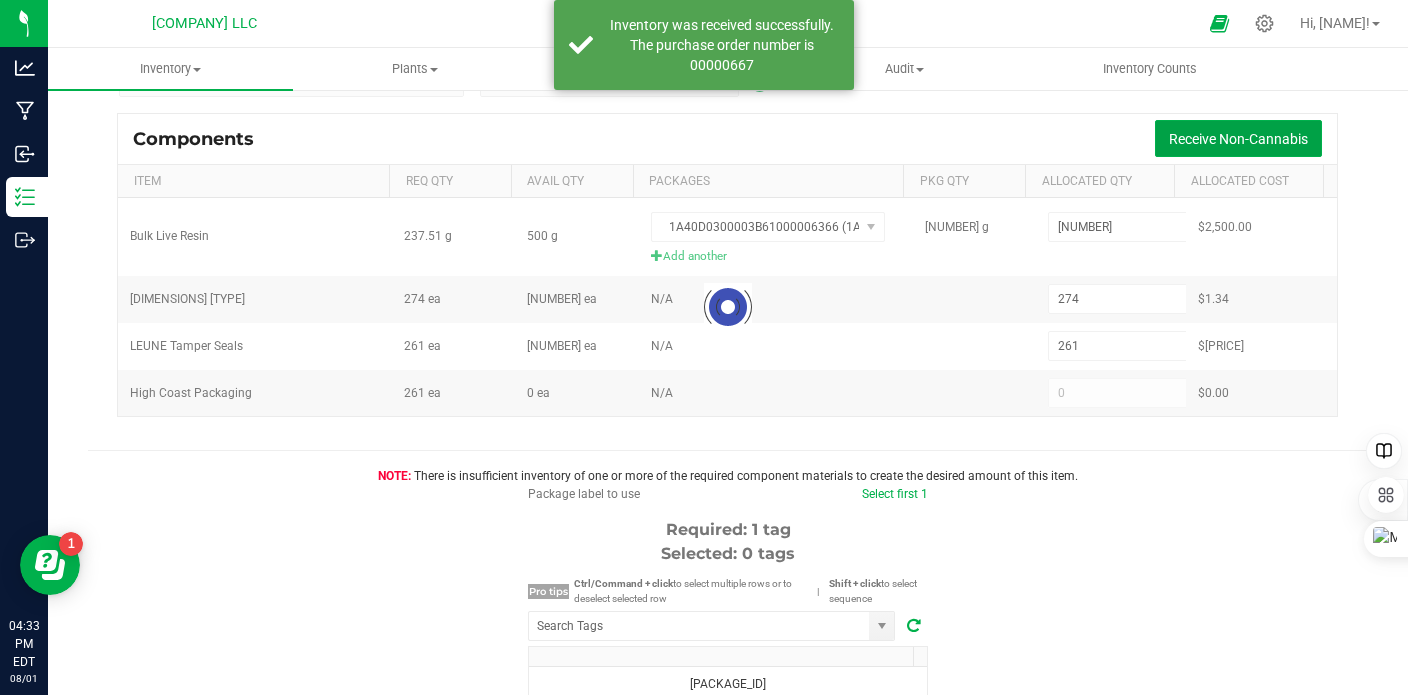 type on "261" 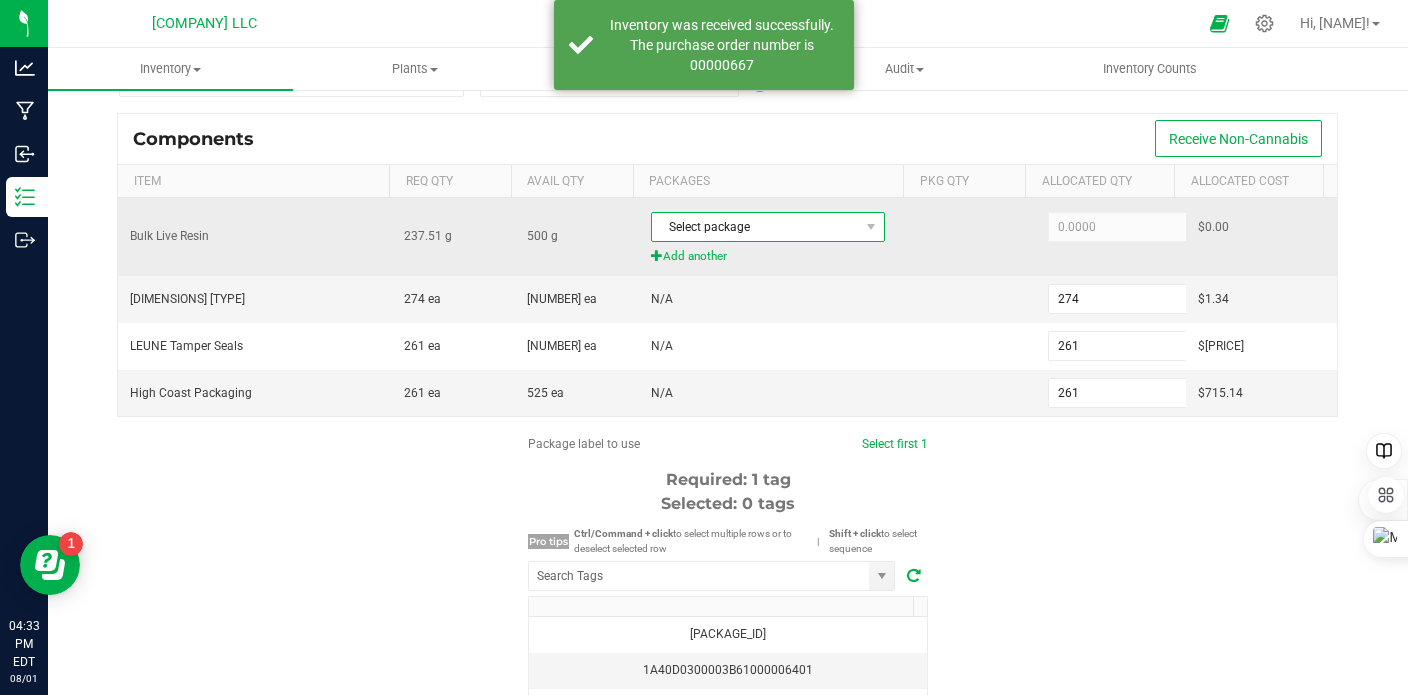 click on "Select package" at bounding box center [755, 227] 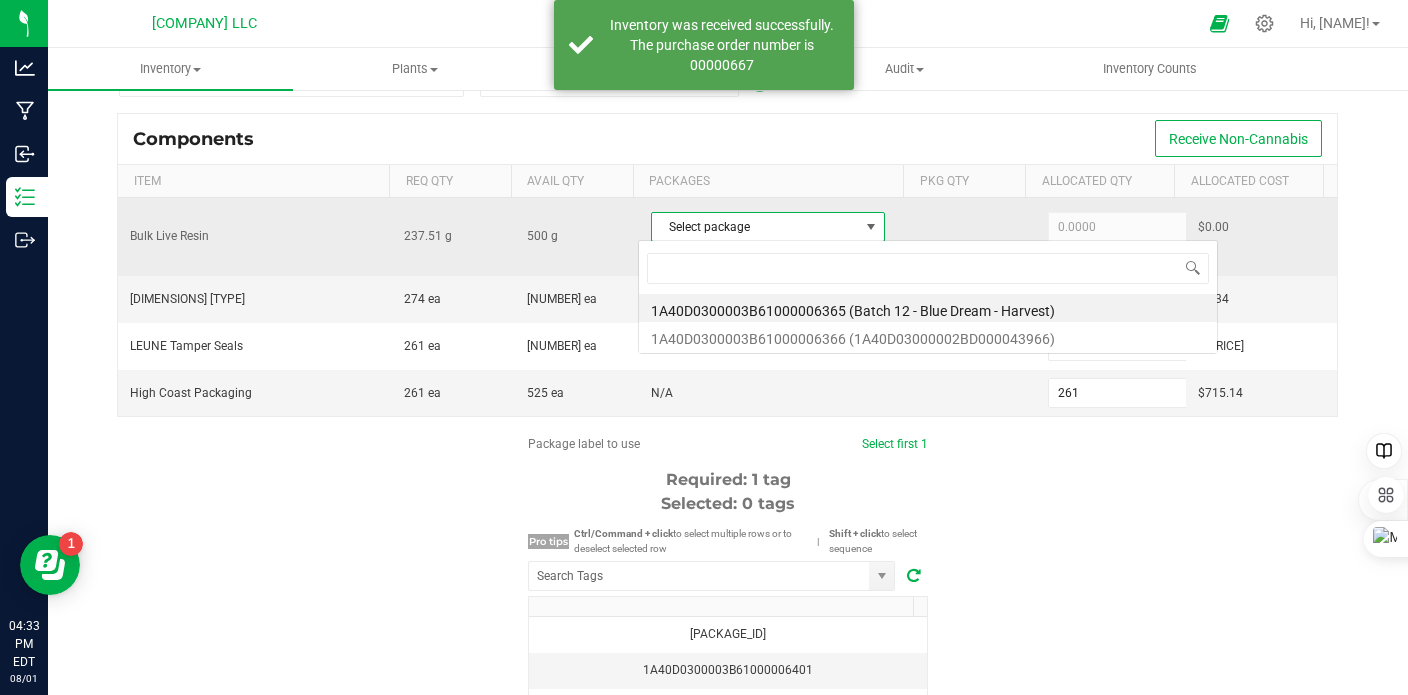 scroll, scrollTop: 99970, scrollLeft: 99772, axis: both 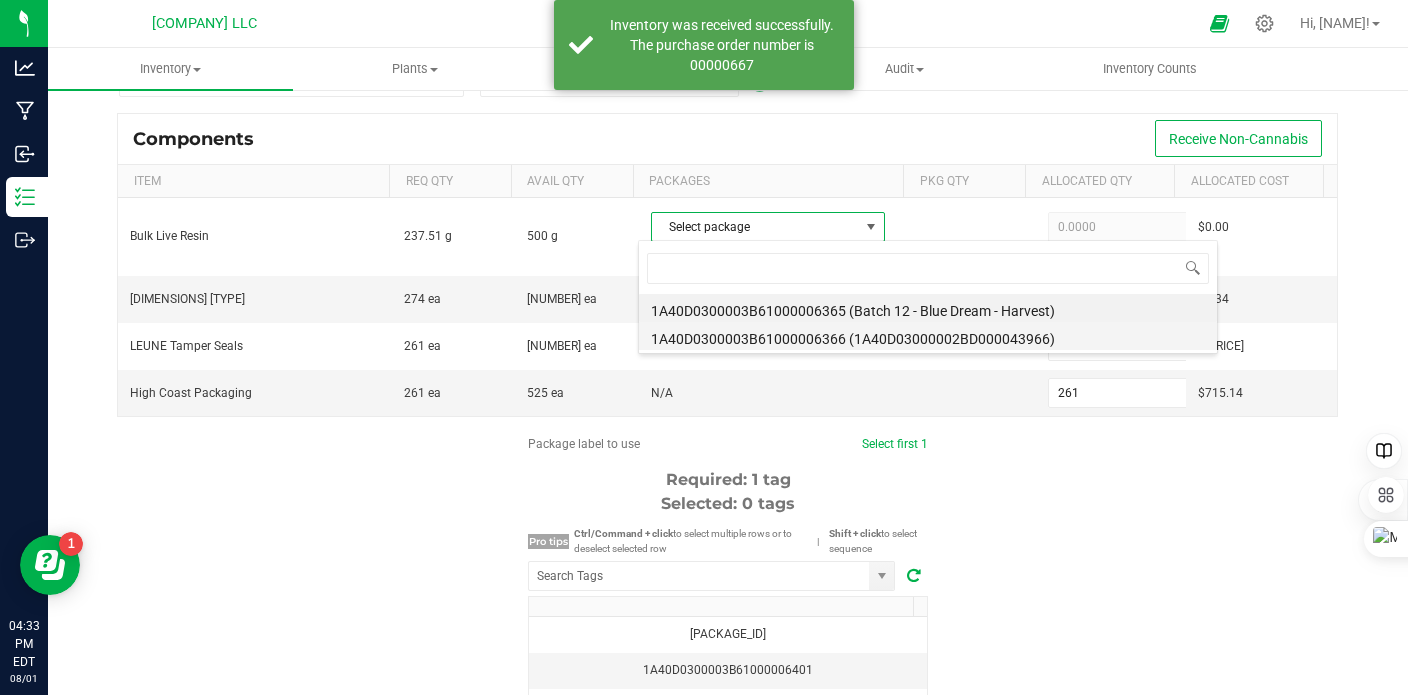 click on "1A40D0300003B61000006366 (1A40D03000002BD000043966)" at bounding box center [928, 336] 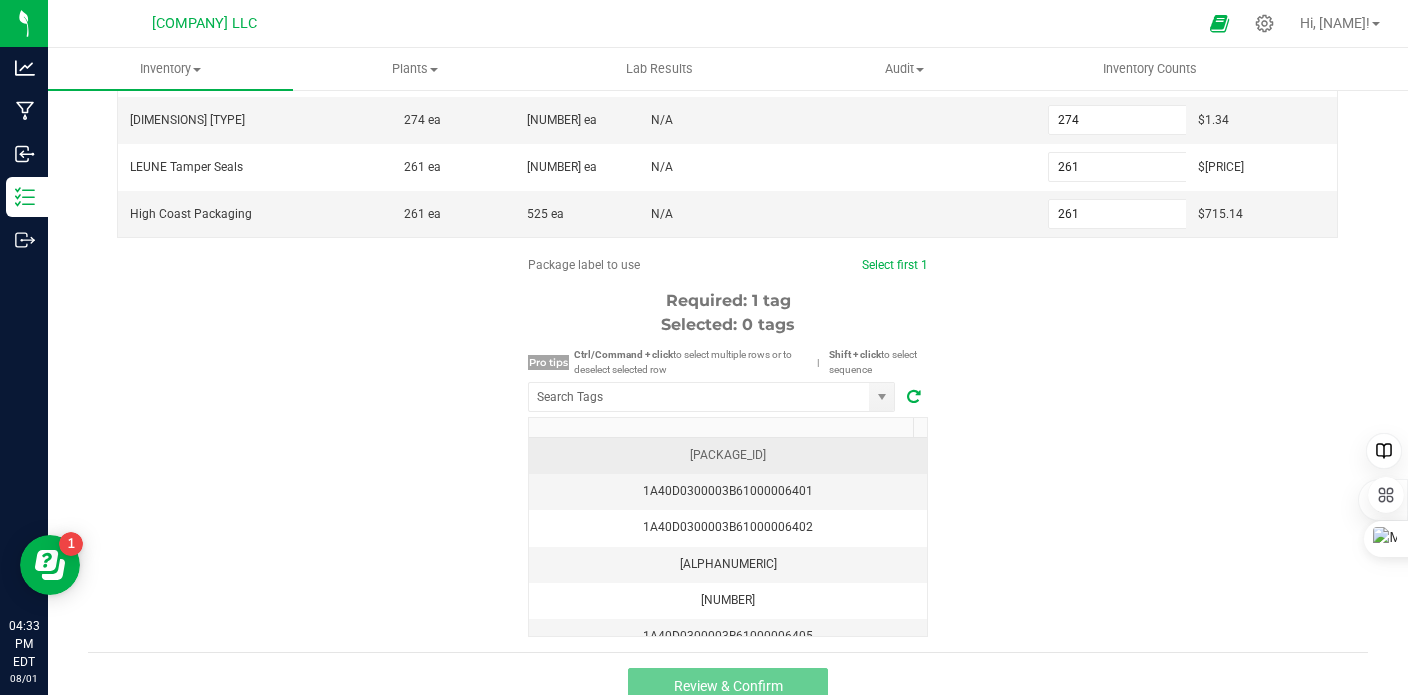 scroll, scrollTop: 398, scrollLeft: 0, axis: vertical 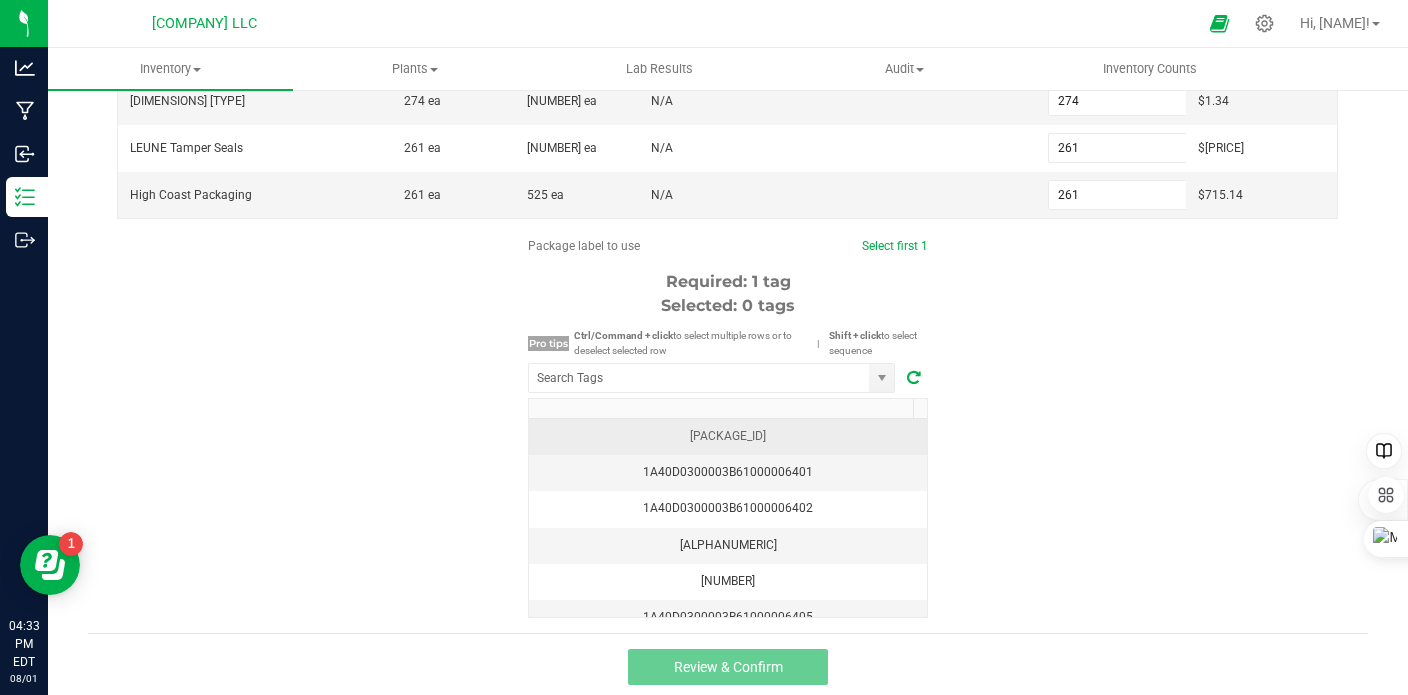 click on "[PACKAGE_ID]" at bounding box center [728, 436] 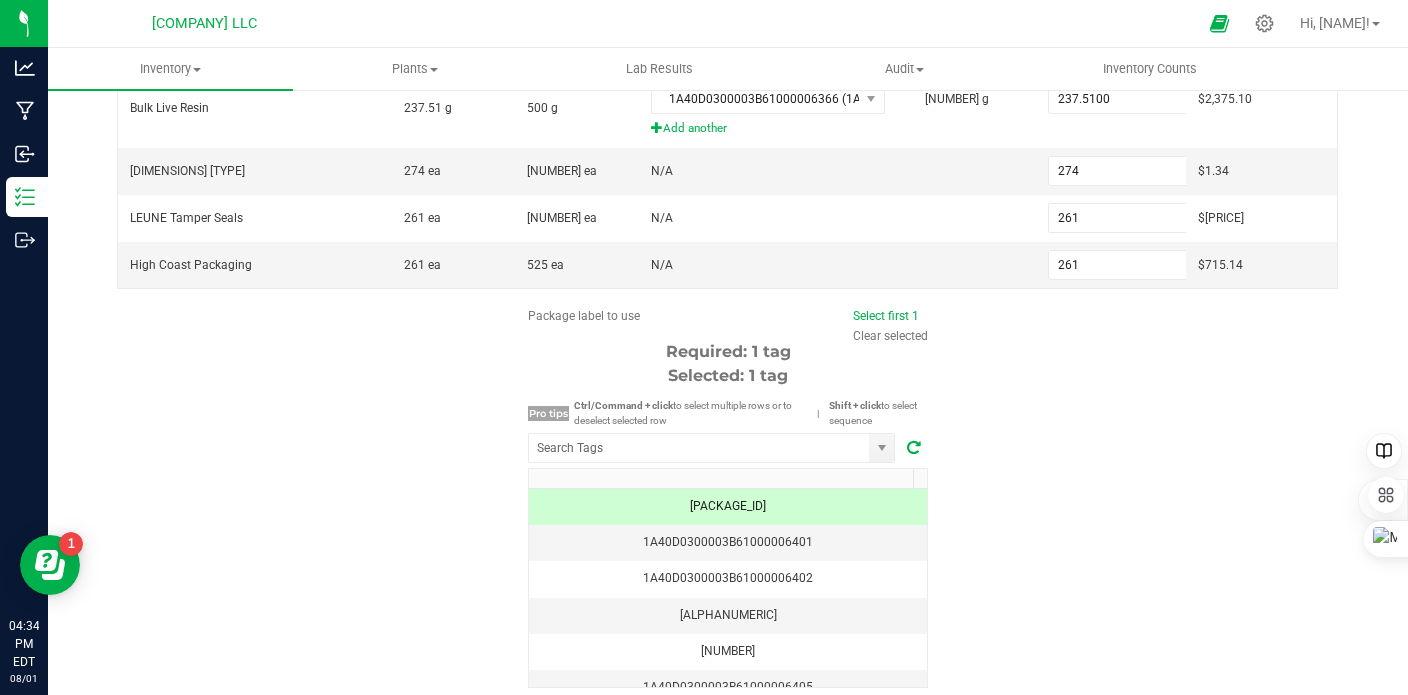 scroll, scrollTop: 398, scrollLeft: 0, axis: vertical 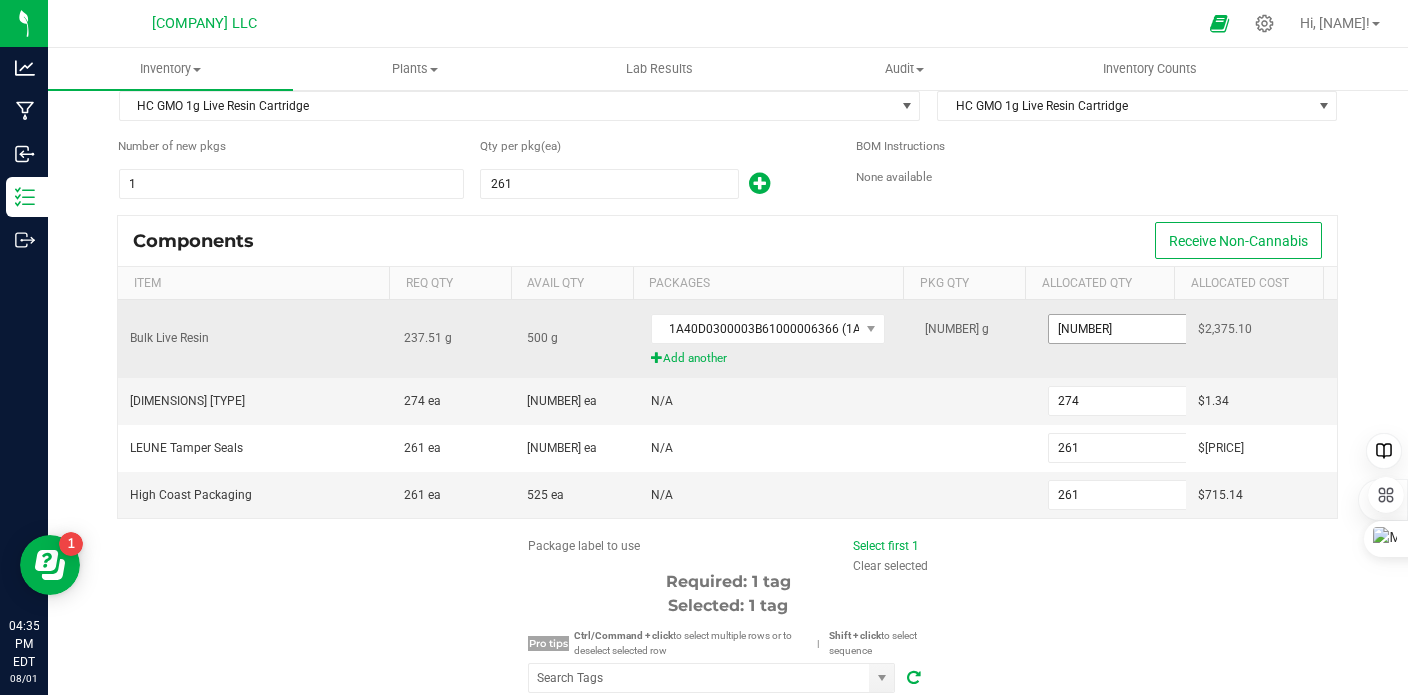 click on "[NUMBER]" at bounding box center [1122, 329] 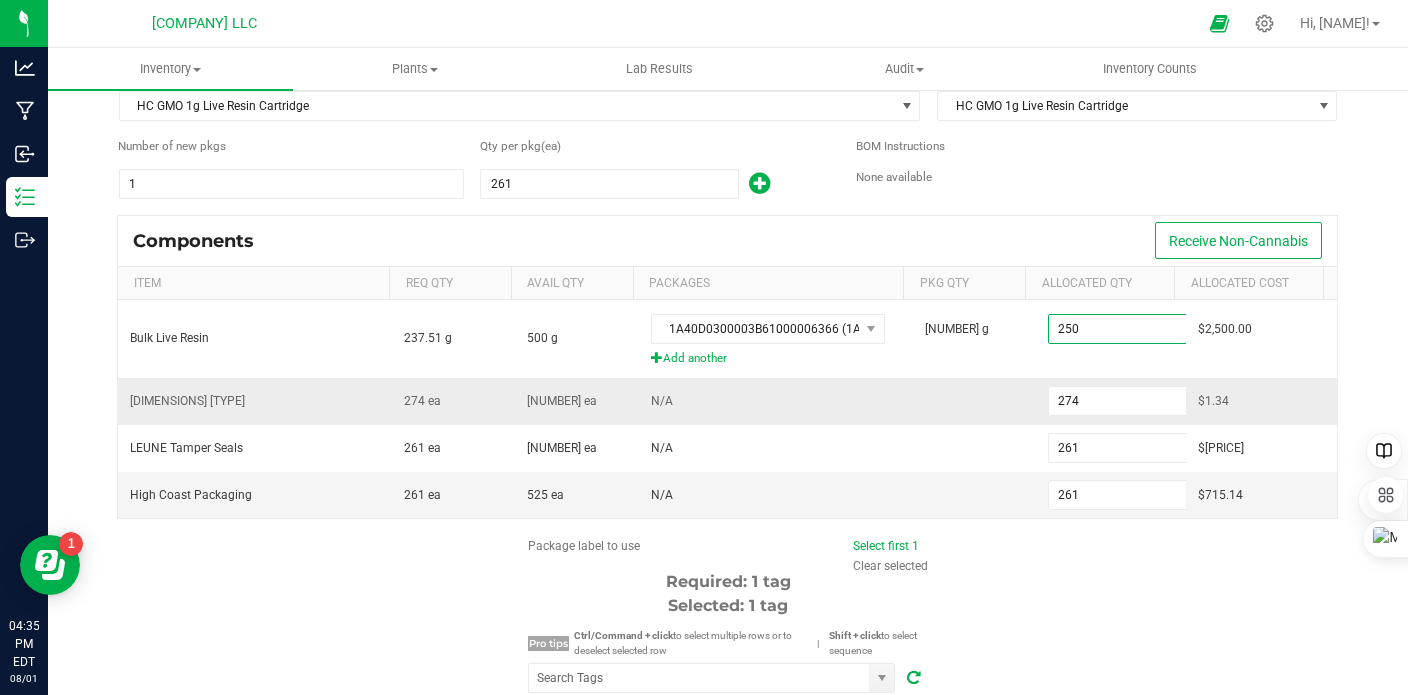 type on "[NUMBER]" 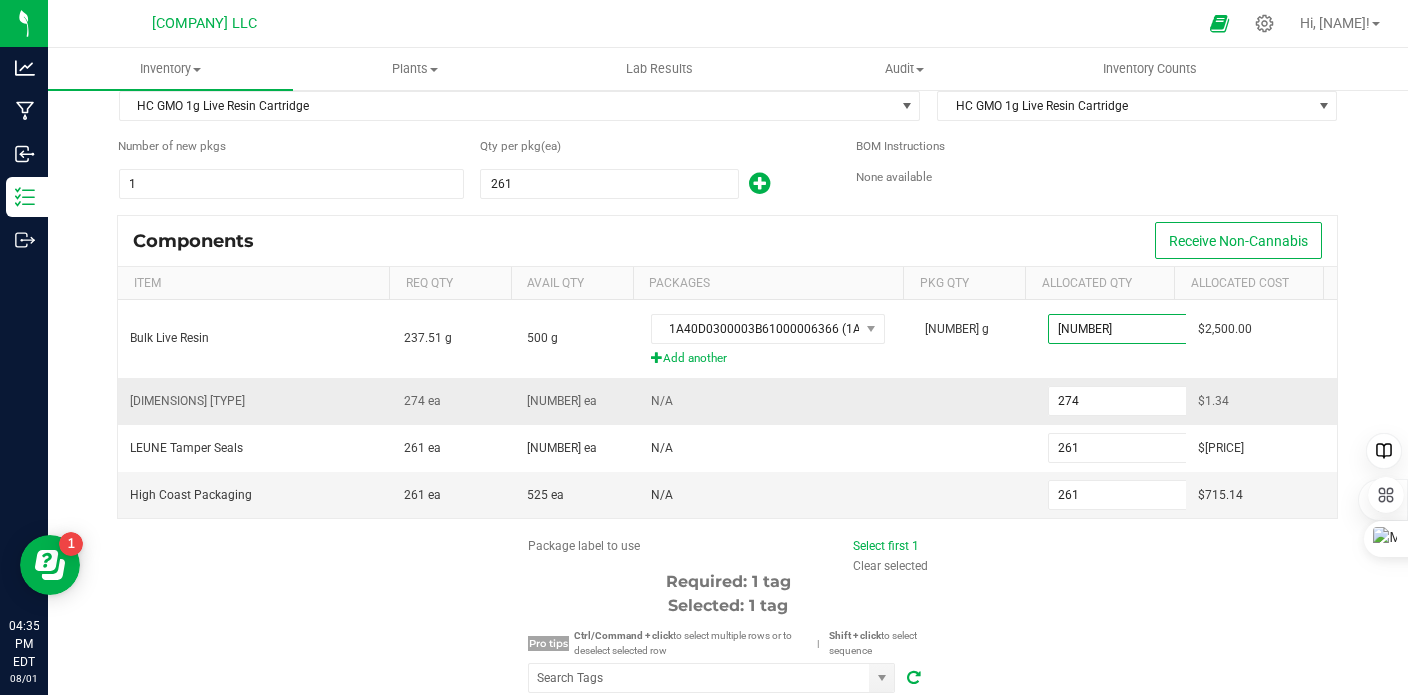 click at bounding box center (974, 401) 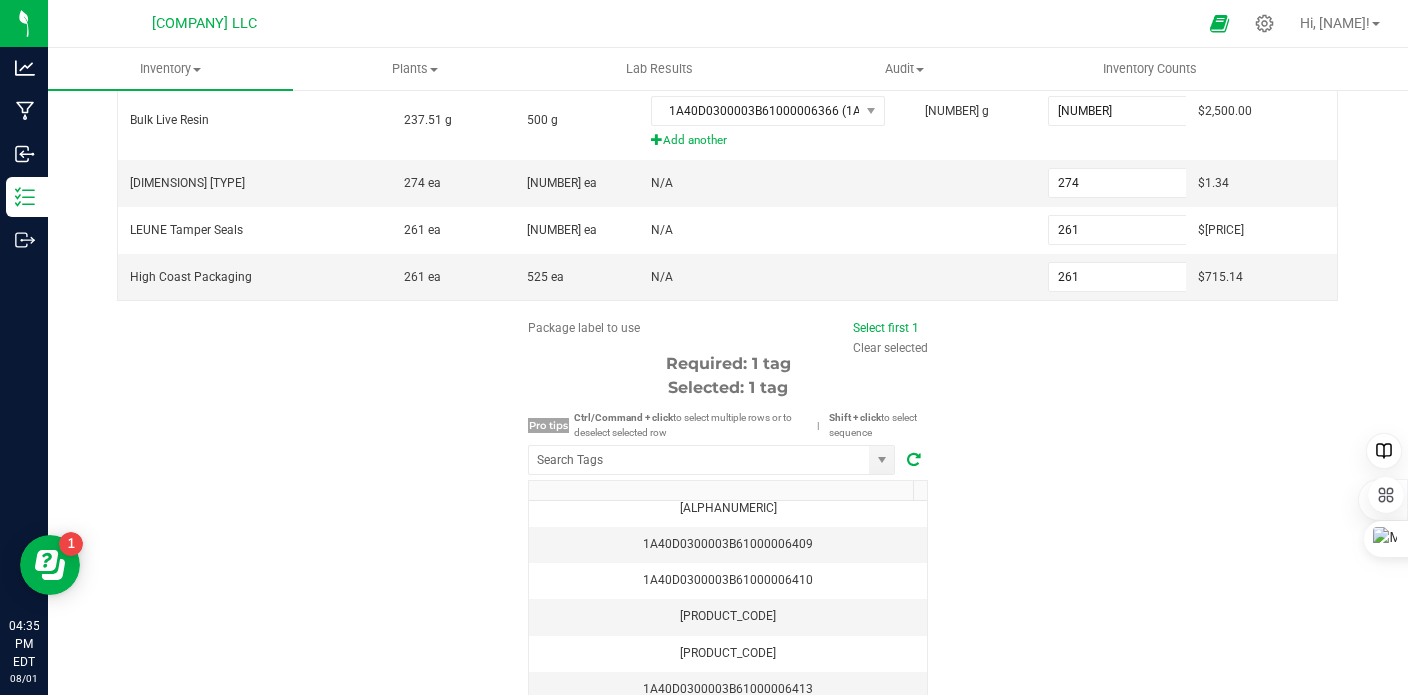 scroll, scrollTop: 398, scrollLeft: 0, axis: vertical 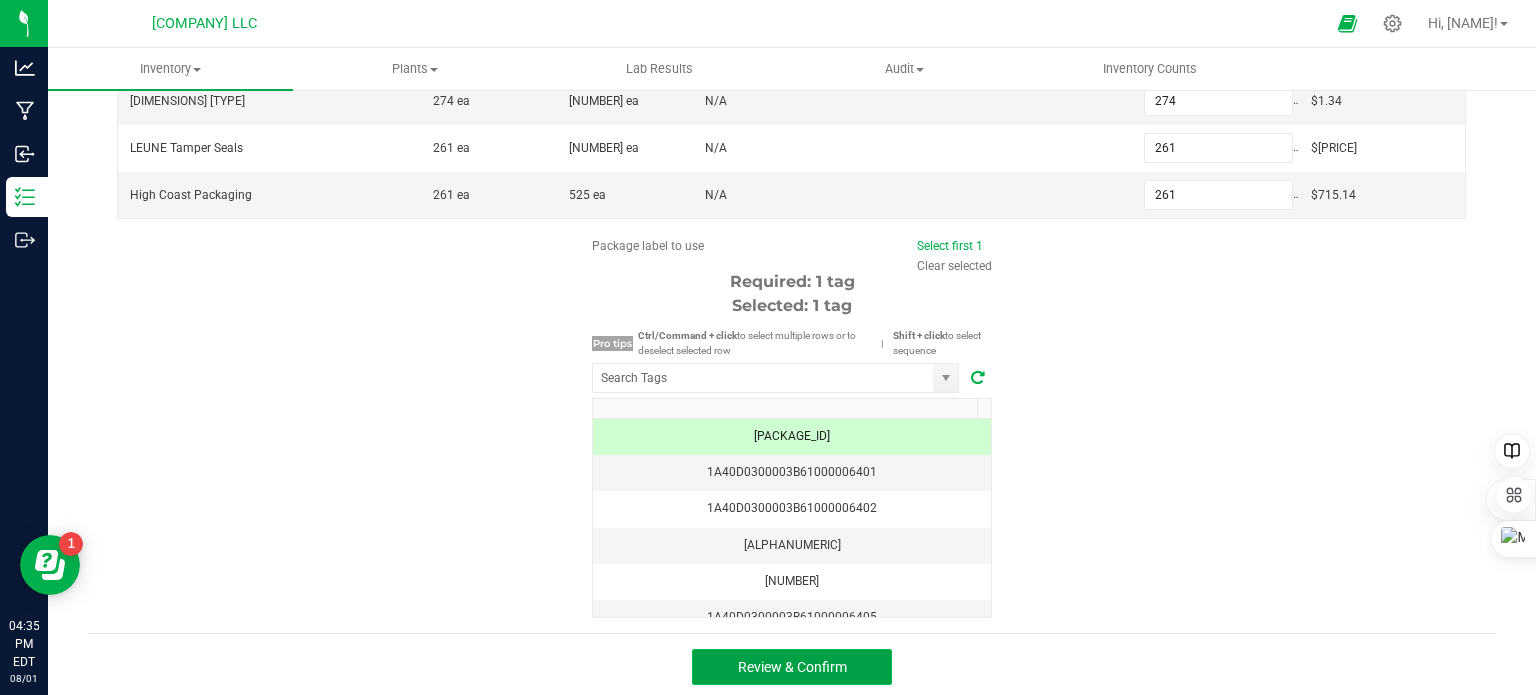 click on "Review & Confirm" at bounding box center (792, 667) 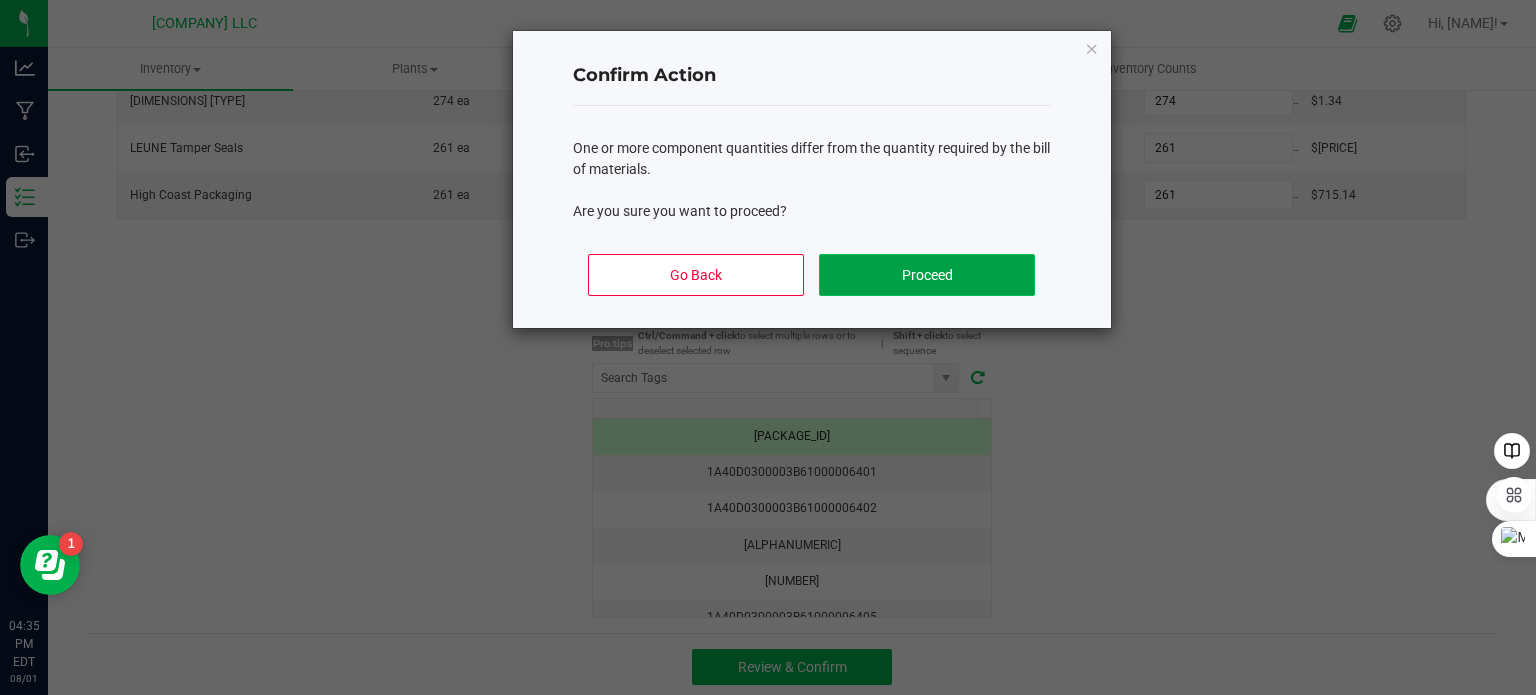 click on "Proceed" 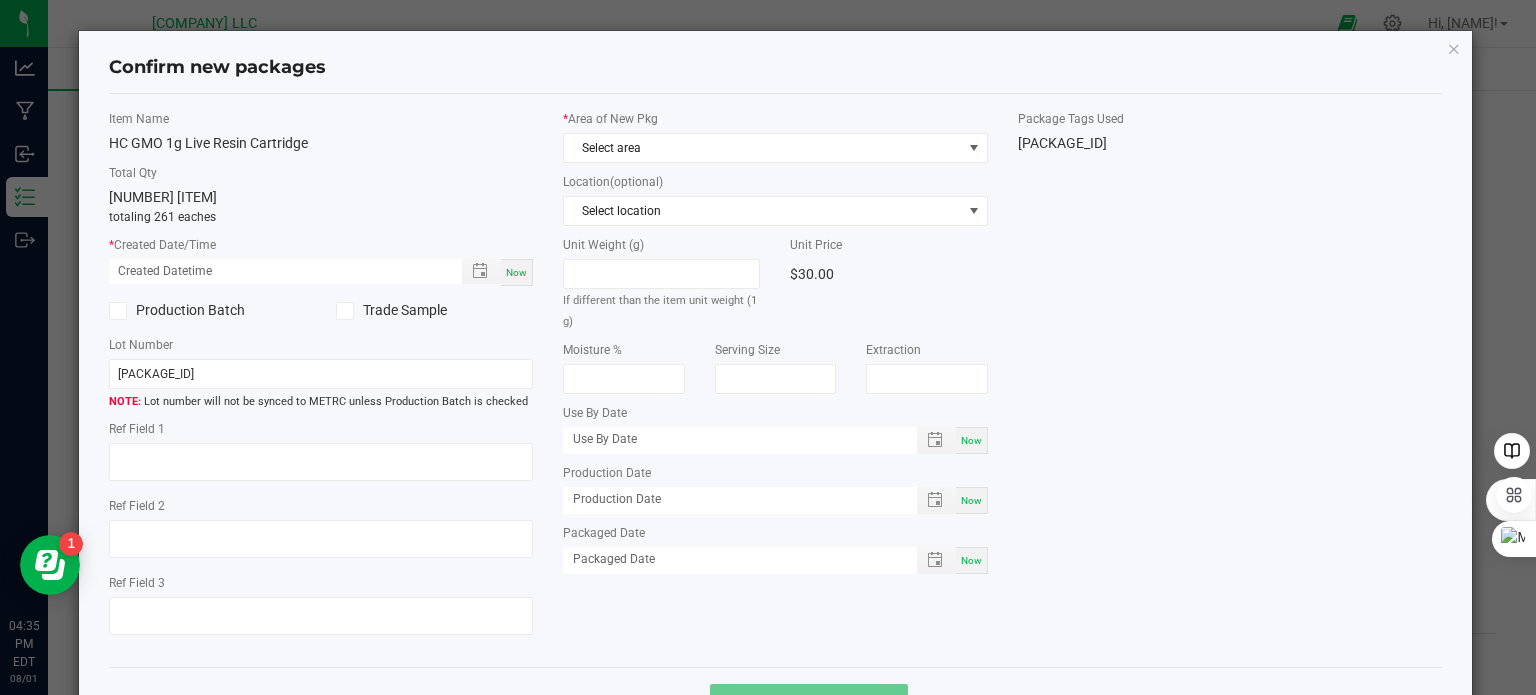 click on "Now" at bounding box center [516, 272] 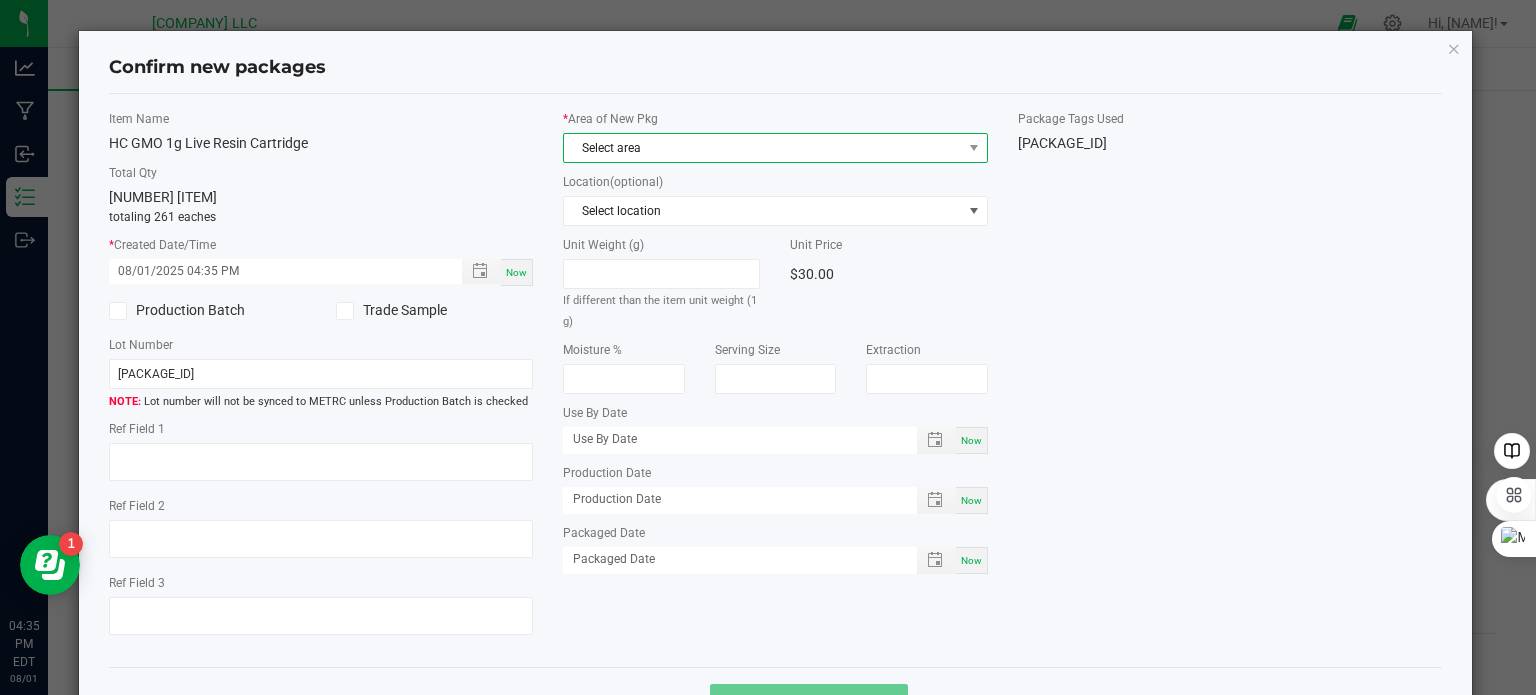 click on "Select area" at bounding box center [763, 148] 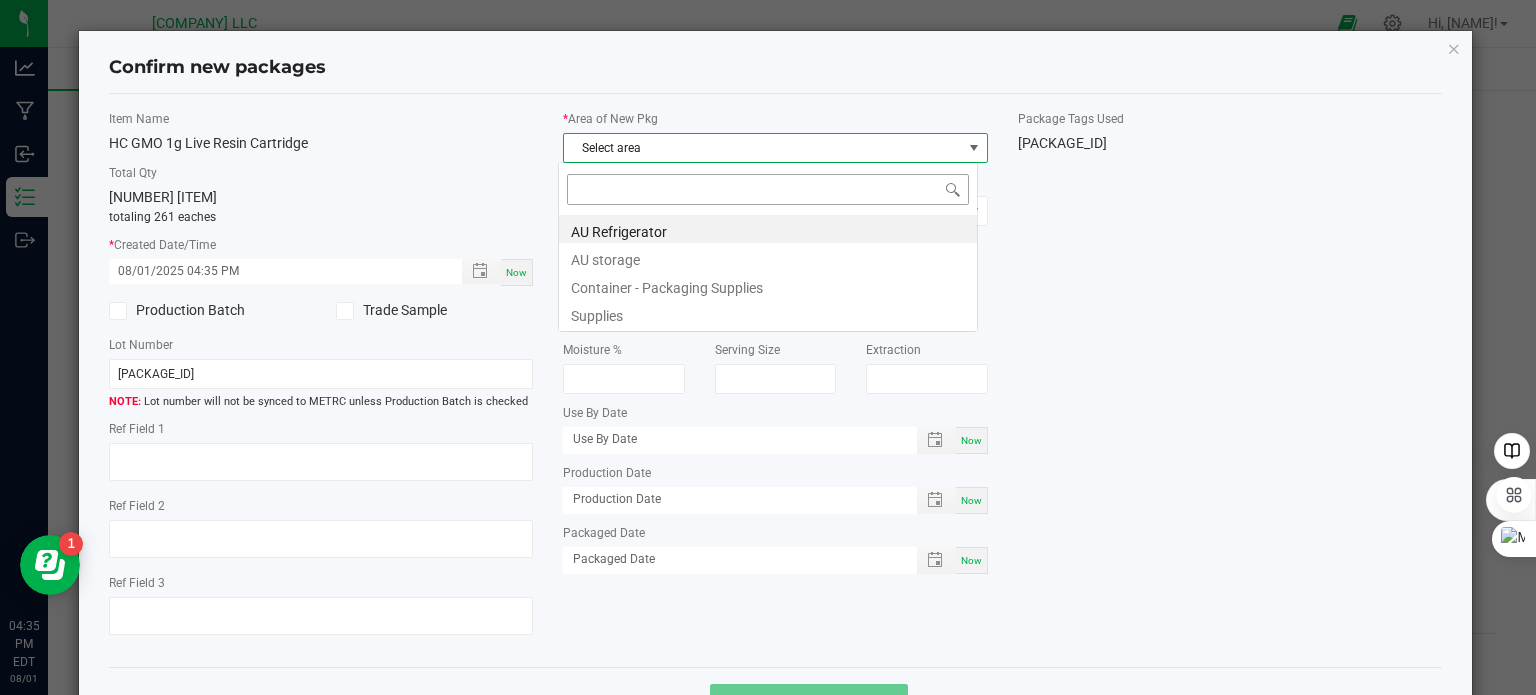 scroll, scrollTop: 99970, scrollLeft: 99580, axis: both 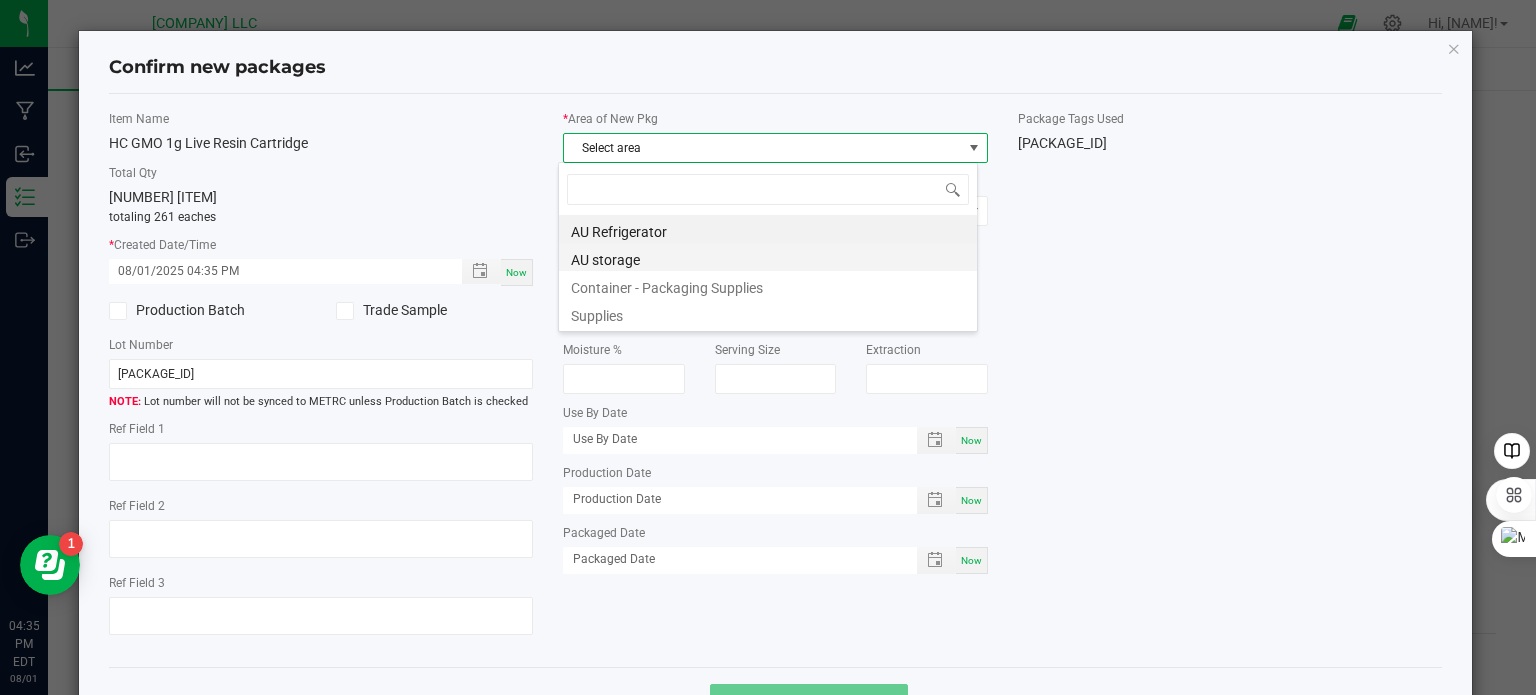 click on "AU storage" at bounding box center (768, 257) 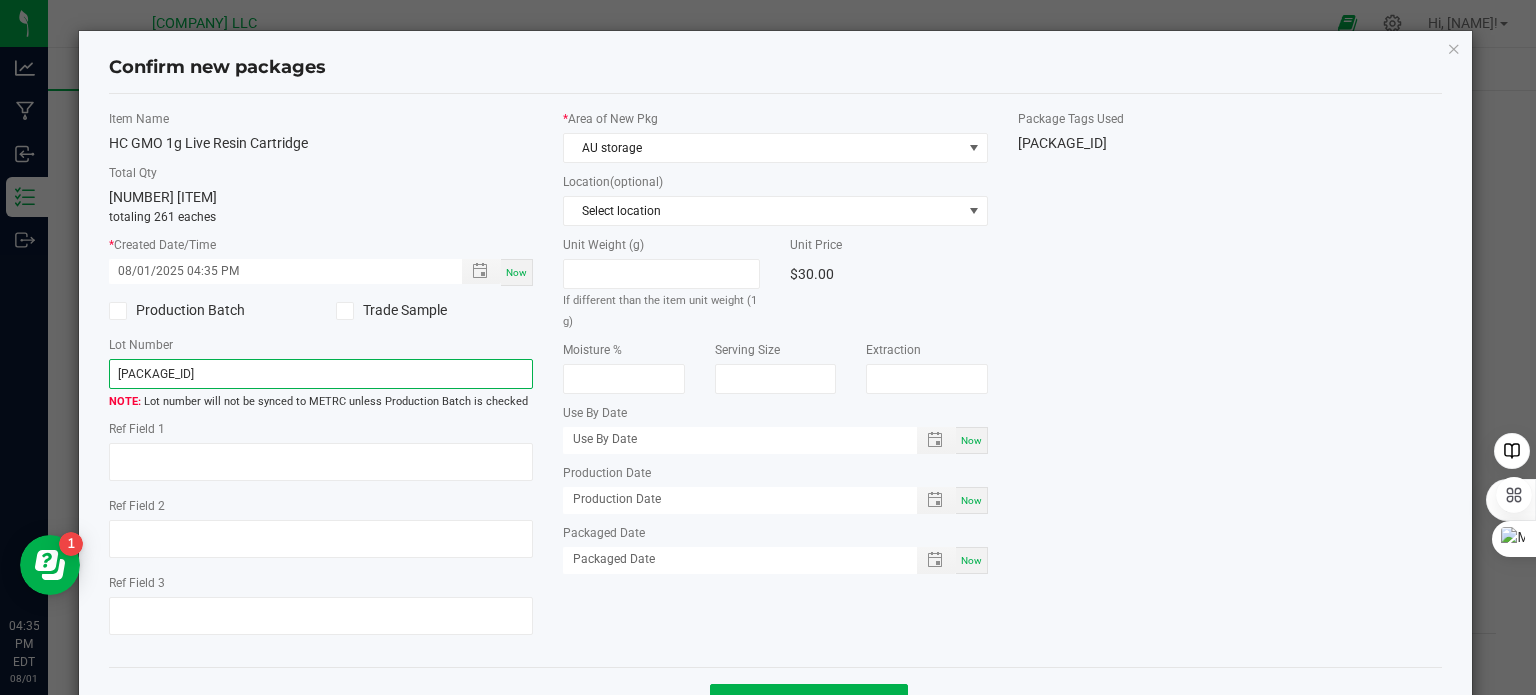 click on "[PACKAGE_ID]" at bounding box center [321, 374] 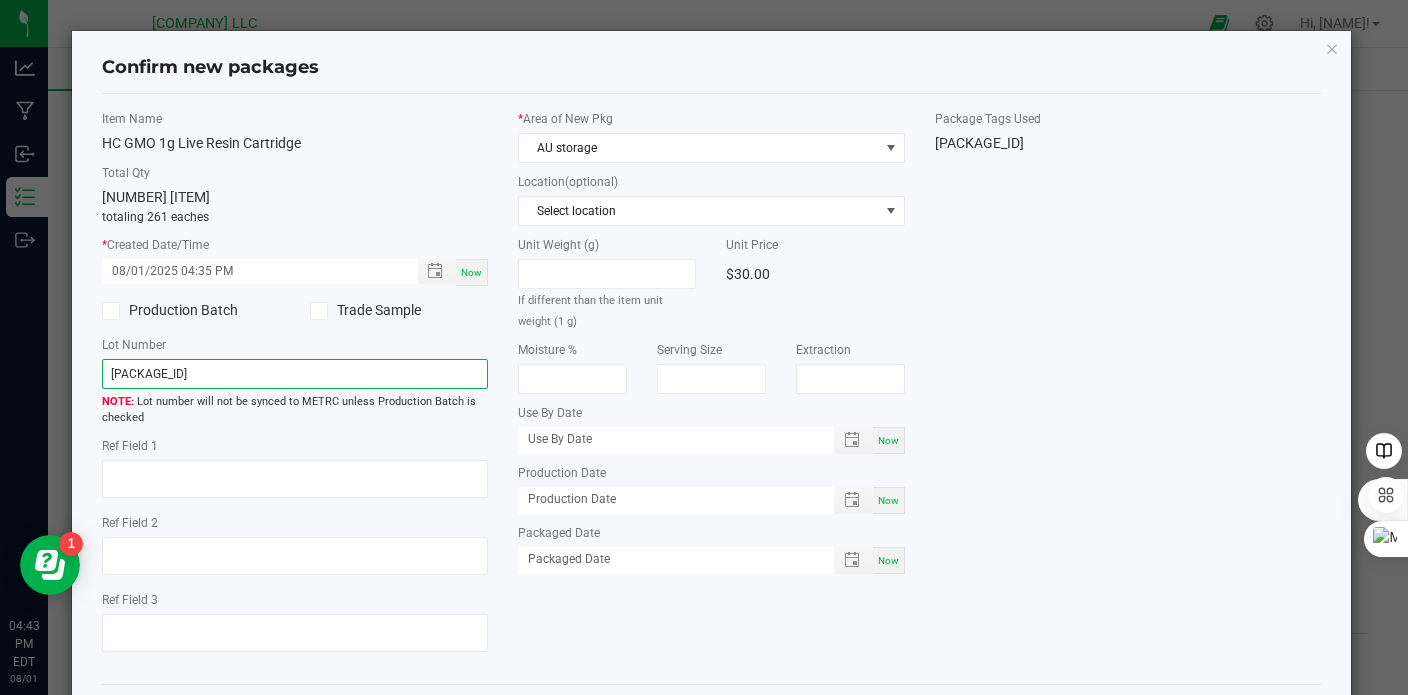 drag, startPoint x: 304, startPoint y: 367, endPoint x: 102, endPoint y: 383, distance: 202.63268 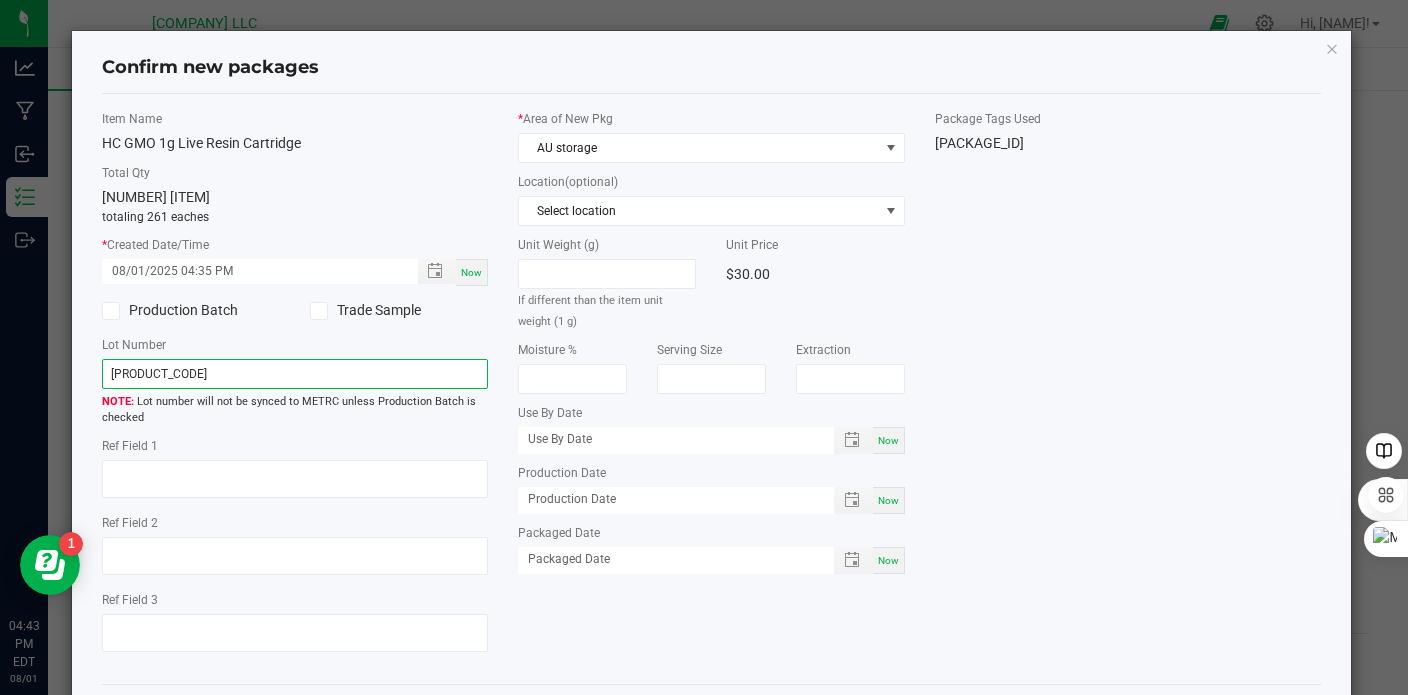drag, startPoint x: 196, startPoint y: 377, endPoint x: 98, endPoint y: 391, distance: 98.99495 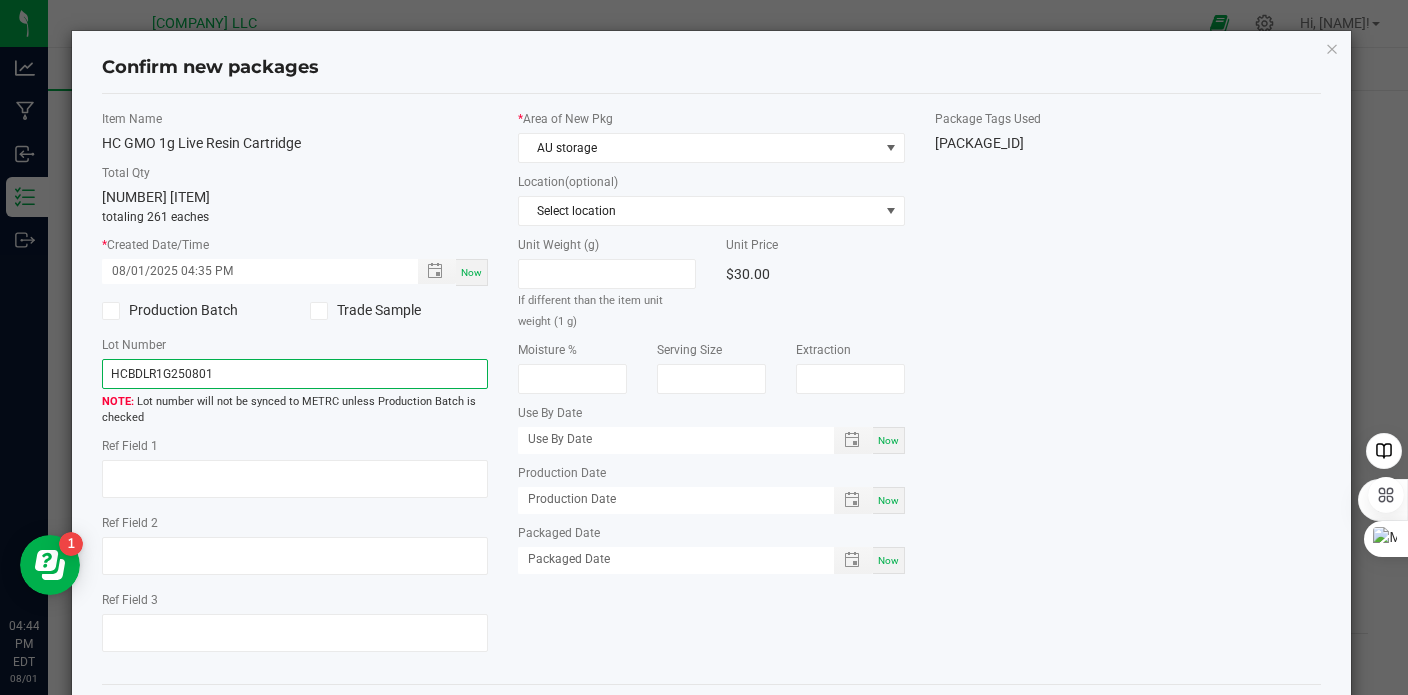 type on "HCBDLR1G250801" 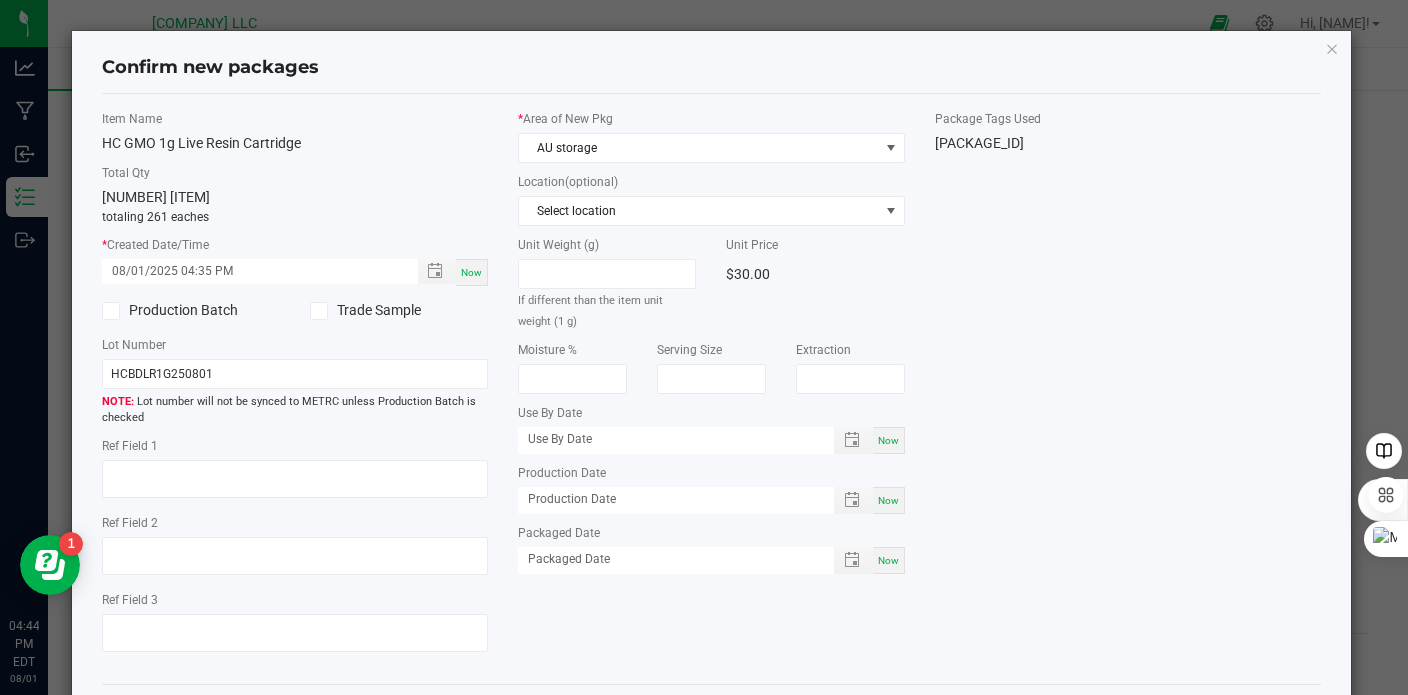 click on "Now" at bounding box center [472, 272] 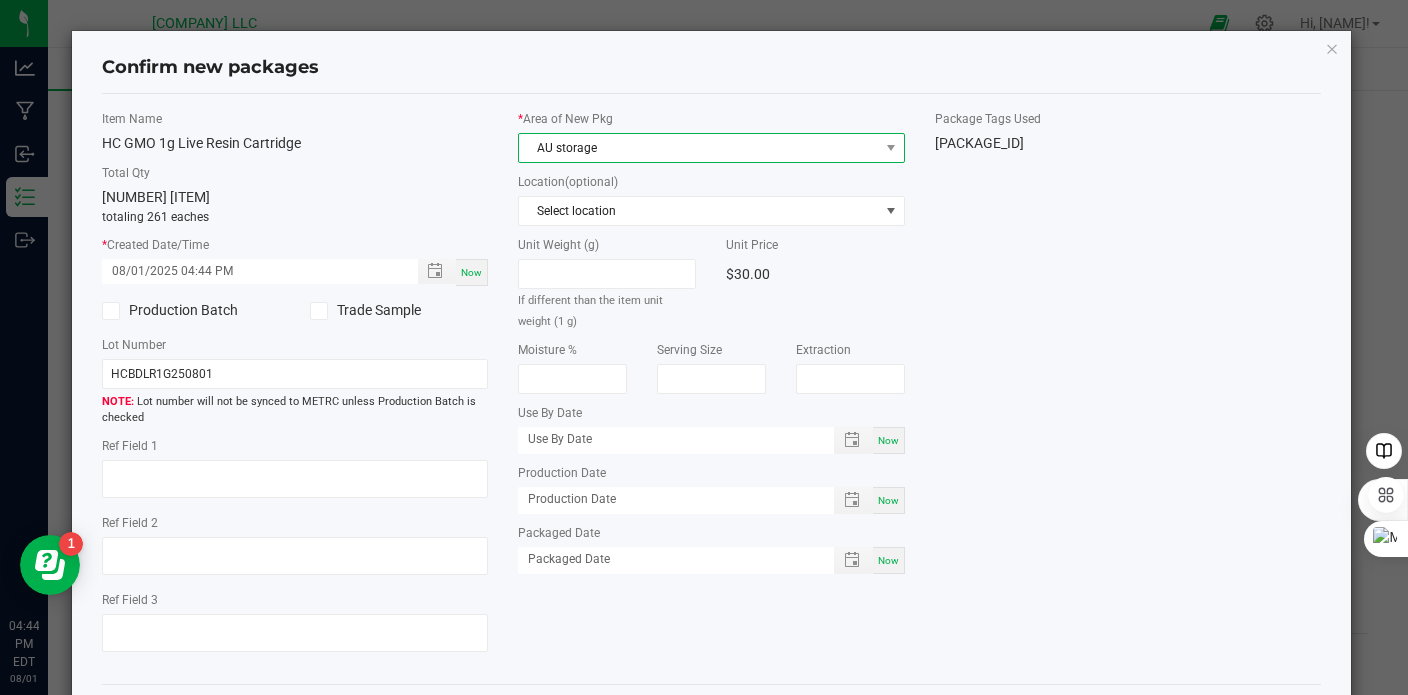 click on "AU storage" at bounding box center (698, 148) 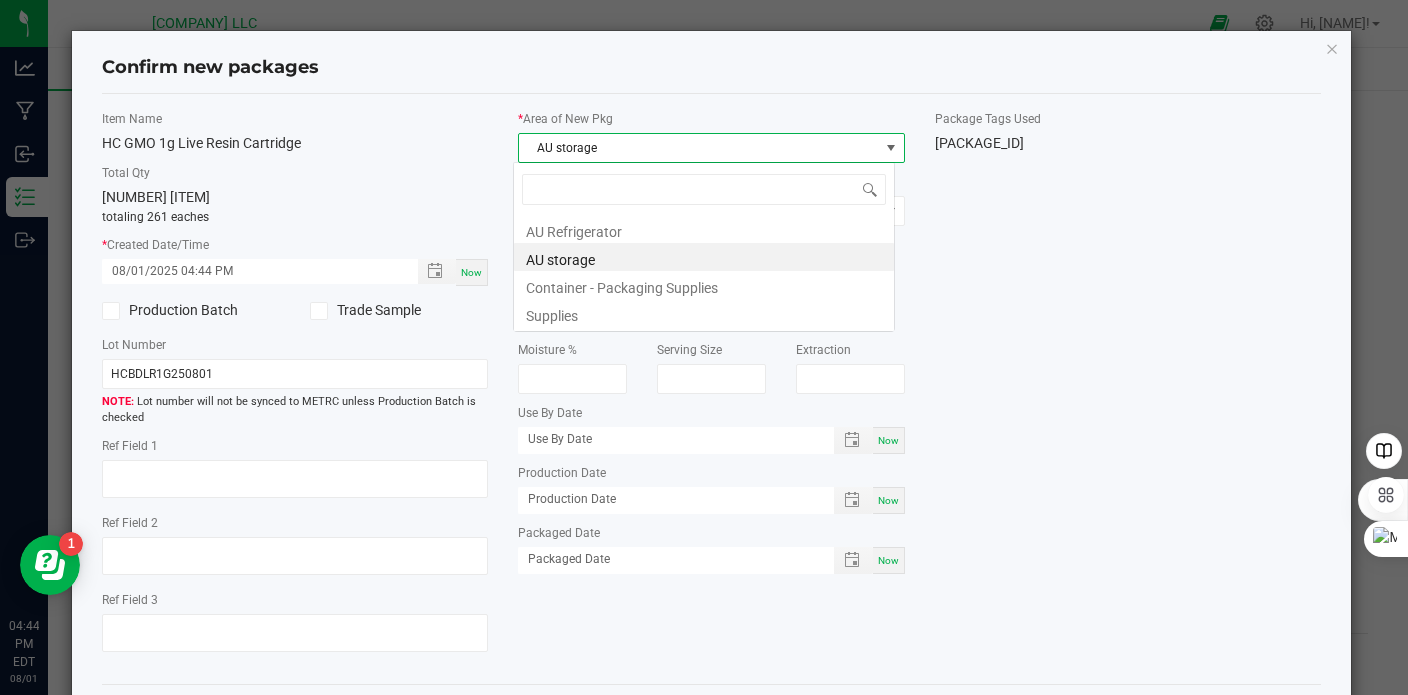 scroll, scrollTop: 99970, scrollLeft: 99618, axis: both 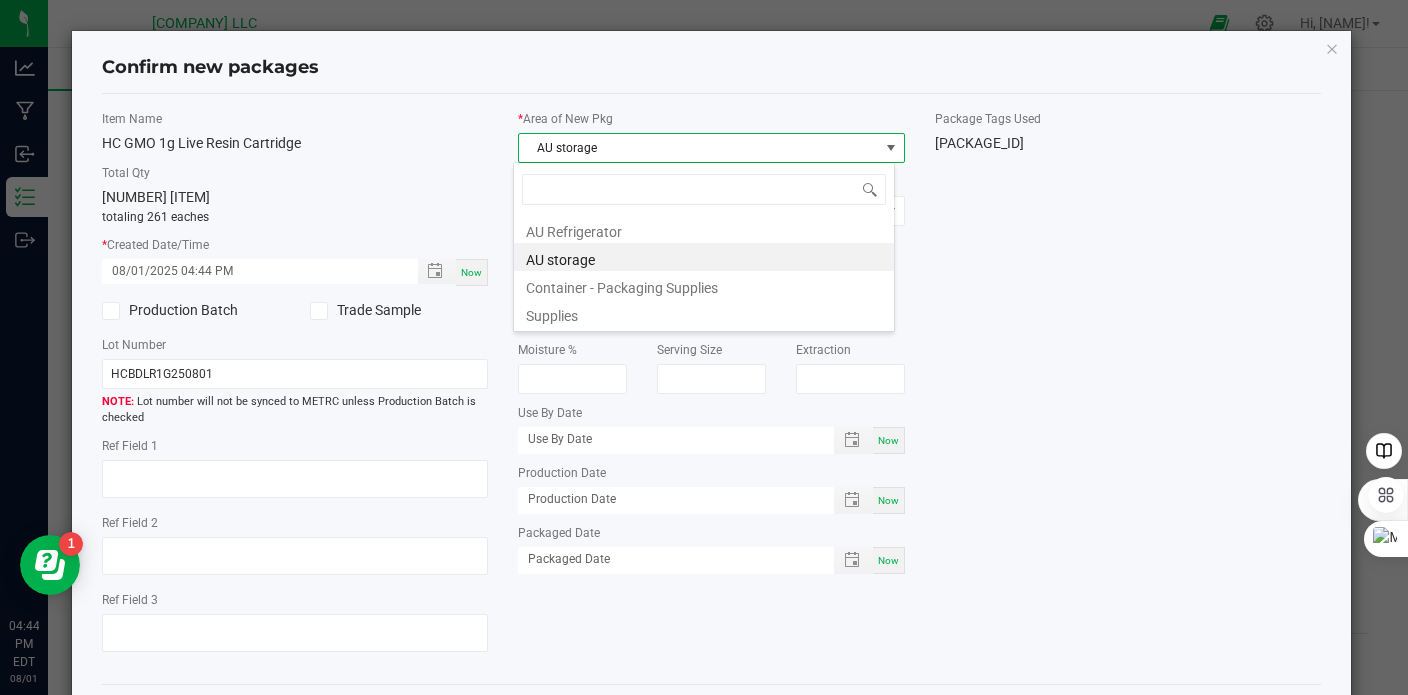 click on "AU storage" at bounding box center (704, 257) 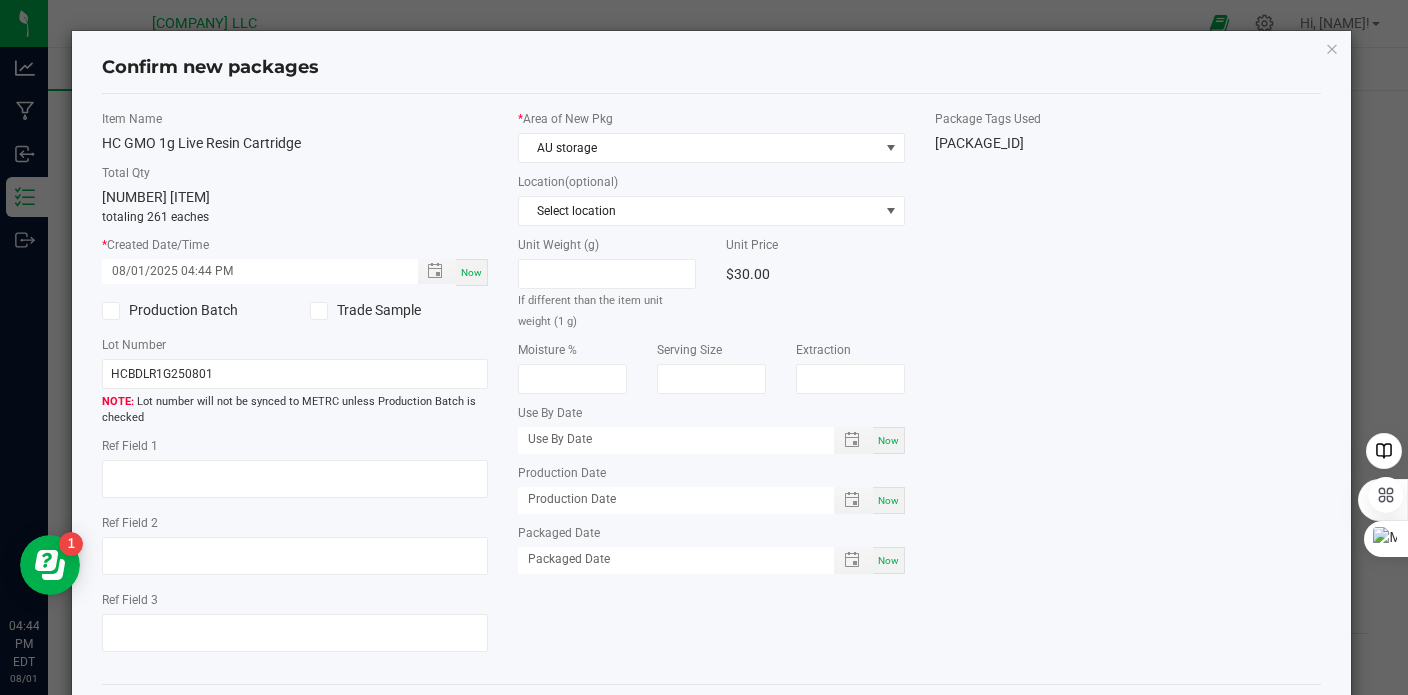 click on "Now" at bounding box center [888, 500] 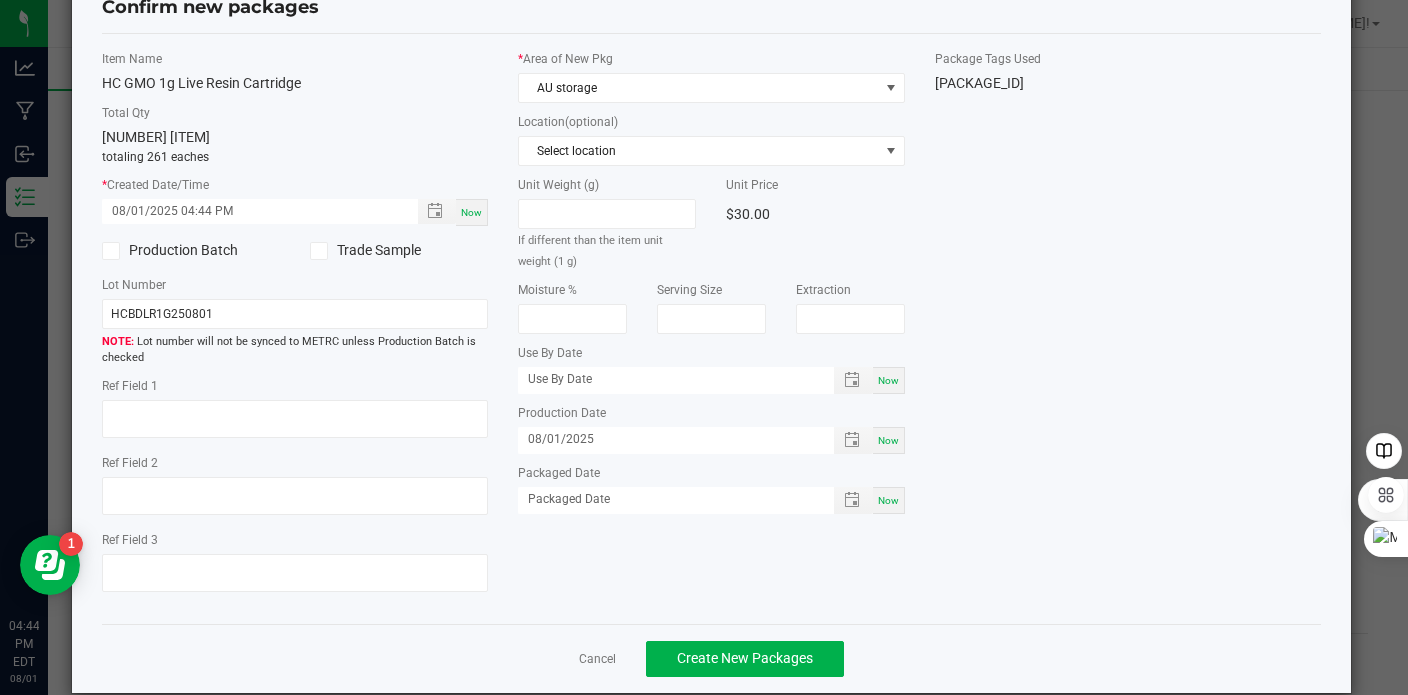 scroll, scrollTop: 88, scrollLeft: 0, axis: vertical 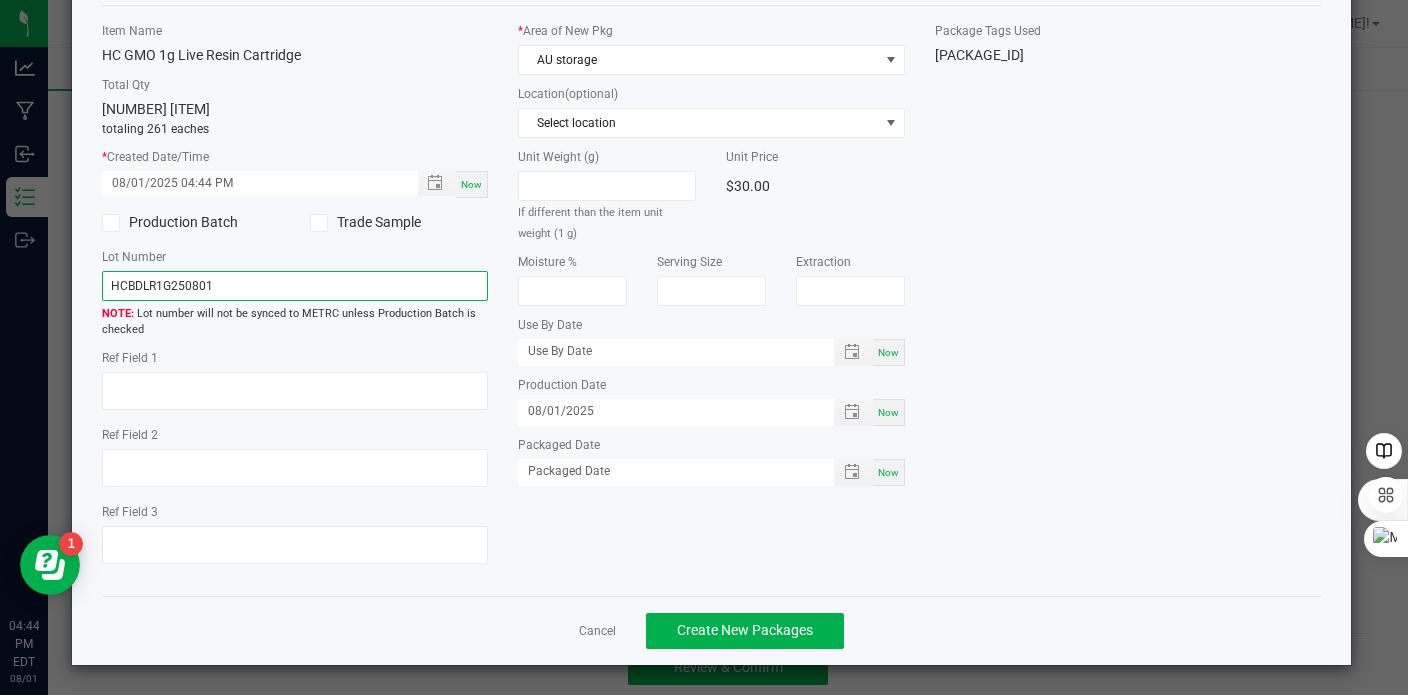 drag, startPoint x: 240, startPoint y: 284, endPoint x: 88, endPoint y: 313, distance: 154.74171 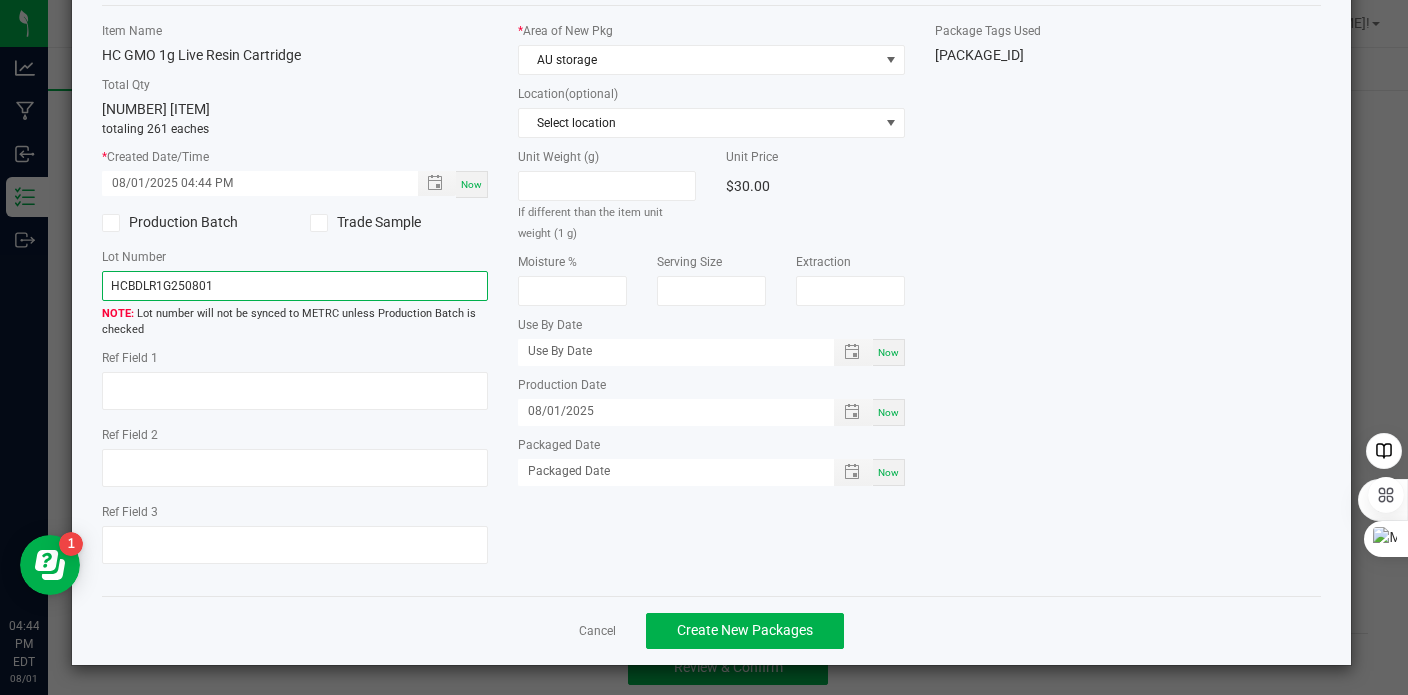 click on "HCBDLR1G250801" at bounding box center (295, 286) 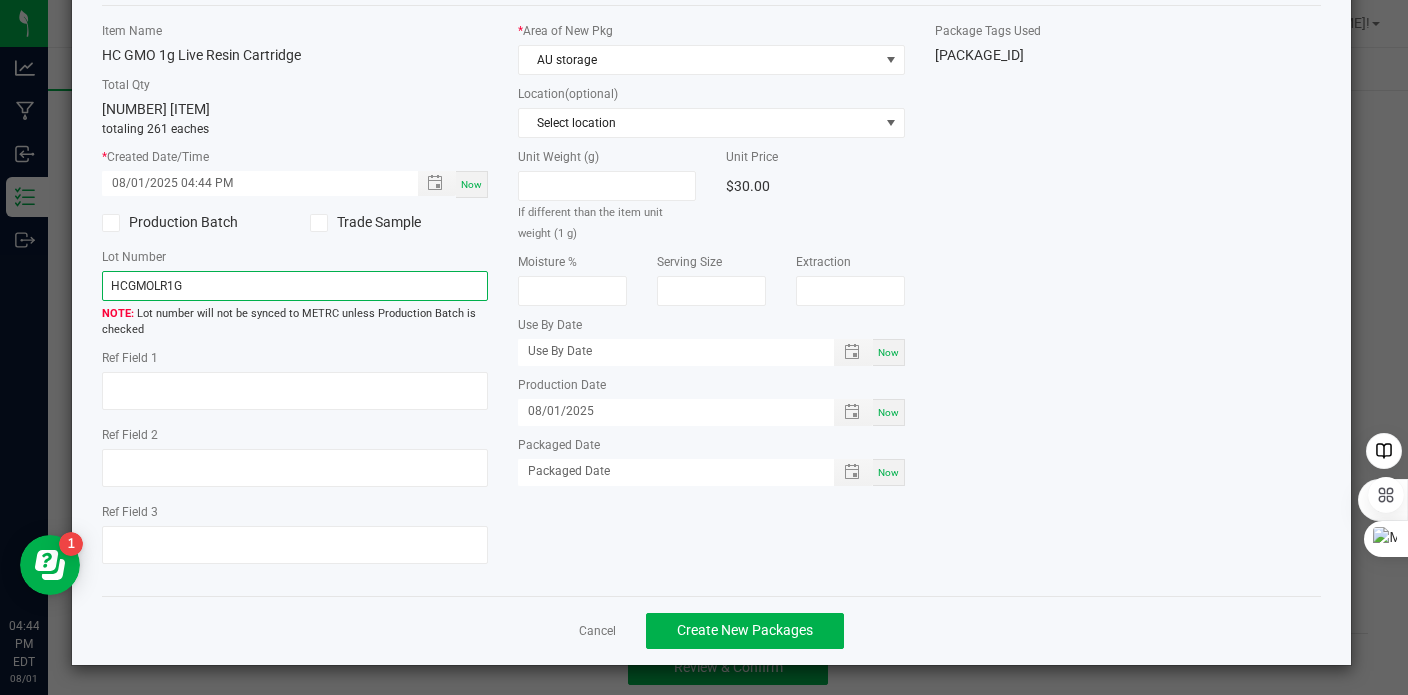 click on "HCGMOLR1G" at bounding box center [295, 286] 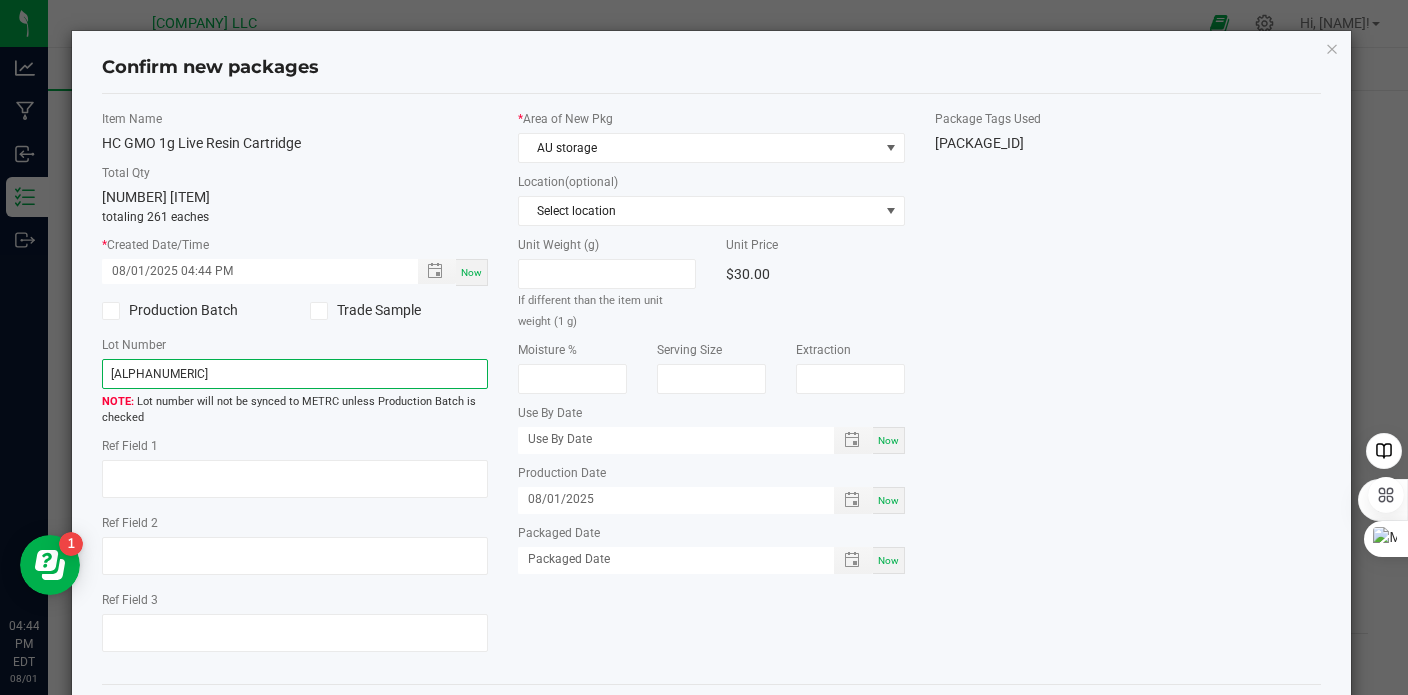 scroll, scrollTop: 88, scrollLeft: 0, axis: vertical 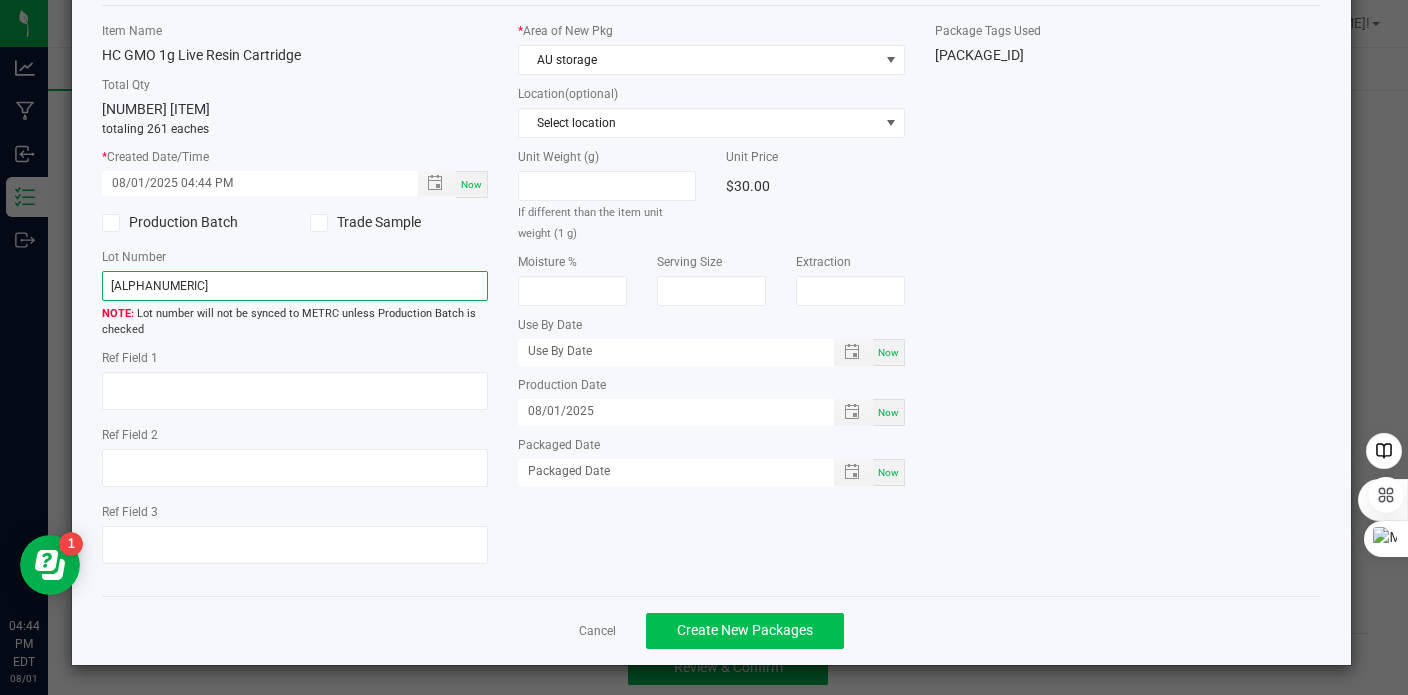 type on "[ALPHANUMERIC]" 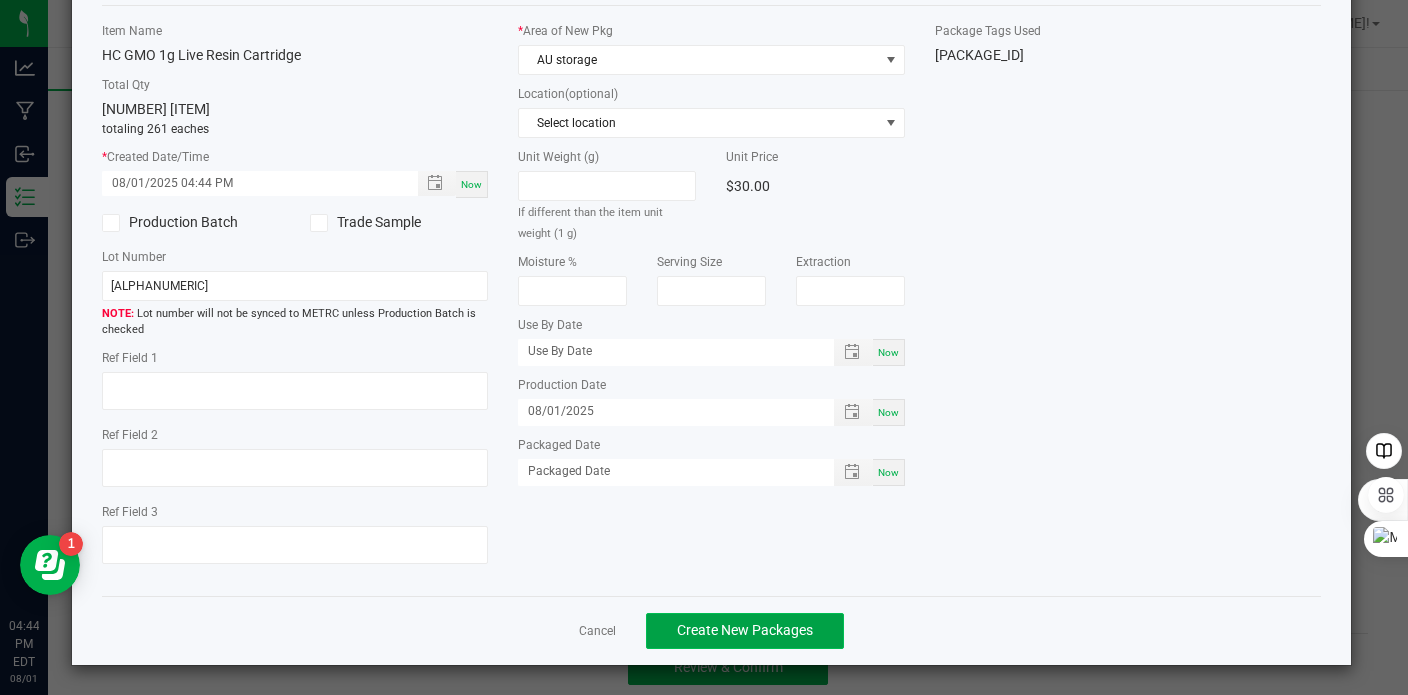 click on "Create New Packages" 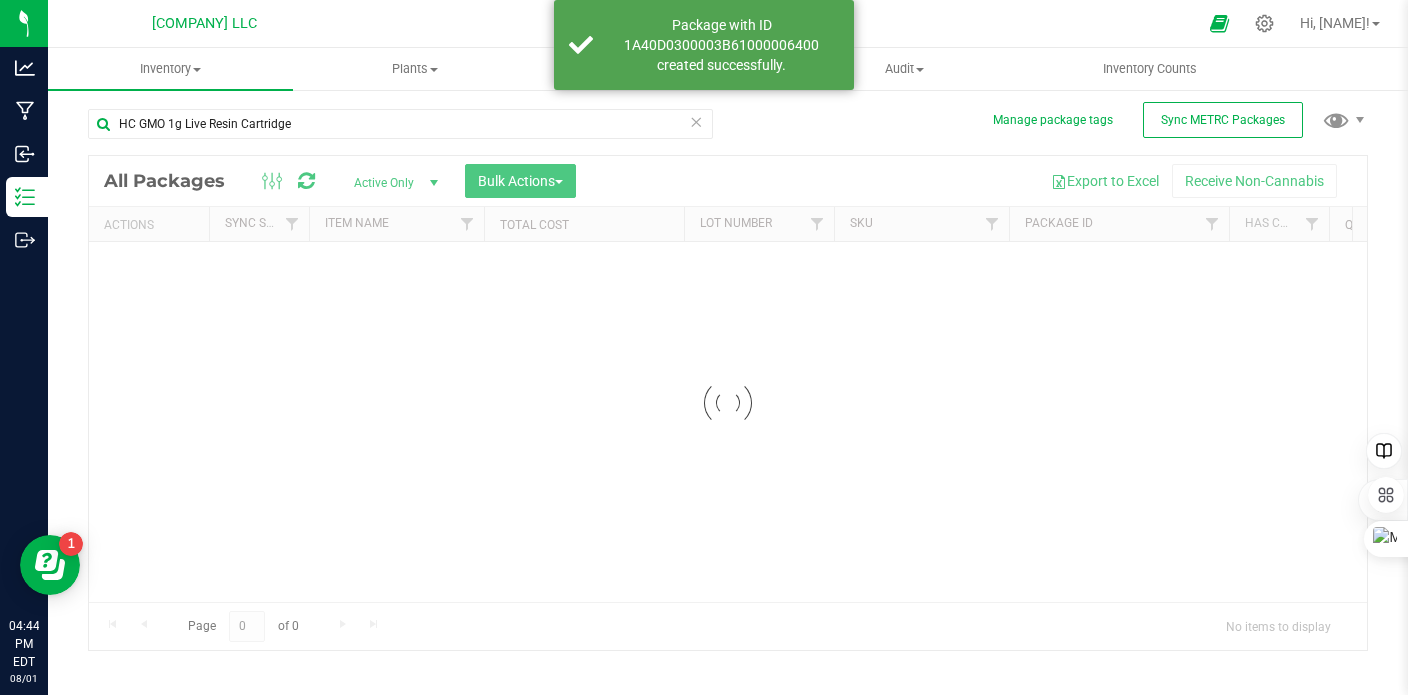 scroll, scrollTop: 35, scrollLeft: 0, axis: vertical 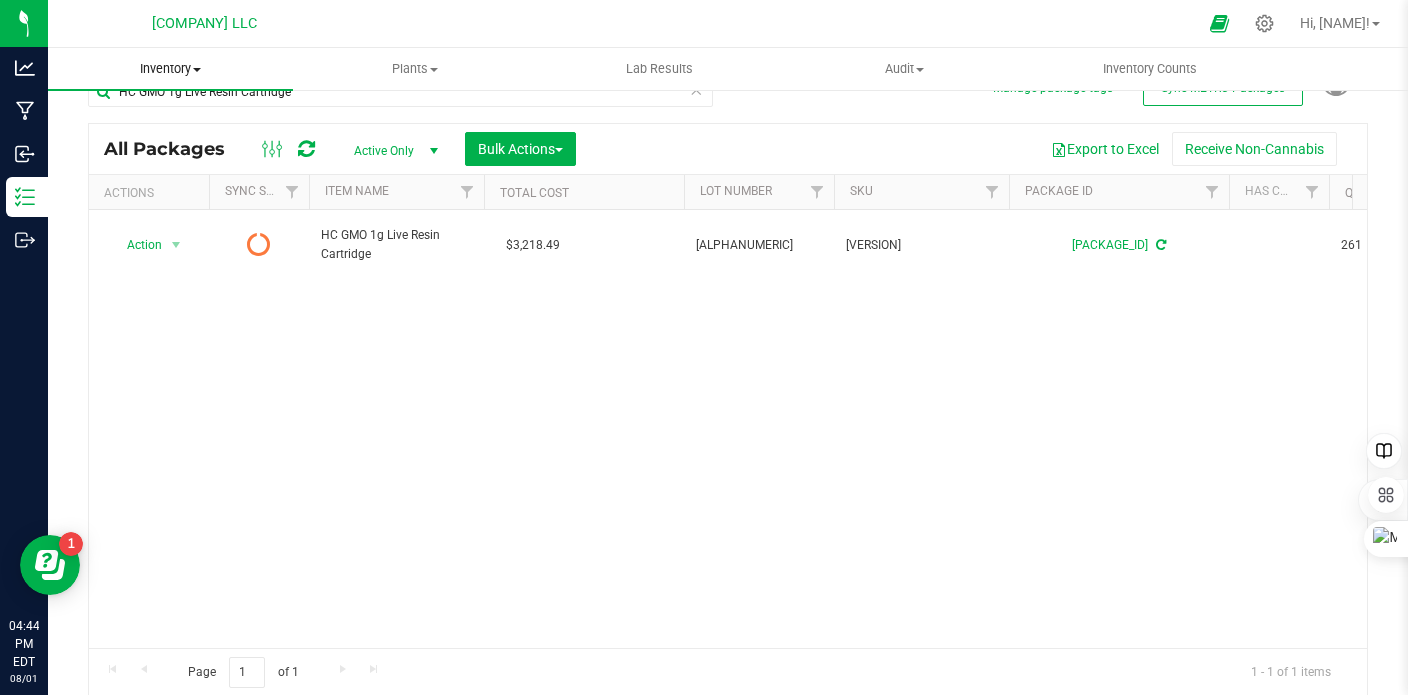 click on "Inventory" at bounding box center [170, 69] 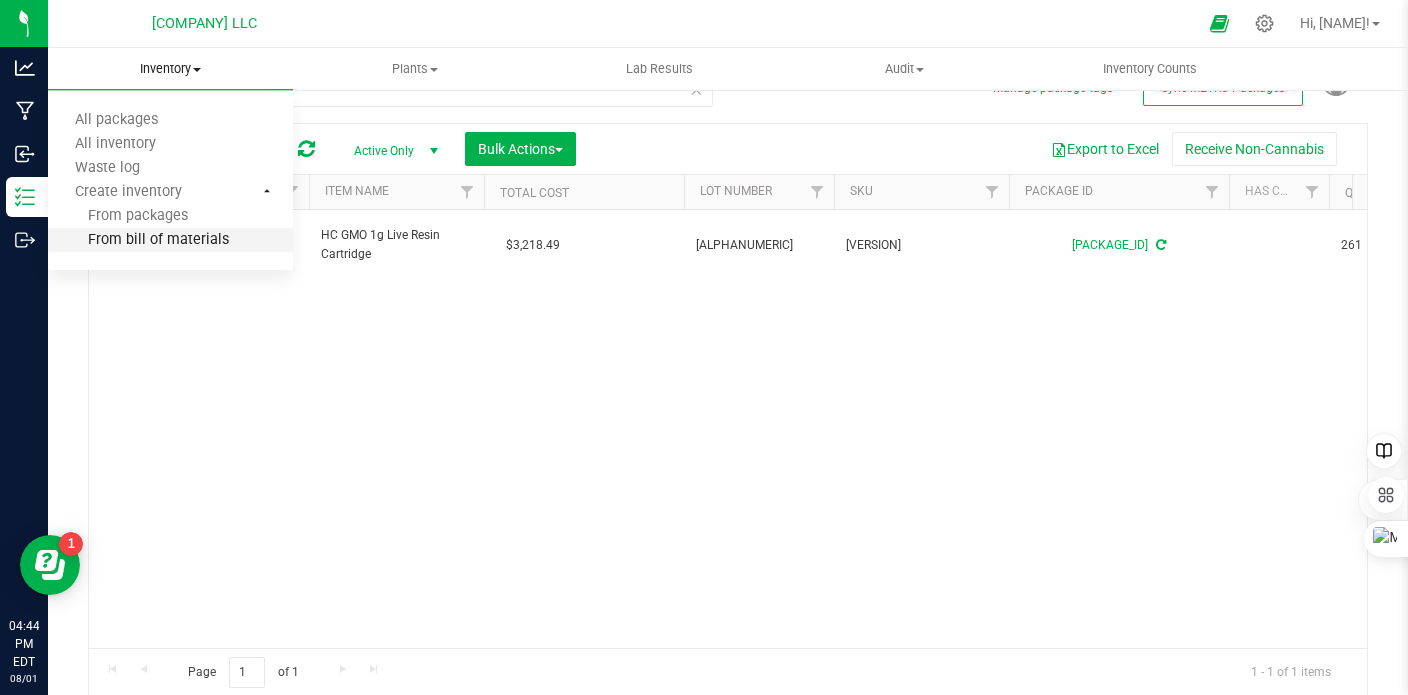 click on "From bill of materials" at bounding box center [138, 240] 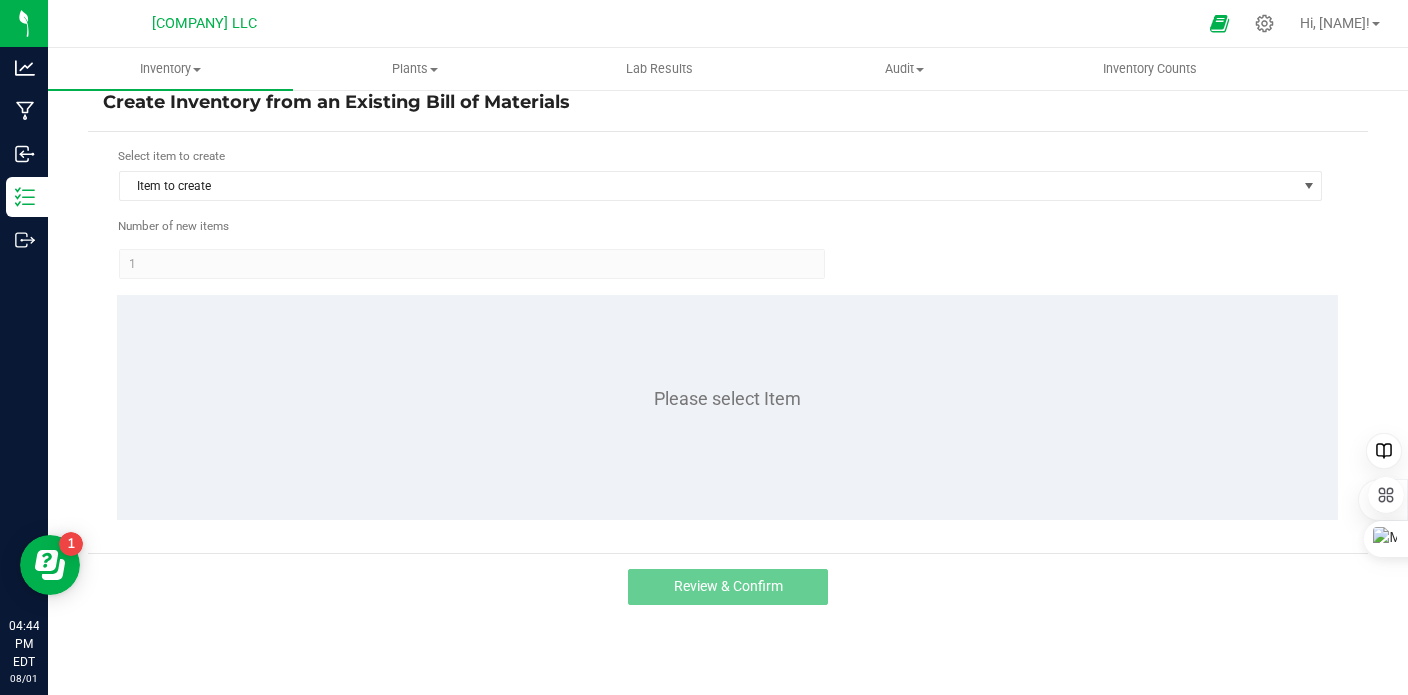 scroll, scrollTop: 17, scrollLeft: 0, axis: vertical 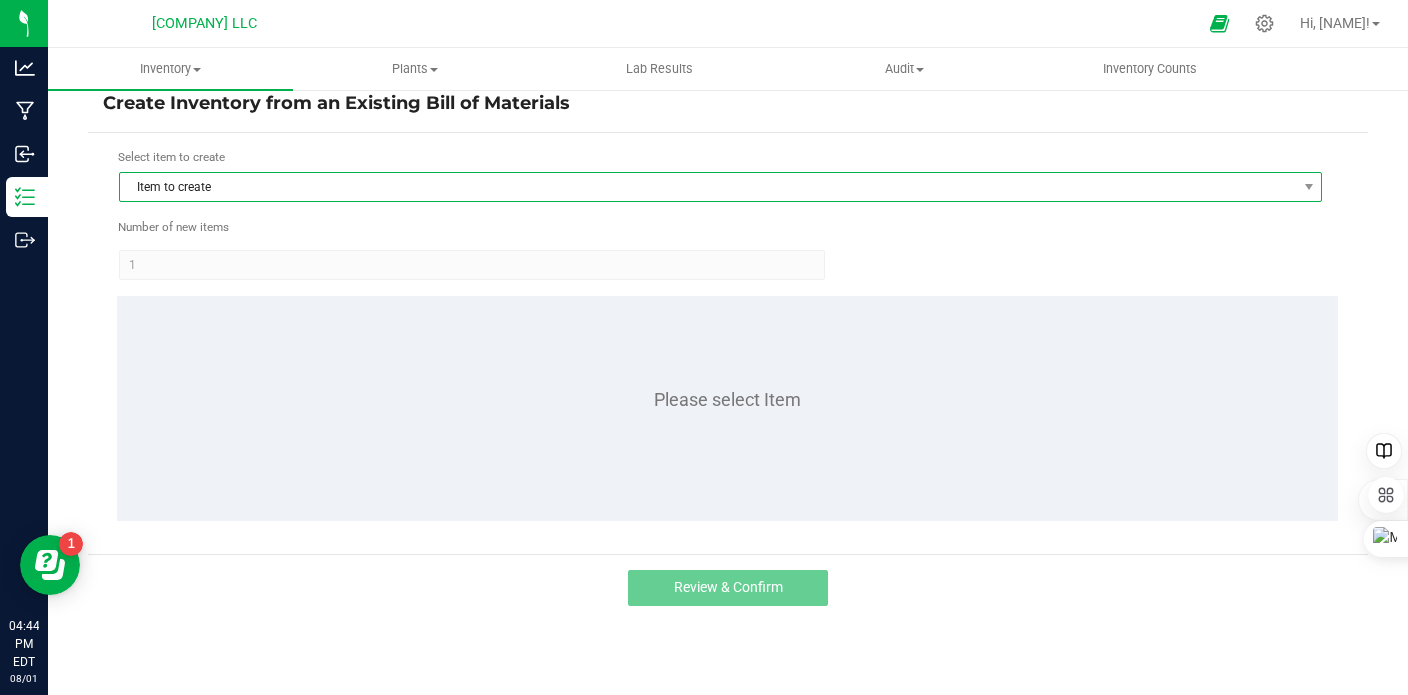 click on "Item to create" at bounding box center [708, 187] 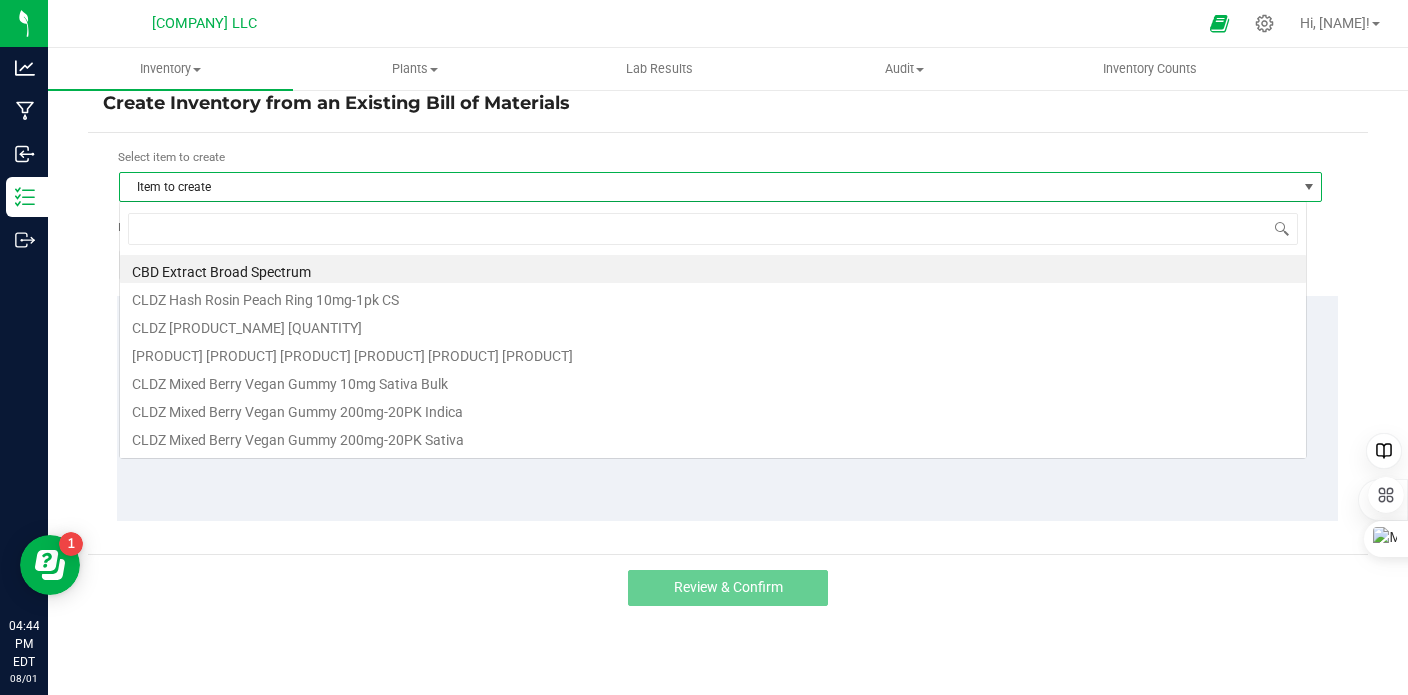 scroll, scrollTop: 99970, scrollLeft: 98812, axis: both 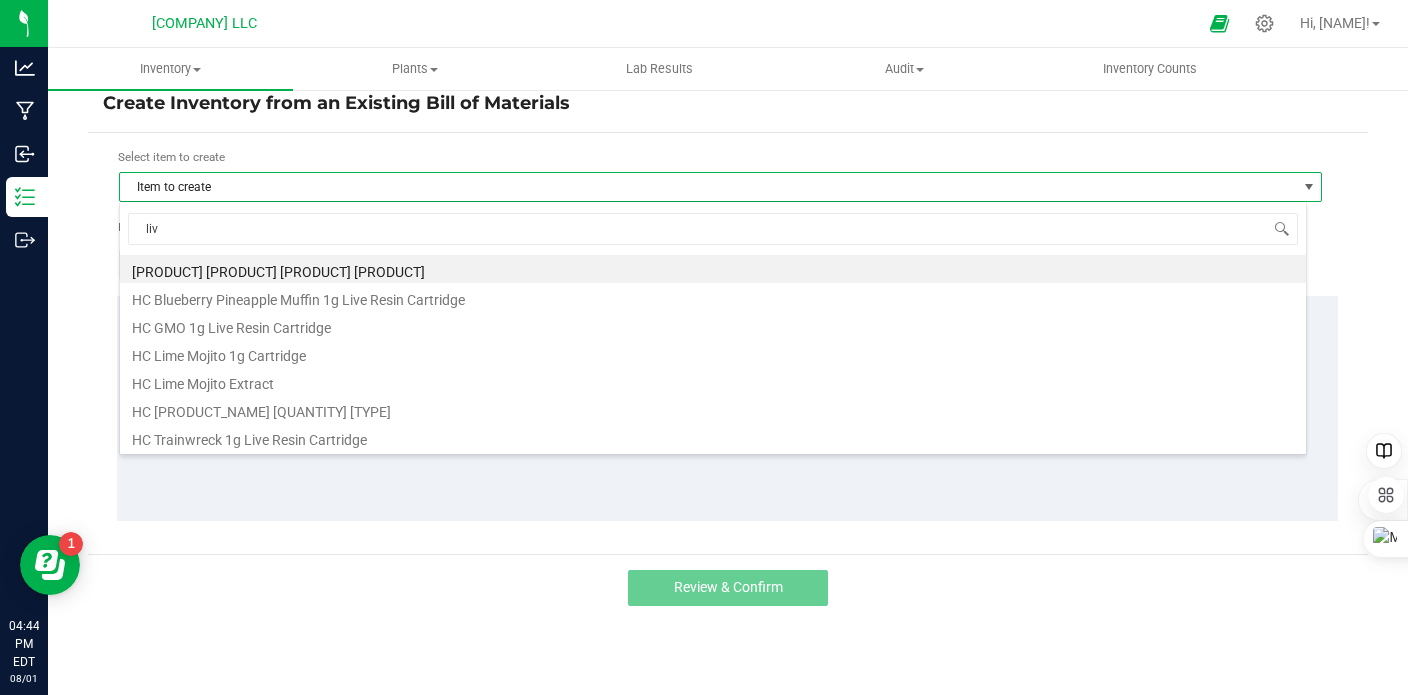type on "live" 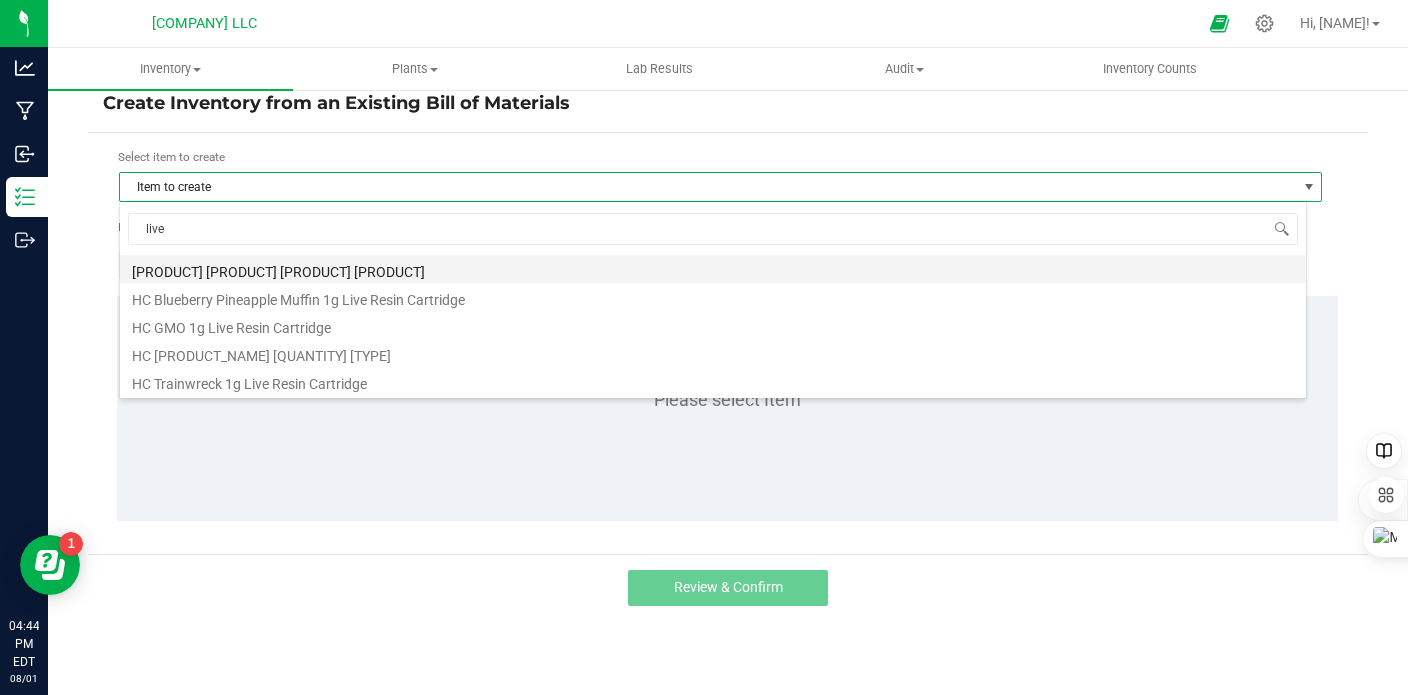 click on "[PRODUCT] [PRODUCT] [PRODUCT] [PRODUCT]" at bounding box center [713, 269] 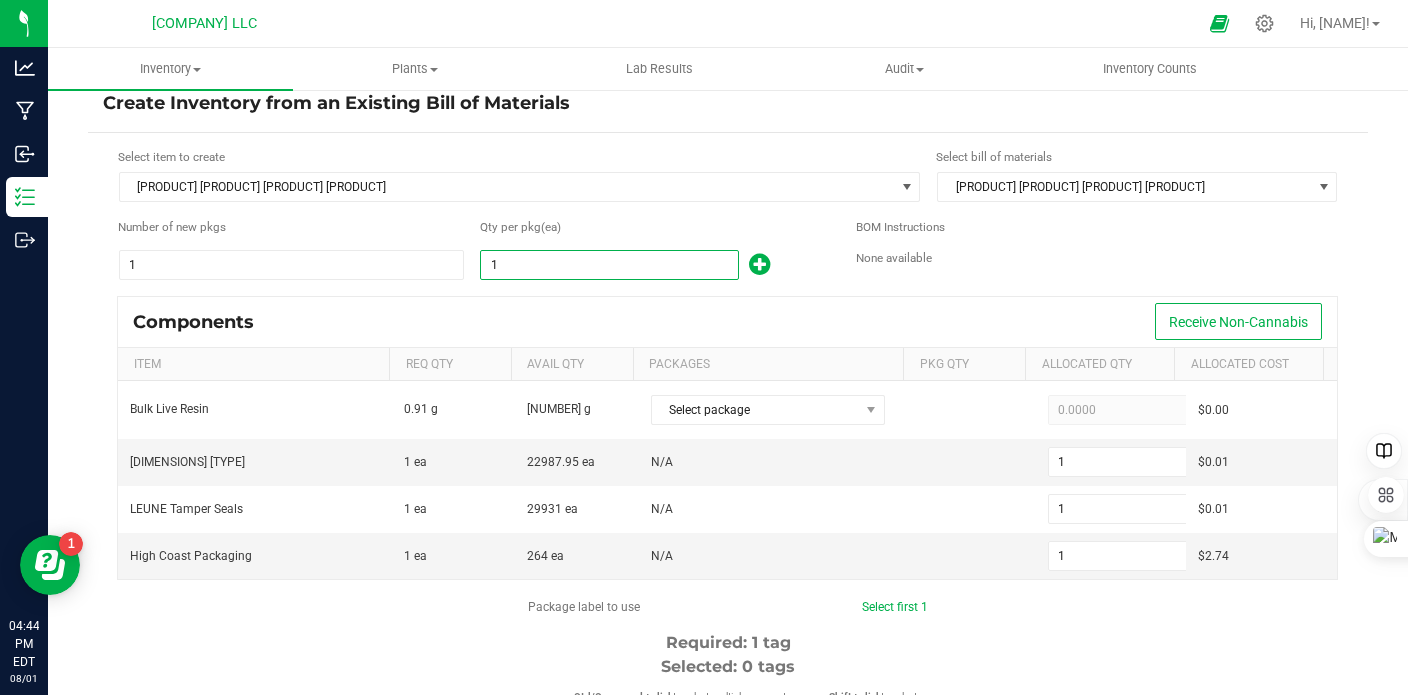 click on "1" at bounding box center (609, 265) 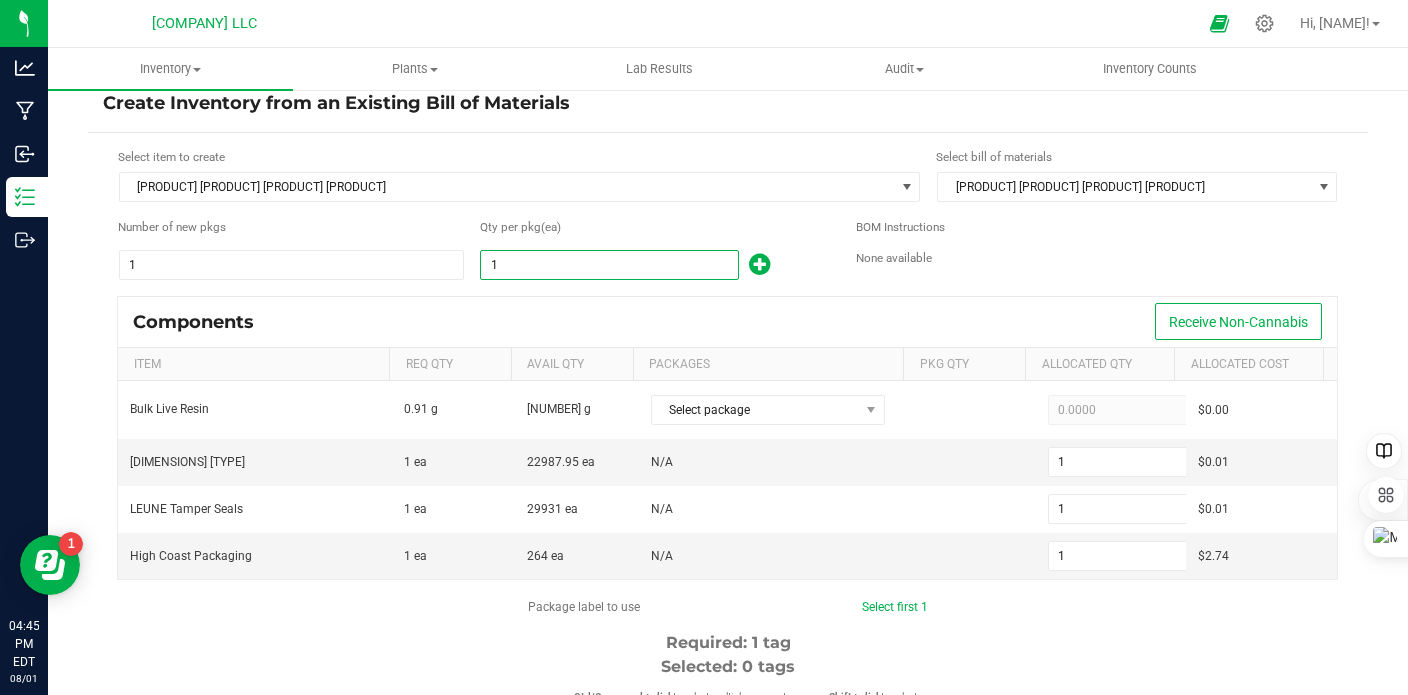 type on "2" 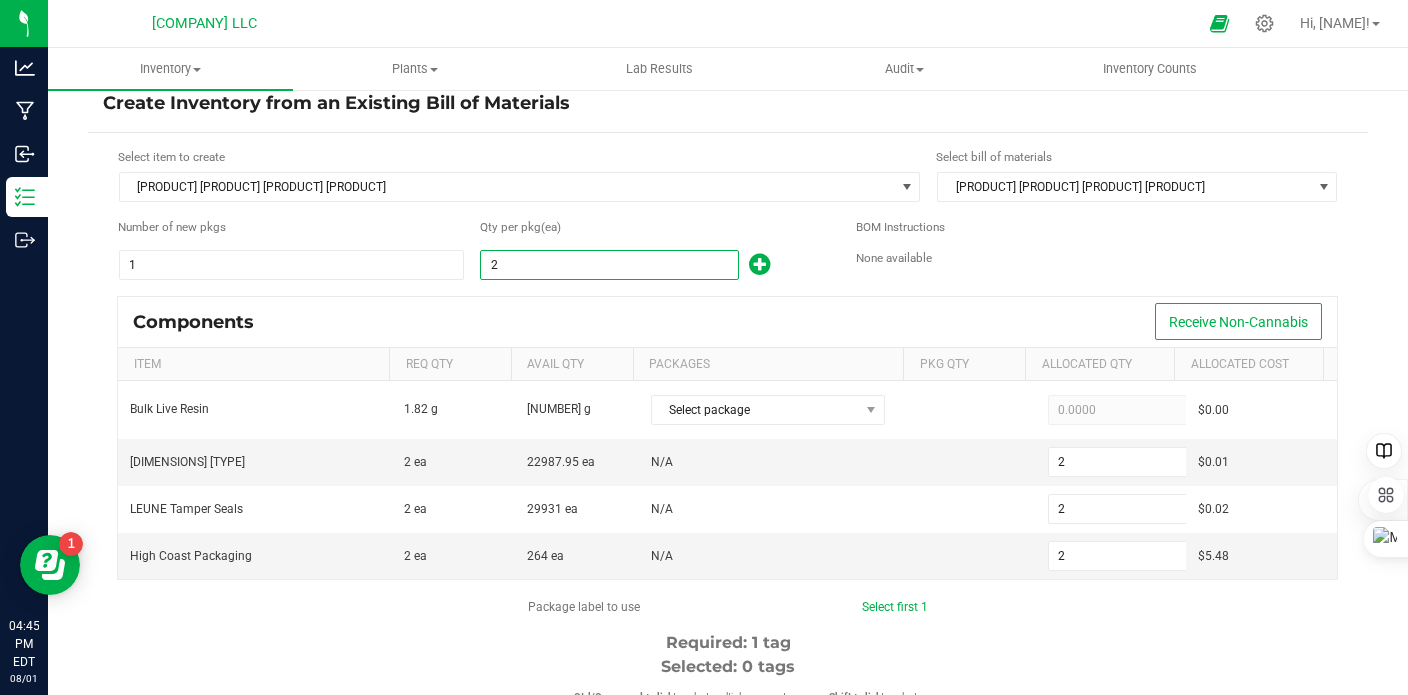 type on "26" 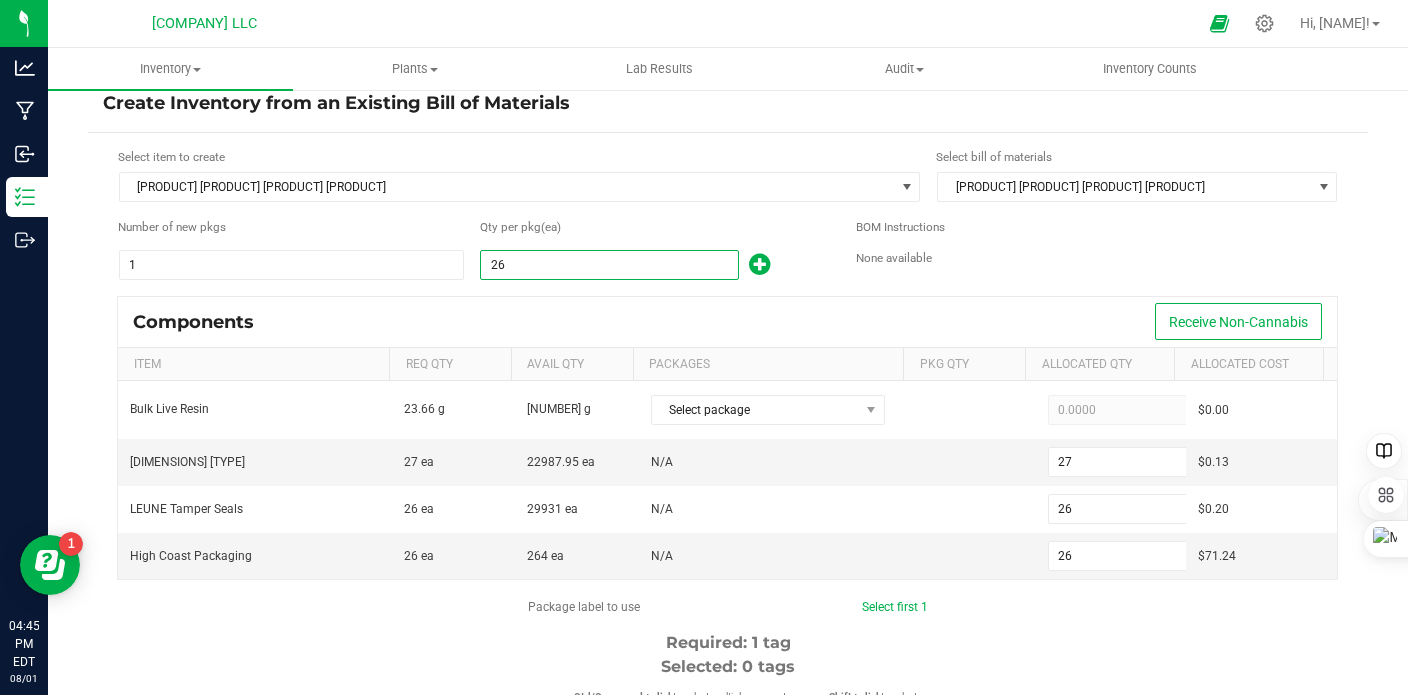 type on "264" 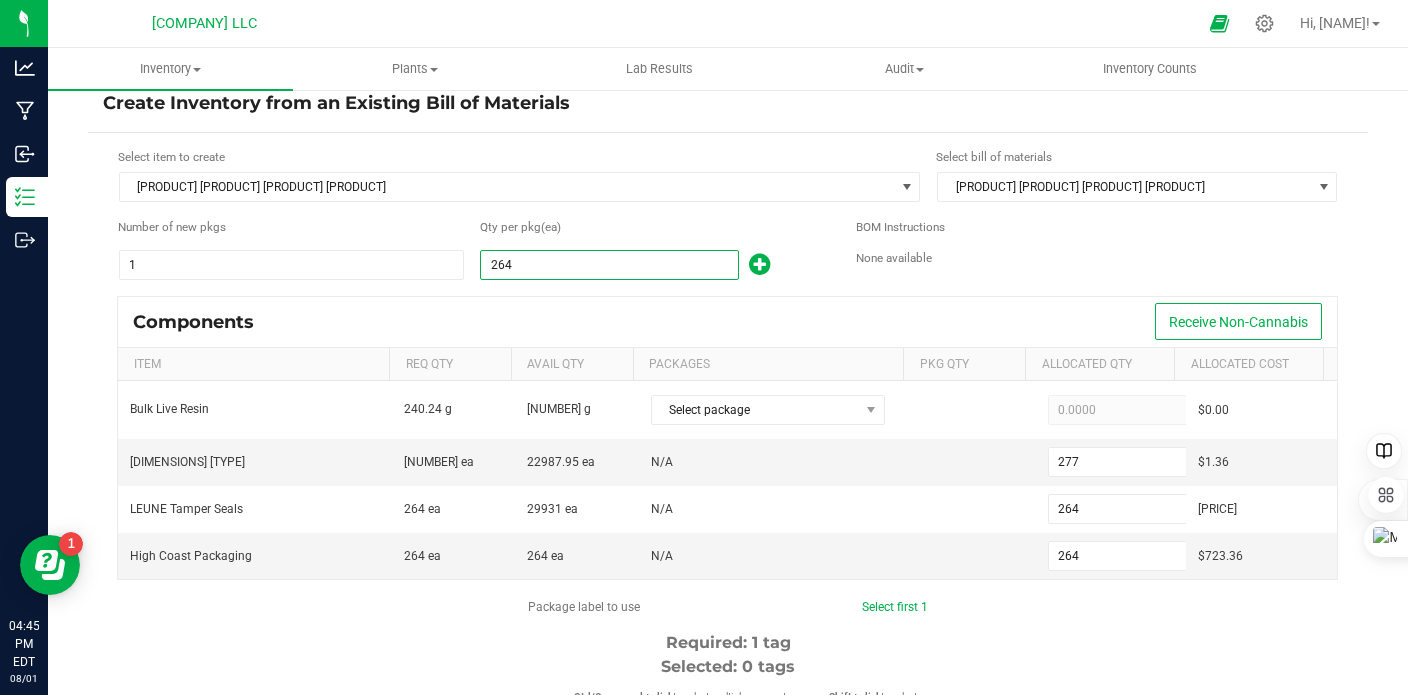 type on "264" 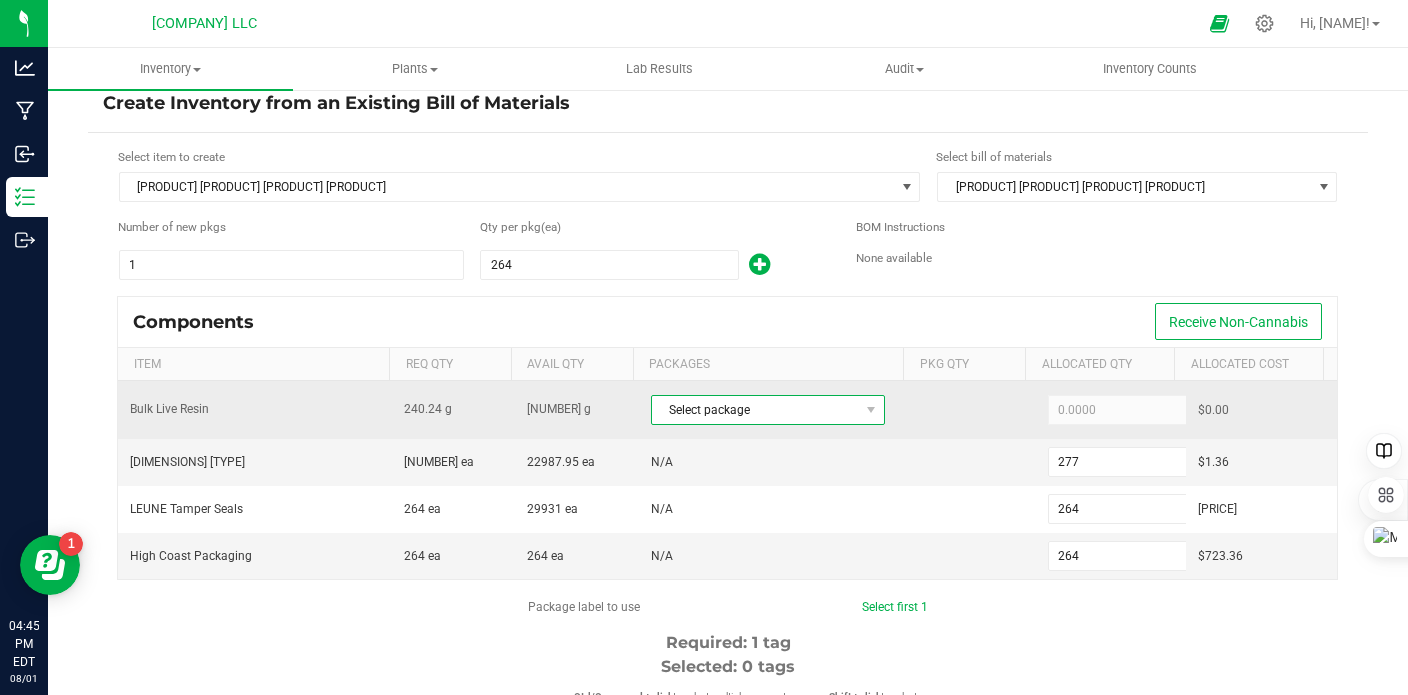 click on "Select package" at bounding box center (755, 410) 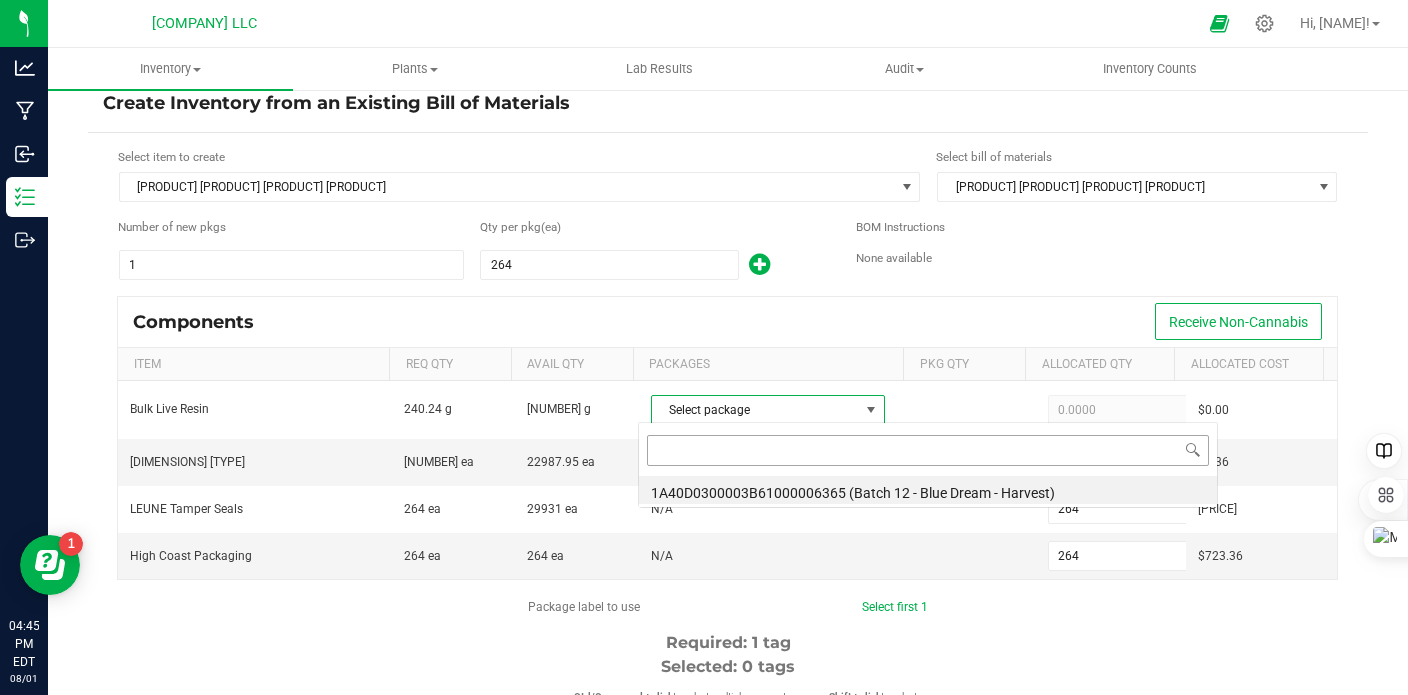 scroll, scrollTop: 99970, scrollLeft: 99772, axis: both 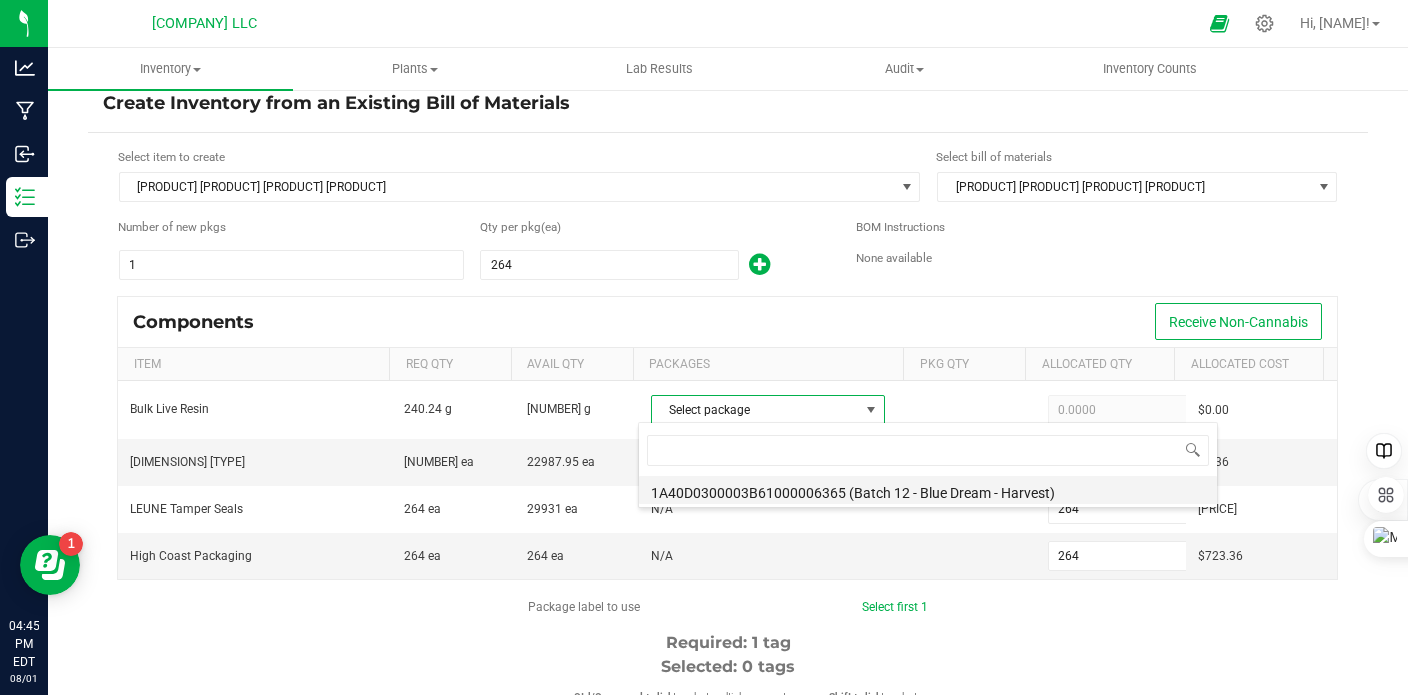 click on "1A40D0300003B61000006365 (Batch 12 - Blue Dream - Harvest)" 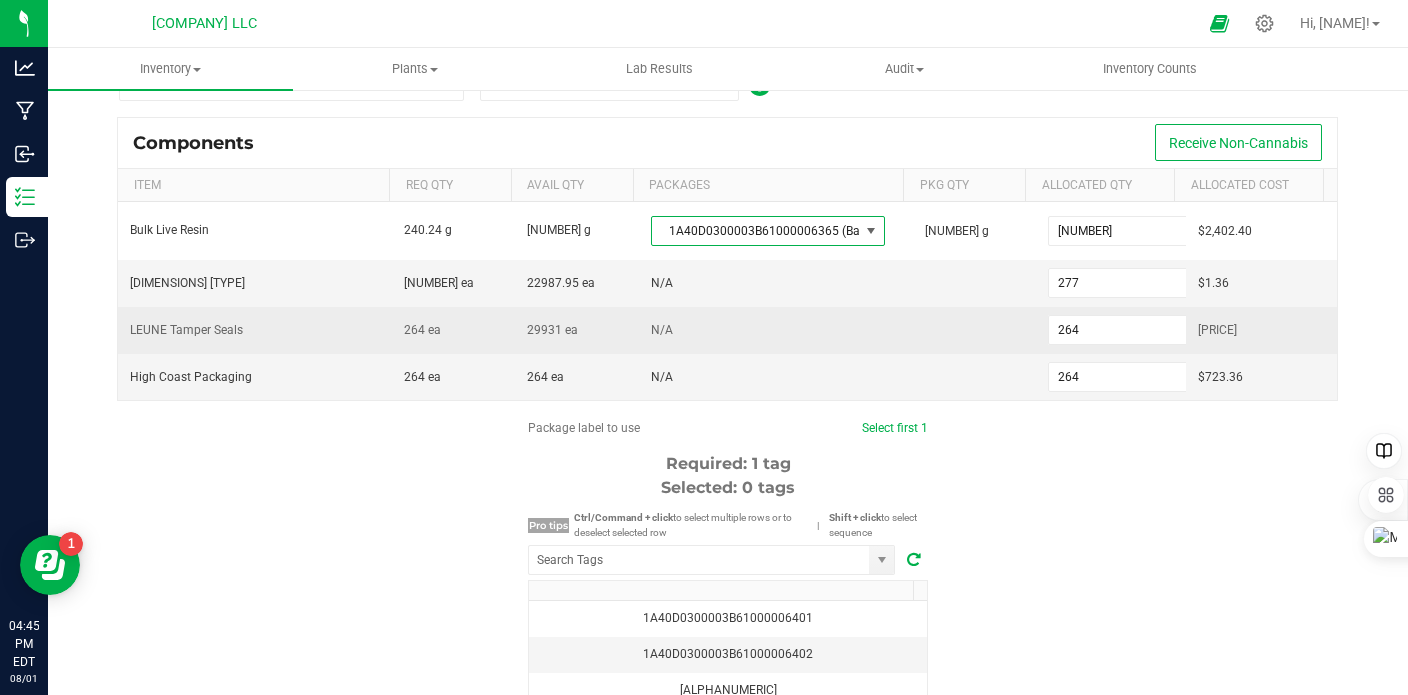 scroll, scrollTop: 217, scrollLeft: 0, axis: vertical 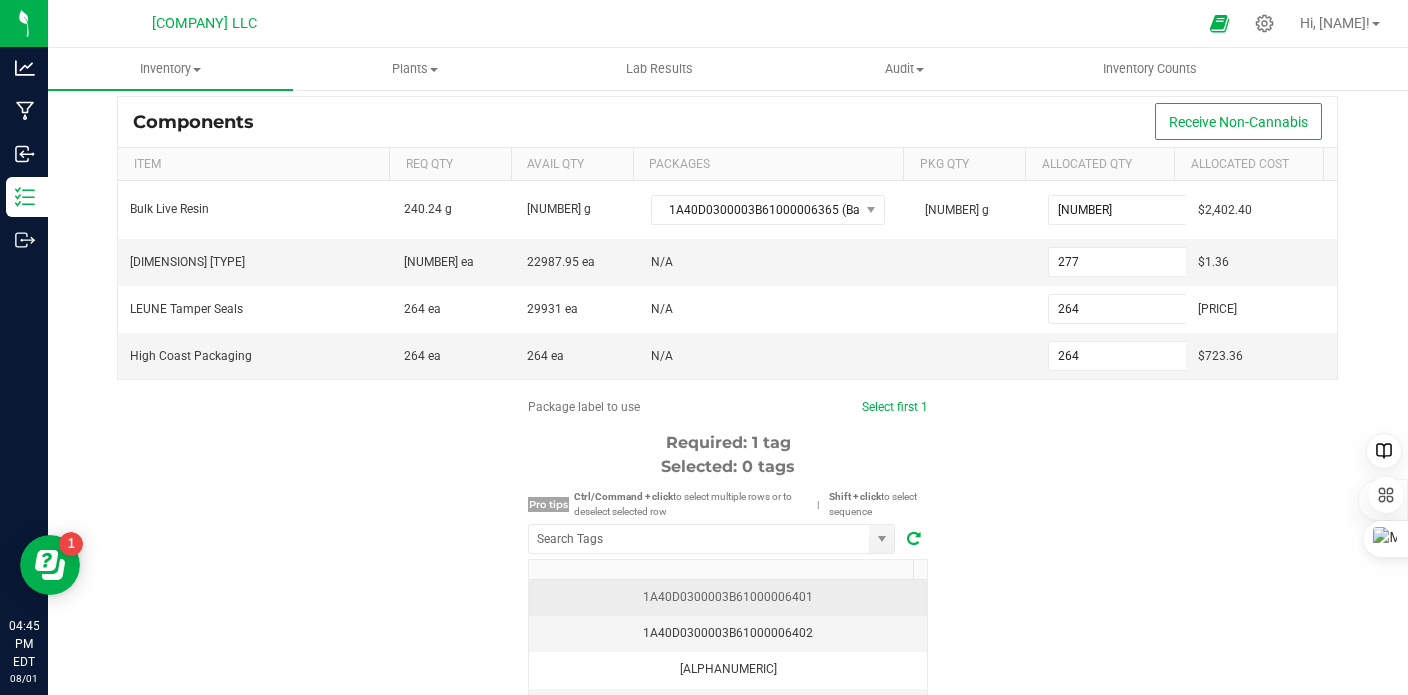 click on "1A40D0300003B61000006401" at bounding box center (728, 597) 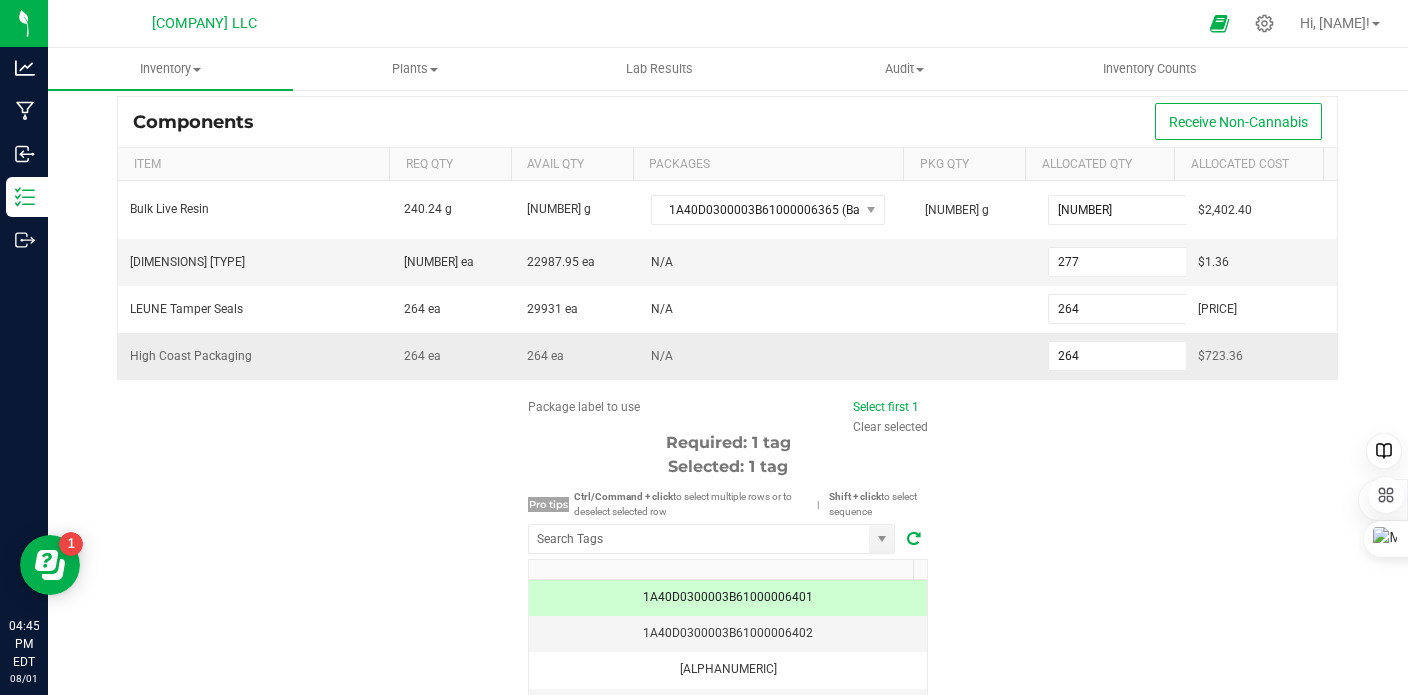scroll, scrollTop: 378, scrollLeft: 0, axis: vertical 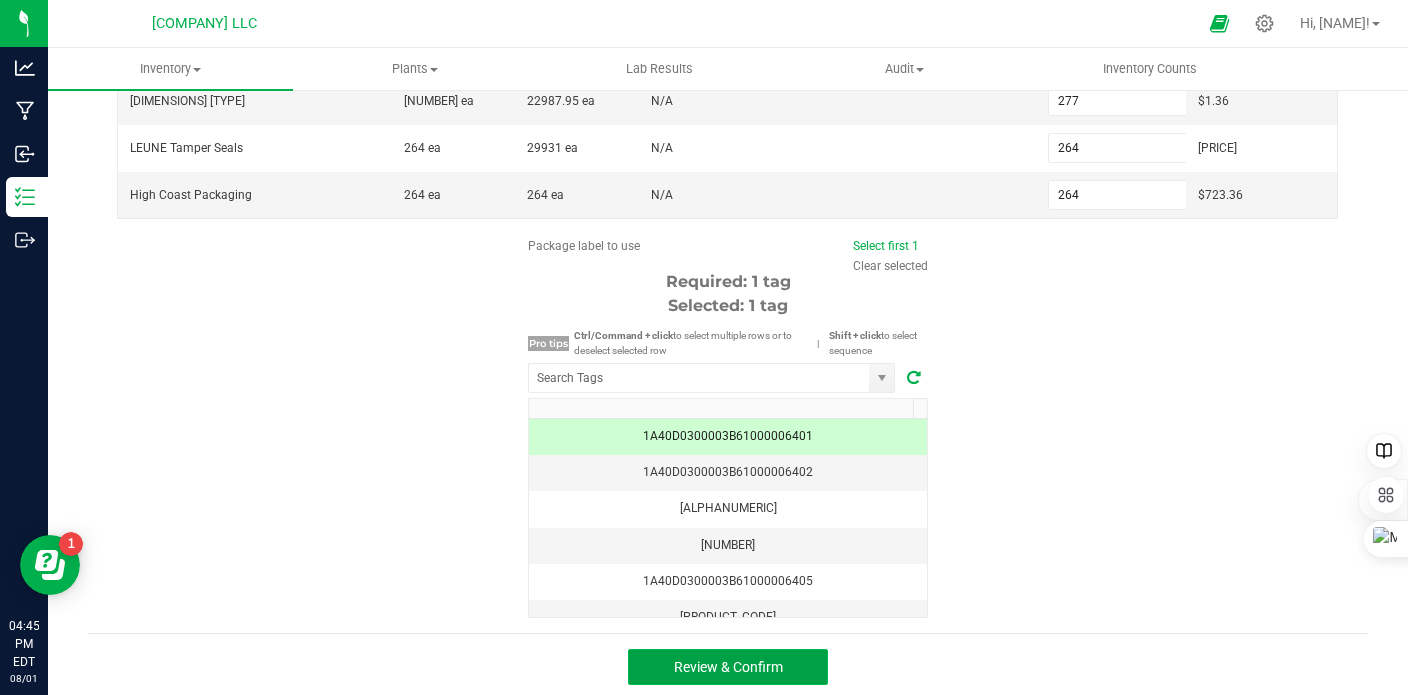 click on "Review & Confirm" at bounding box center [728, 667] 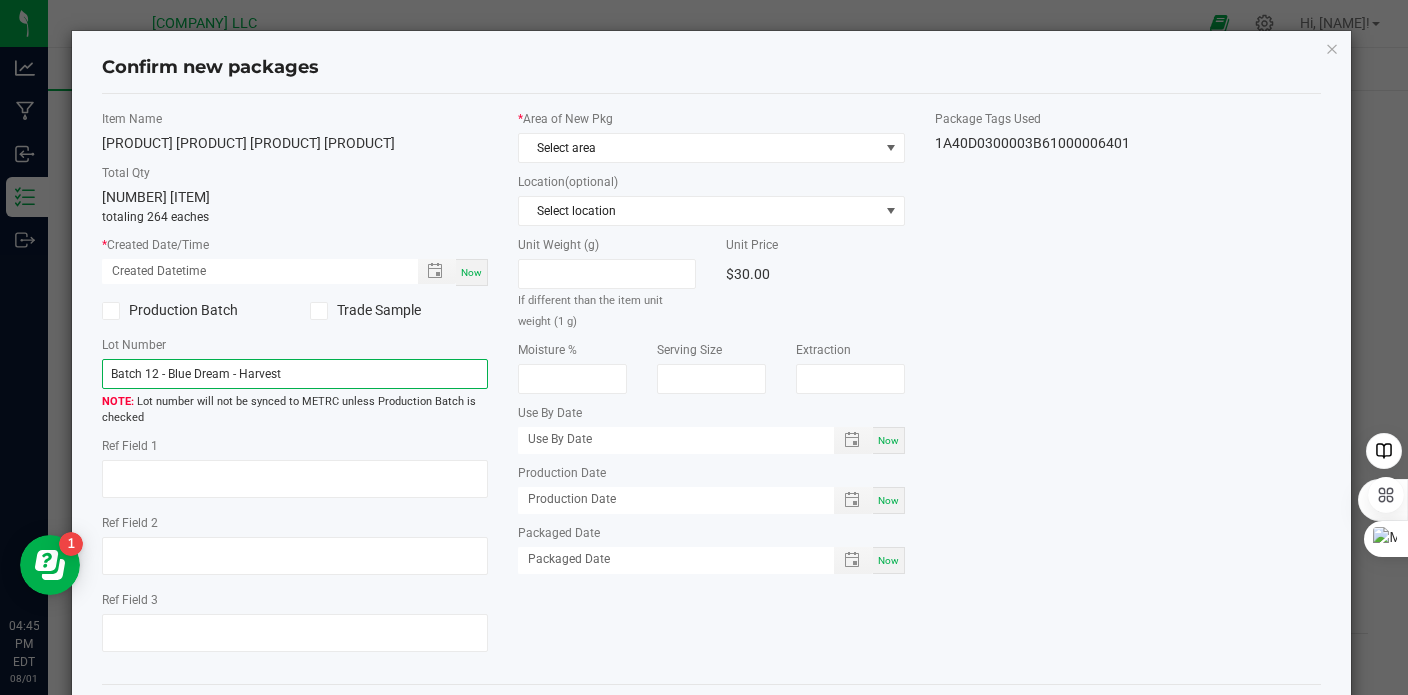 click on "Batch 12 - Blue Dream - Harvest" at bounding box center (295, 374) 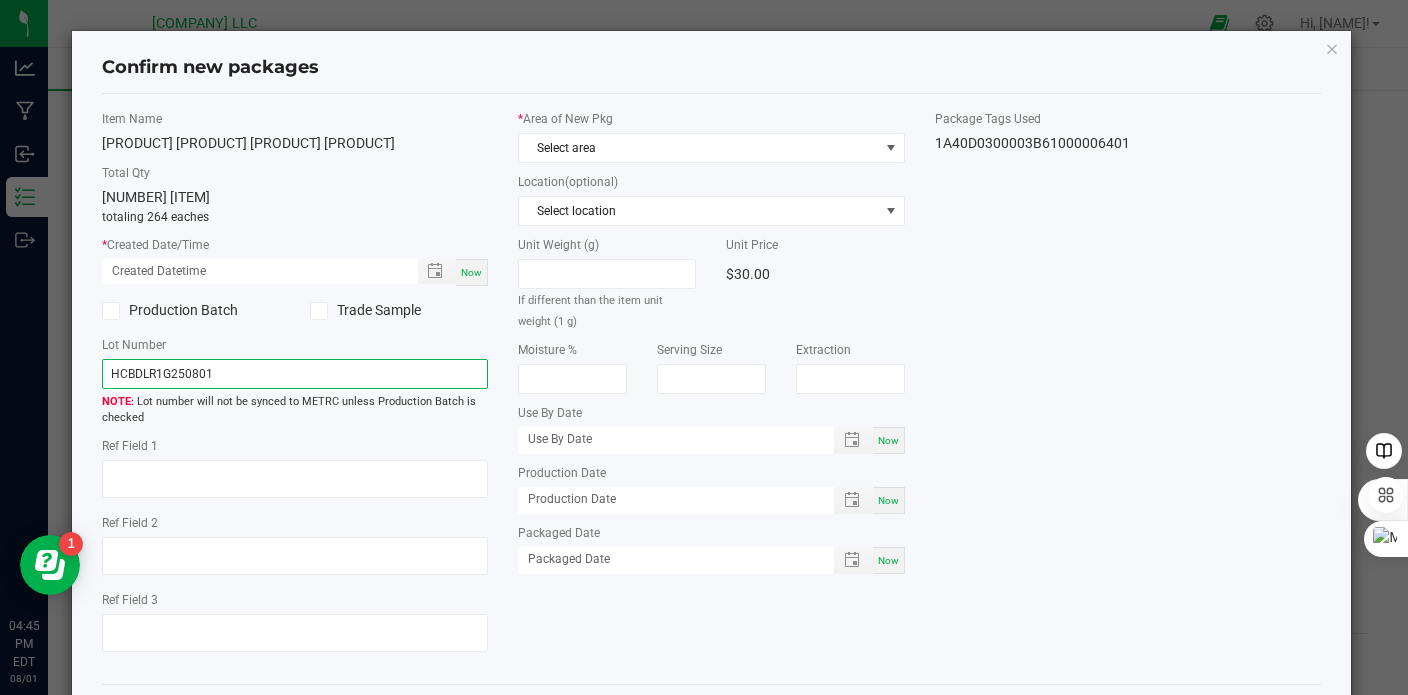 type on "HCBDLR1G250801" 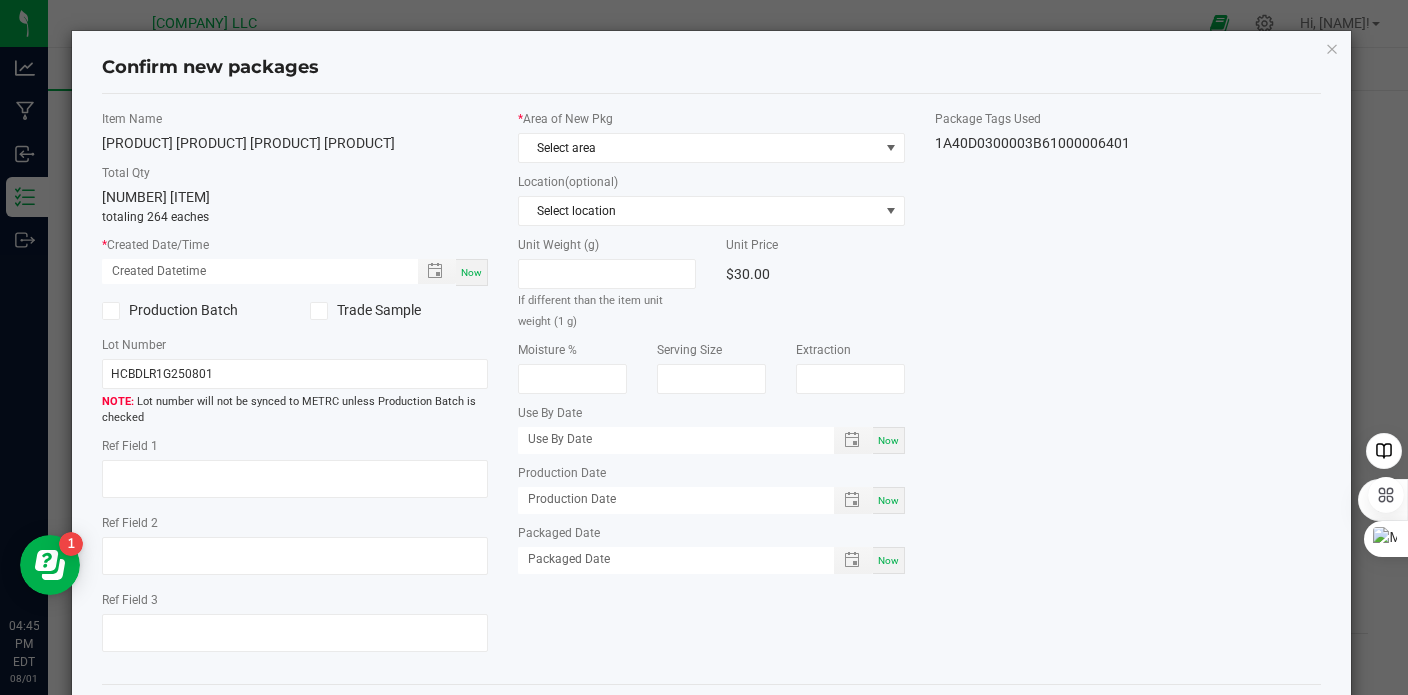 click on "Now" at bounding box center (471, 272) 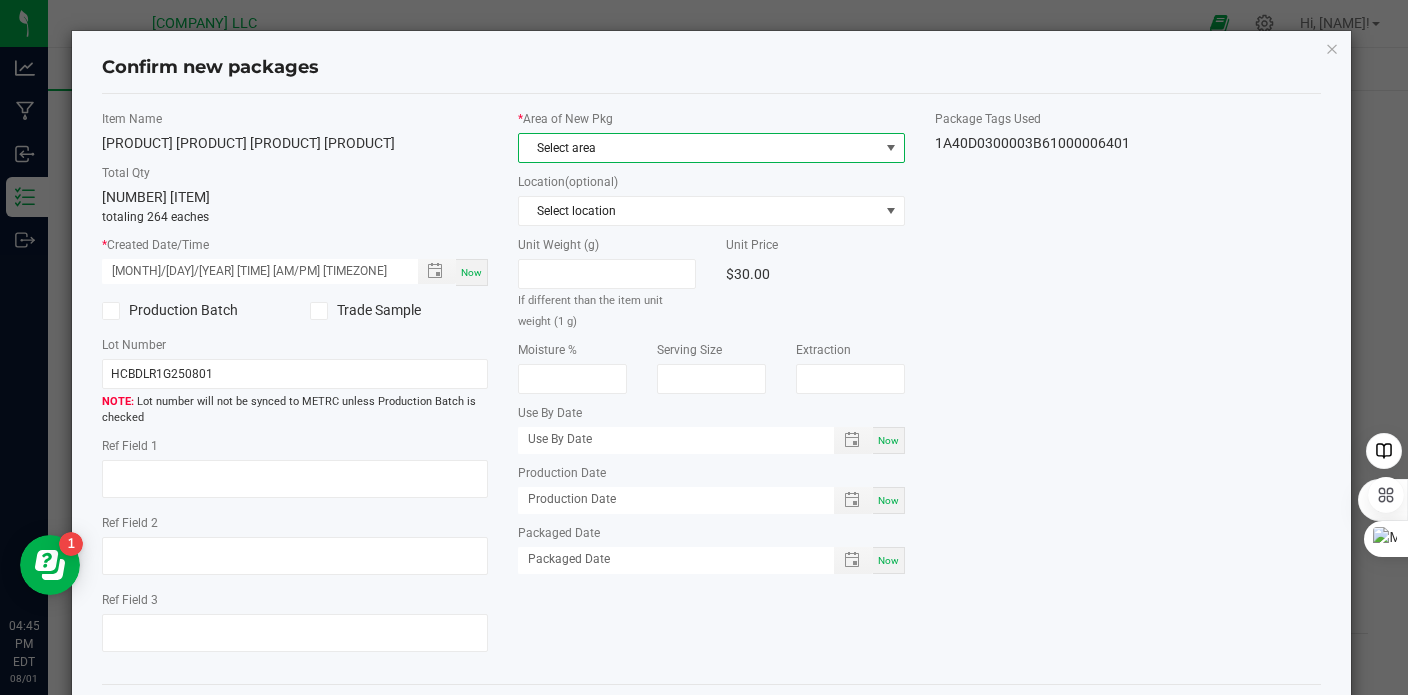 click on "Select area" at bounding box center [698, 148] 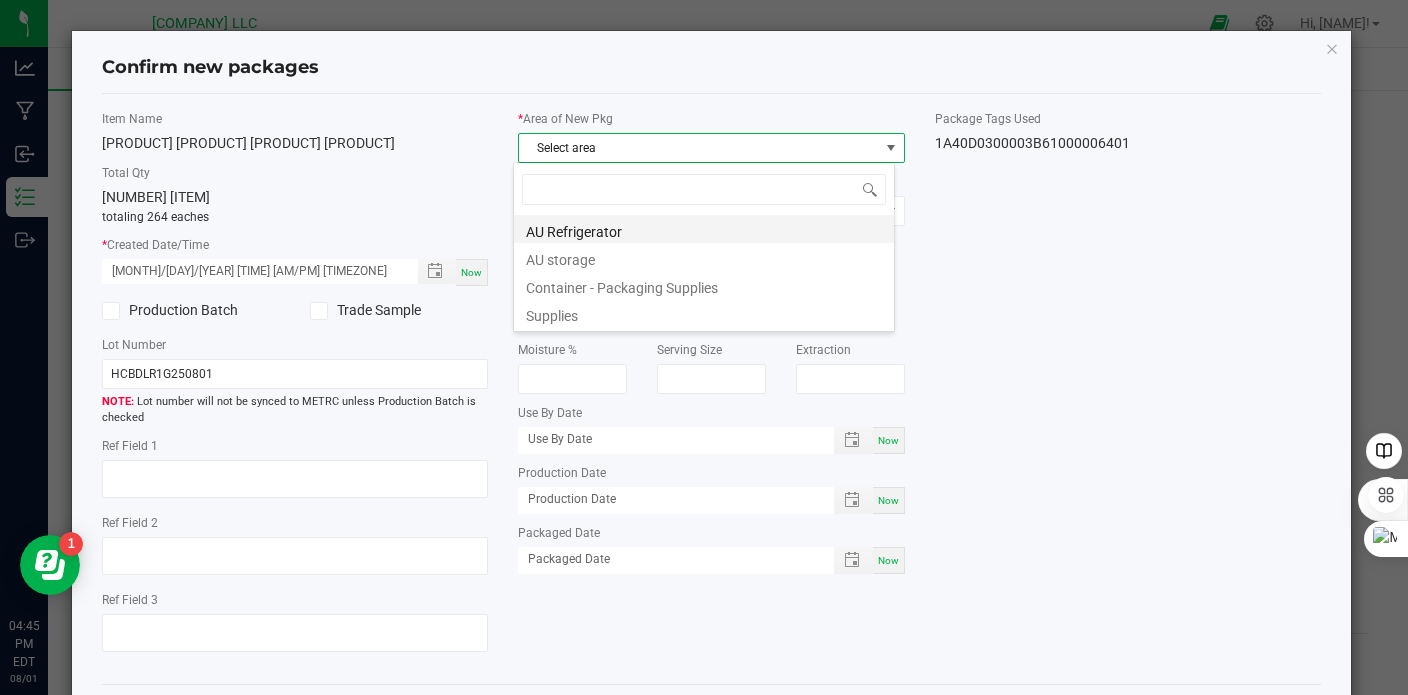 scroll, scrollTop: 99970, scrollLeft: 99618, axis: both 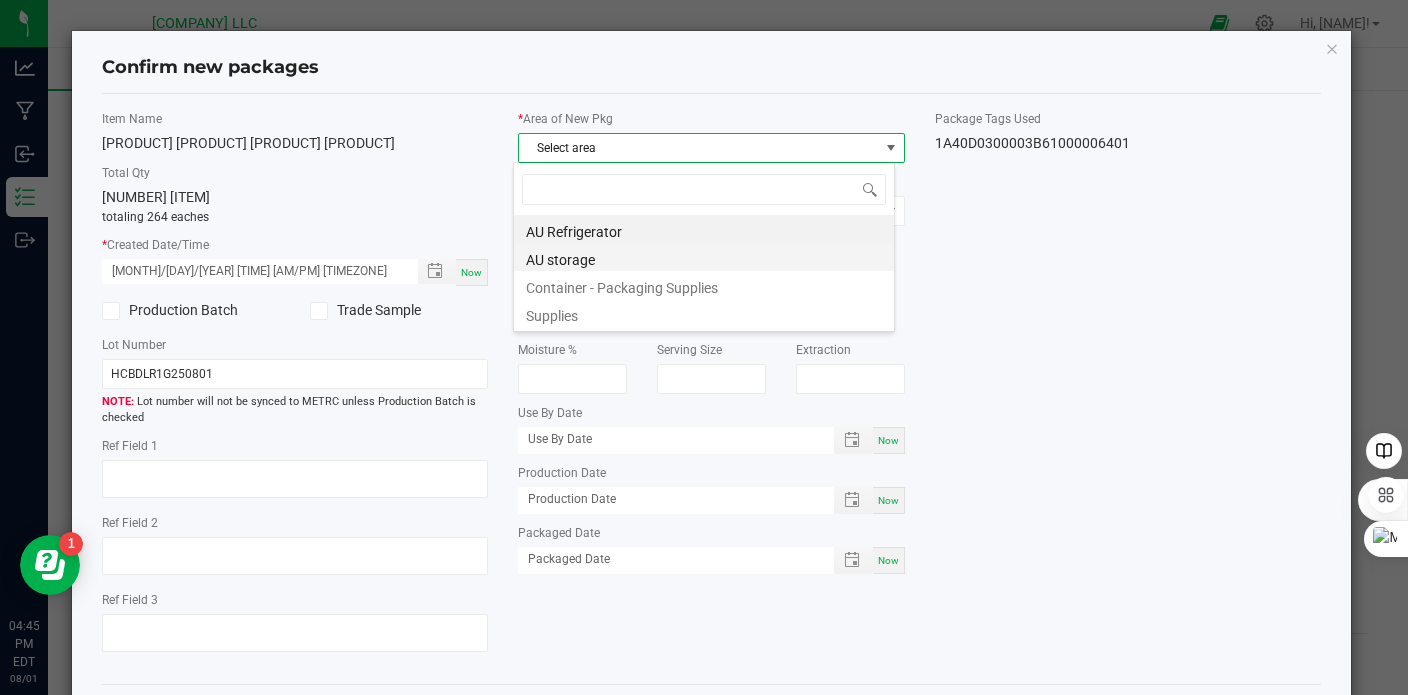 click on "AU storage" at bounding box center (704, 257) 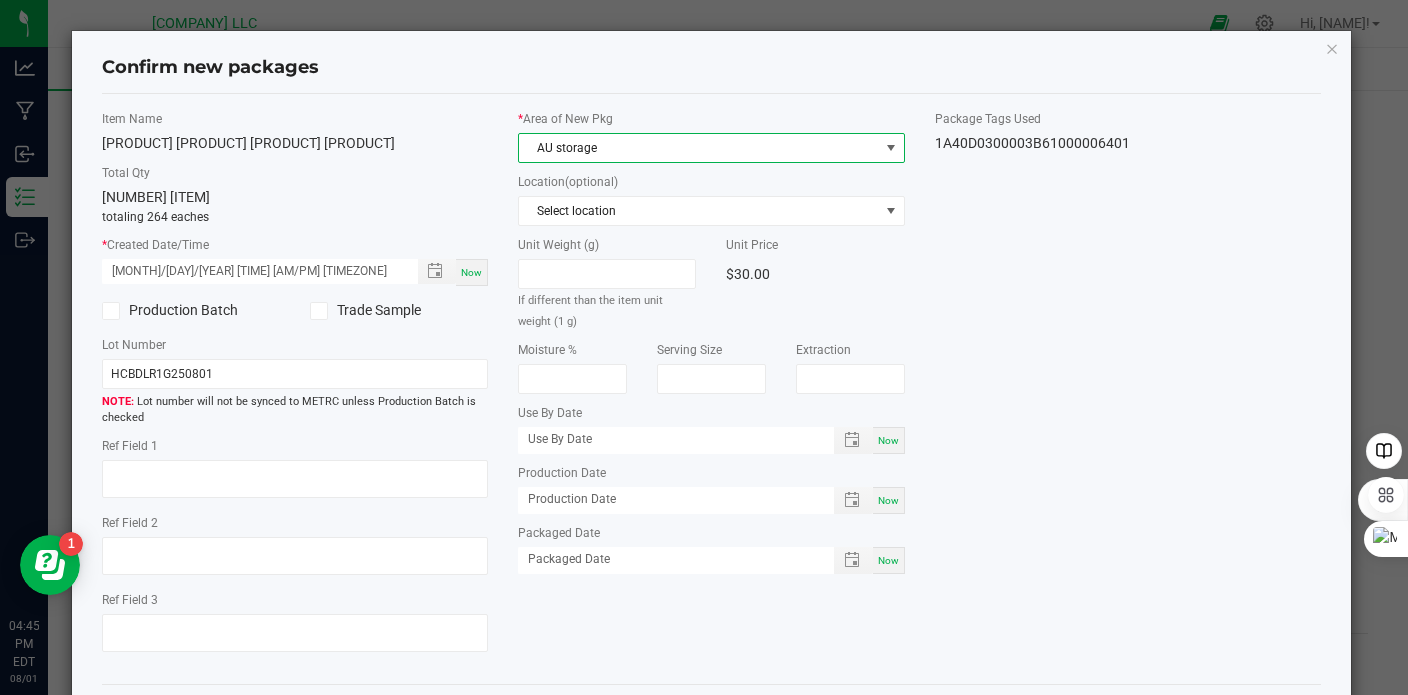 click on "Now" at bounding box center (889, 500) 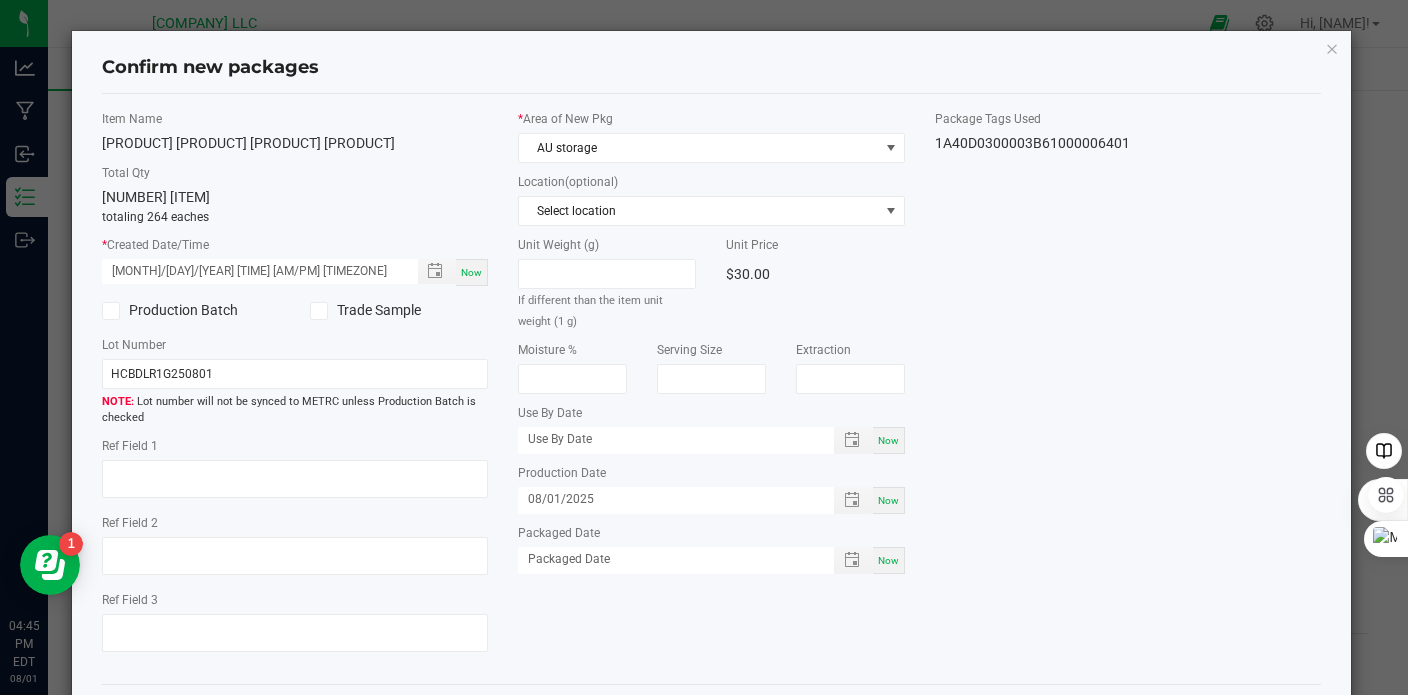 scroll, scrollTop: 88, scrollLeft: 0, axis: vertical 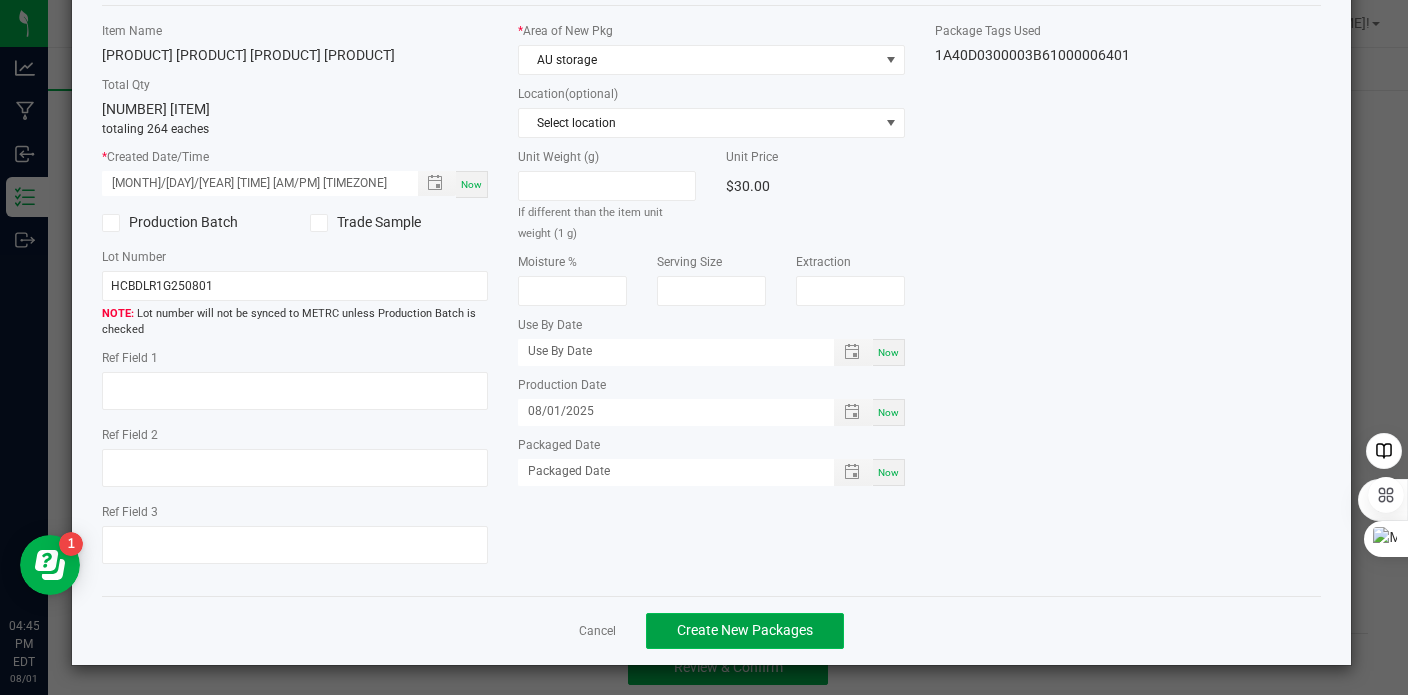 click on "Create New Packages" 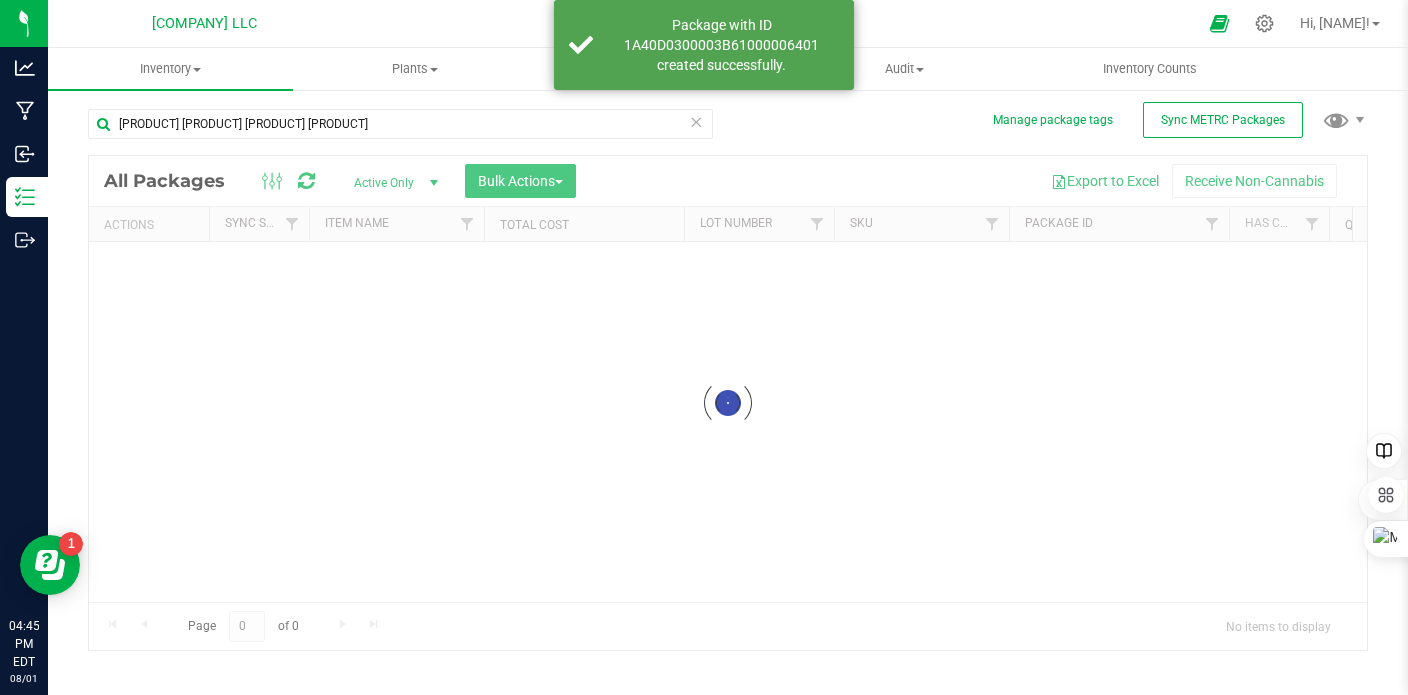 scroll, scrollTop: 35, scrollLeft: 0, axis: vertical 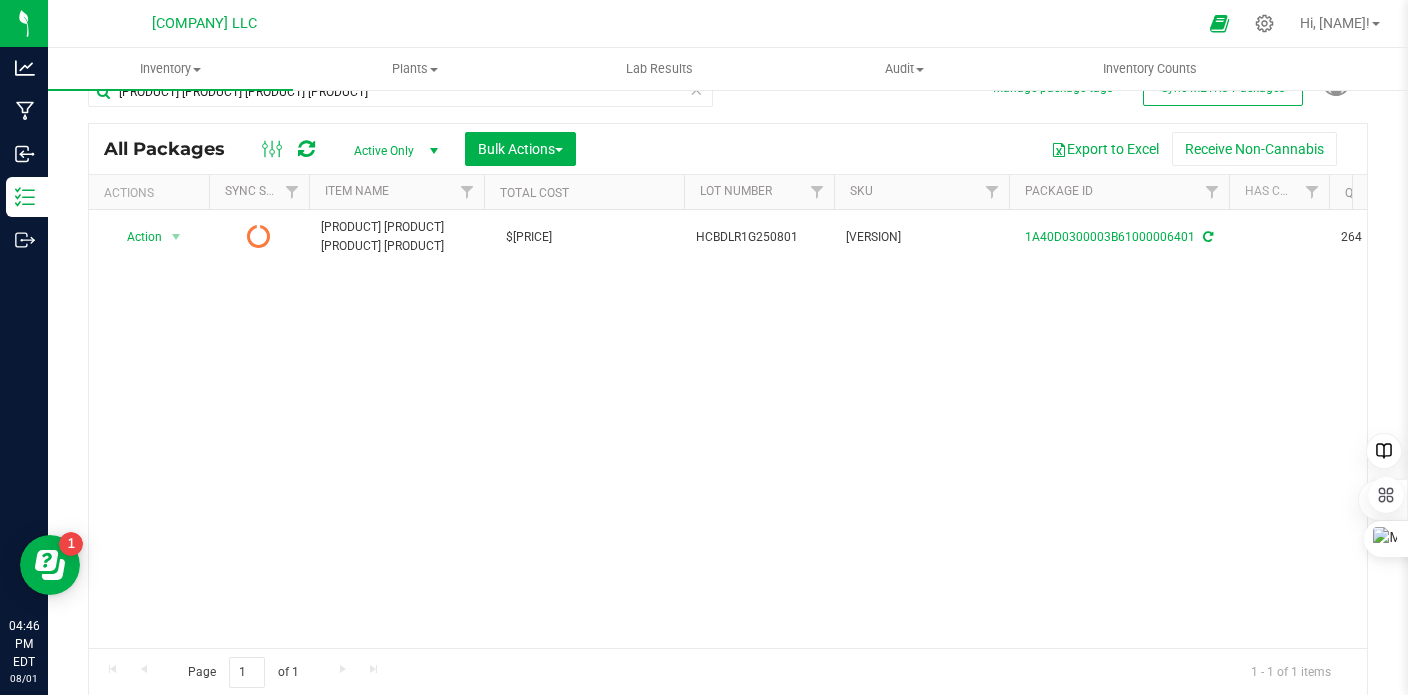 click on "HC [PRODUCT_NAME] [QUANTITY] [TYPE]
[PRICE]
[SKU]
[VERSION]
[PACKAGE_ID]
264
264
Each
(1 g ea.)
Created
[MONTH], [YEAR] [TIME] [TIMEZONE] [PRICE] [PRICE]
AU storage
[PRICE]
[DATE]
Now" at bounding box center [728, 429] 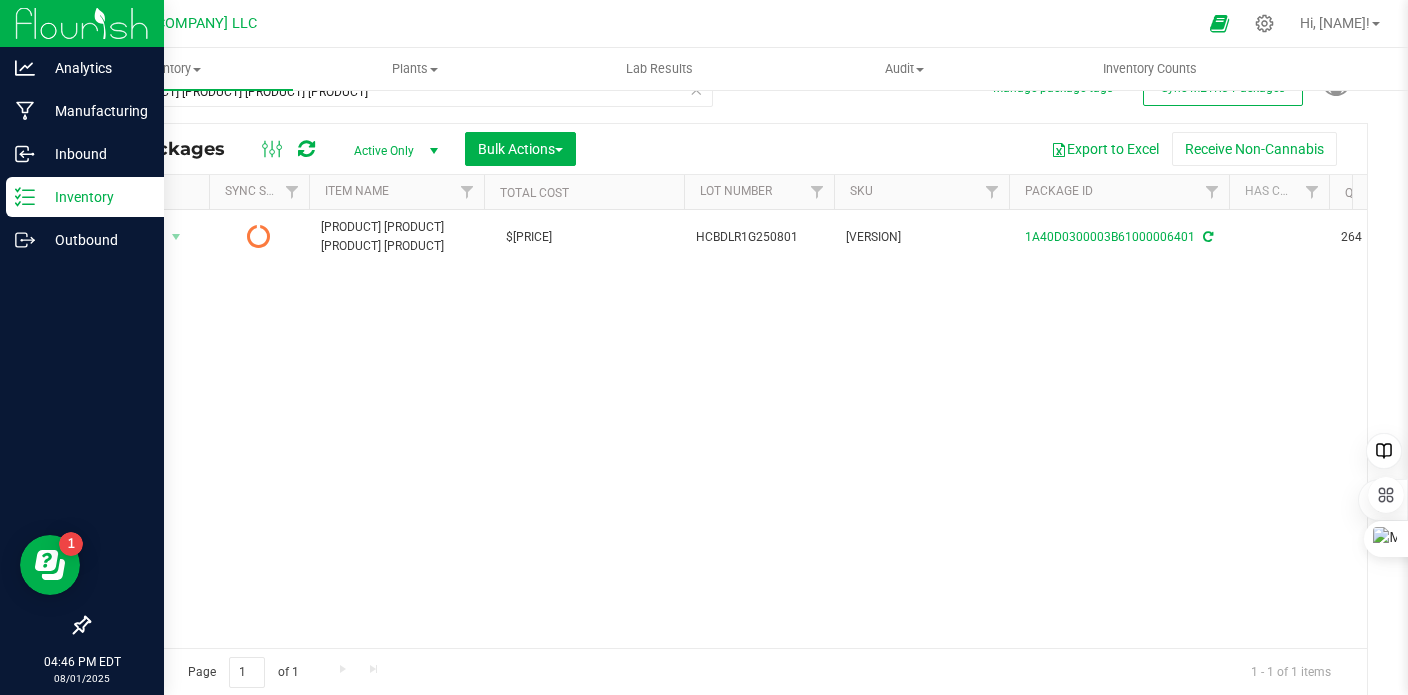 click on "Inventory" at bounding box center (85, 197) 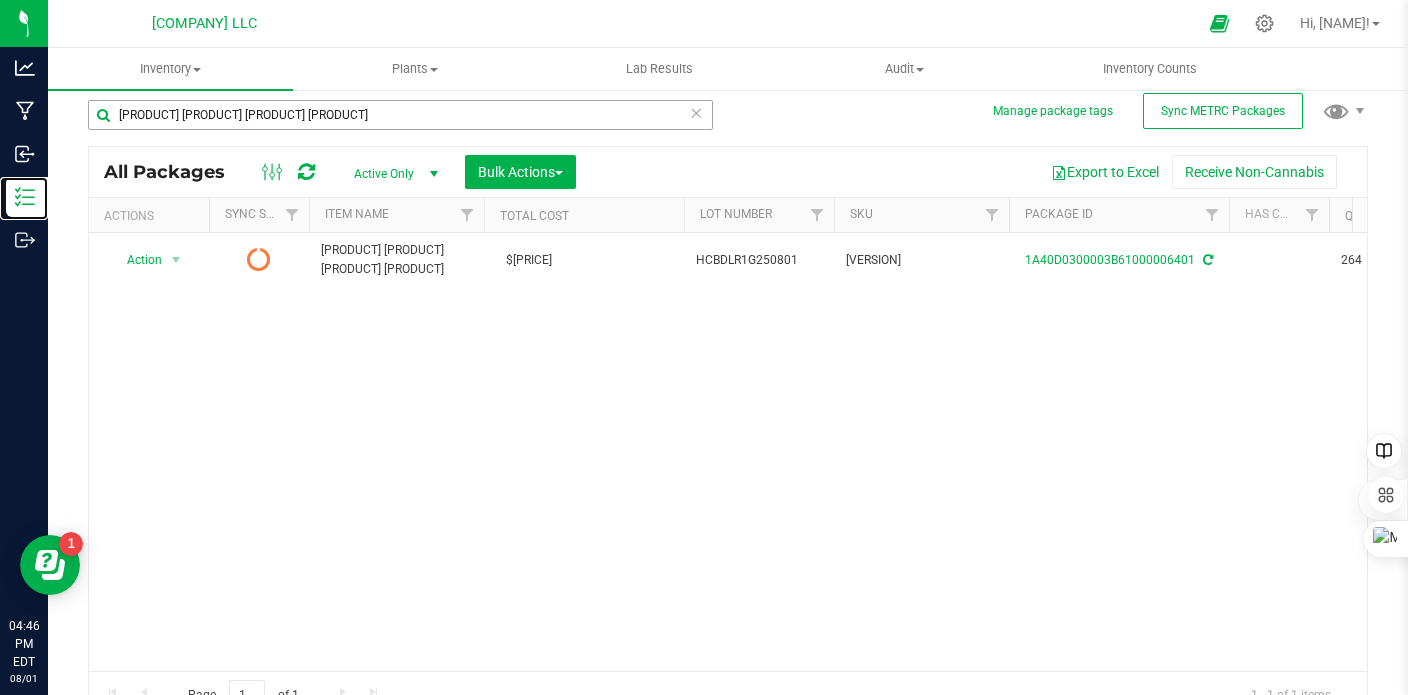 scroll, scrollTop: 0, scrollLeft: 0, axis: both 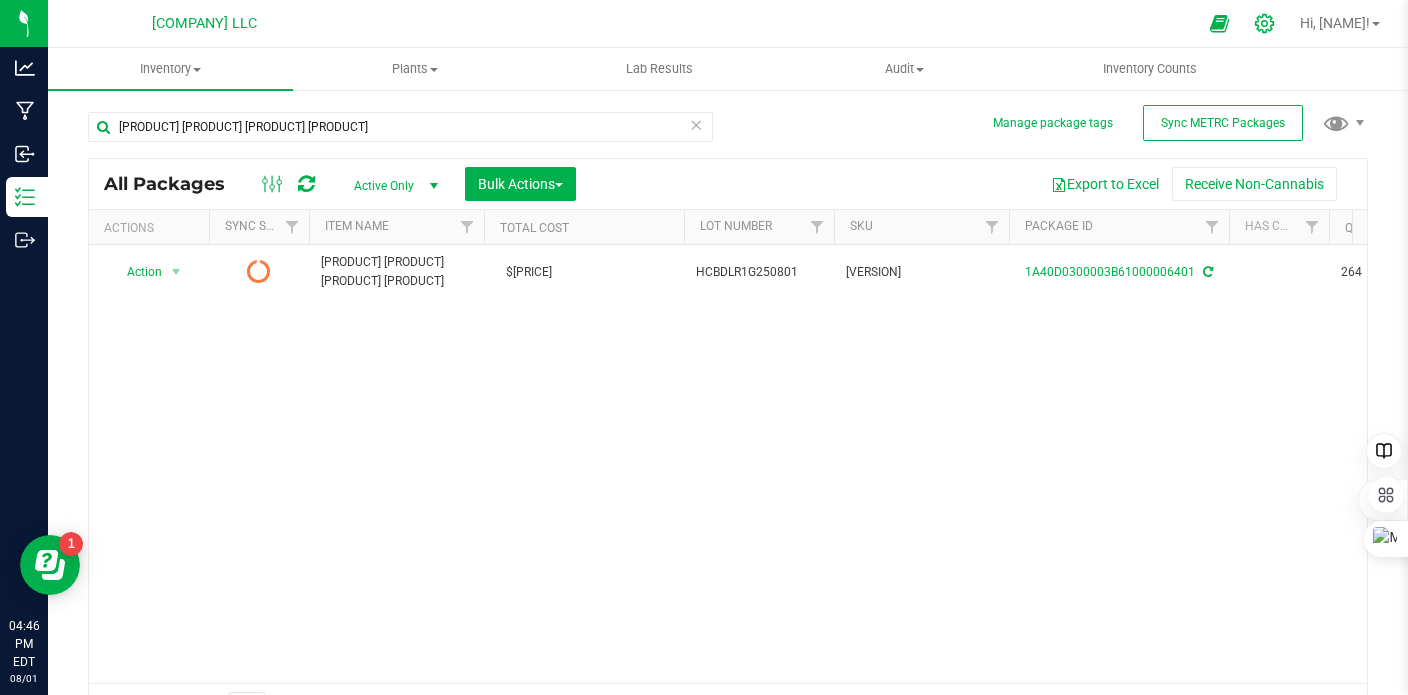 click 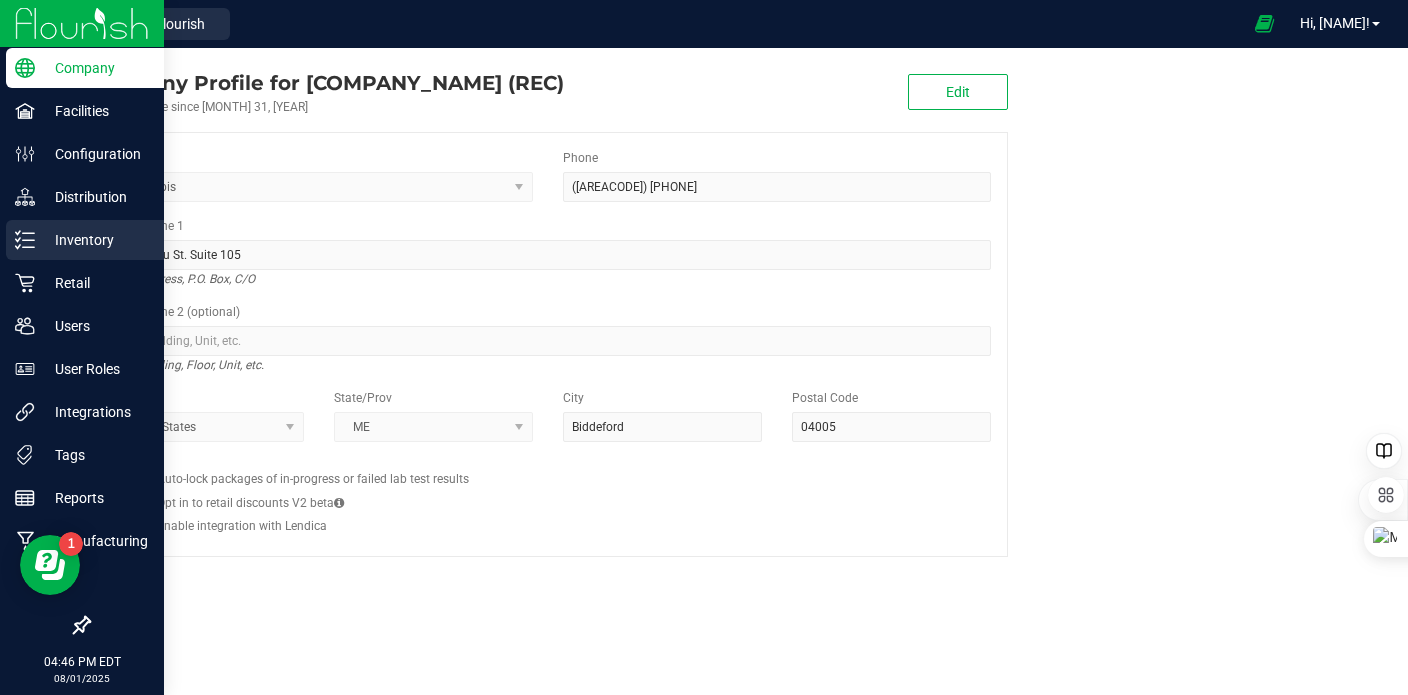 click 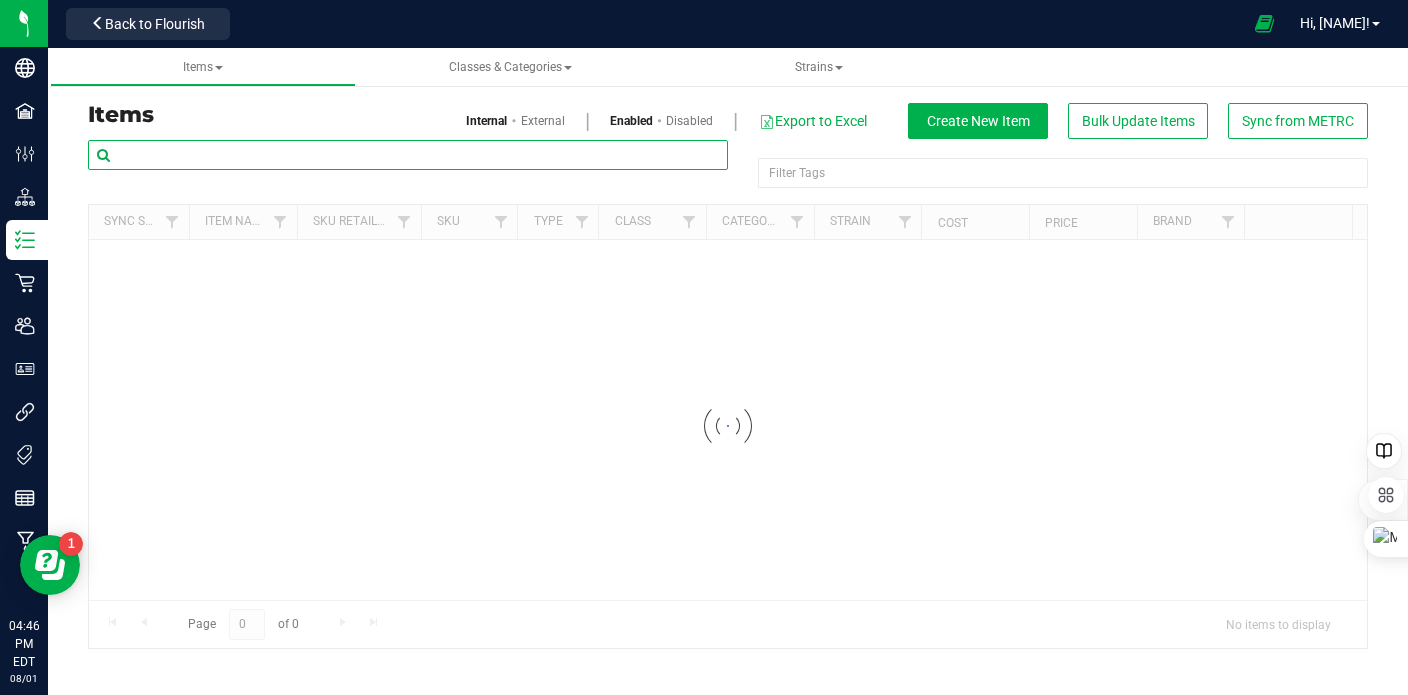 click at bounding box center (408, 155) 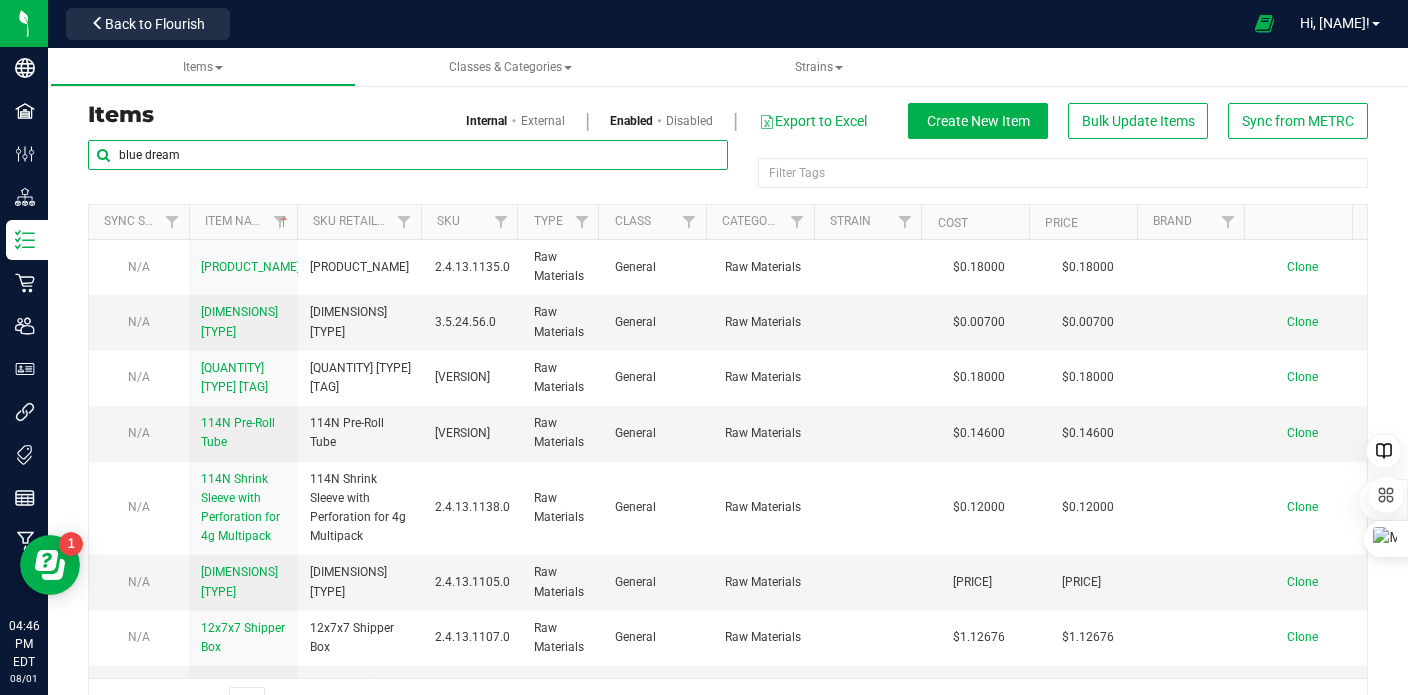 type on "blue dream" 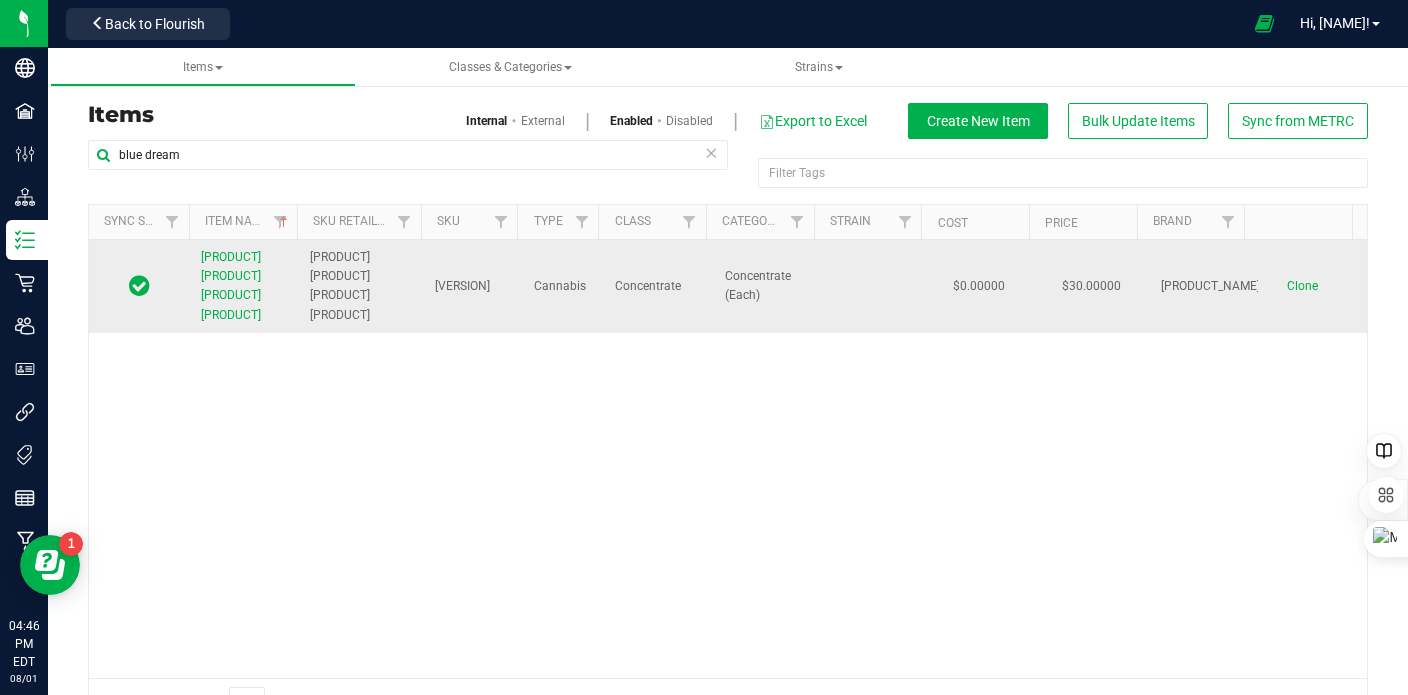 click on "[PRODUCT] [PRODUCT] [PRODUCT] [PRODUCT]" at bounding box center [231, 286] 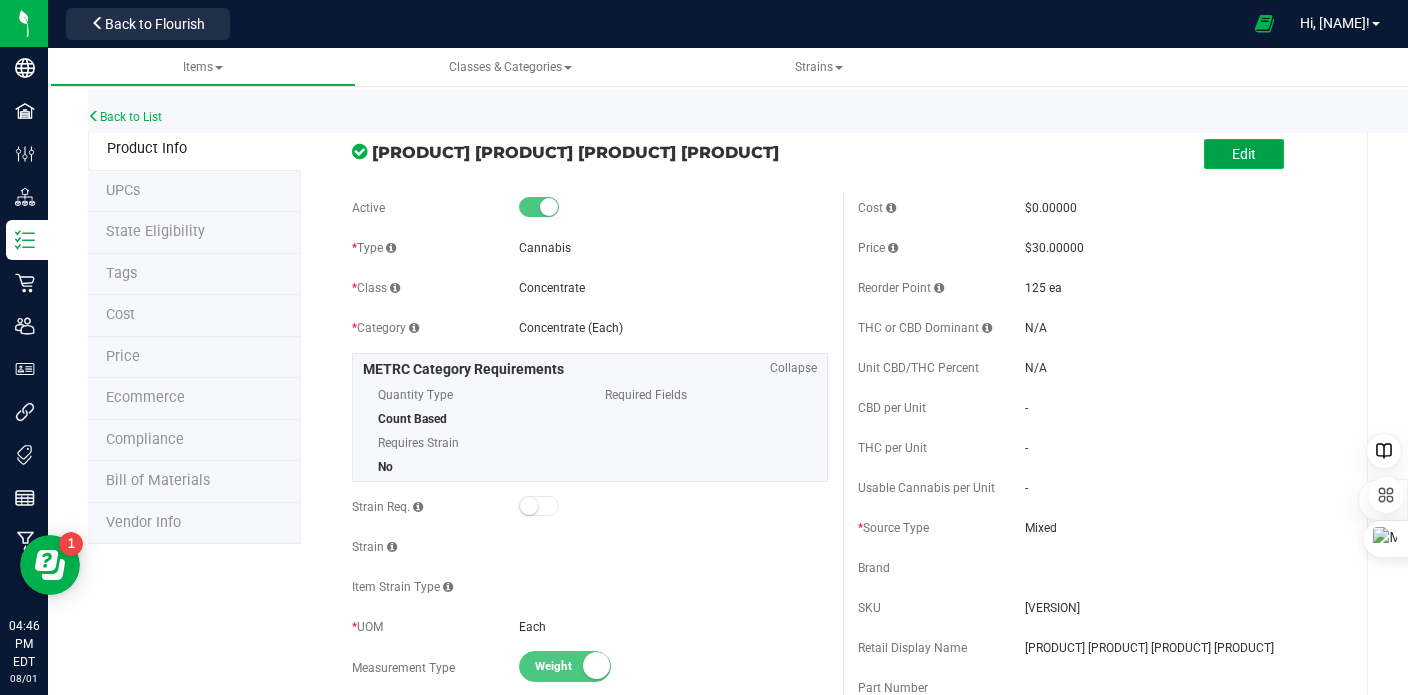 click on "Edit" at bounding box center [1244, 154] 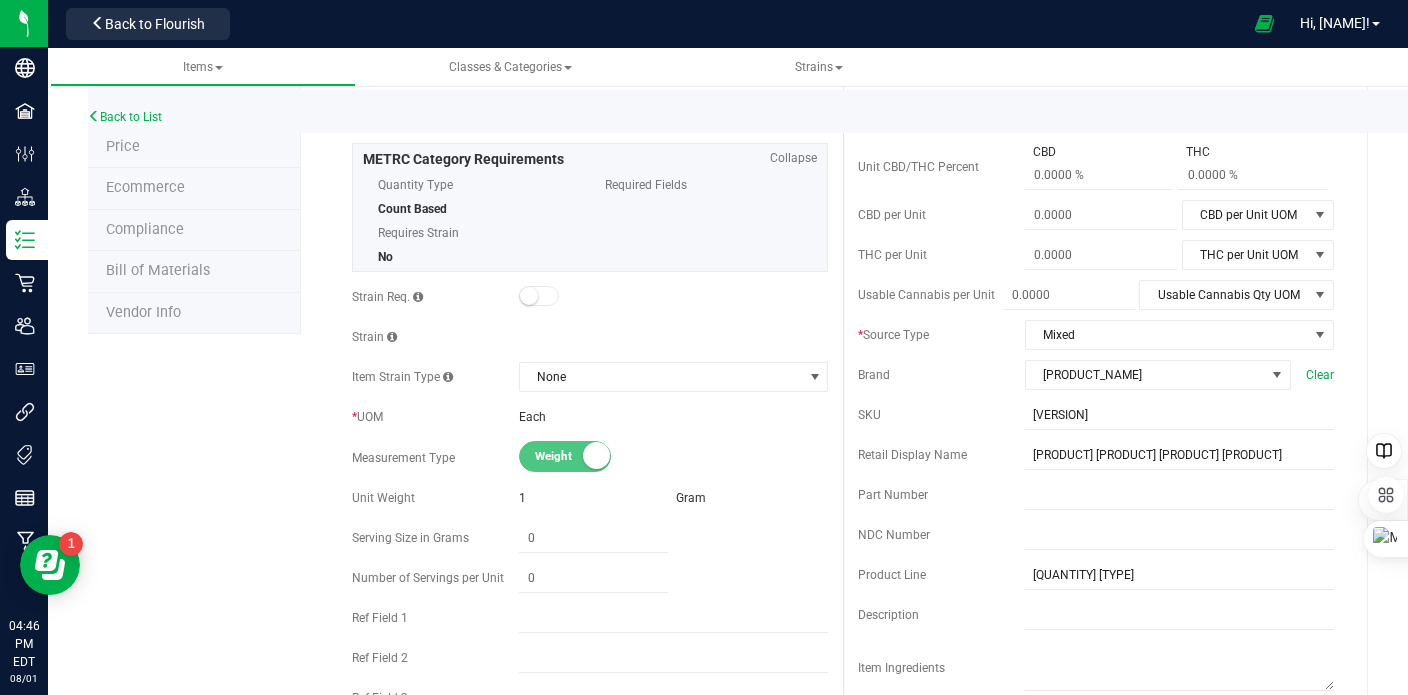 scroll, scrollTop: 300, scrollLeft: 0, axis: vertical 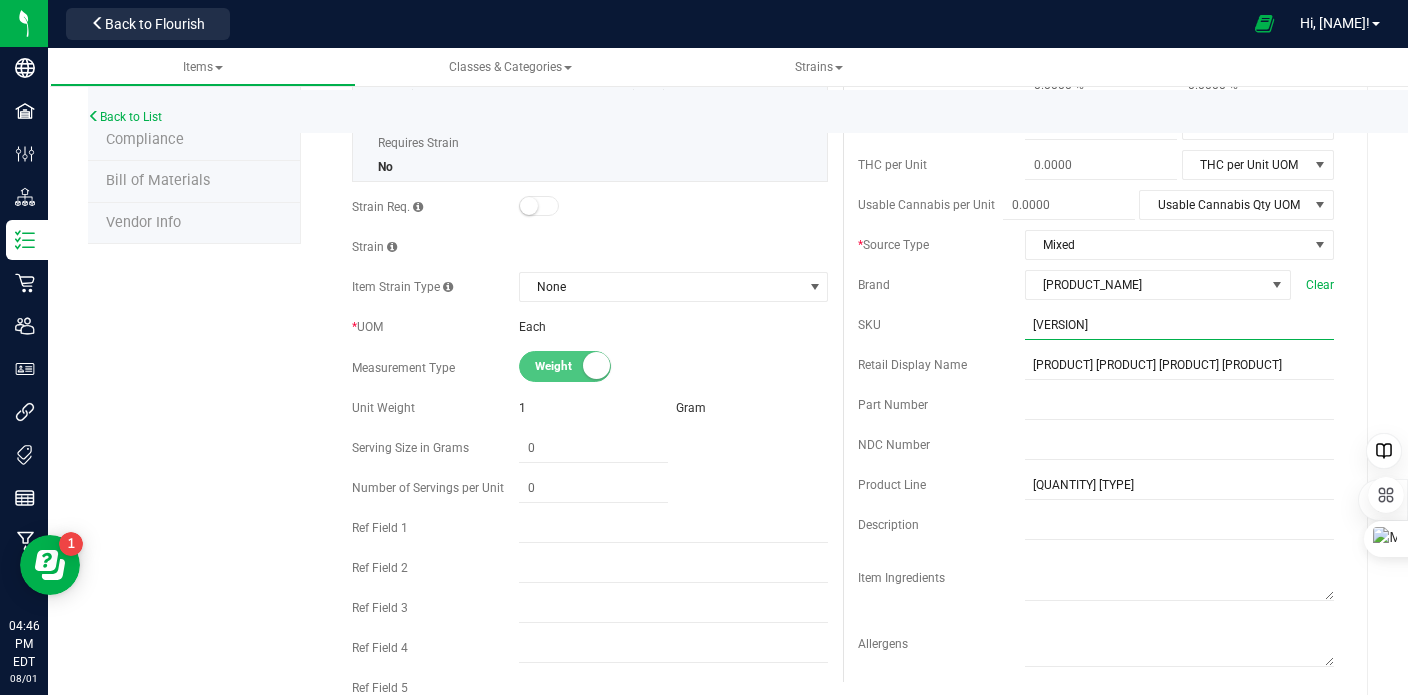 drag, startPoint x: 1104, startPoint y: 323, endPoint x: 937, endPoint y: 380, distance: 176.45963 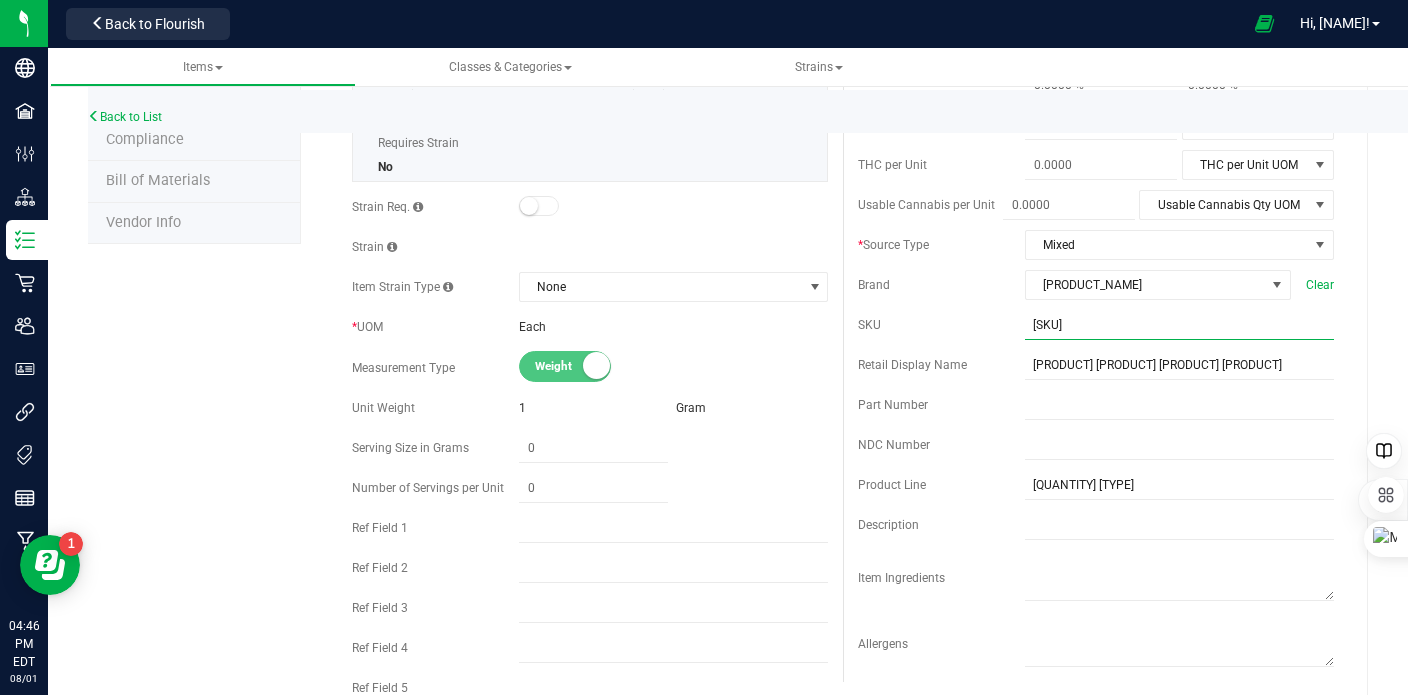type on "[SKU]" 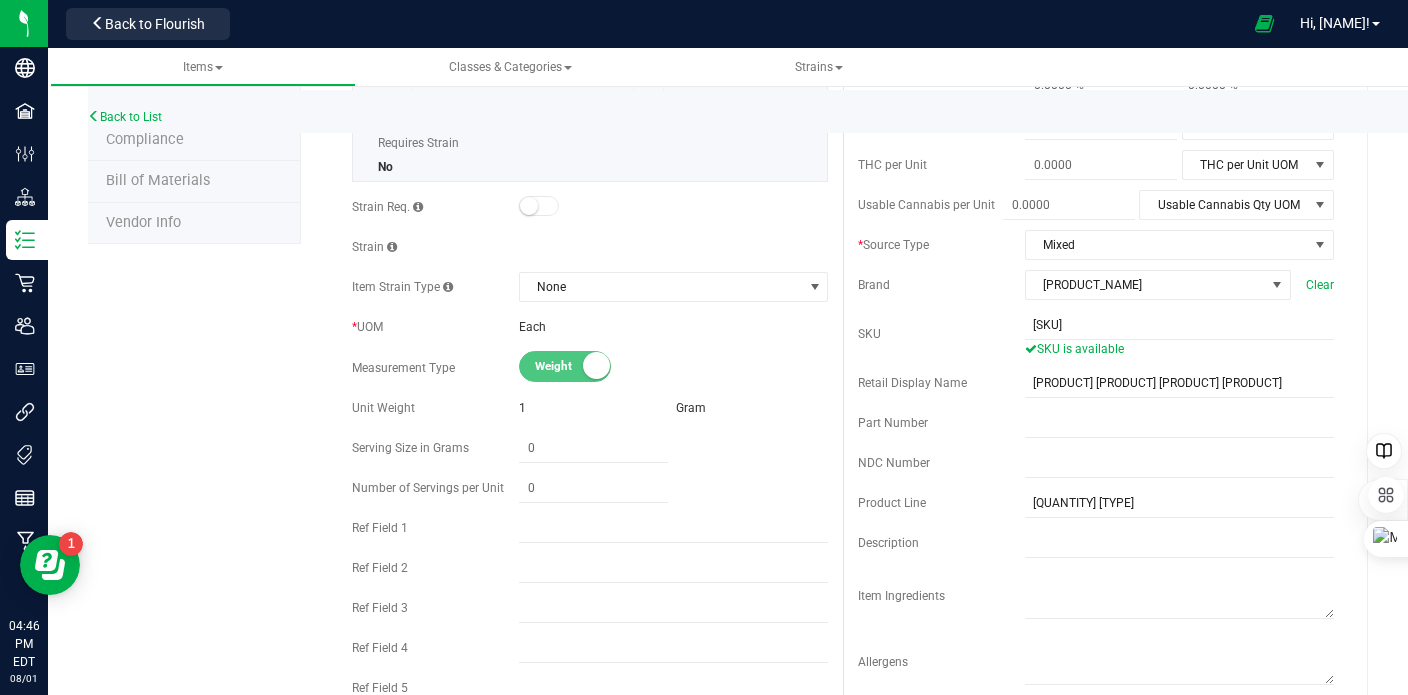 click on "SKU" at bounding box center (941, 334) 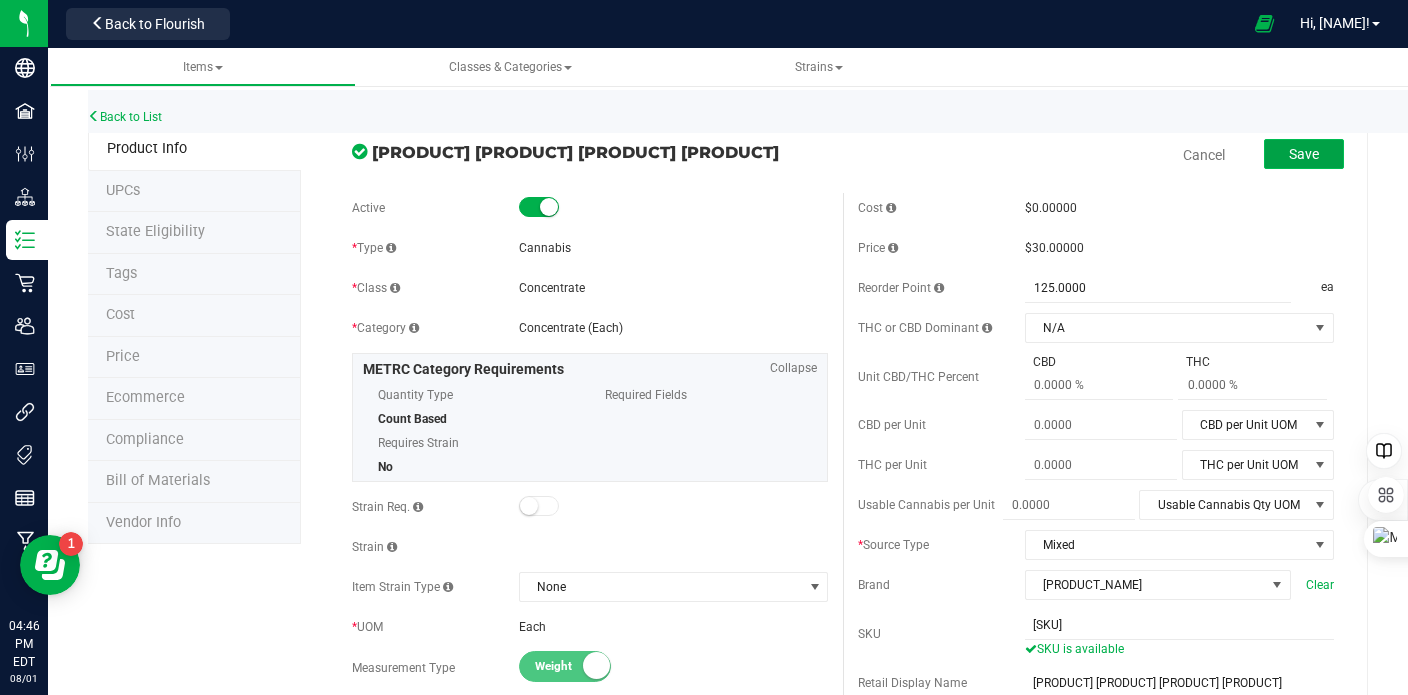 click on "Save" at bounding box center [1304, 154] 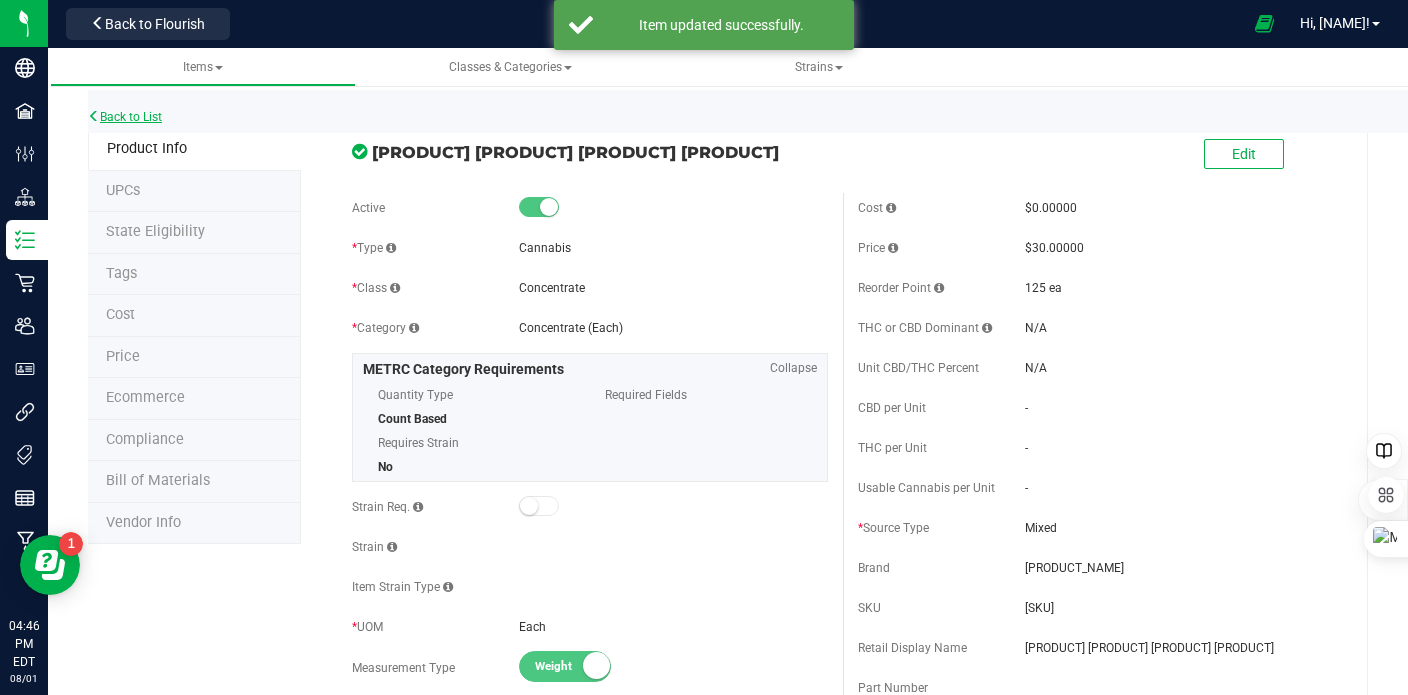 click on "Back to List" at bounding box center (125, 117) 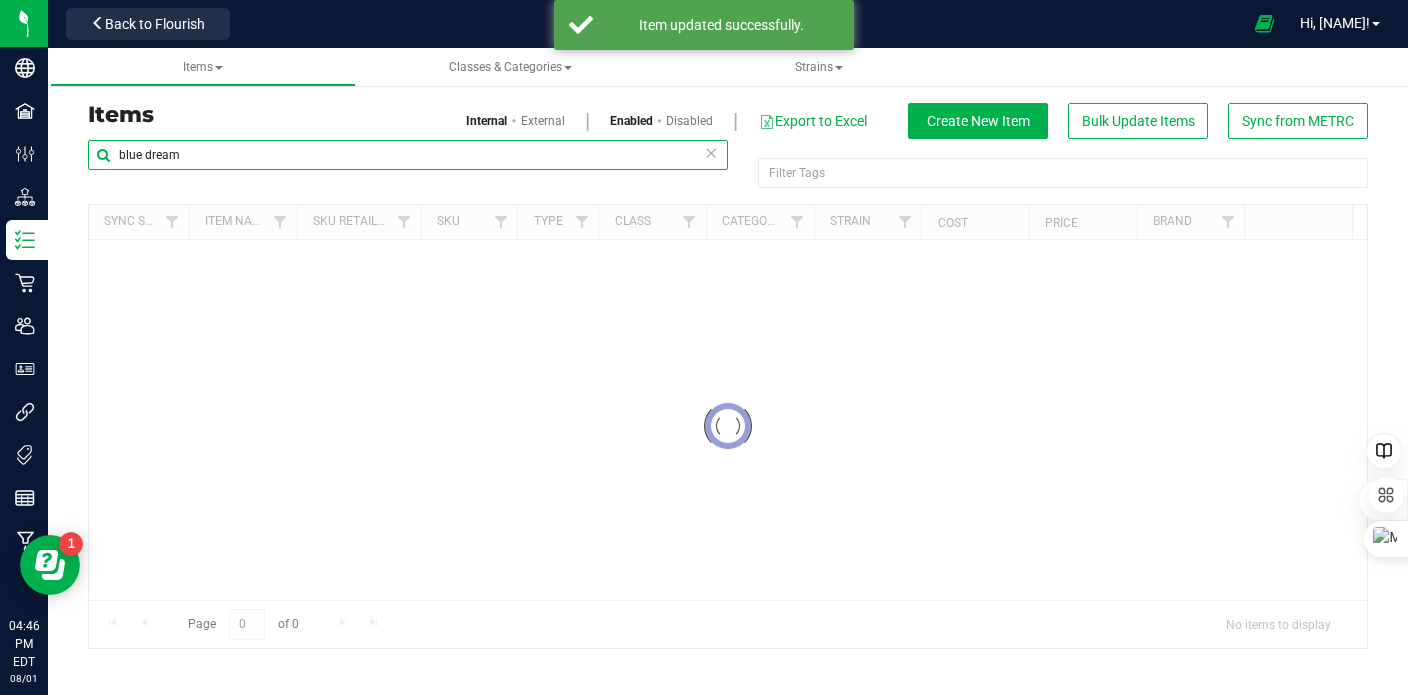 click on "blue dream" at bounding box center (408, 155) 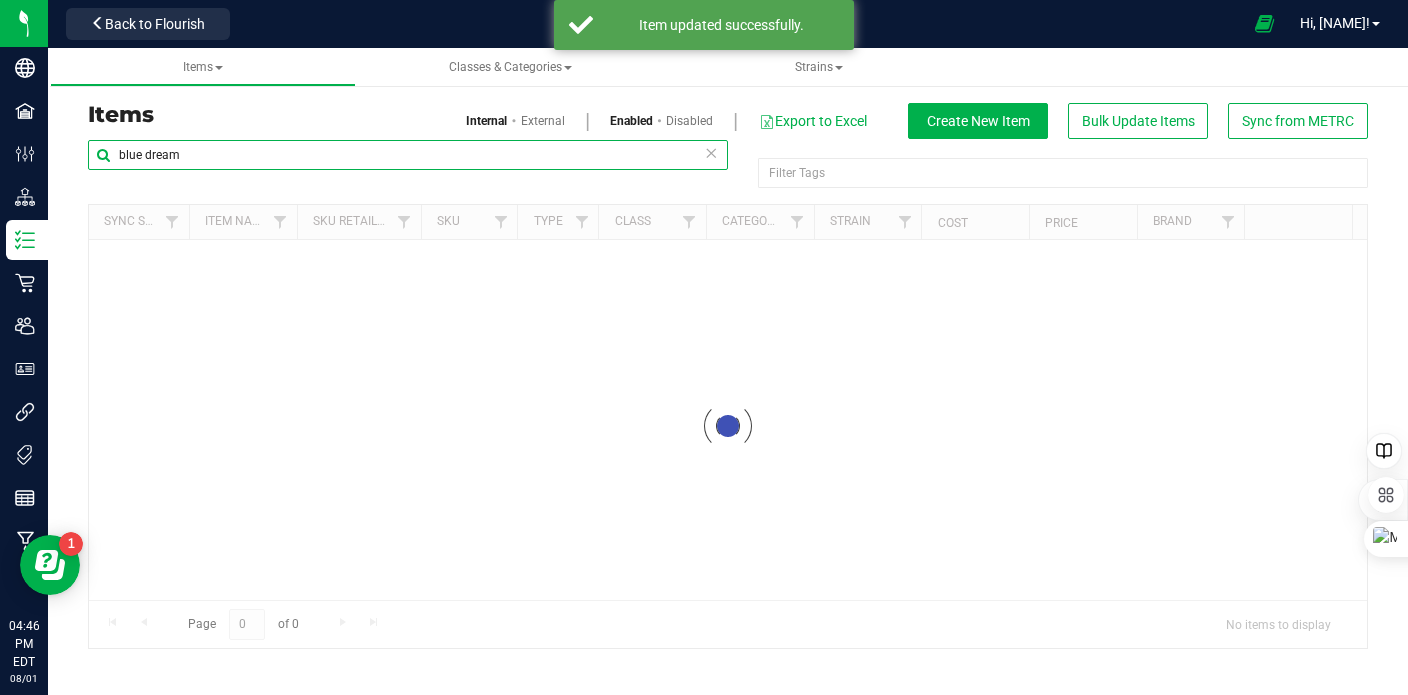 click on "blue dream" at bounding box center [408, 155] 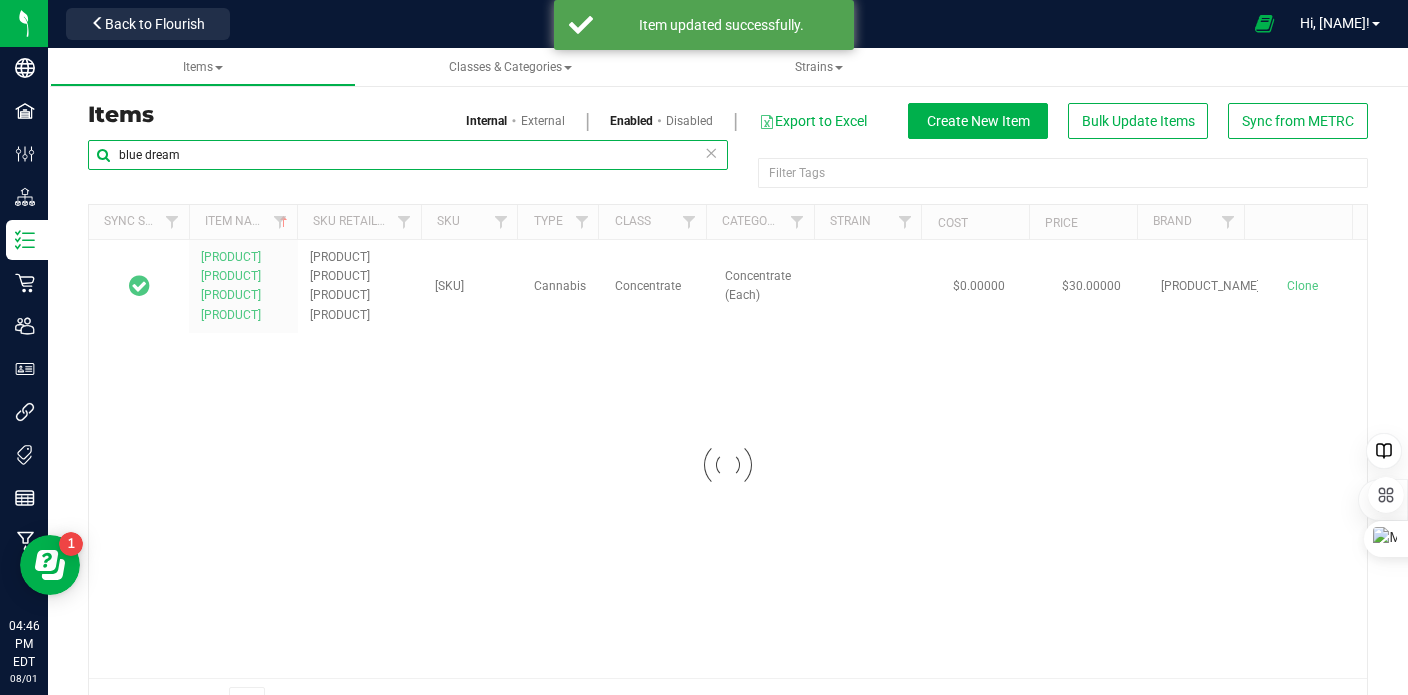 click on "blue dream" at bounding box center [408, 155] 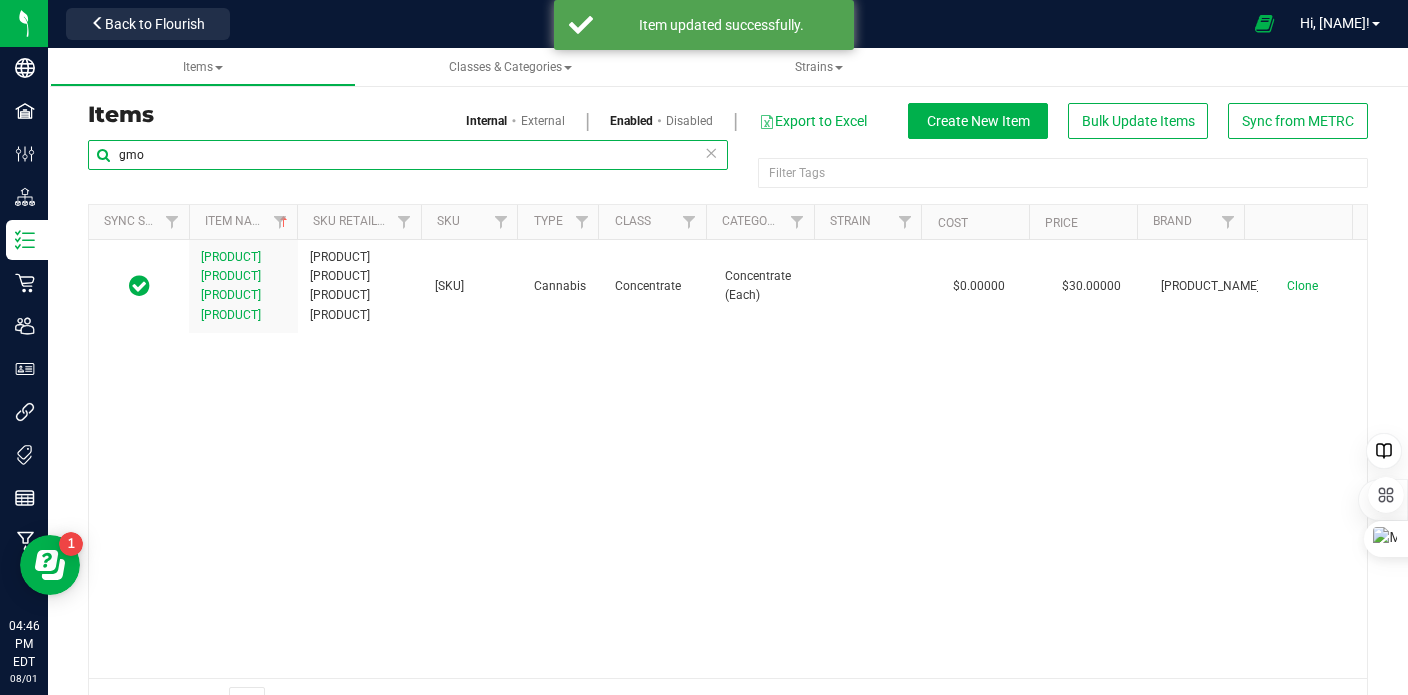 type on "gmo" 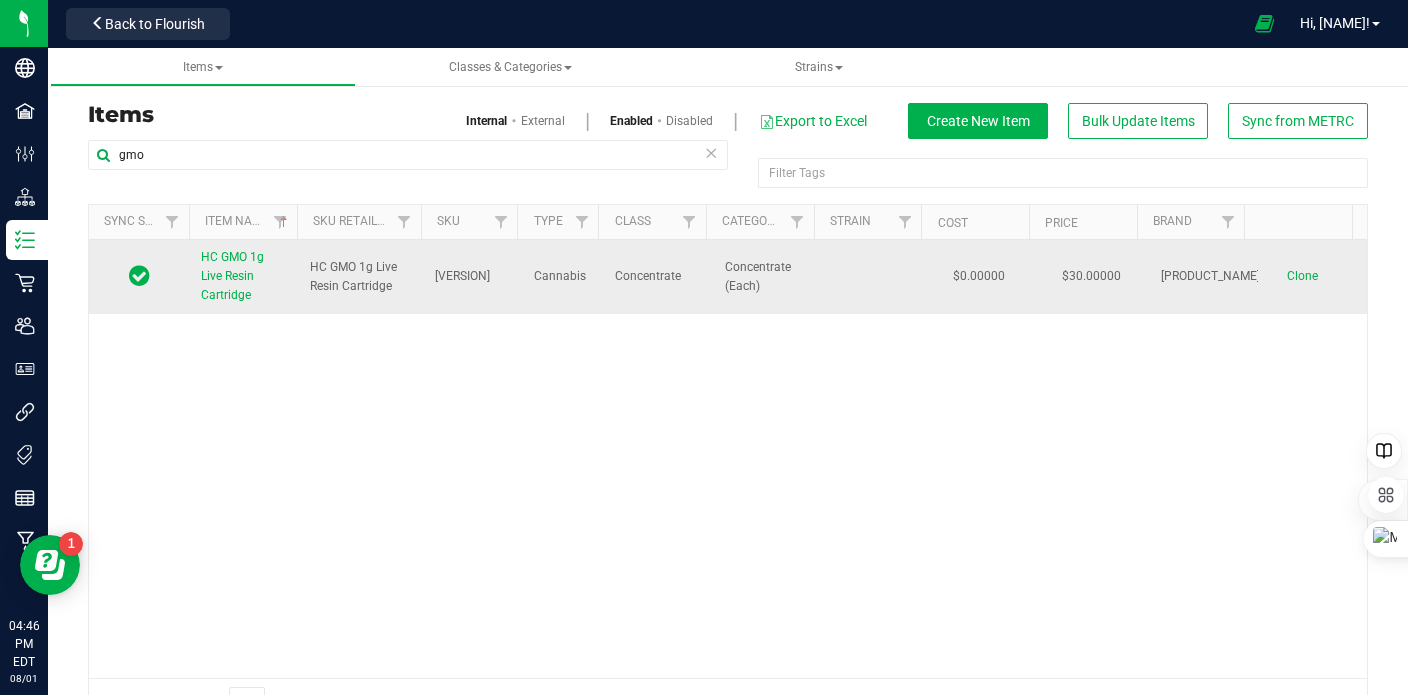 click on "HC GMO 1g Live Resin Cartridge" at bounding box center [232, 276] 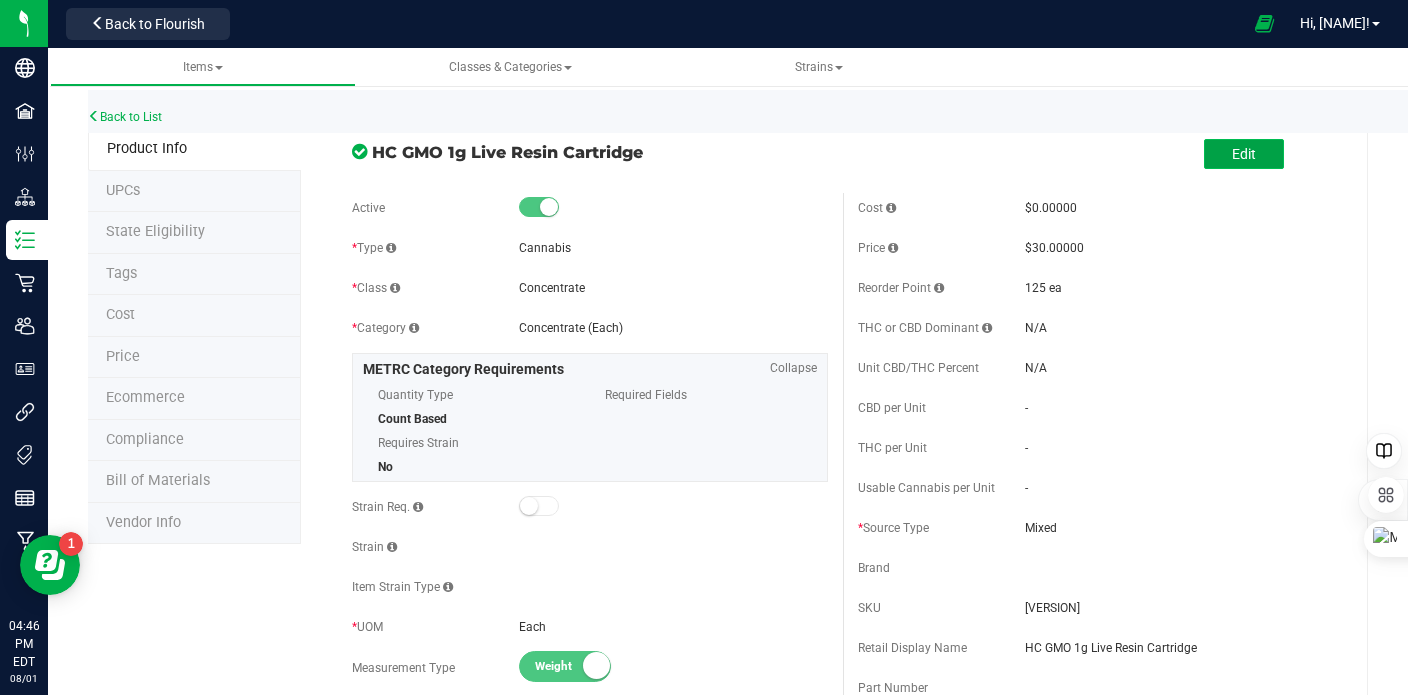 click on "Edit" at bounding box center [1244, 154] 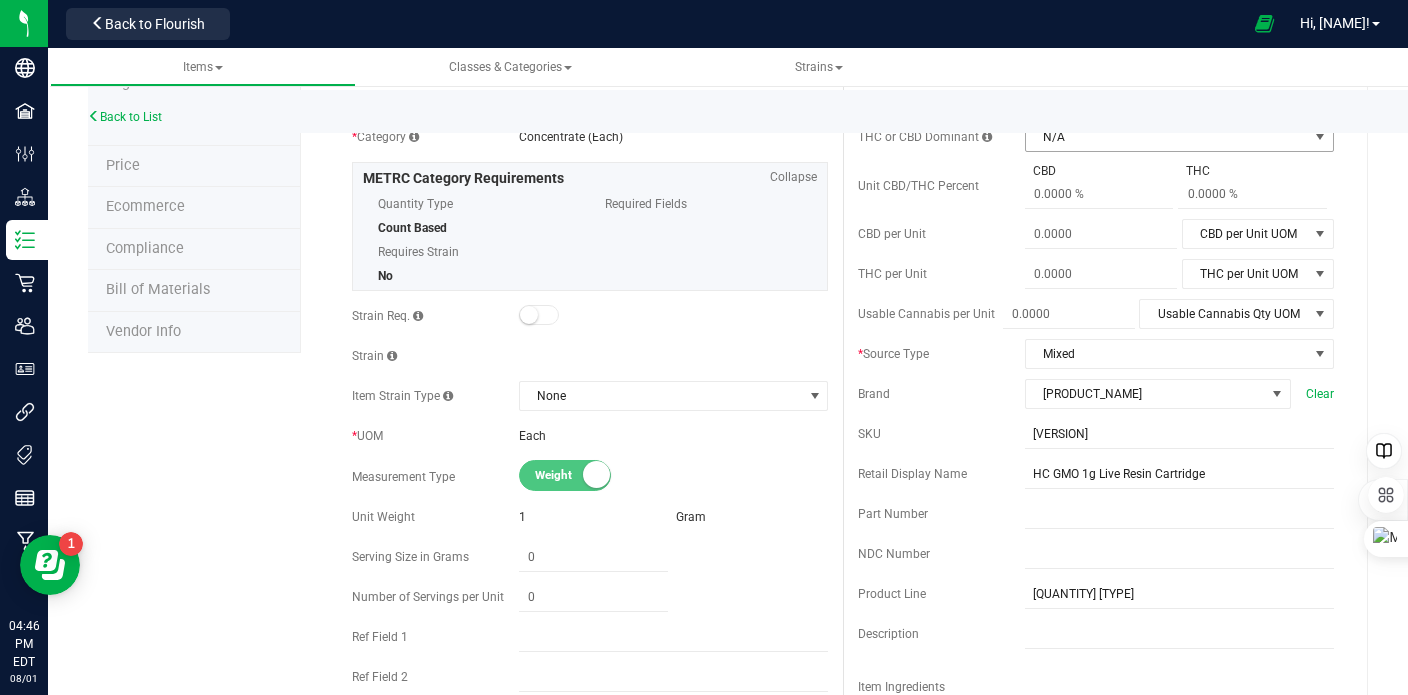 scroll, scrollTop: 200, scrollLeft: 0, axis: vertical 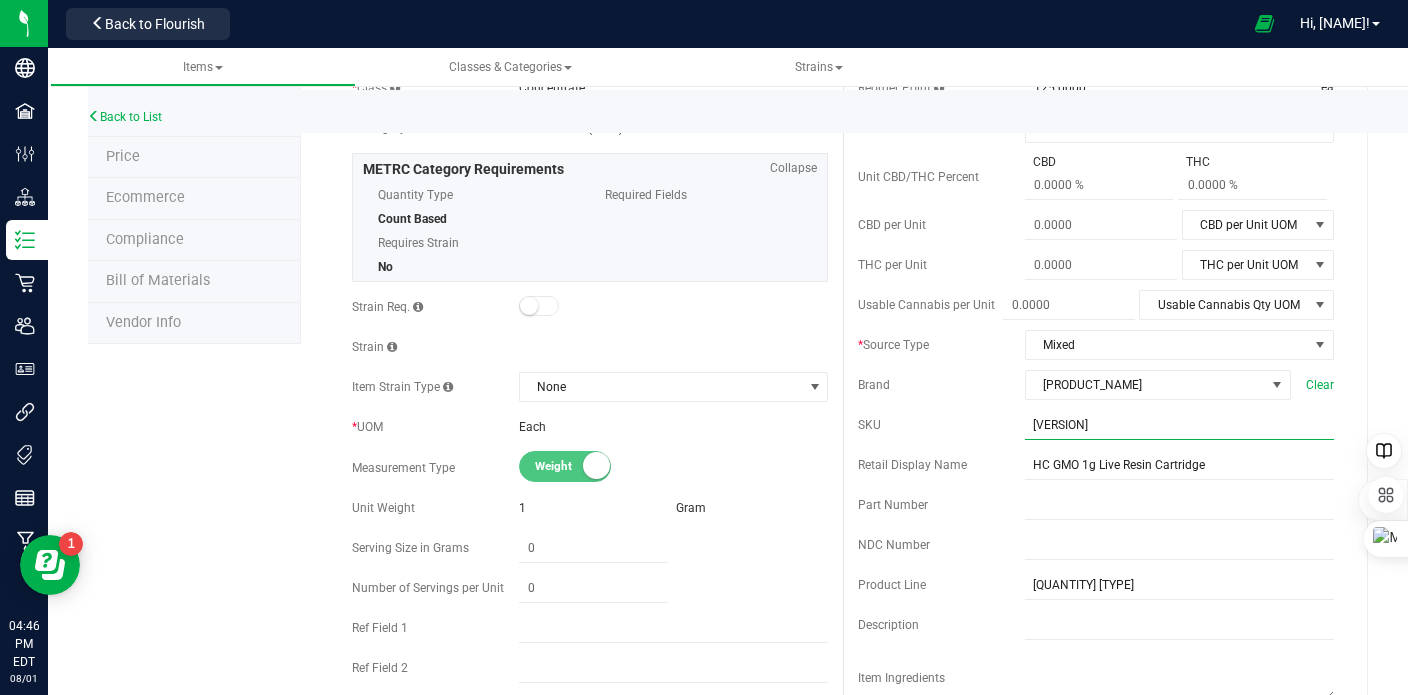 click on "[VERSION]" at bounding box center (1179, 425) 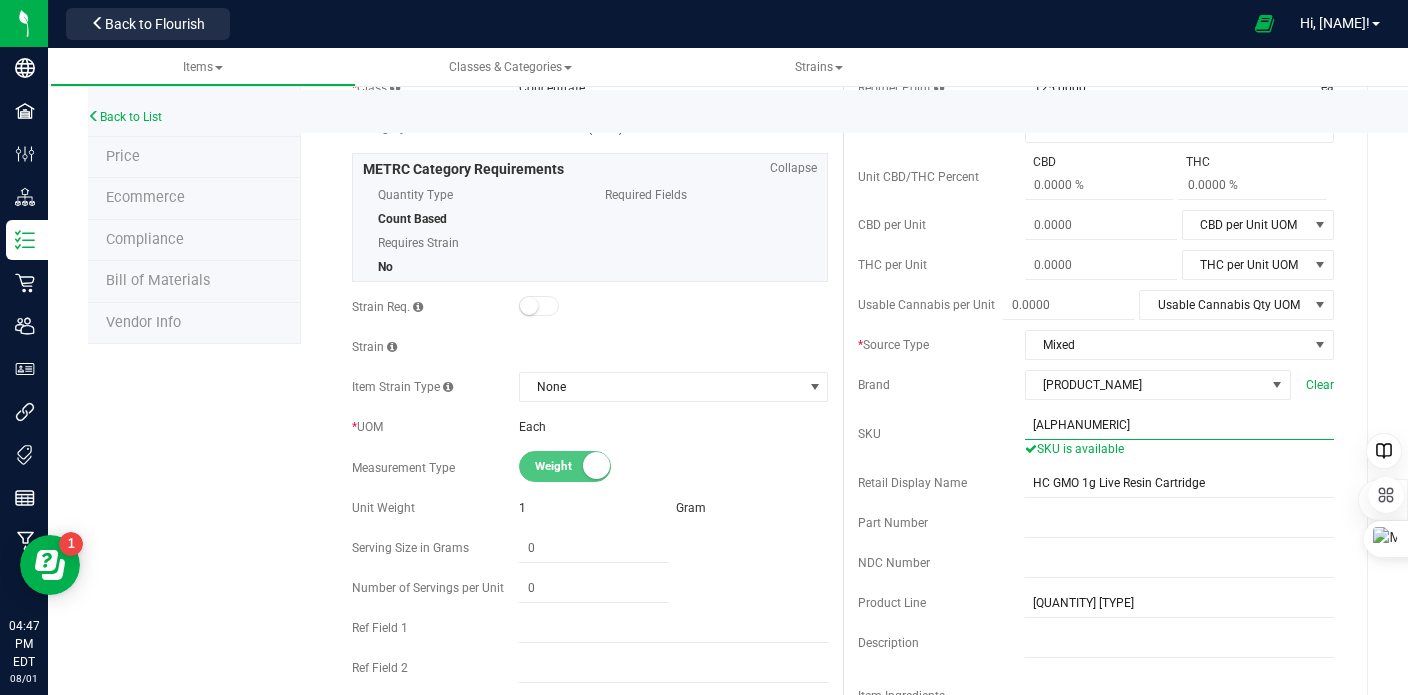 scroll, scrollTop: 0, scrollLeft: 0, axis: both 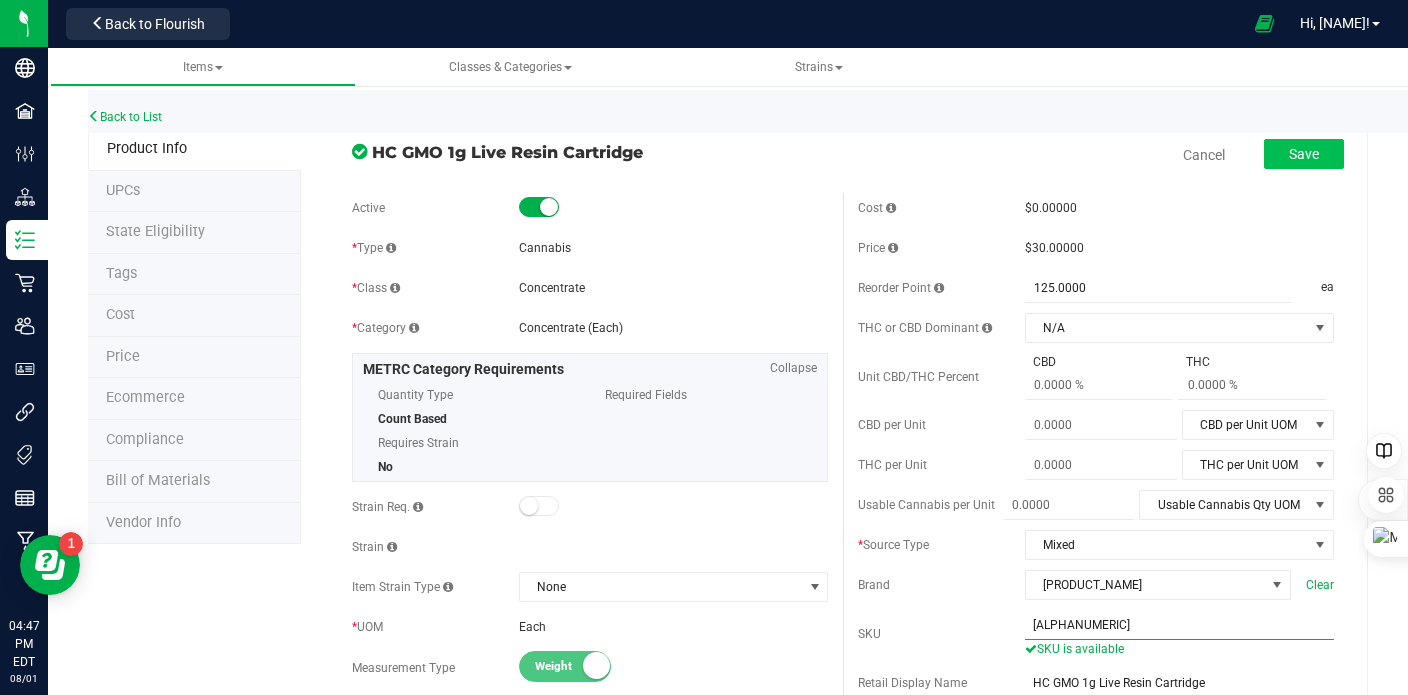 type on "[ALPHANUMERIC]" 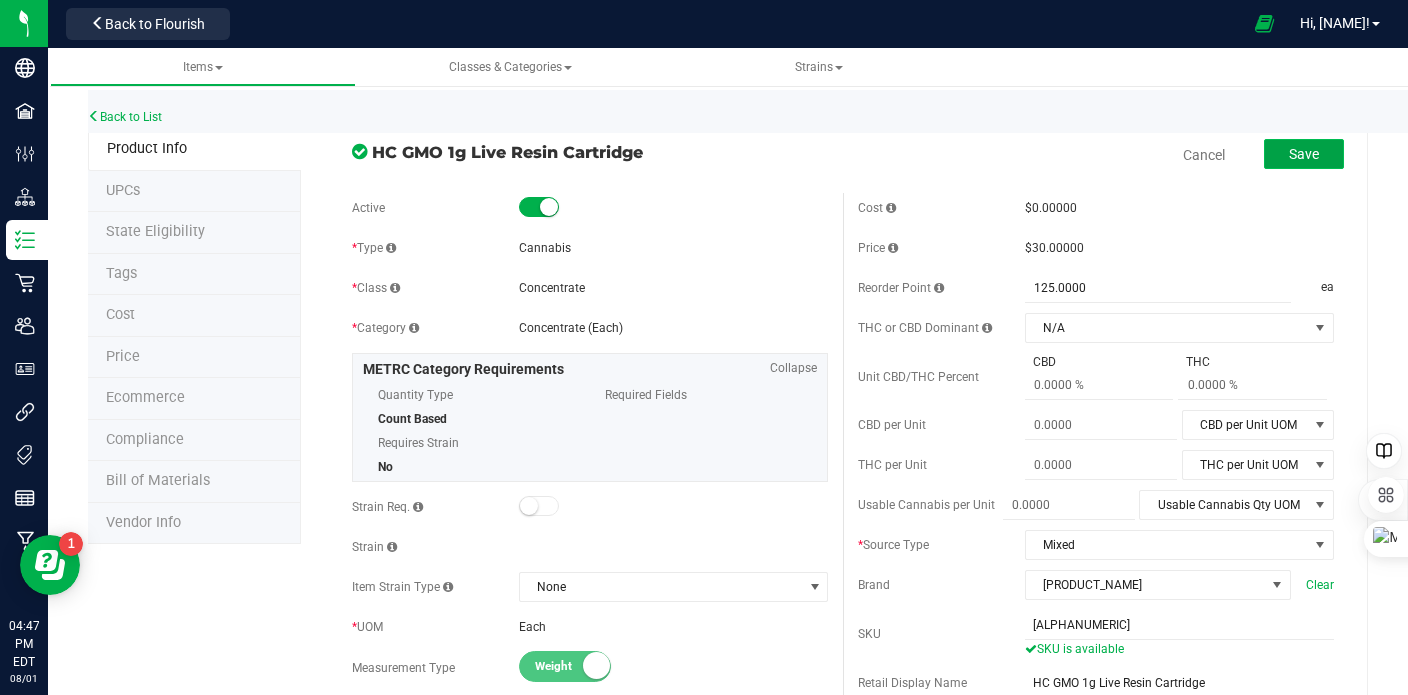 click on "Save" at bounding box center [1304, 154] 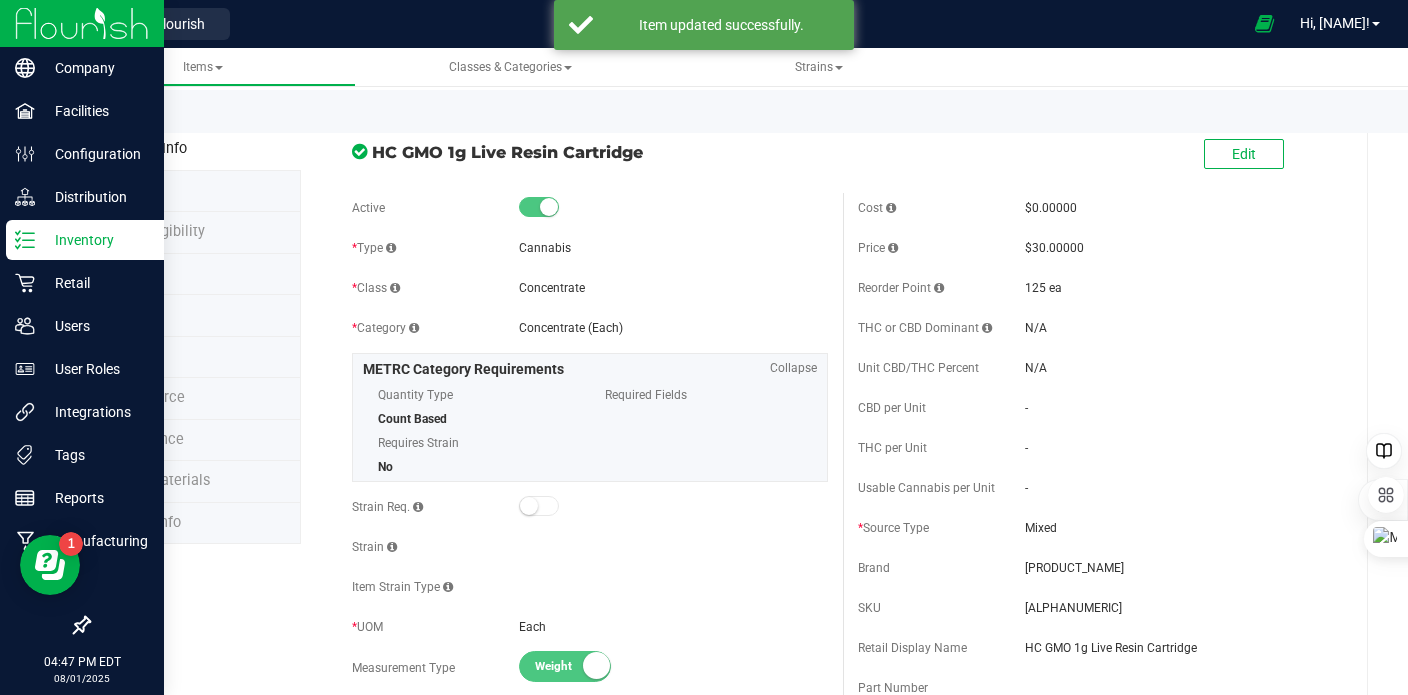 click on "Inventory" at bounding box center [95, 240] 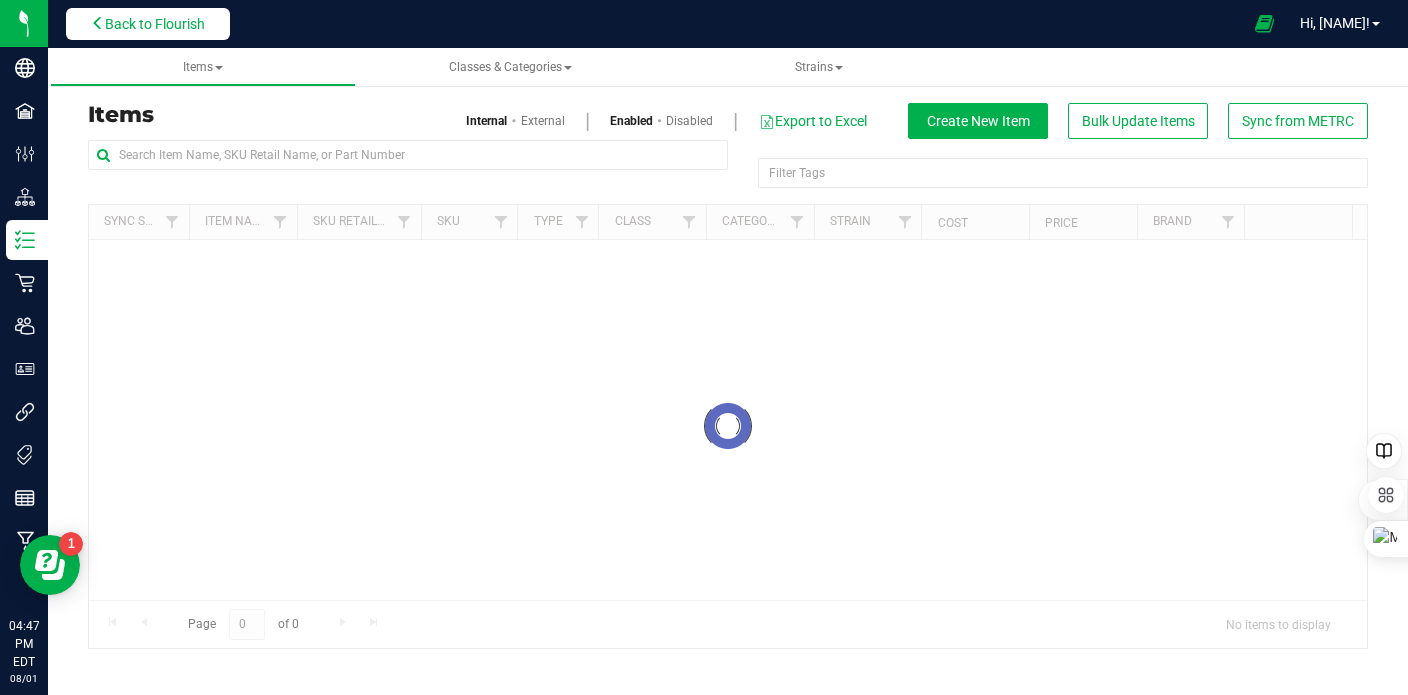 click on "Back to Flourish" at bounding box center (155, 24) 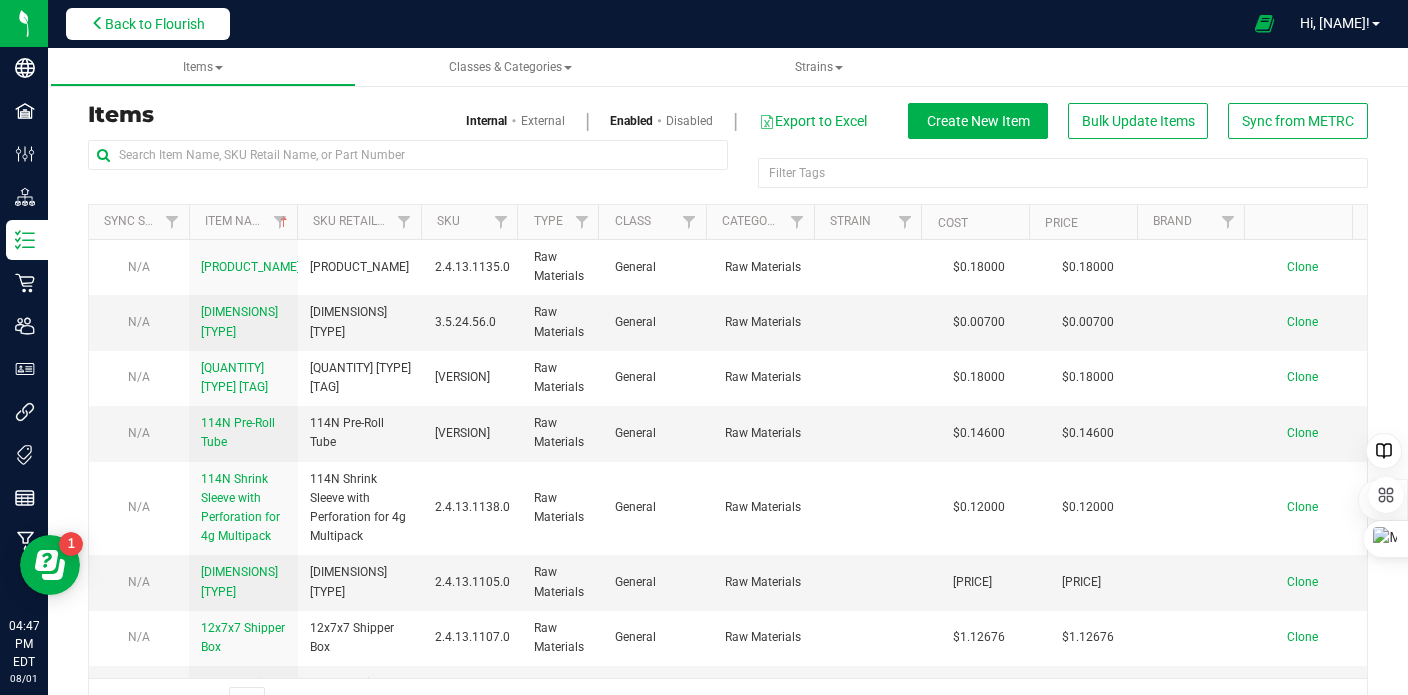 click on "Back to Flourish" at bounding box center (148, 24) 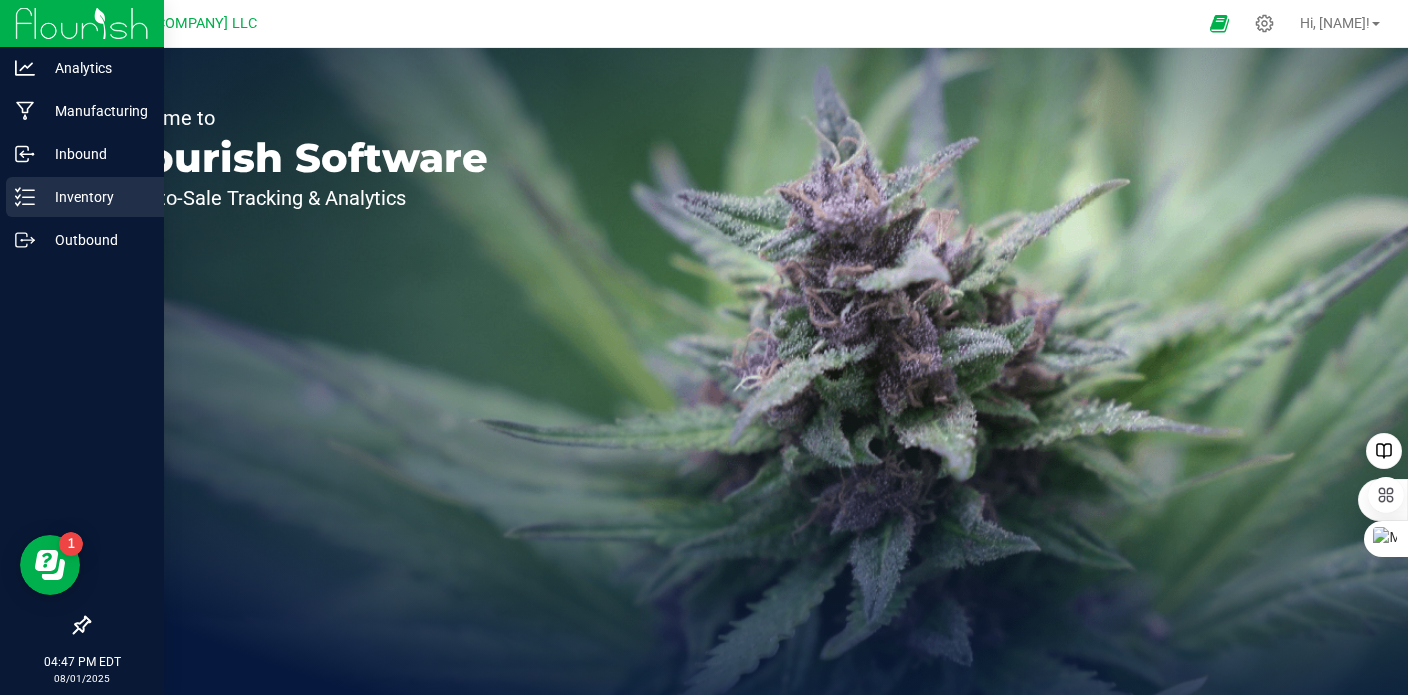 click 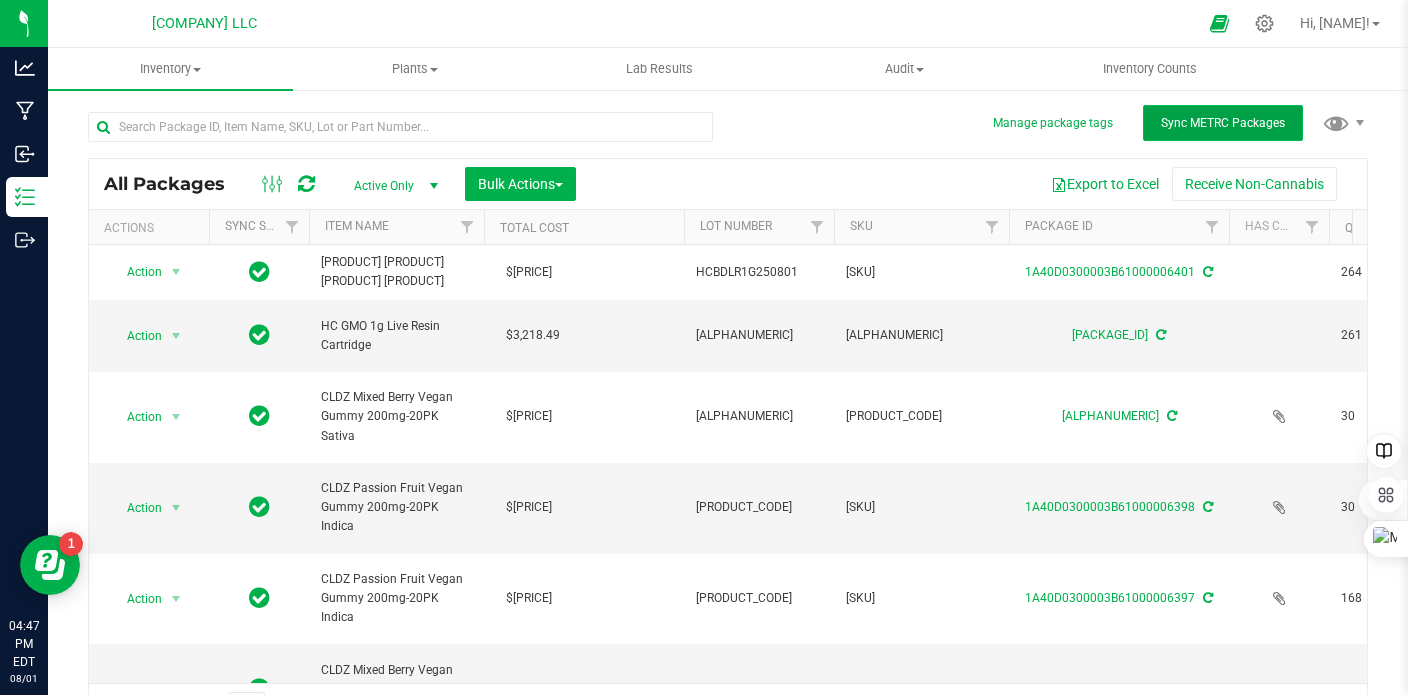 click on "Sync METRC Packages" at bounding box center [1223, 123] 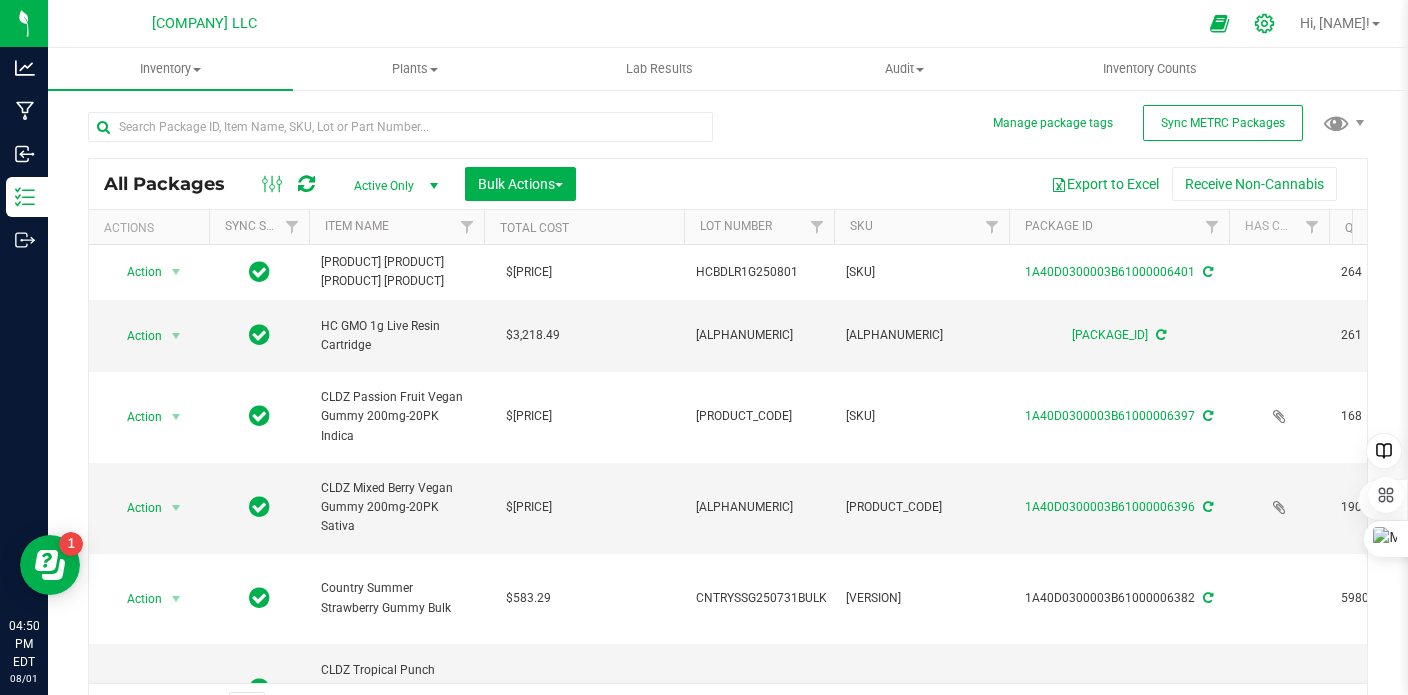 click 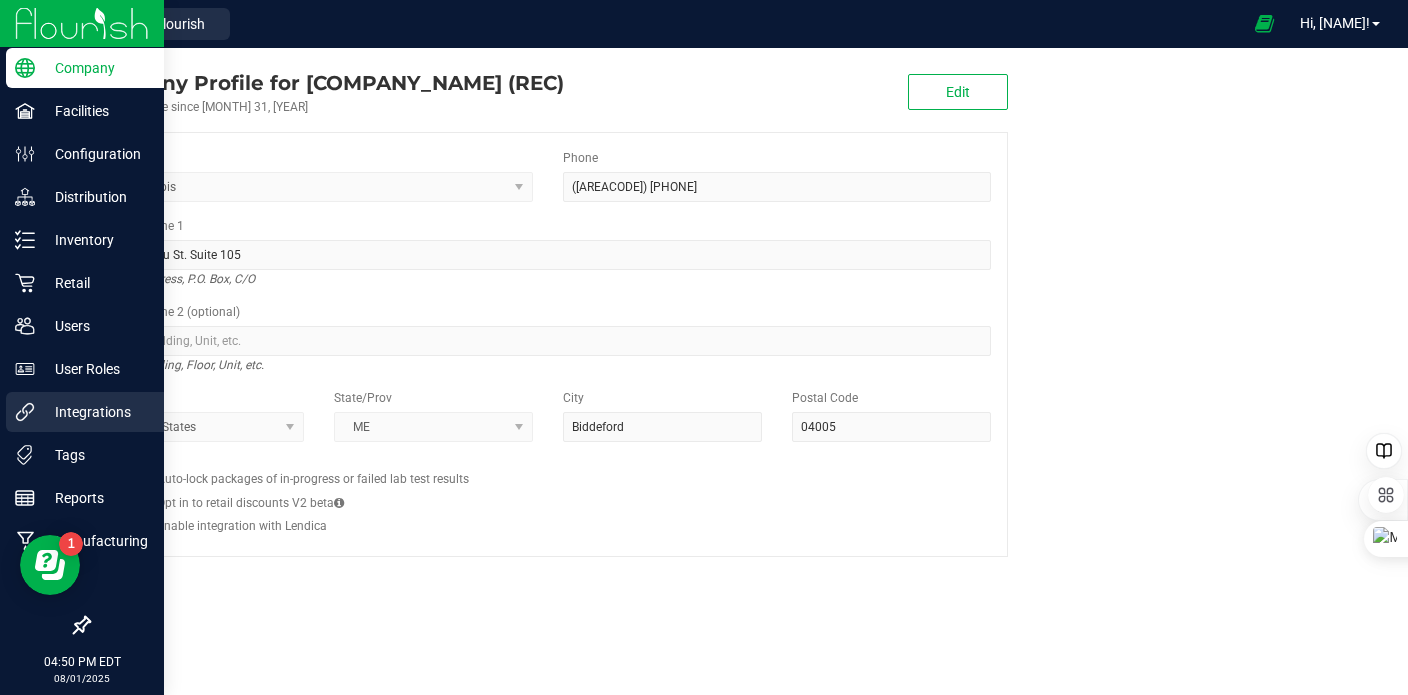 click 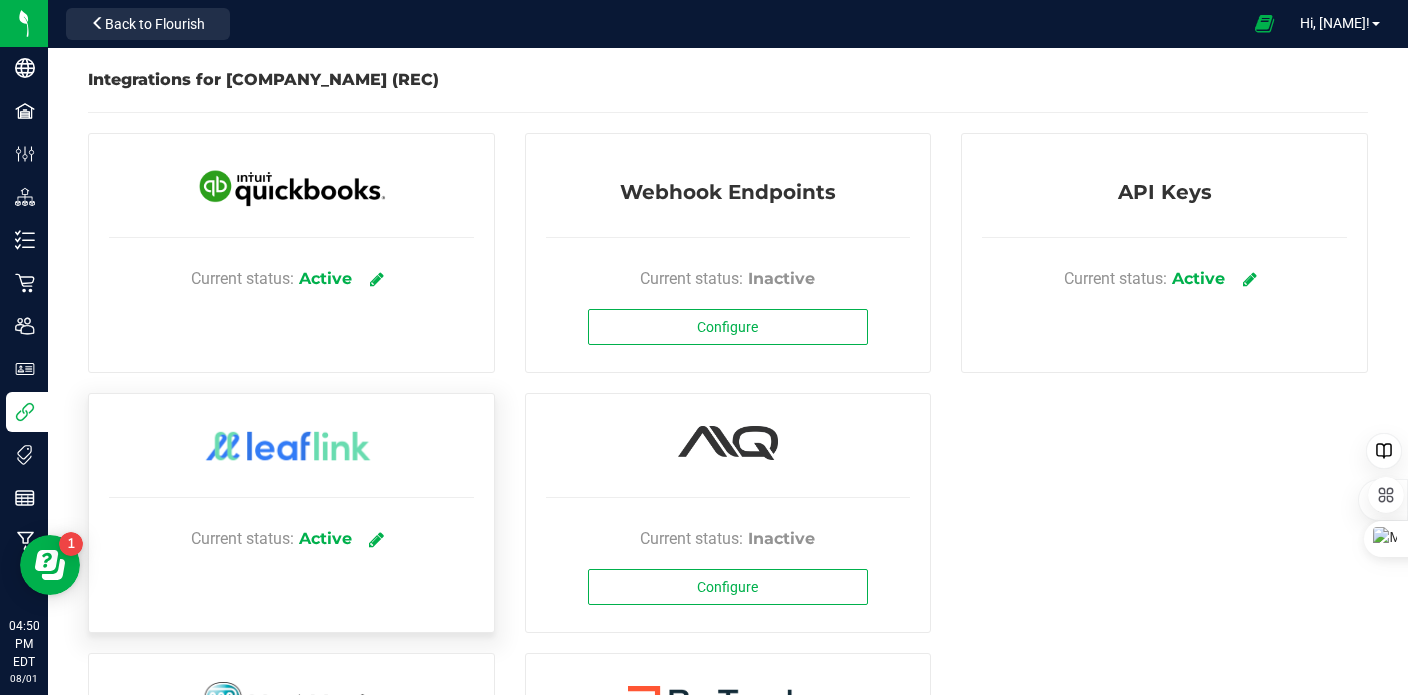 click at bounding box center [376, 539] 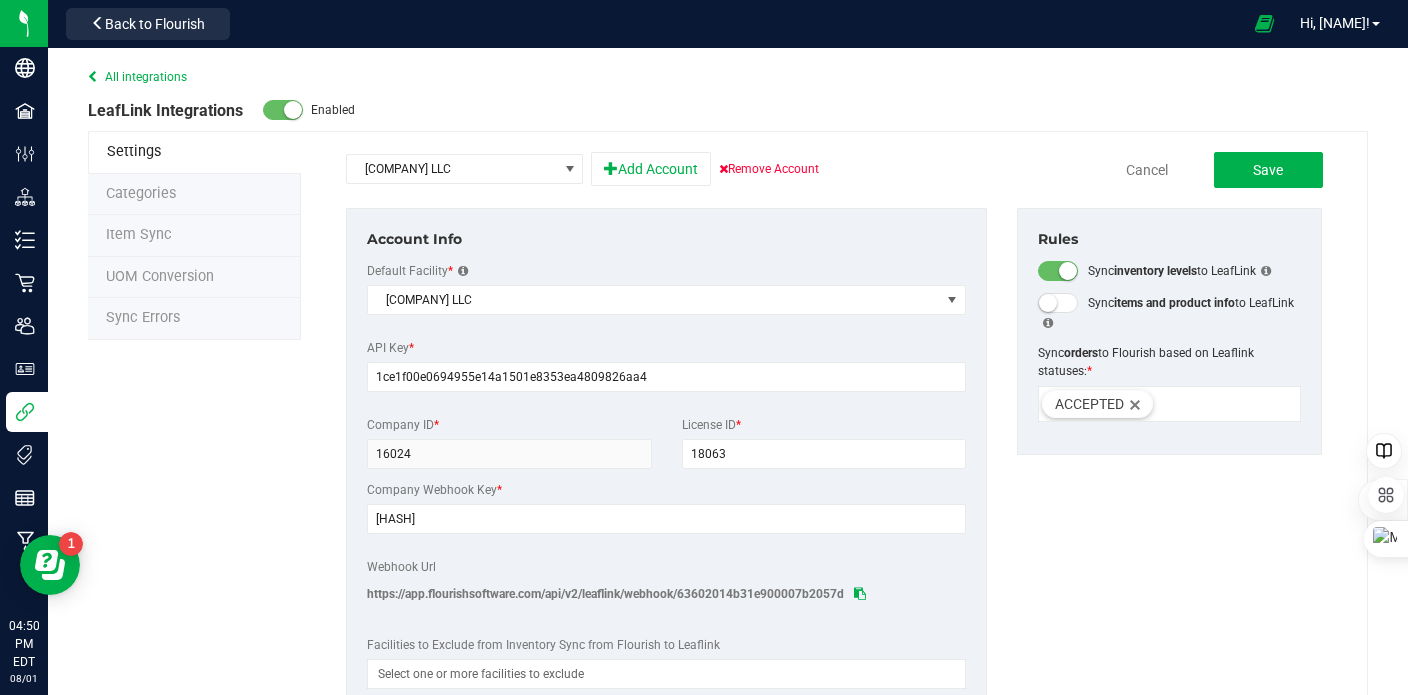 click on "Item Sync" at bounding box center (139, 234) 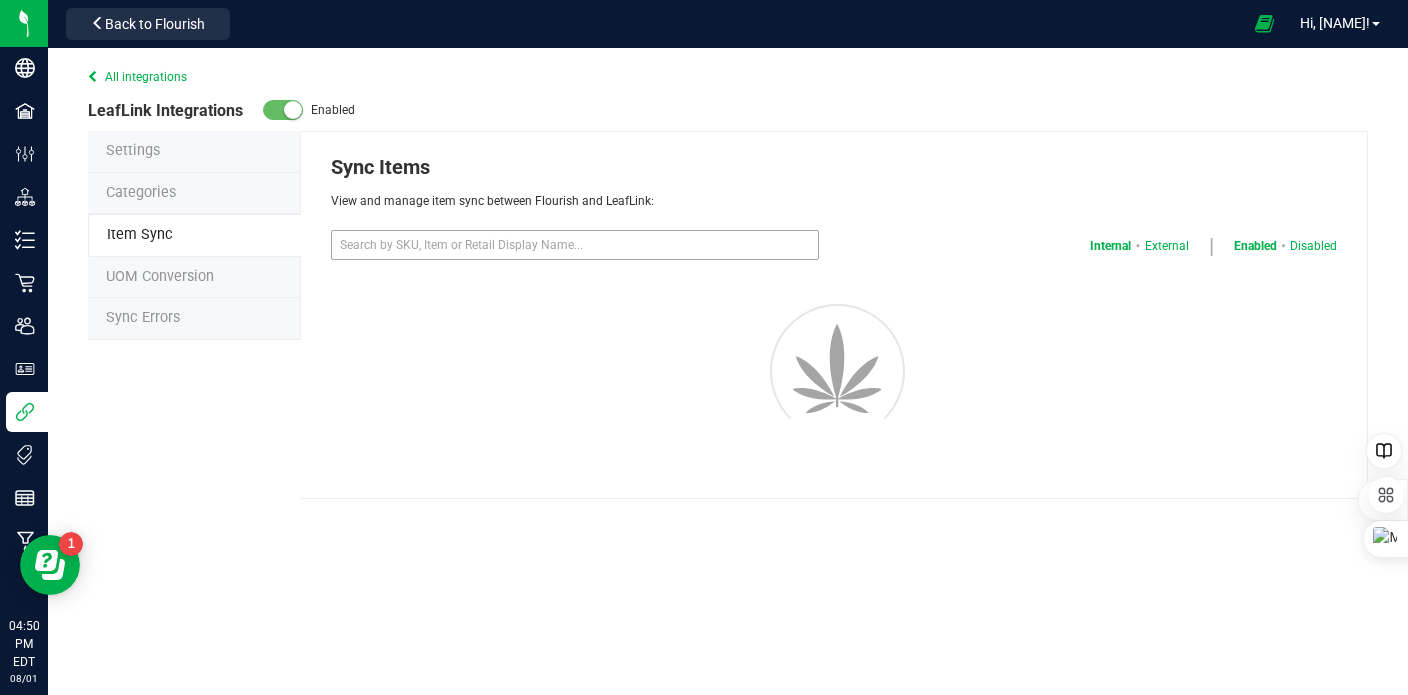 select on "20" 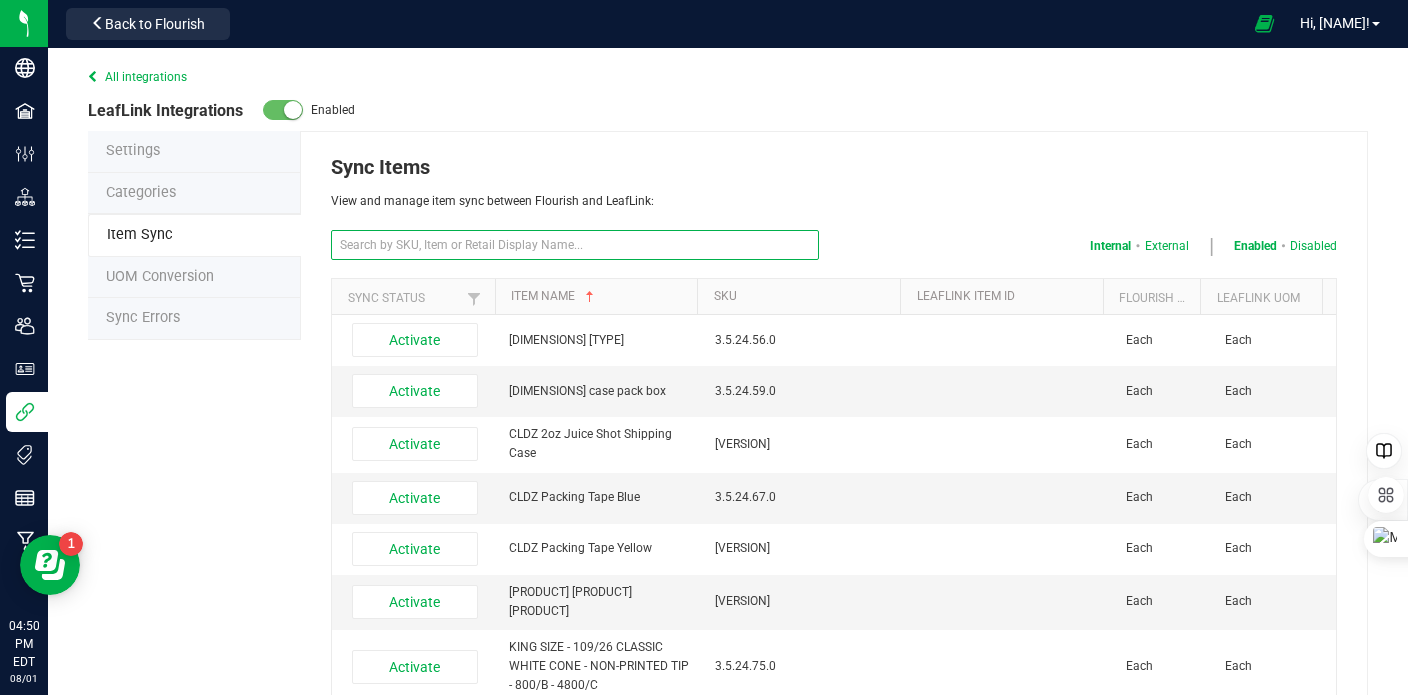 click at bounding box center (575, 245) 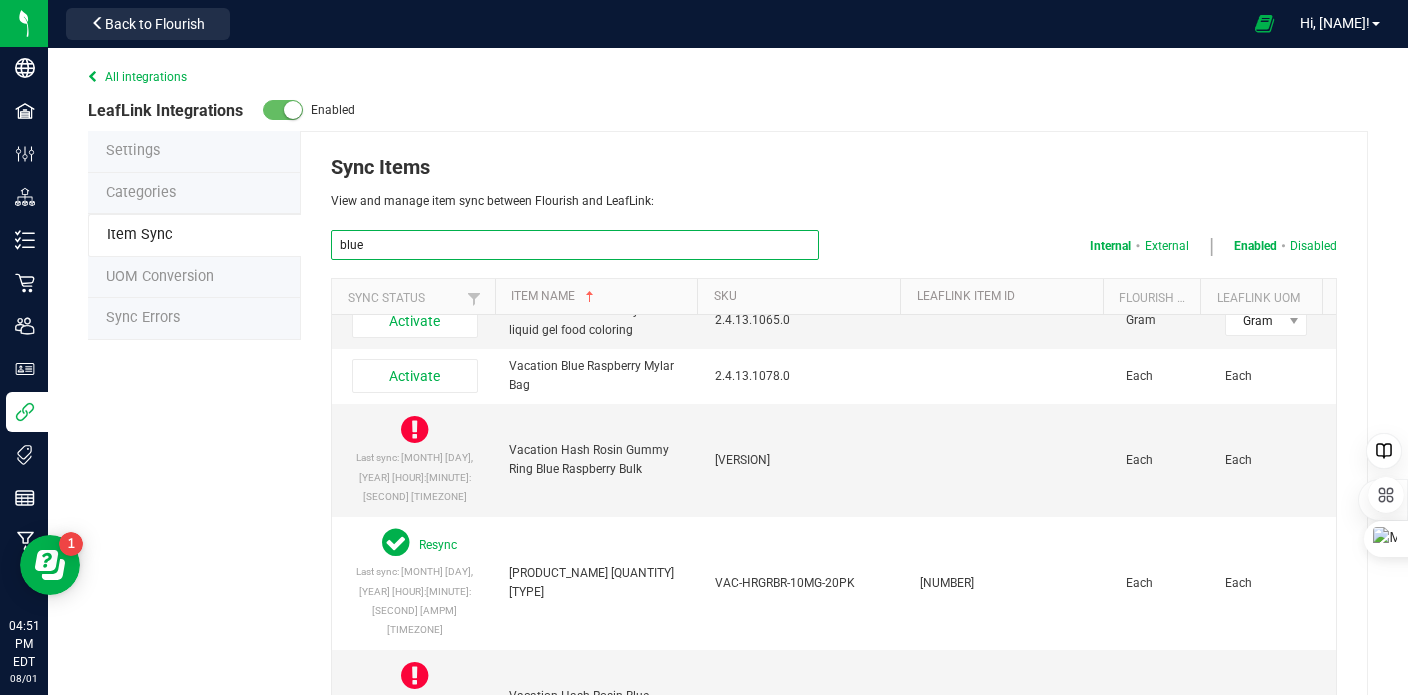 scroll, scrollTop: 860, scrollLeft: 0, axis: vertical 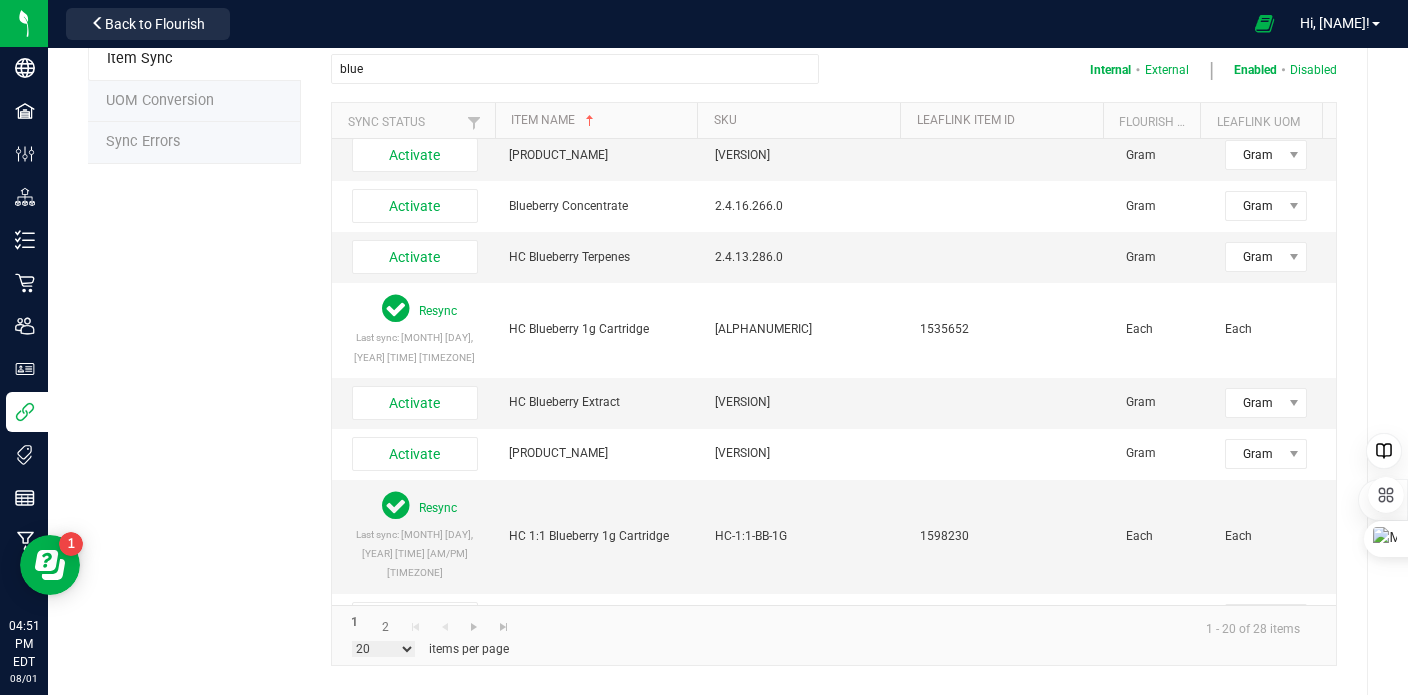 click on "All integrations LeafLink Integrations Enabled Settings Categories Item Sync UOM Conversion Sync Errors Sync Items View and manage item sync between Flourish and LeafLink: blue Internal External Enabled Disabled Sync Status Item Name SKU Leaflink Item ID Flourish UOM LeafLink UOM Activate CLDZ Packing Tape Blue 3.5.24.67.0 Each Each Activate Blue Spirulina 2.4.13.215.0 Gram Gram Activate Blueberry Concentrate 2.4.16.266.0 Gram Gram Activate HC Blueberry Terpenes 2.4.13.286.0 Gram Gram Resync Last sync: [MONTH] [DAY], [YEAR] [HOUR]:[MINUTE]:[SECOND] [TIMEZONE] HC Blueberry 1g Cartridge HC-BB-1G 1535652 Each Each Activate HC Blueberry Extract 1.8.29.408.0 Gram Gram Activate HC Blueberry Extract 1:1 1.8.29.507.0 Gram Gram Resync Last sync: [MONTH] [DAY], [YEAR] [HOUR]:[MINUTE]:[SECOND] [TIMEZONE] HC 1:1 Blueberry 1g Cartridge HC-1:1-BB-1G 1598230 Each Each Activate Blueberry Flavoring 2.4.13.764.0 Gram Gram Activate High Coast 10mg Blueberry Gummies Bulk HC-BBG-10mg-Bulk Each Each Resync HC-BBG-10mg-20pk 2067488 Each" at bounding box center [728, 142] 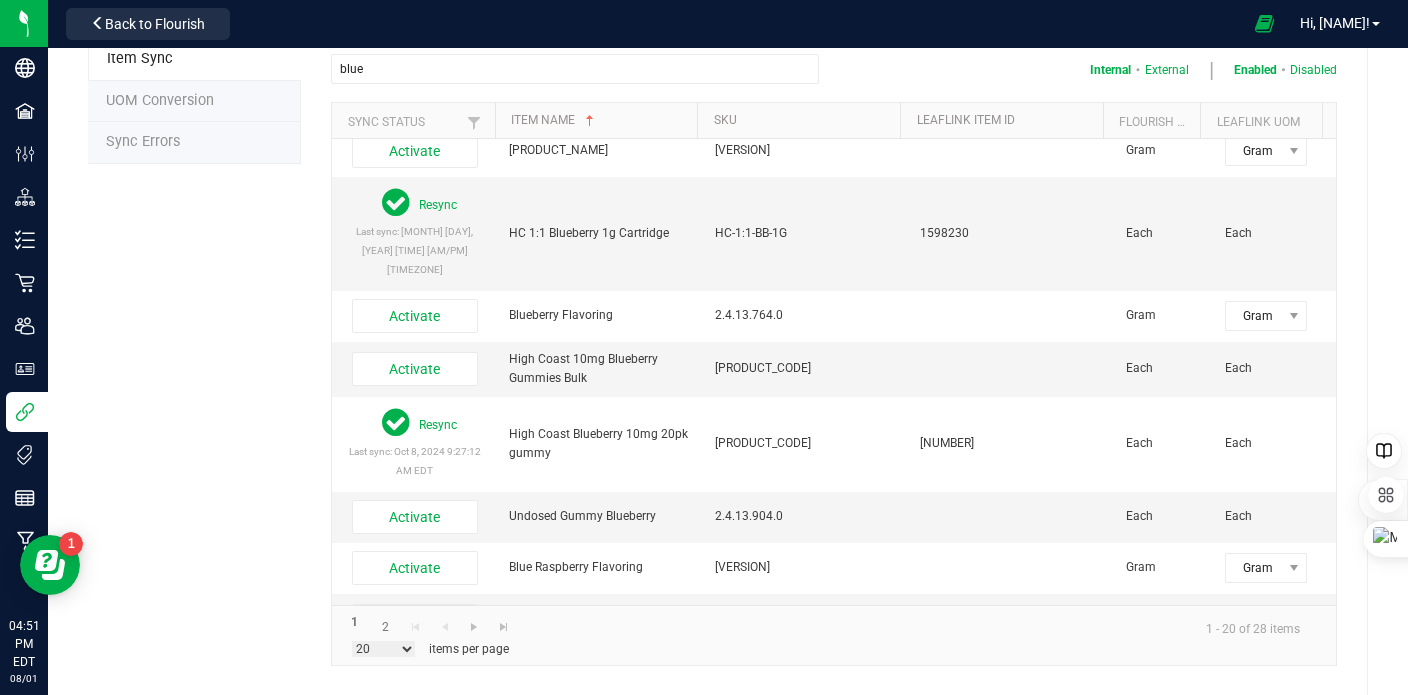 scroll, scrollTop: 0, scrollLeft: 0, axis: both 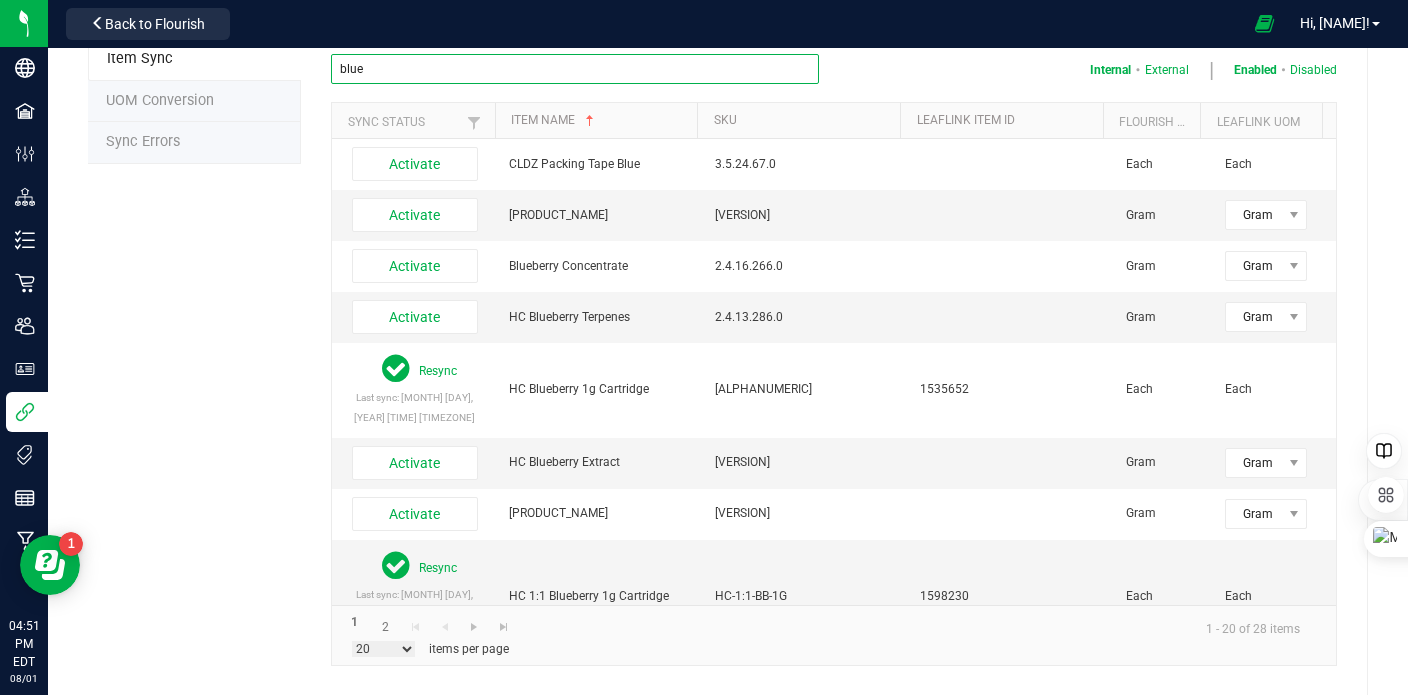 drag, startPoint x: 373, startPoint y: 74, endPoint x: 290, endPoint y: 81, distance: 83.294655 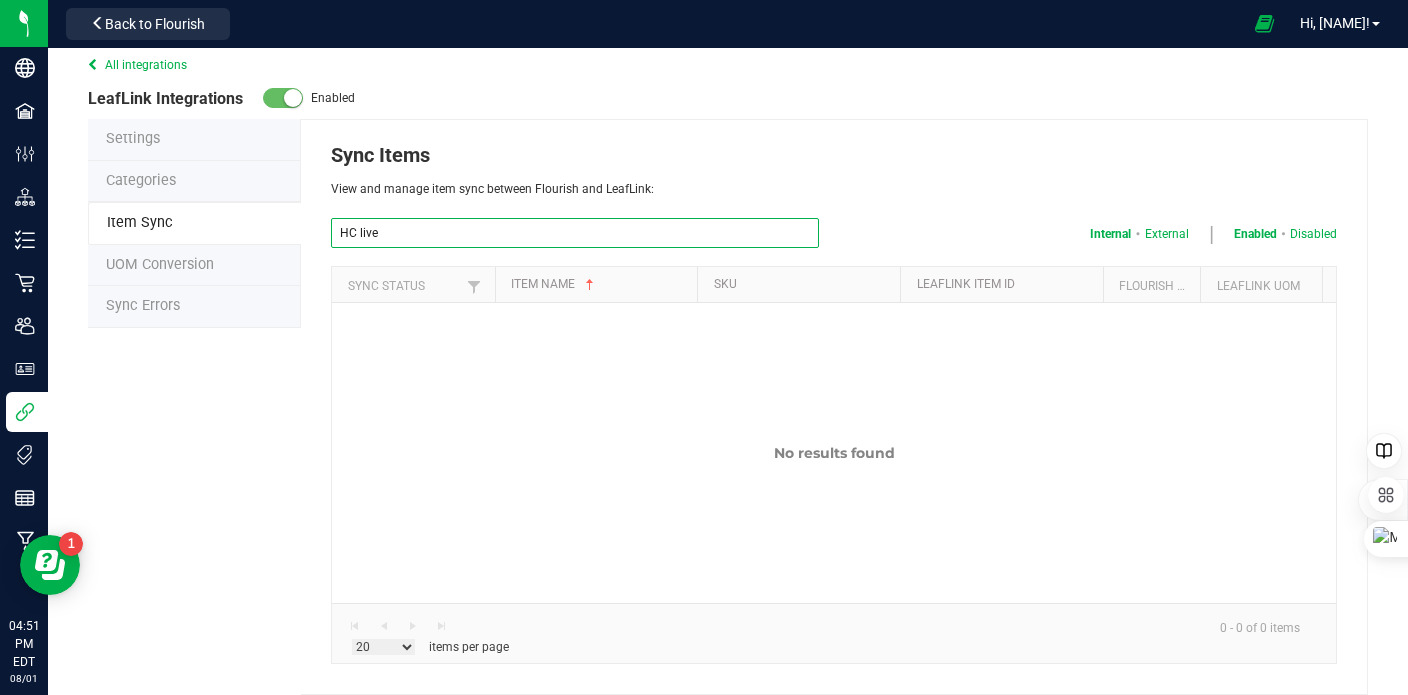 scroll, scrollTop: 10, scrollLeft: 0, axis: vertical 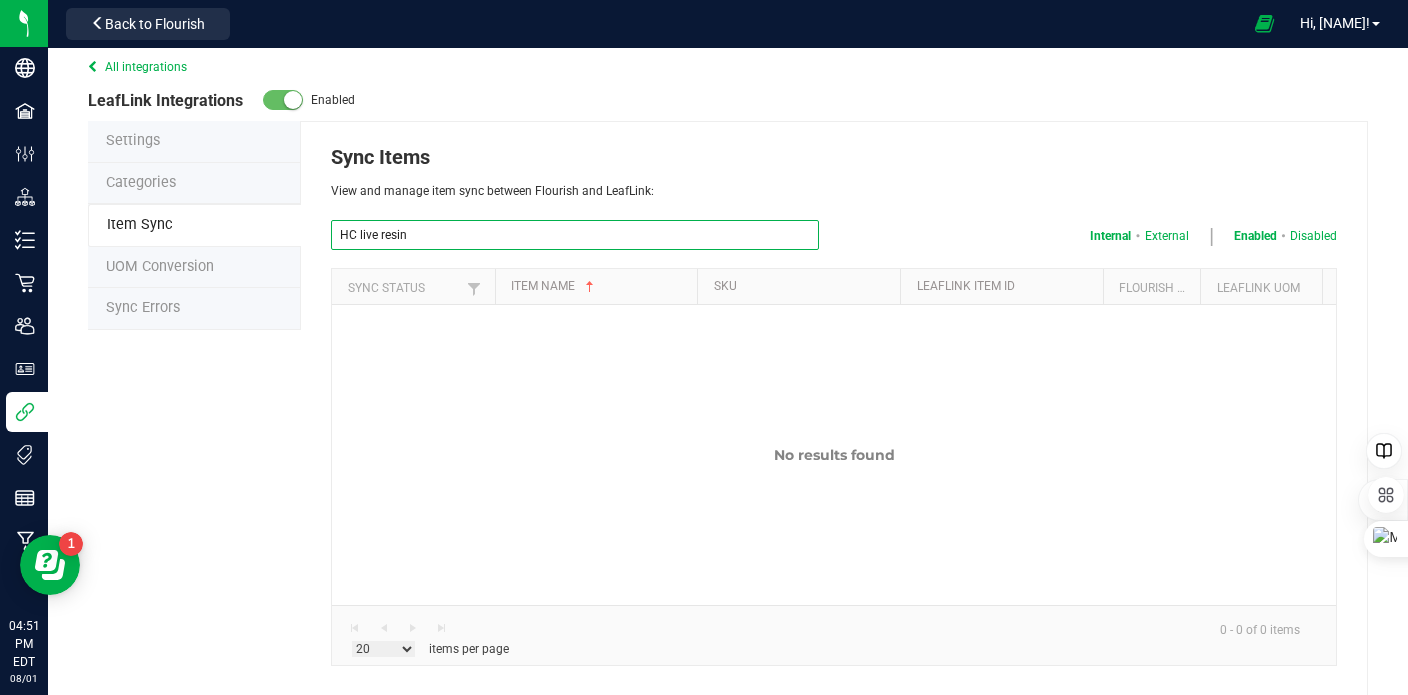 drag, startPoint x: 357, startPoint y: 232, endPoint x: 330, endPoint y: 254, distance: 34.828148 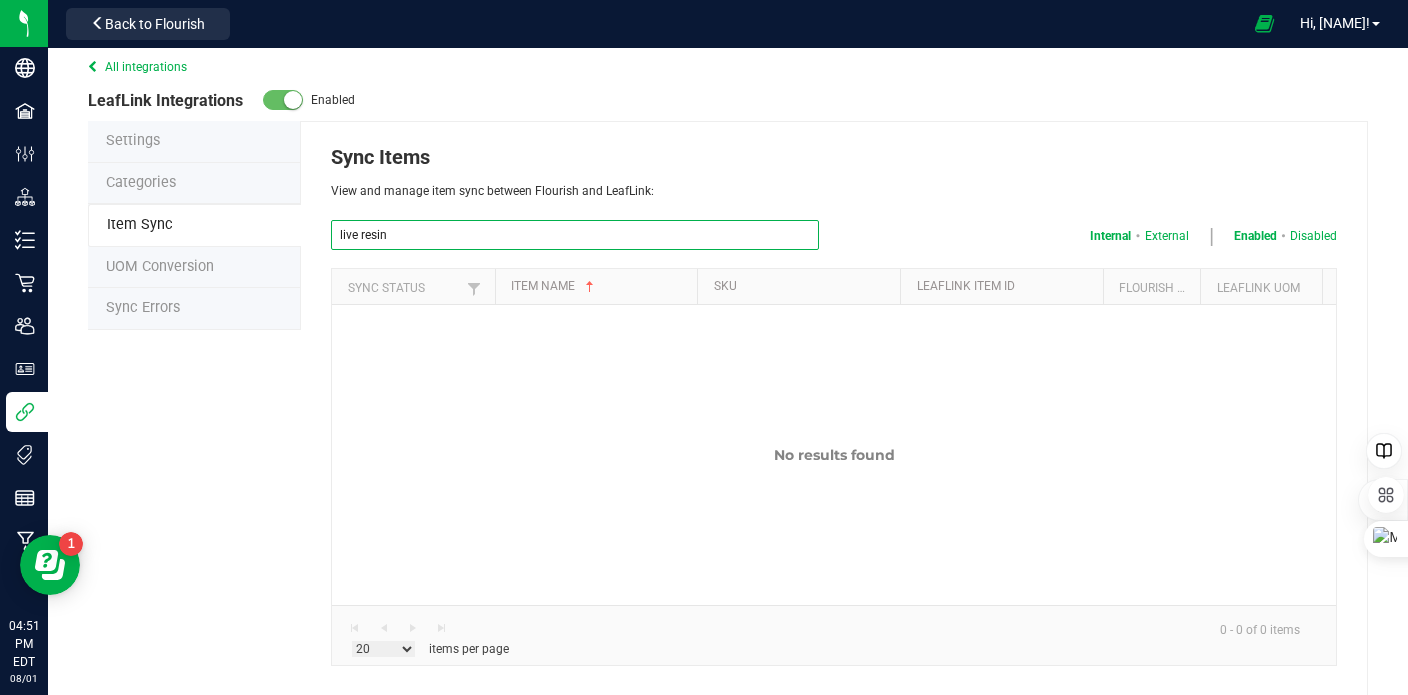 type on "live resin" 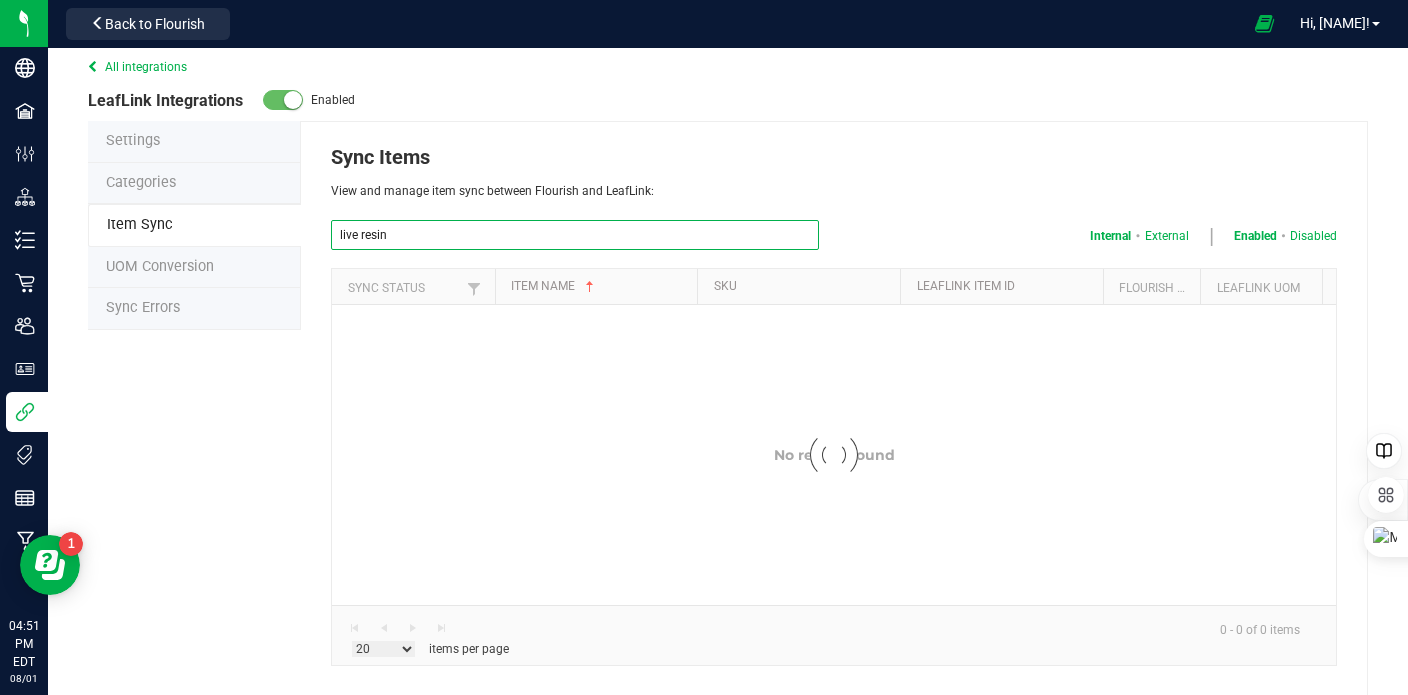 scroll, scrollTop: 176, scrollLeft: 0, axis: vertical 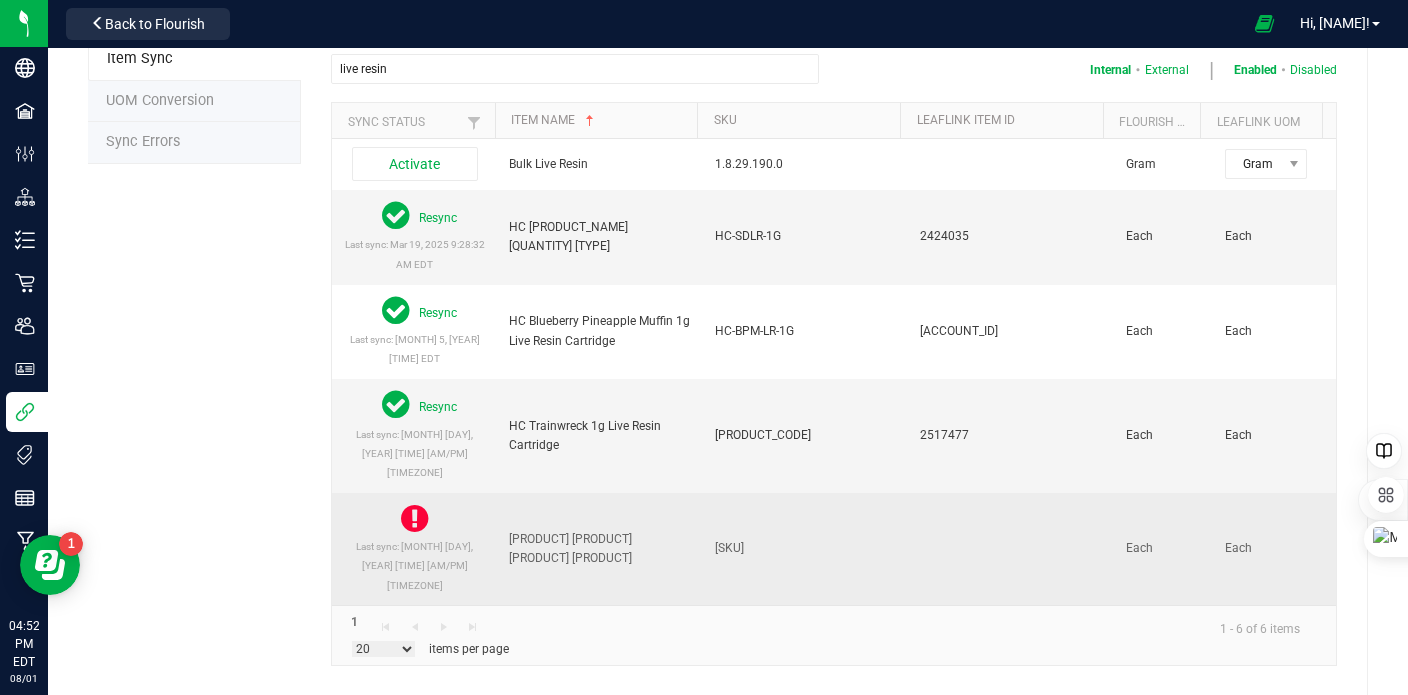 click at bounding box center (414, 519) 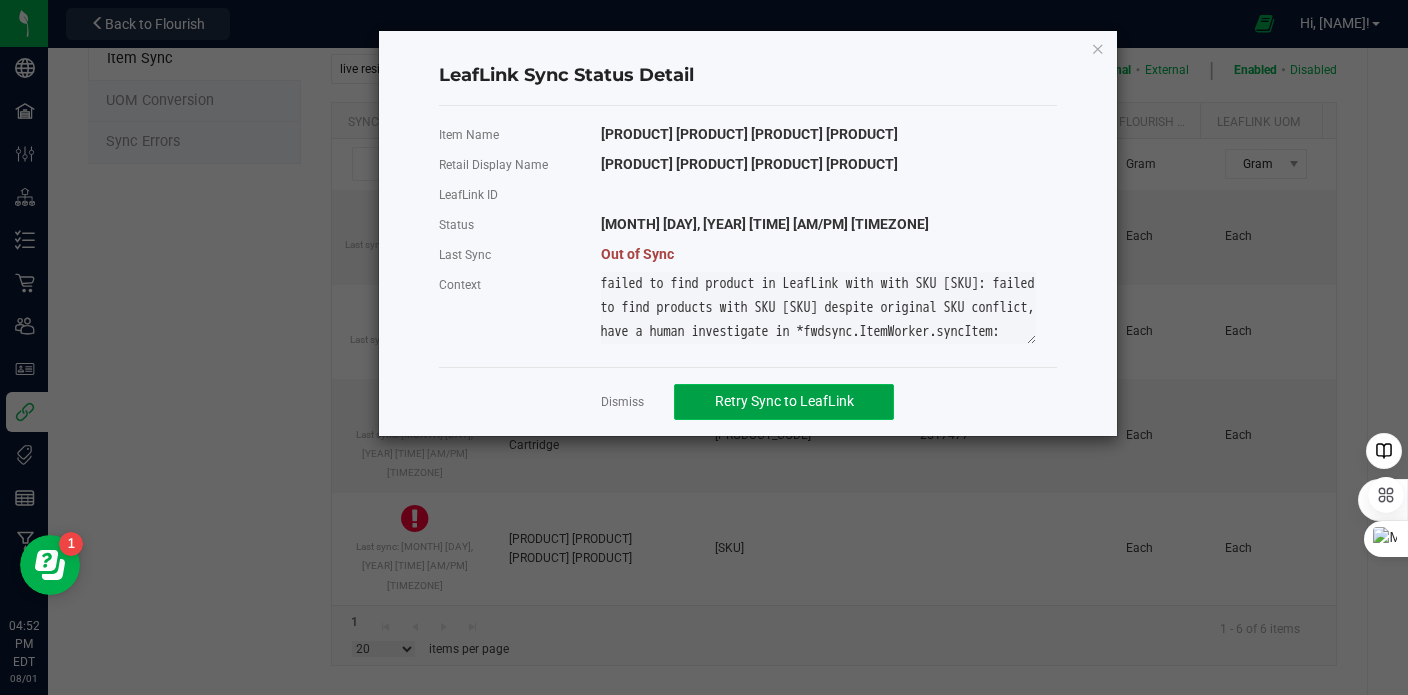 click on "Retry Sync to LeafLink" 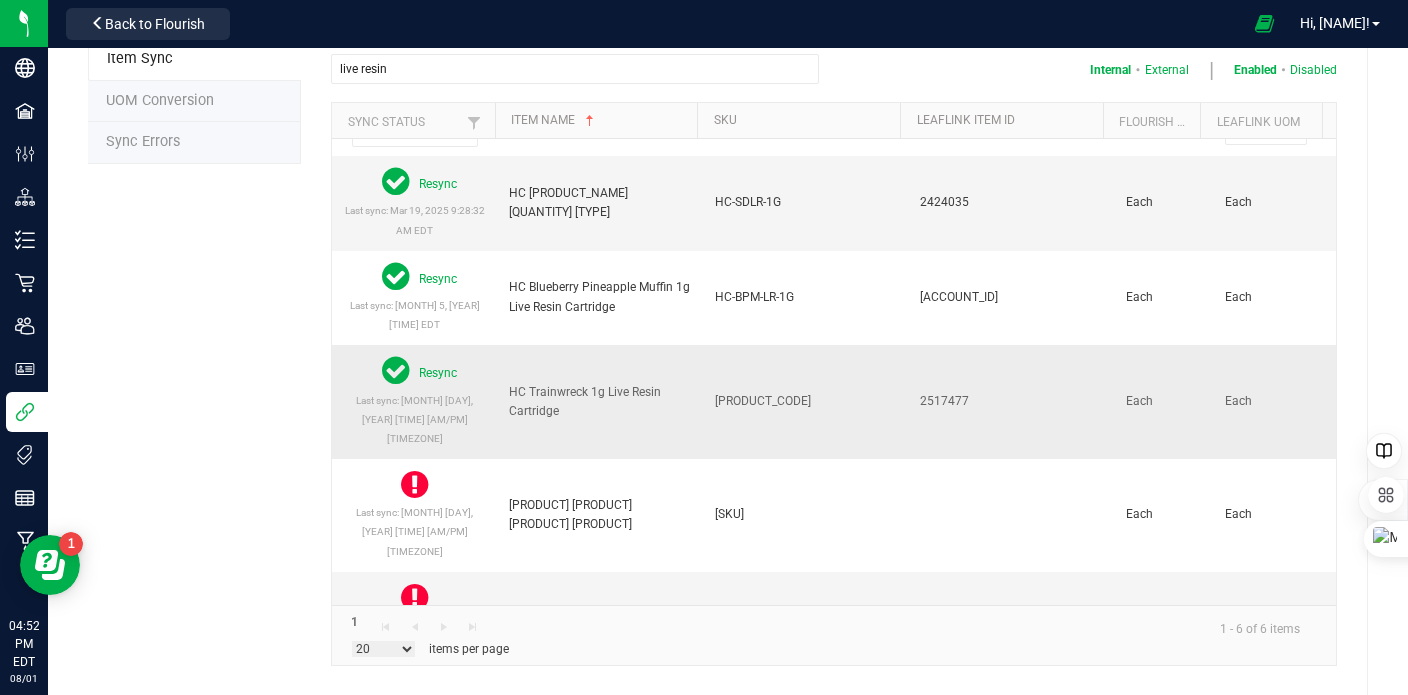scroll, scrollTop: 52, scrollLeft: 0, axis: vertical 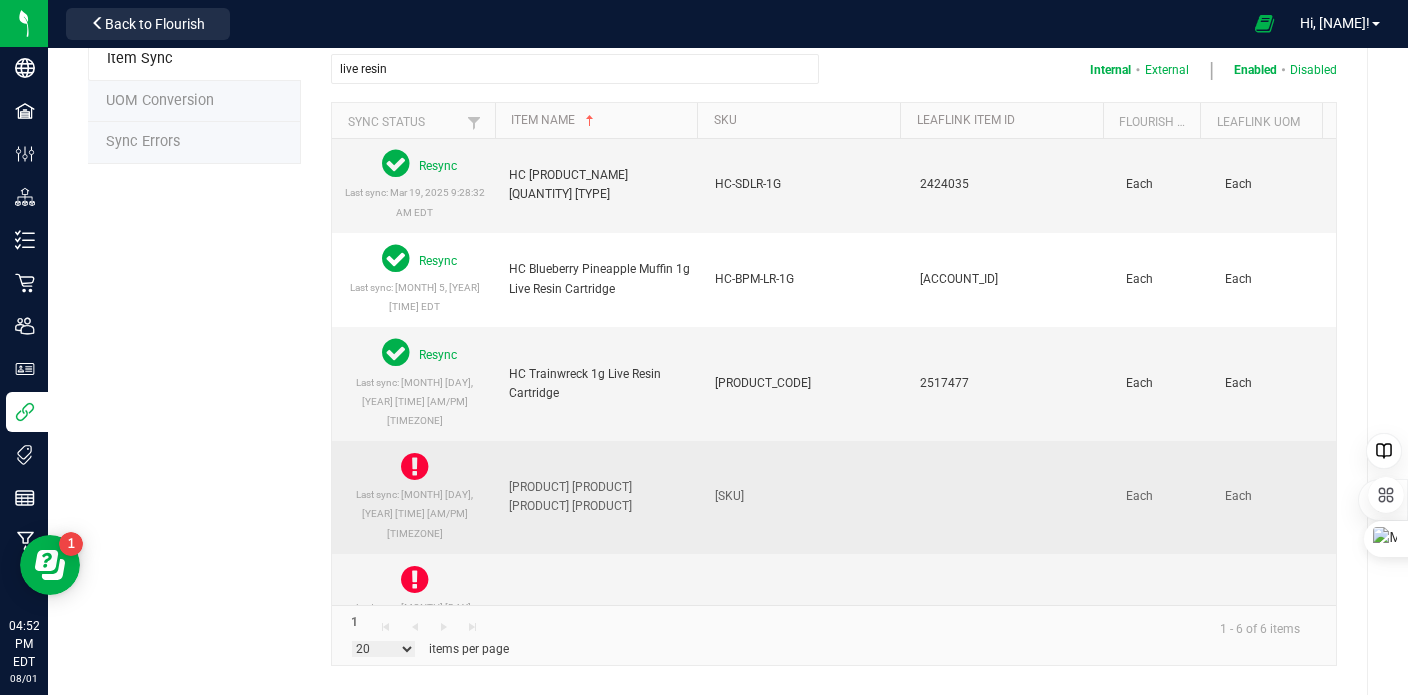 click at bounding box center [414, 467] 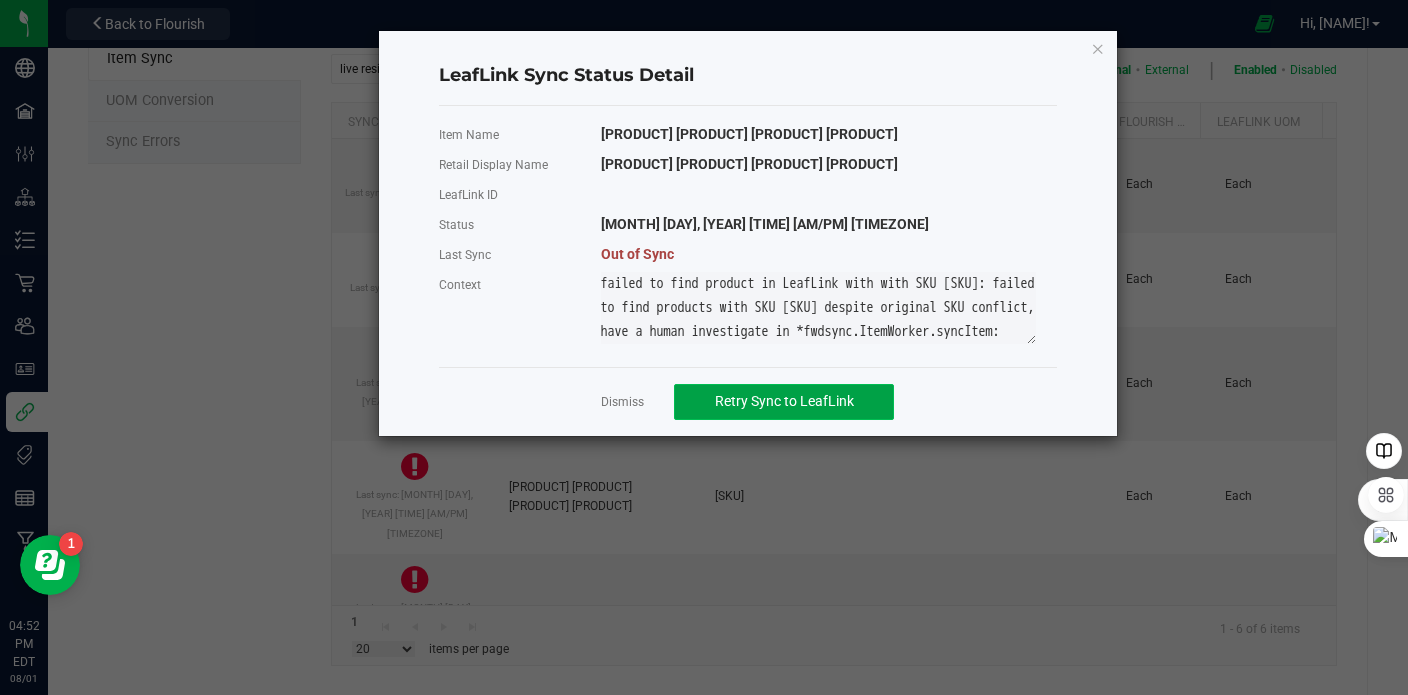 click on "Retry Sync to LeafLink" 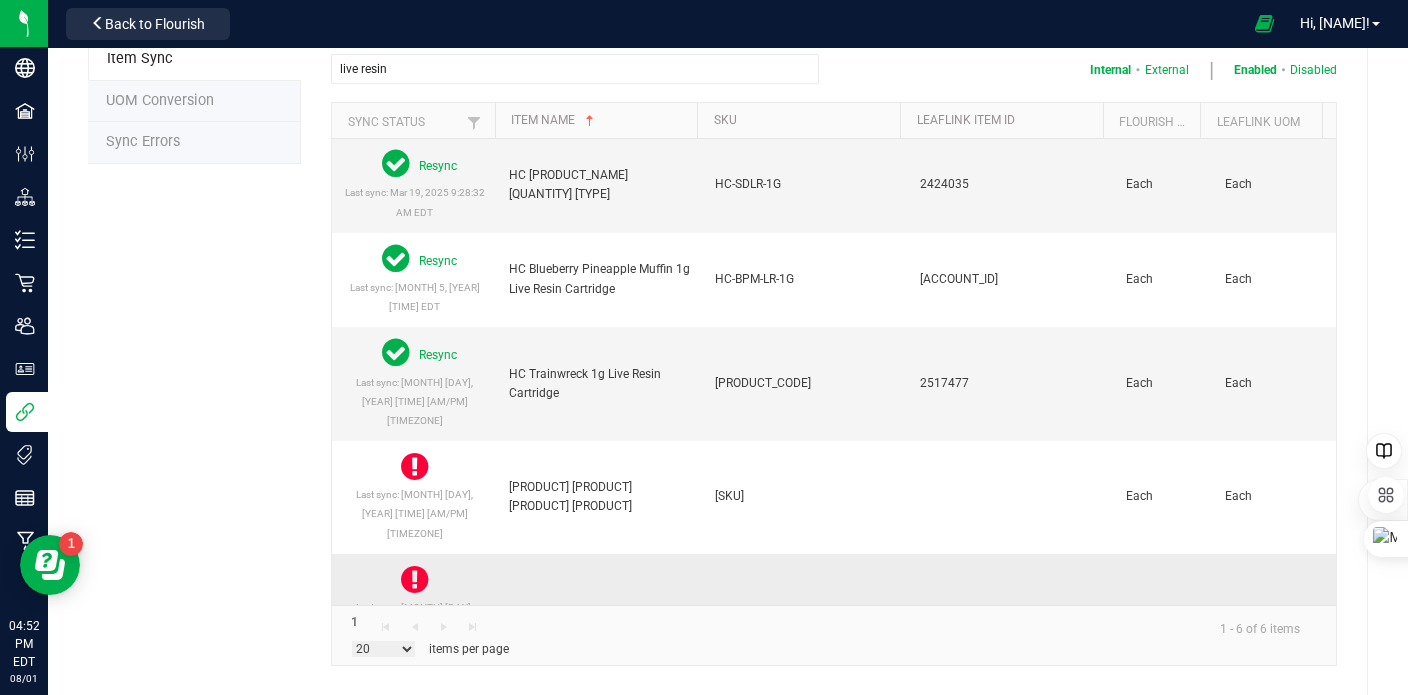 click at bounding box center [414, 580] 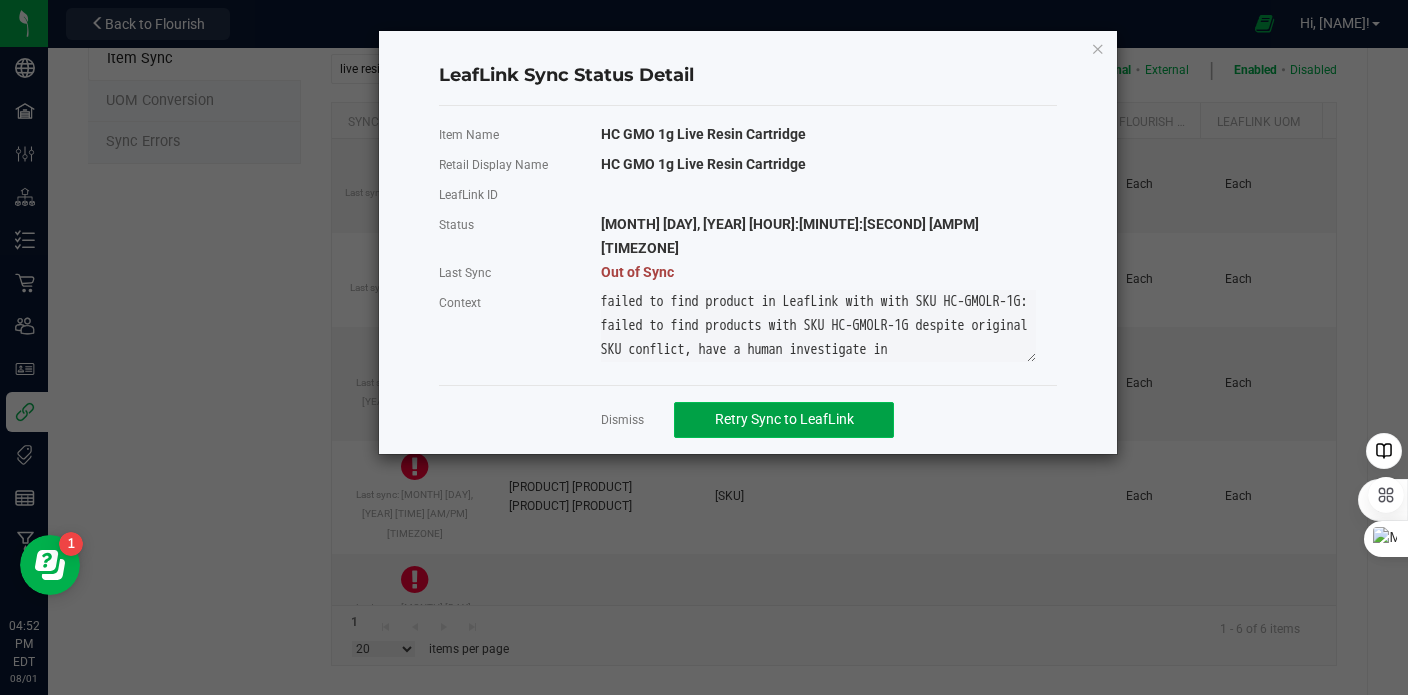 click on "Retry Sync to LeafLink" 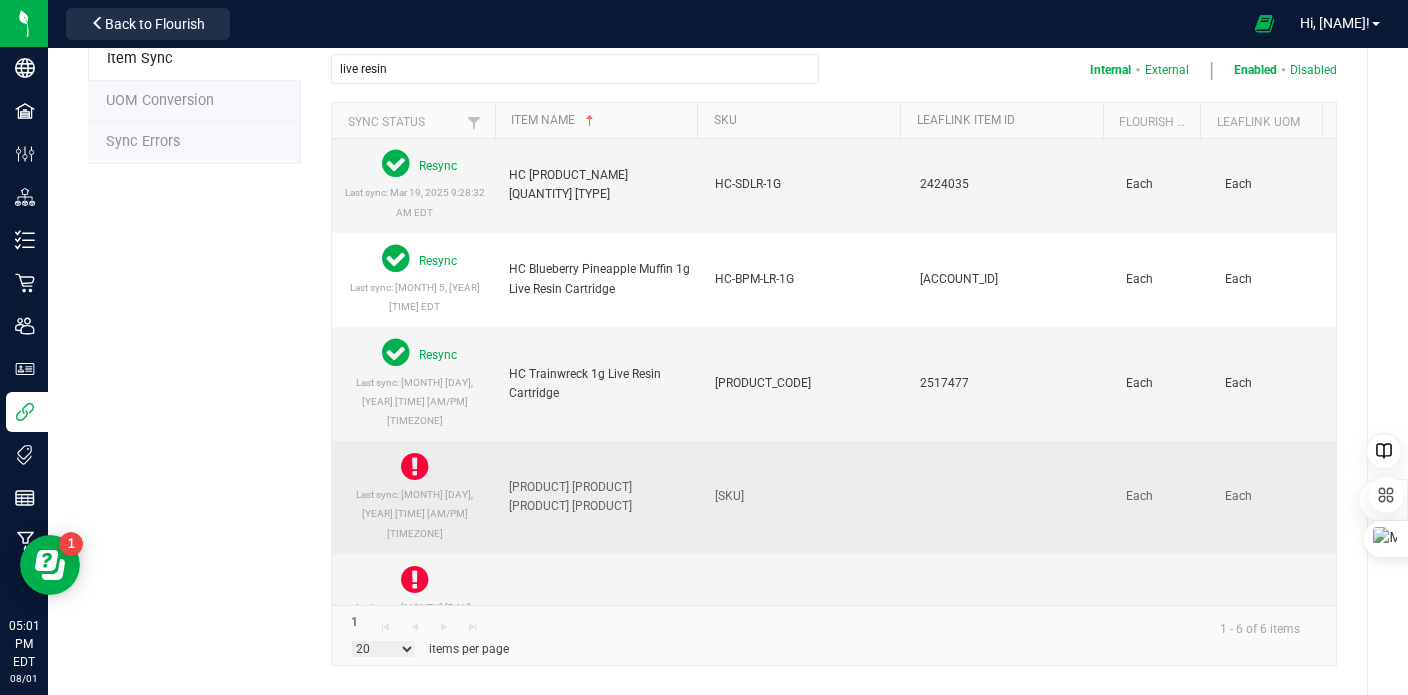 click at bounding box center (414, 467) 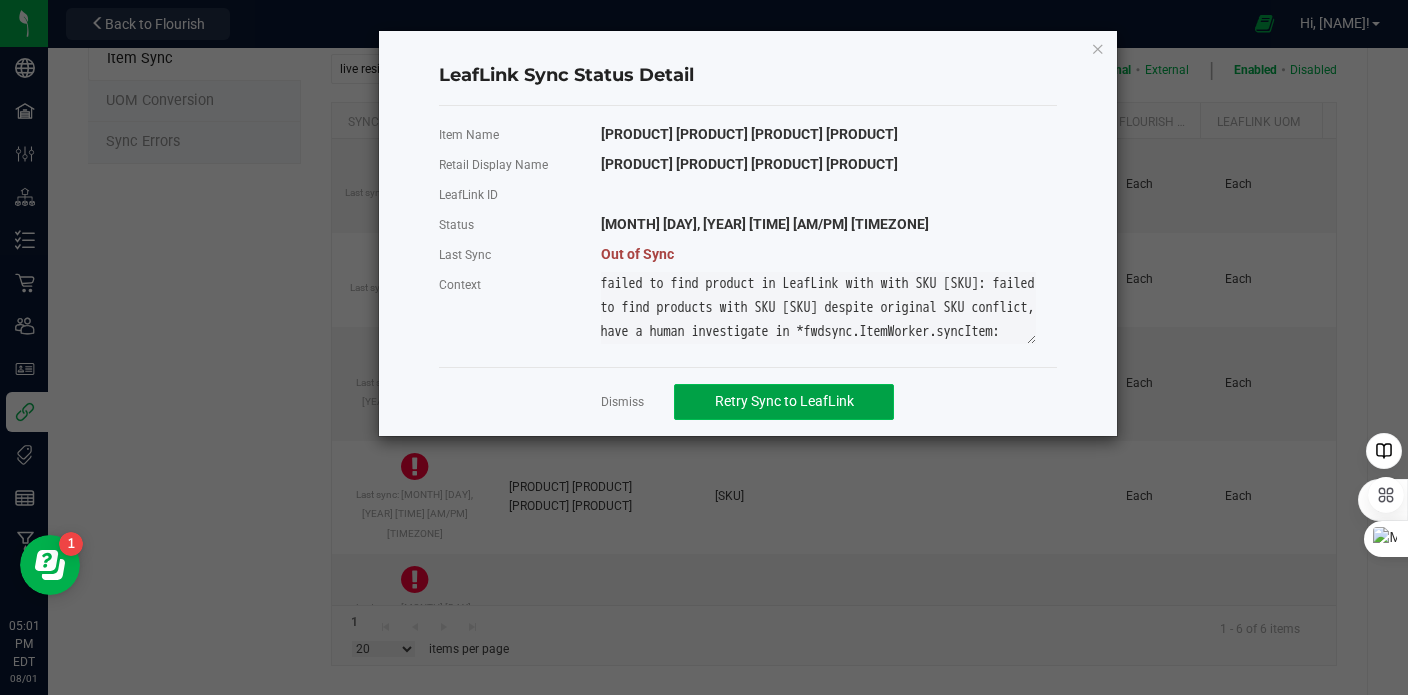 click on "Retry Sync to LeafLink" 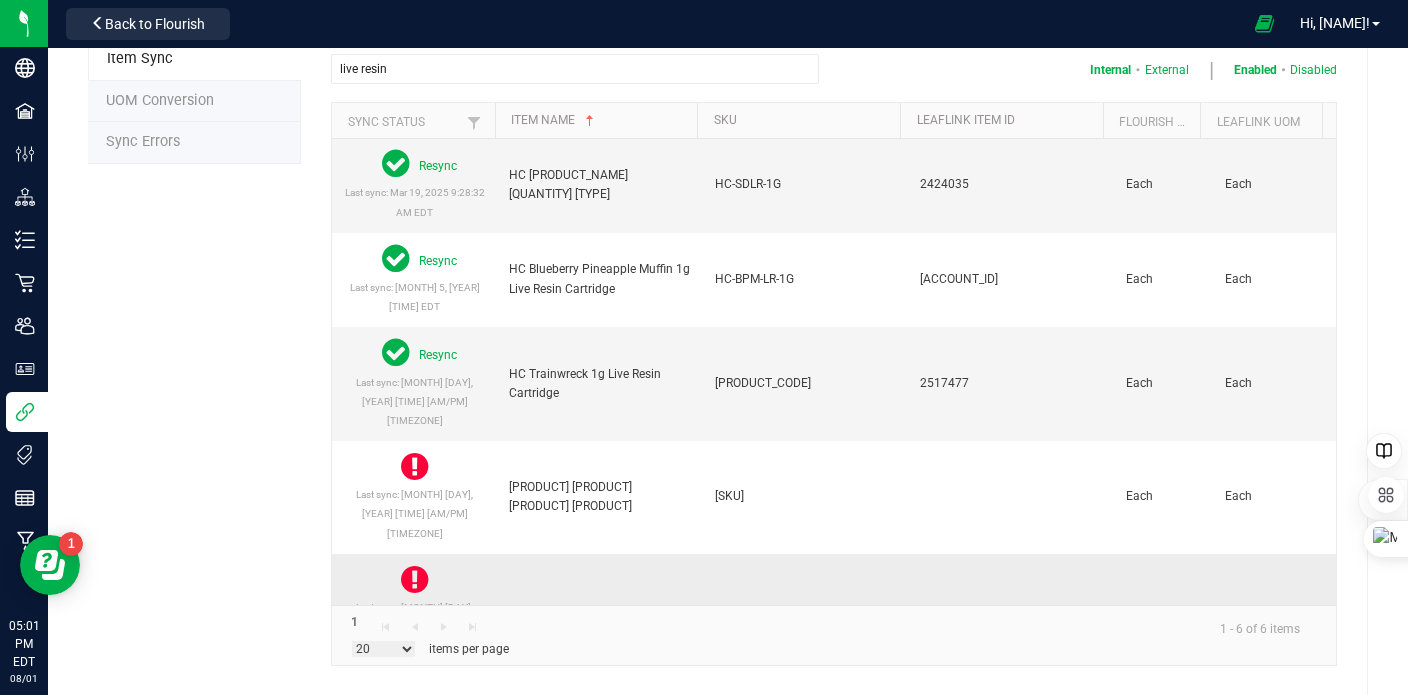 click at bounding box center [414, 580] 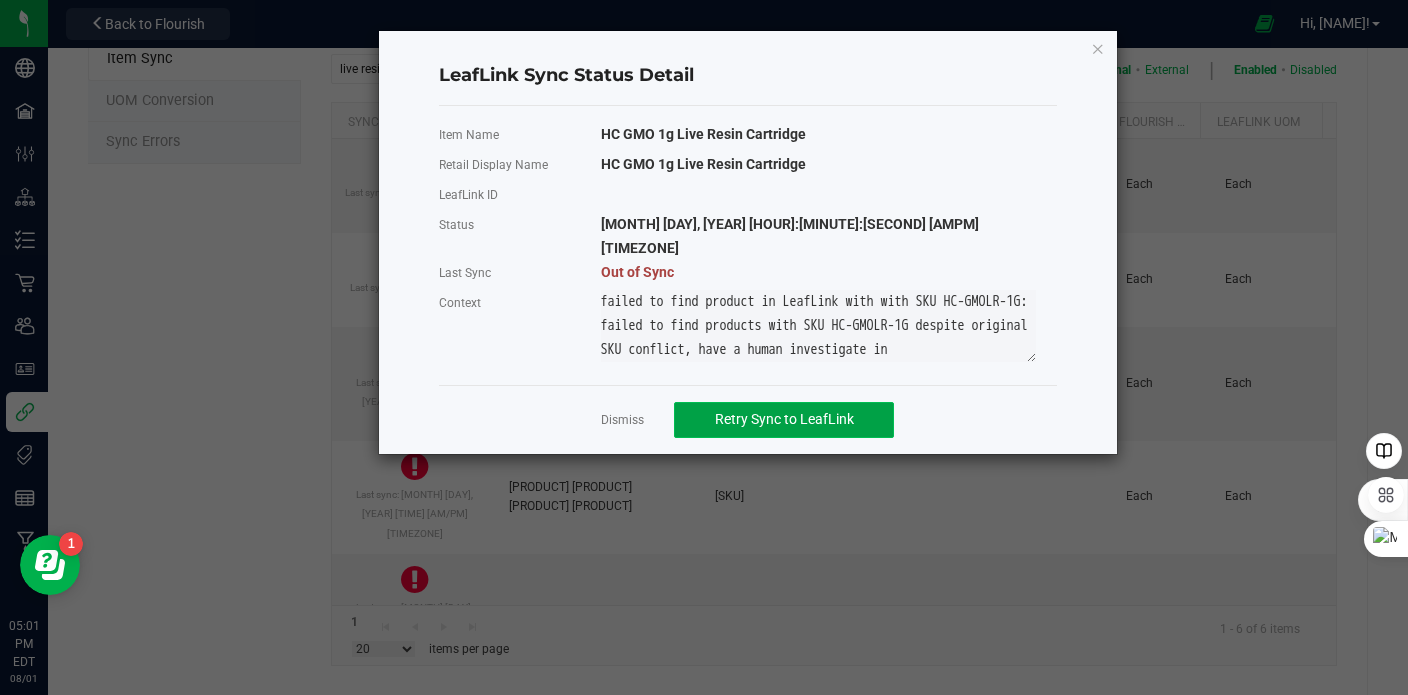 click on "Retry Sync to LeafLink" 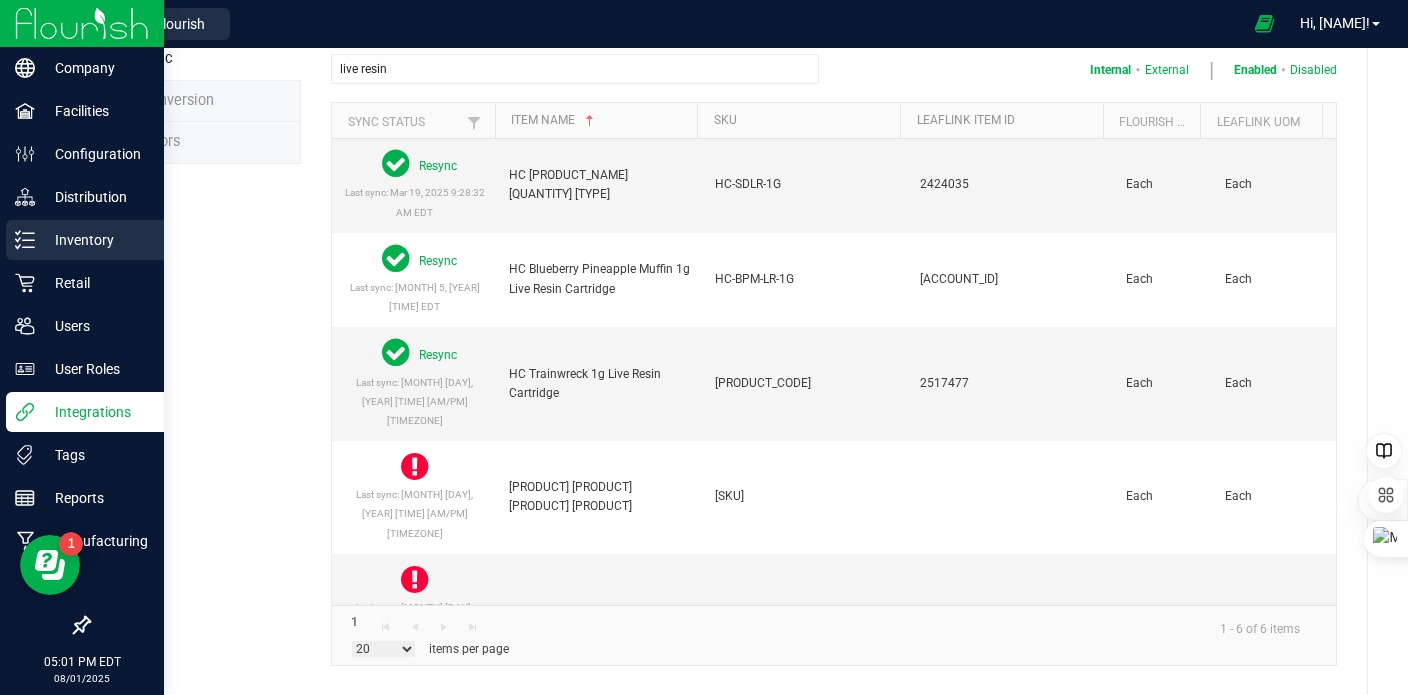click on "Inventory" at bounding box center [85, 240] 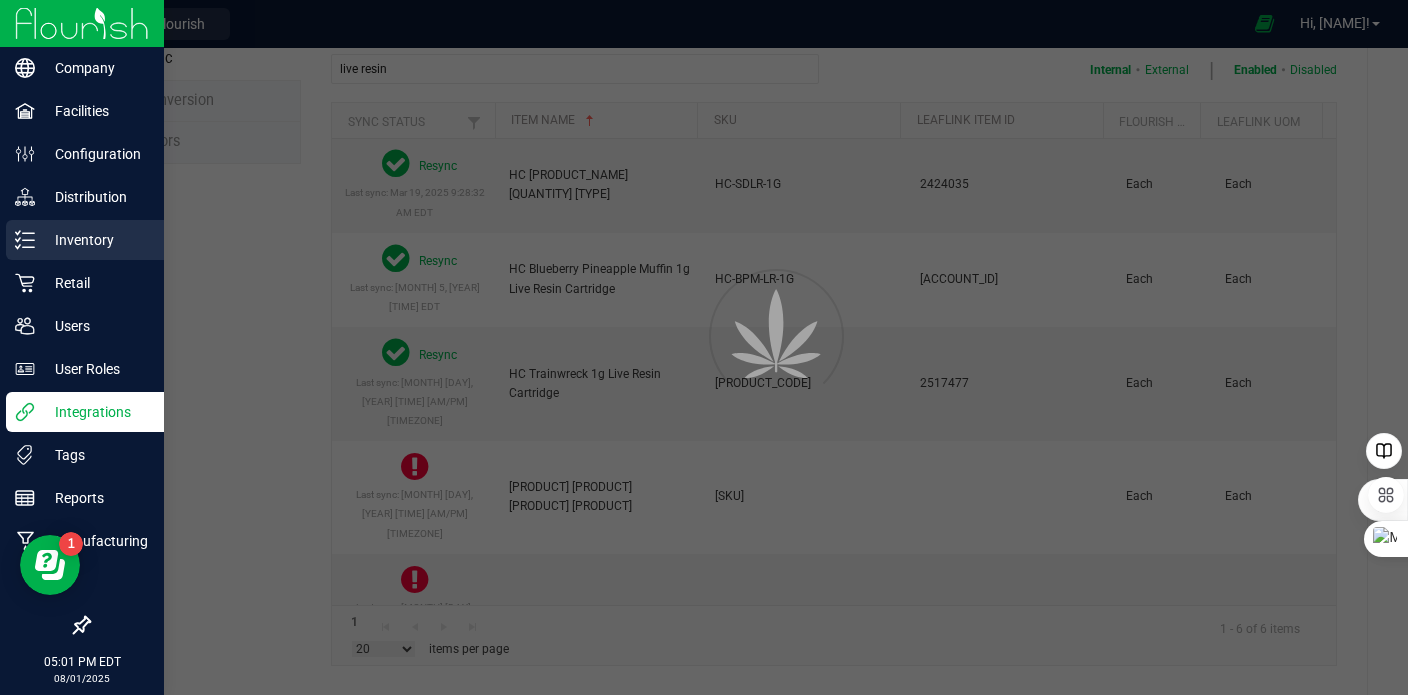 scroll, scrollTop: 0, scrollLeft: 0, axis: both 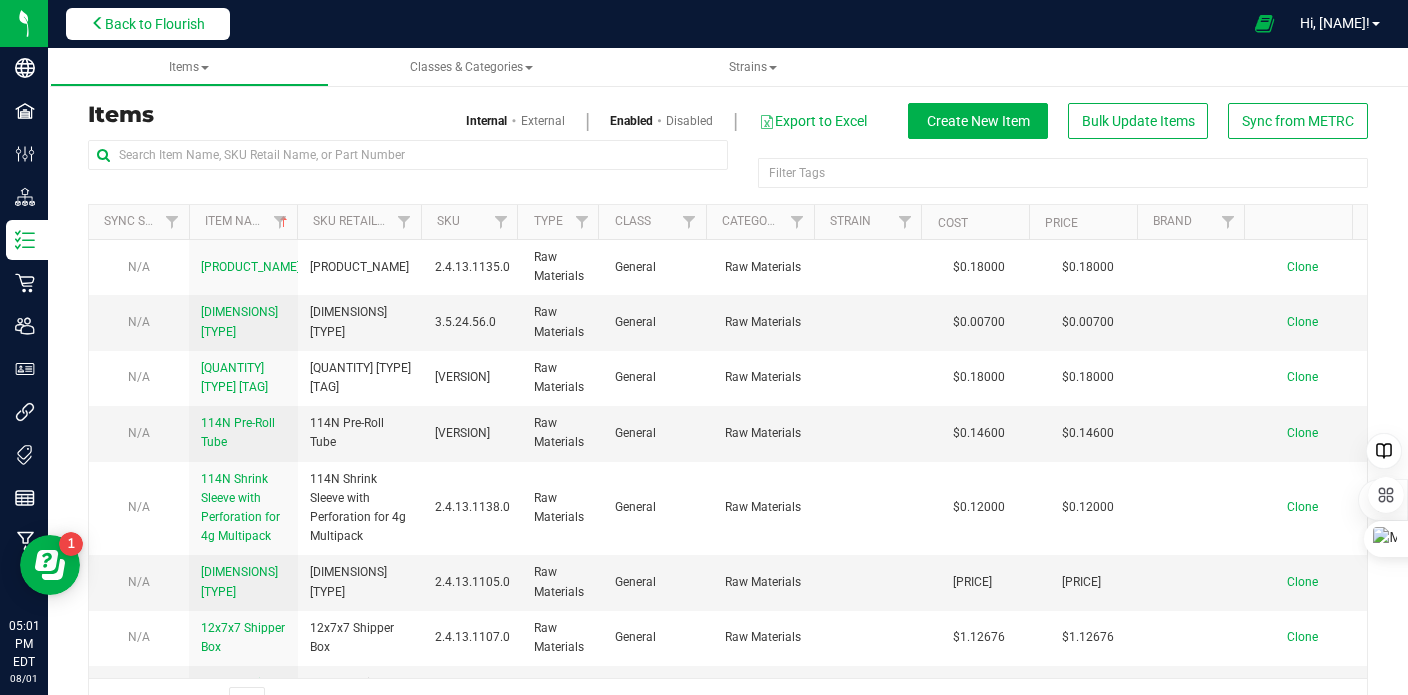 click on "Back to Flourish" at bounding box center [155, 24] 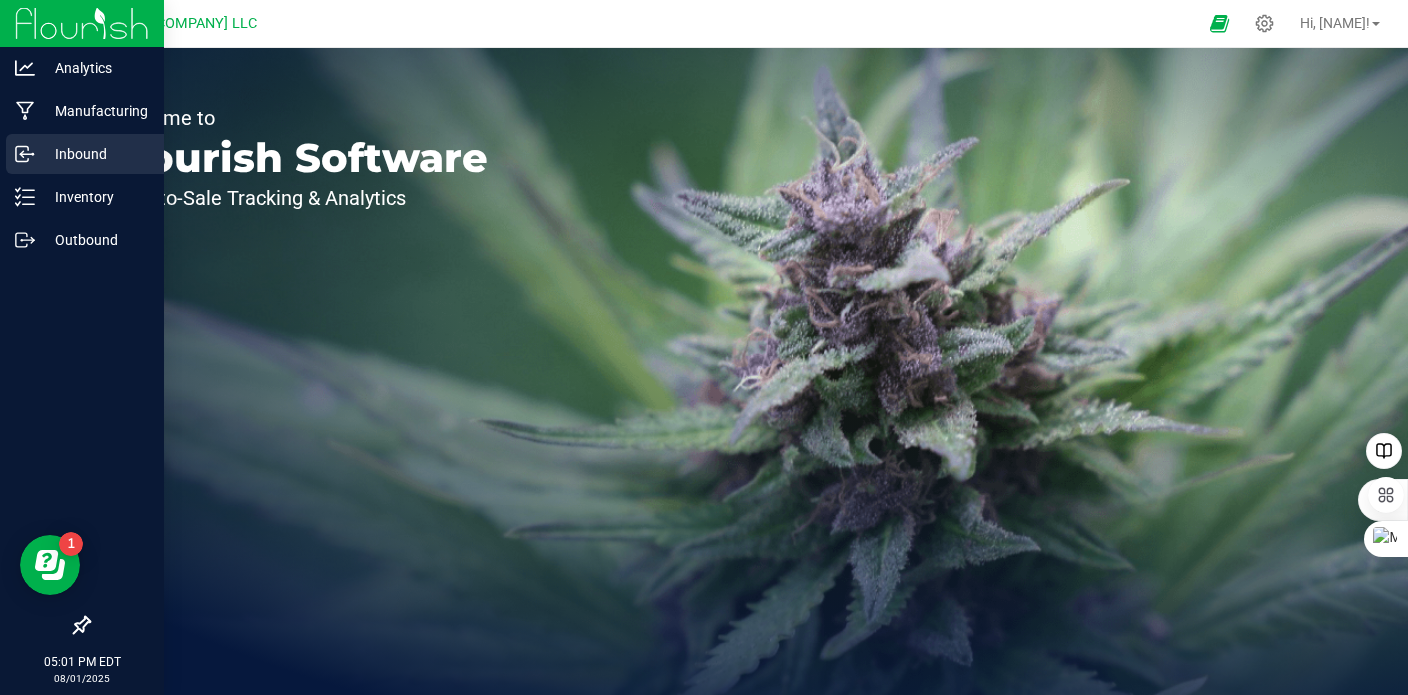 click 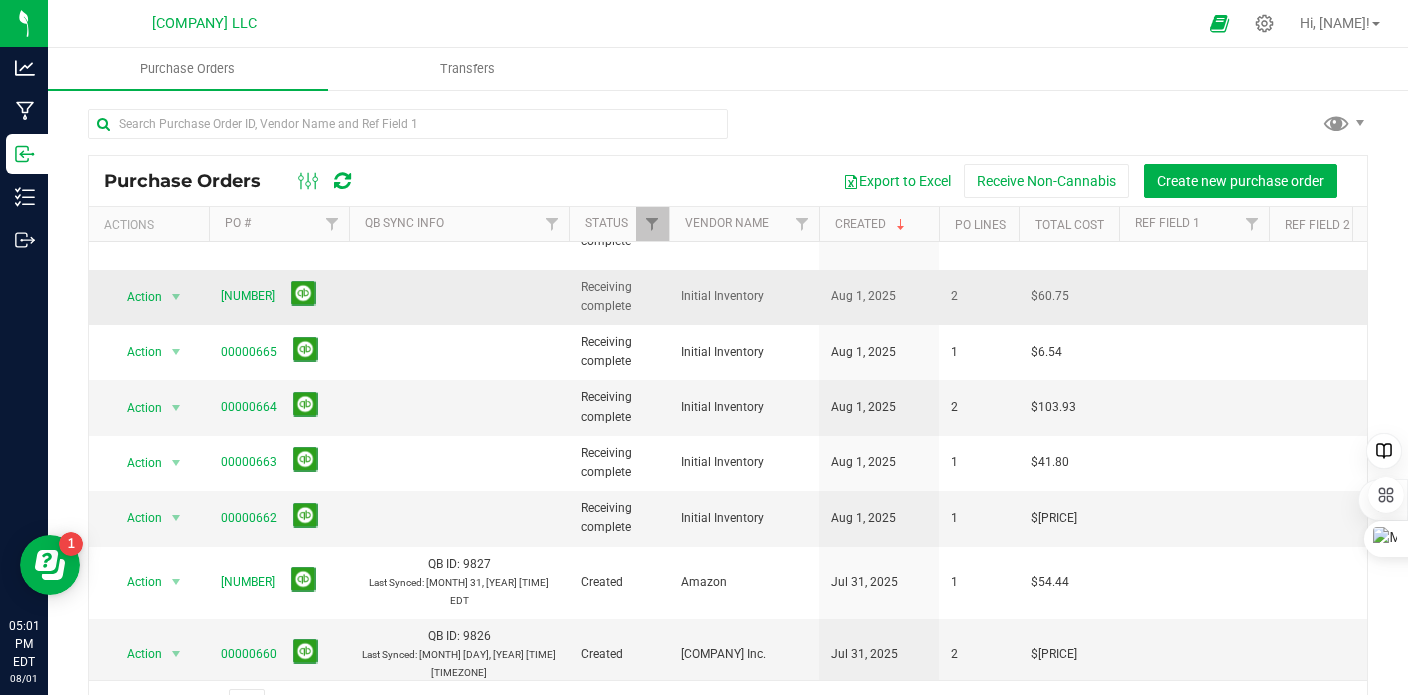 scroll, scrollTop: 0, scrollLeft: 0, axis: both 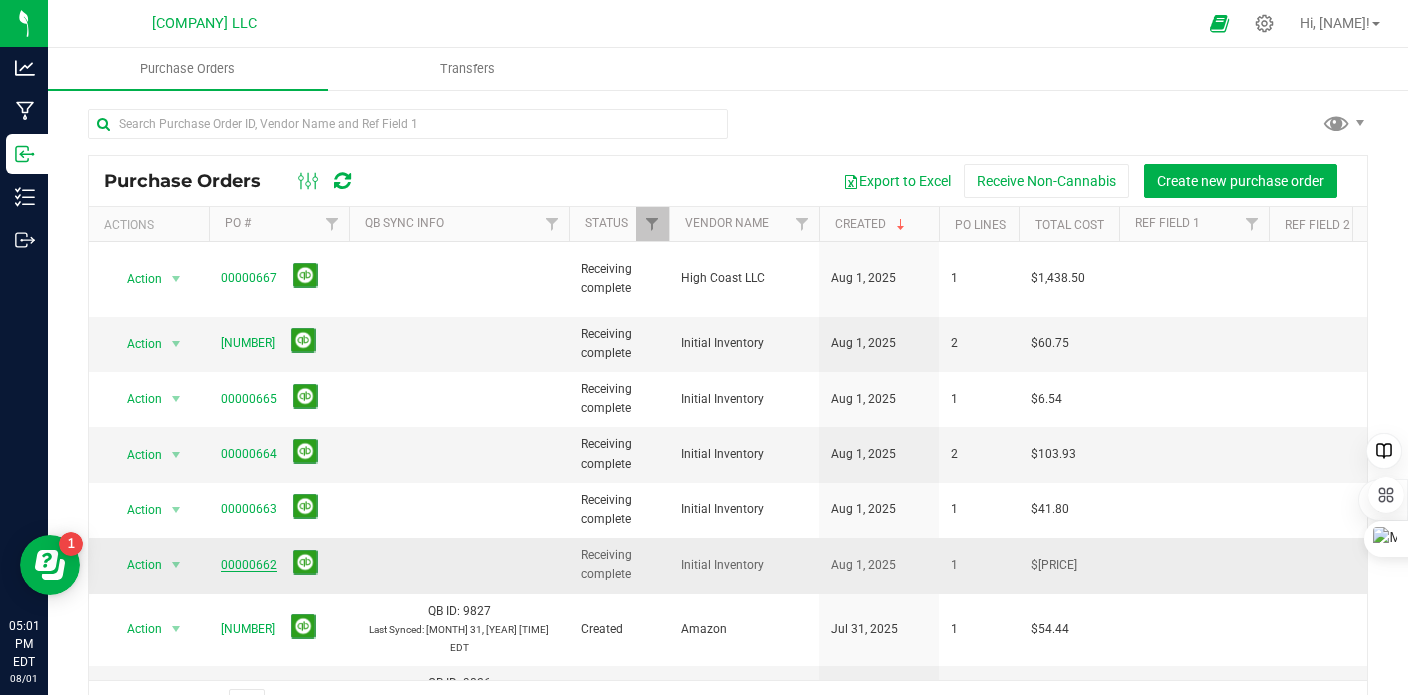 click on "00000662" at bounding box center [249, 565] 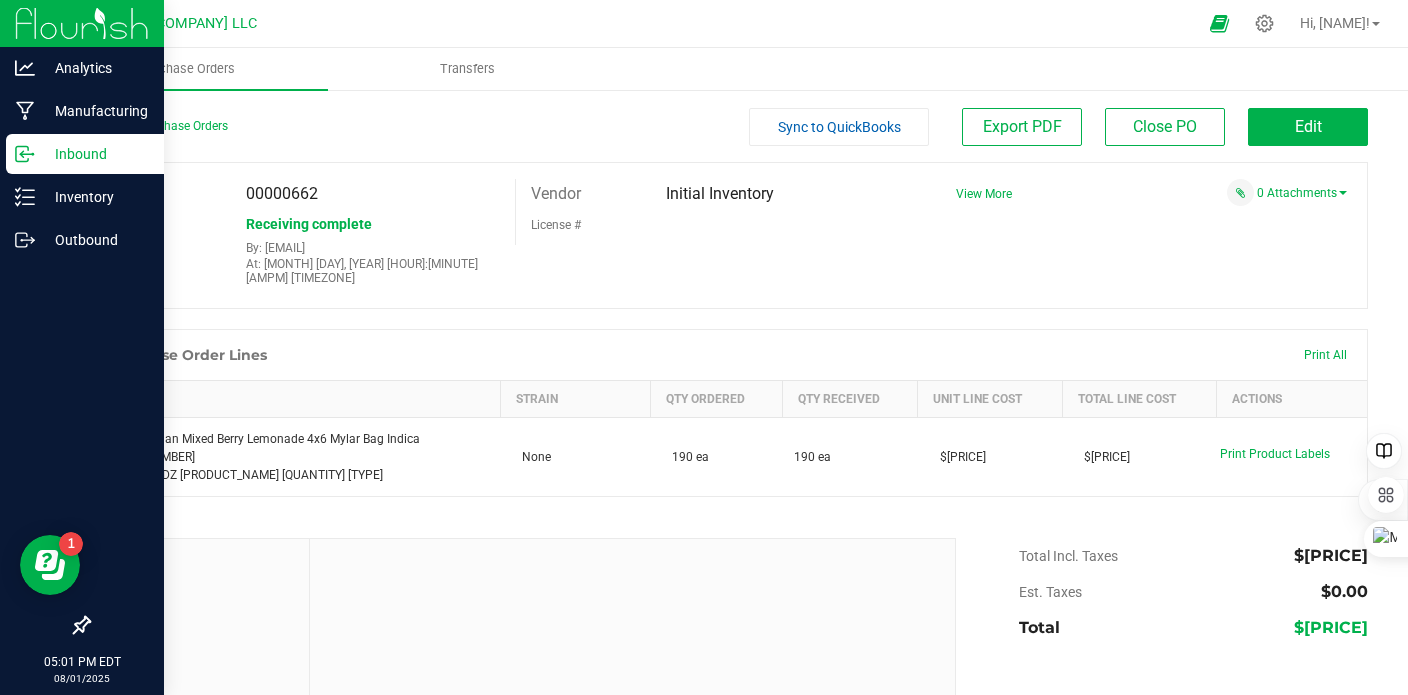 click at bounding box center (82, 23) 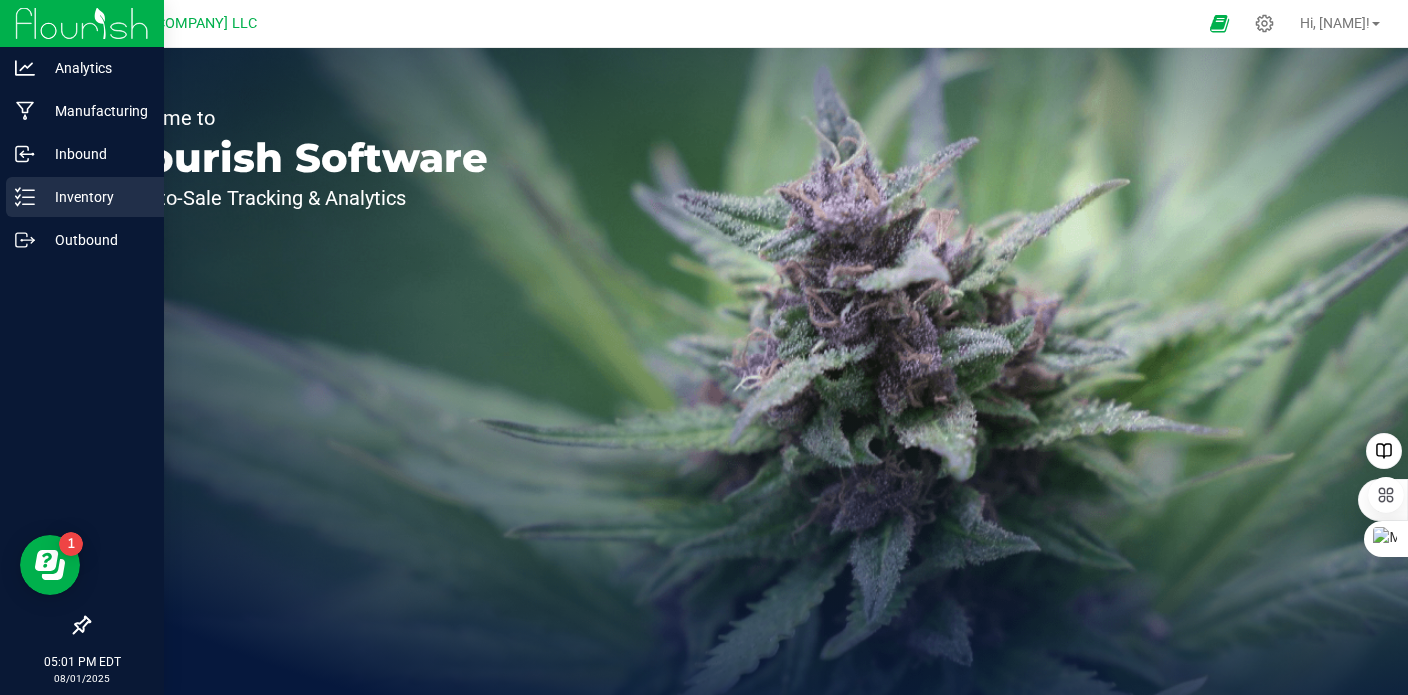click on "Inventory" at bounding box center (95, 197) 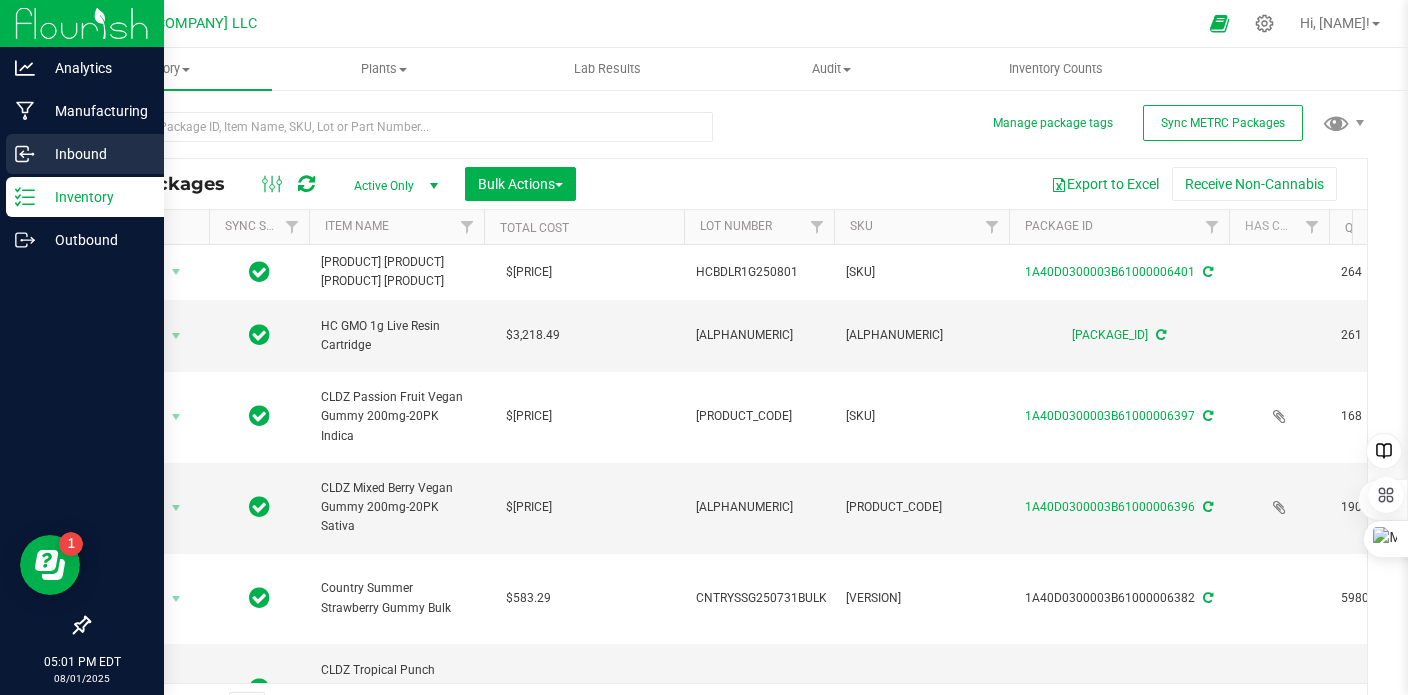 click 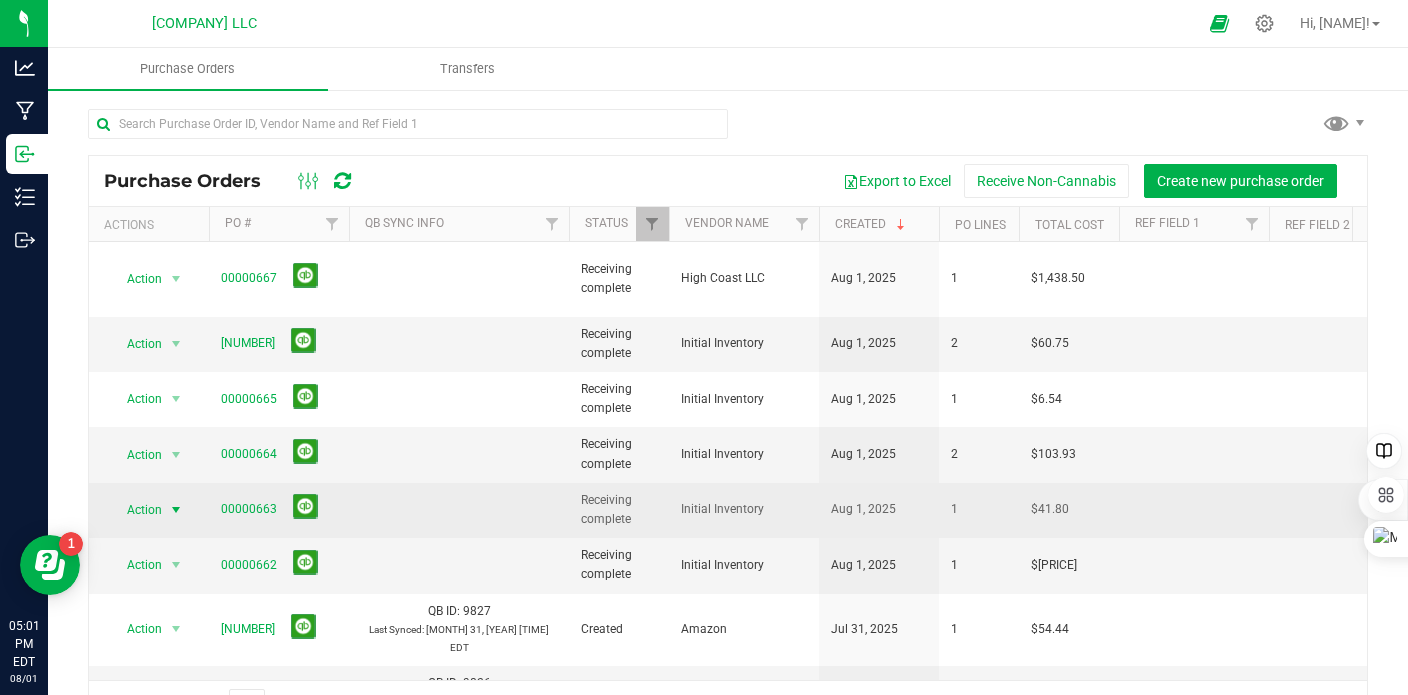 click at bounding box center (176, 510) 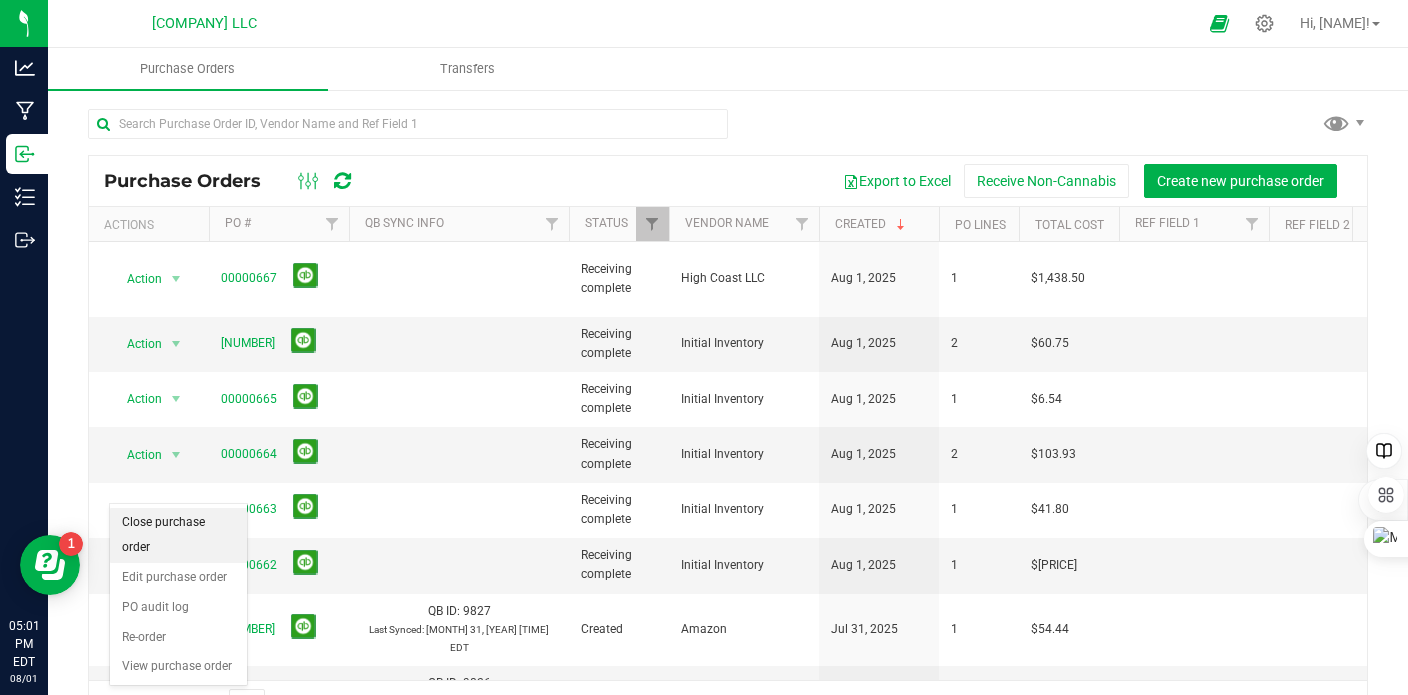 click on "Close purchase order" at bounding box center (178, 535) 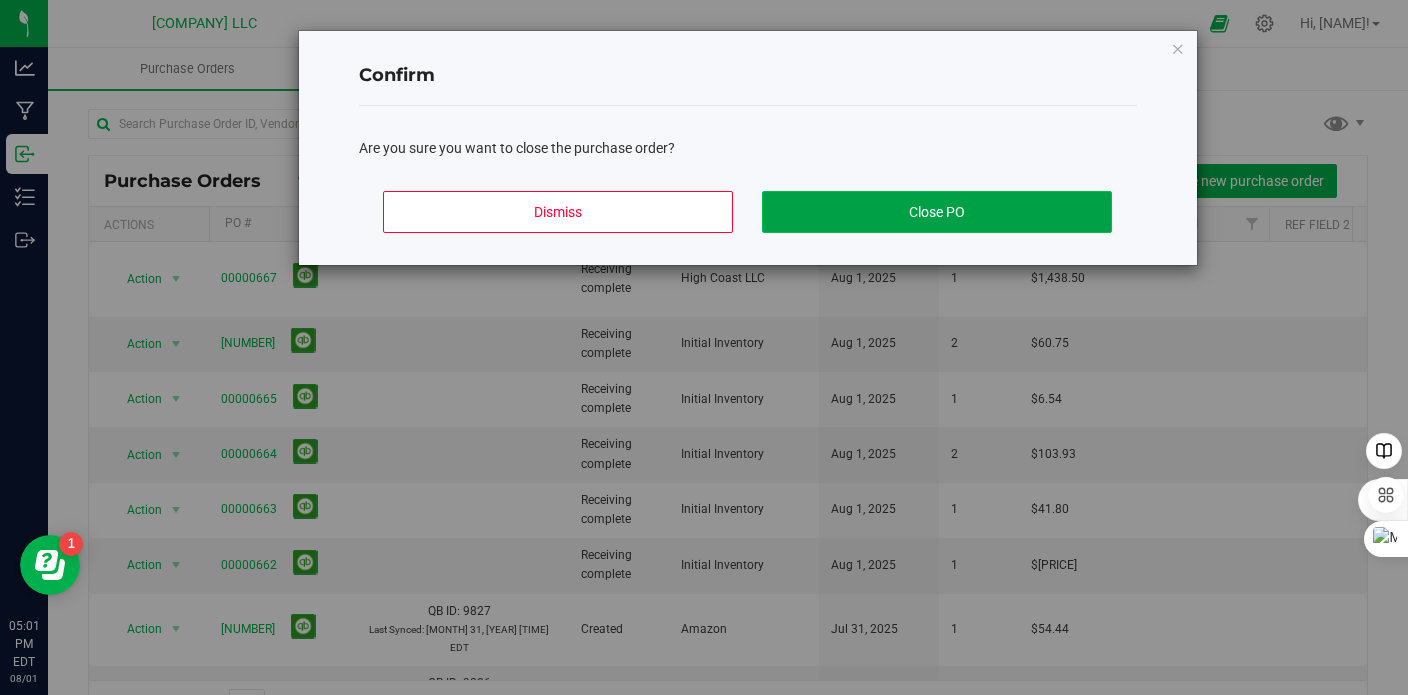 click on "Close PO" at bounding box center (937, 212) 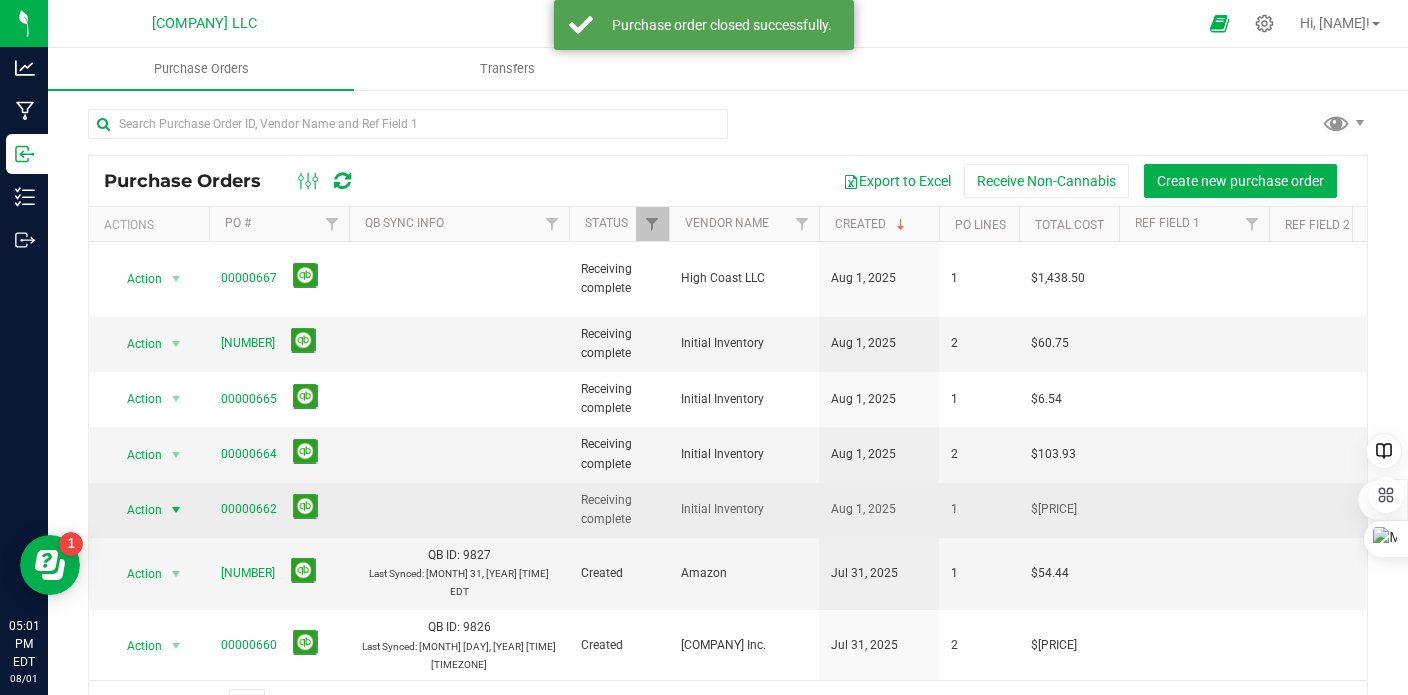 click at bounding box center (176, 510) 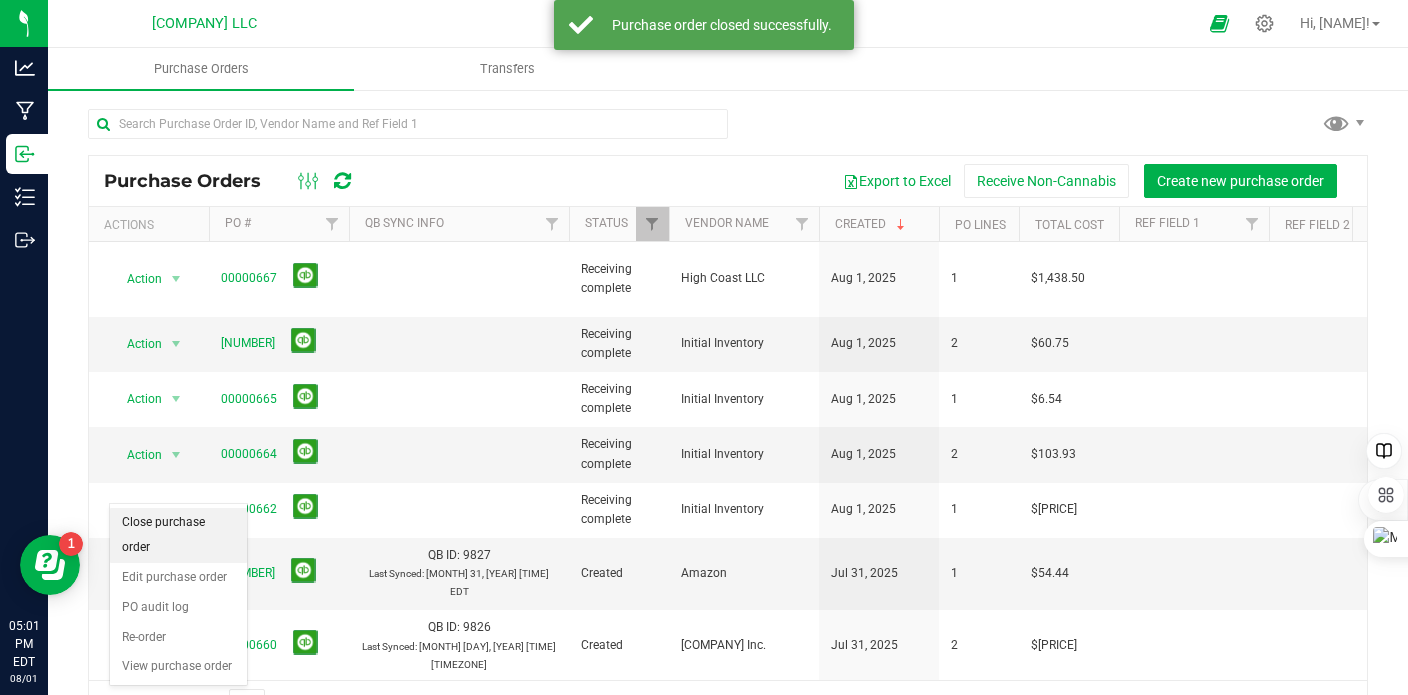click on "Close purchase order" at bounding box center [178, 535] 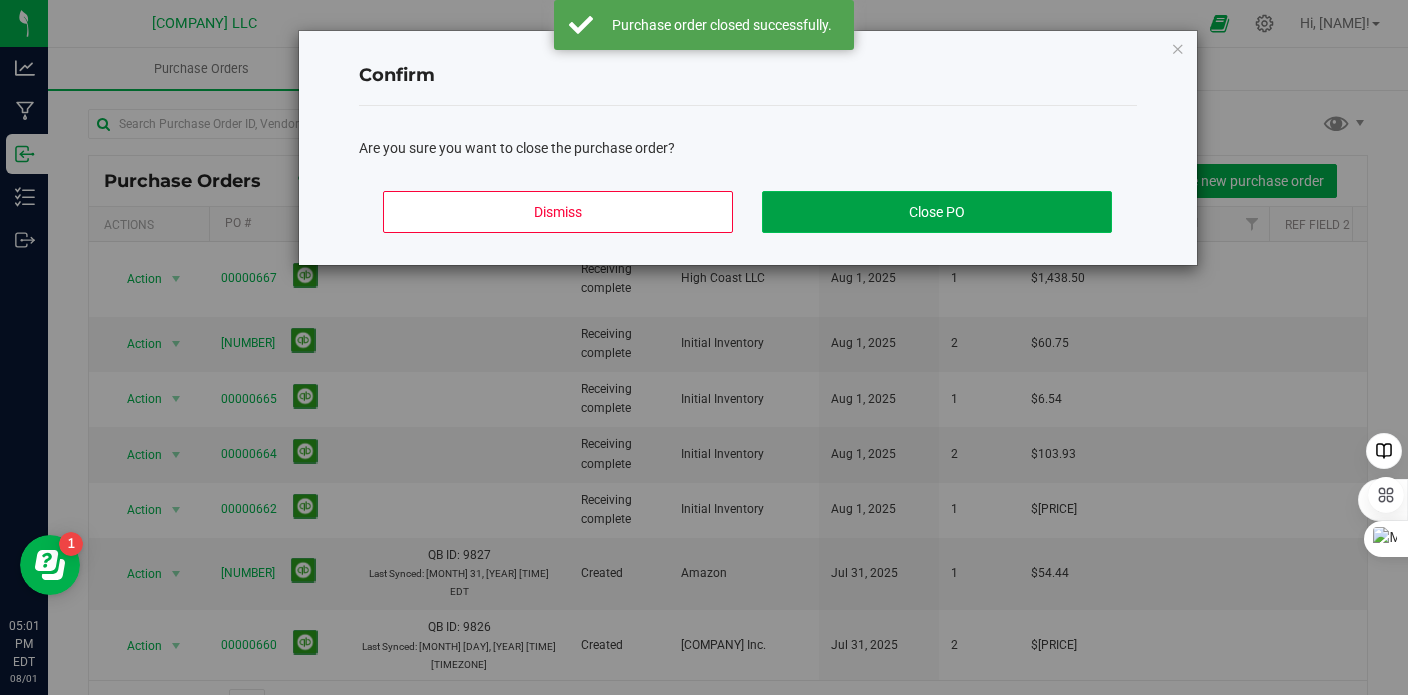 click on "Close PO" at bounding box center [937, 212] 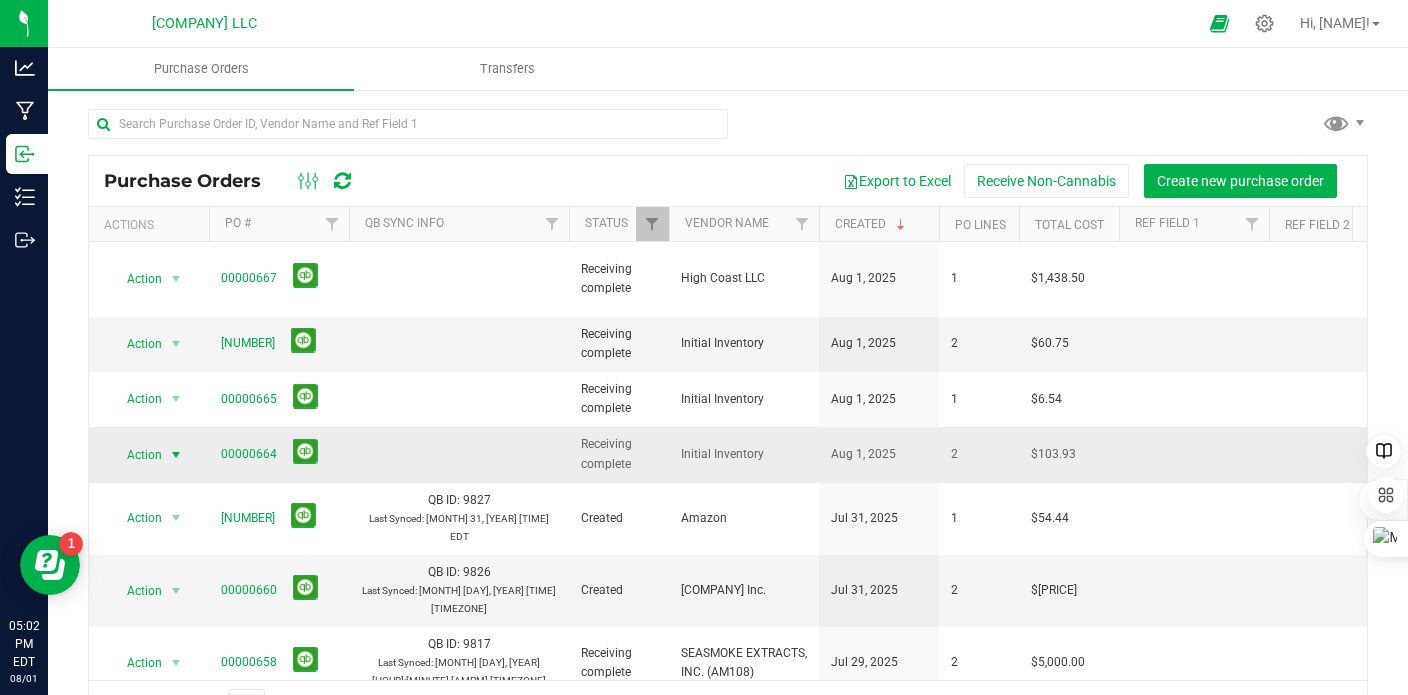 click at bounding box center (176, 455) 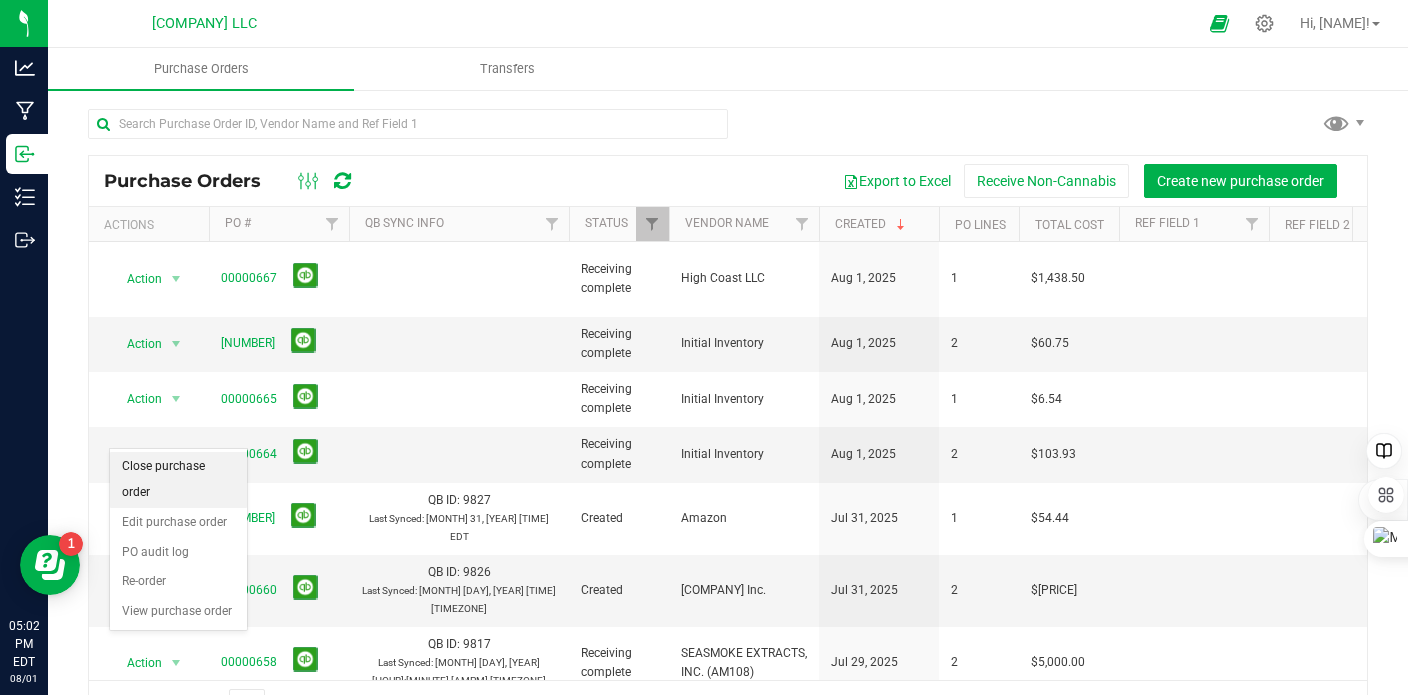 click on "Close purchase order" at bounding box center [178, 479] 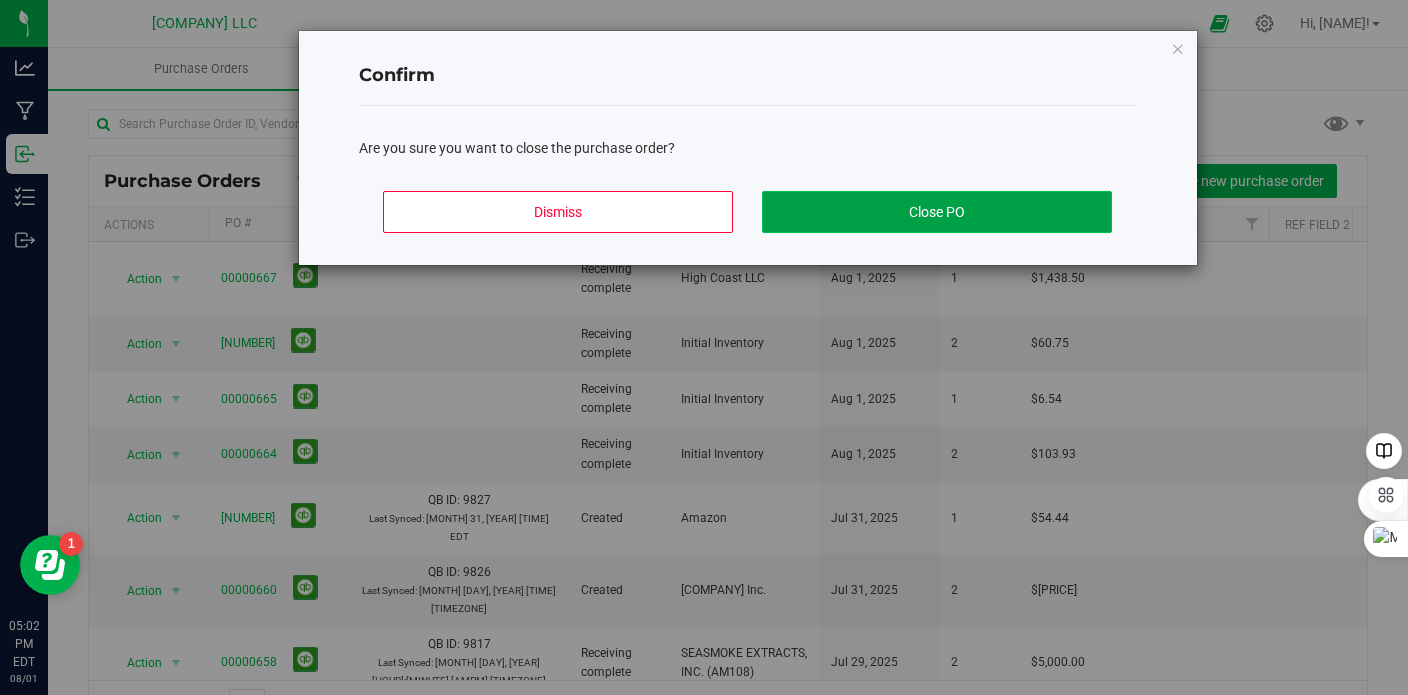 click on "Close PO" at bounding box center (937, 212) 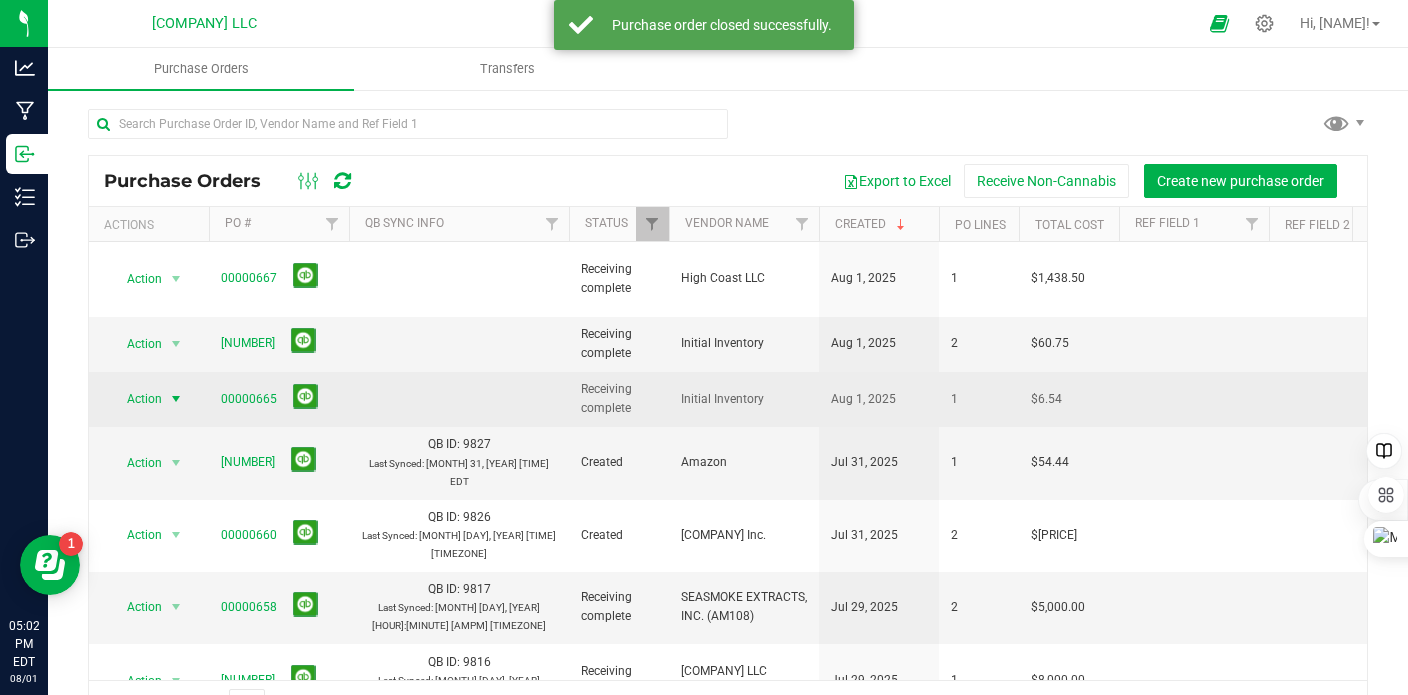 click at bounding box center (176, 399) 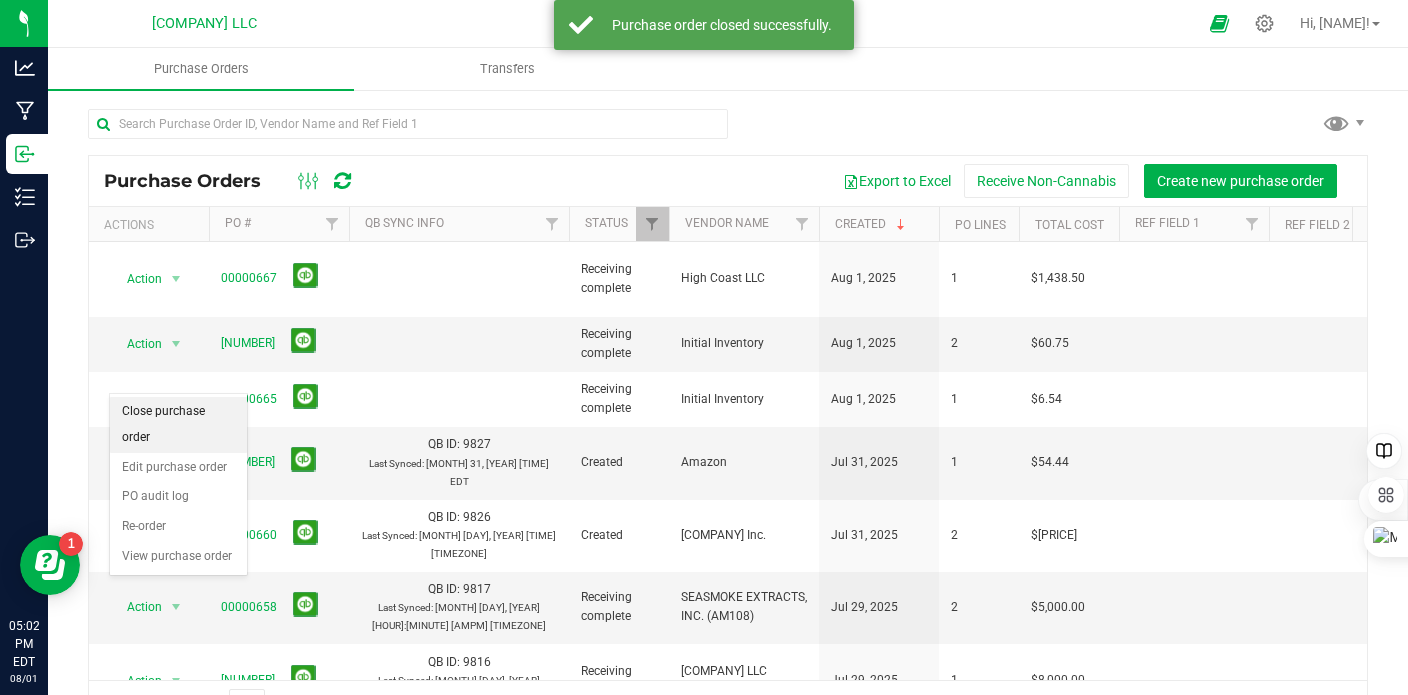 click on "Close purchase order" at bounding box center (178, 424) 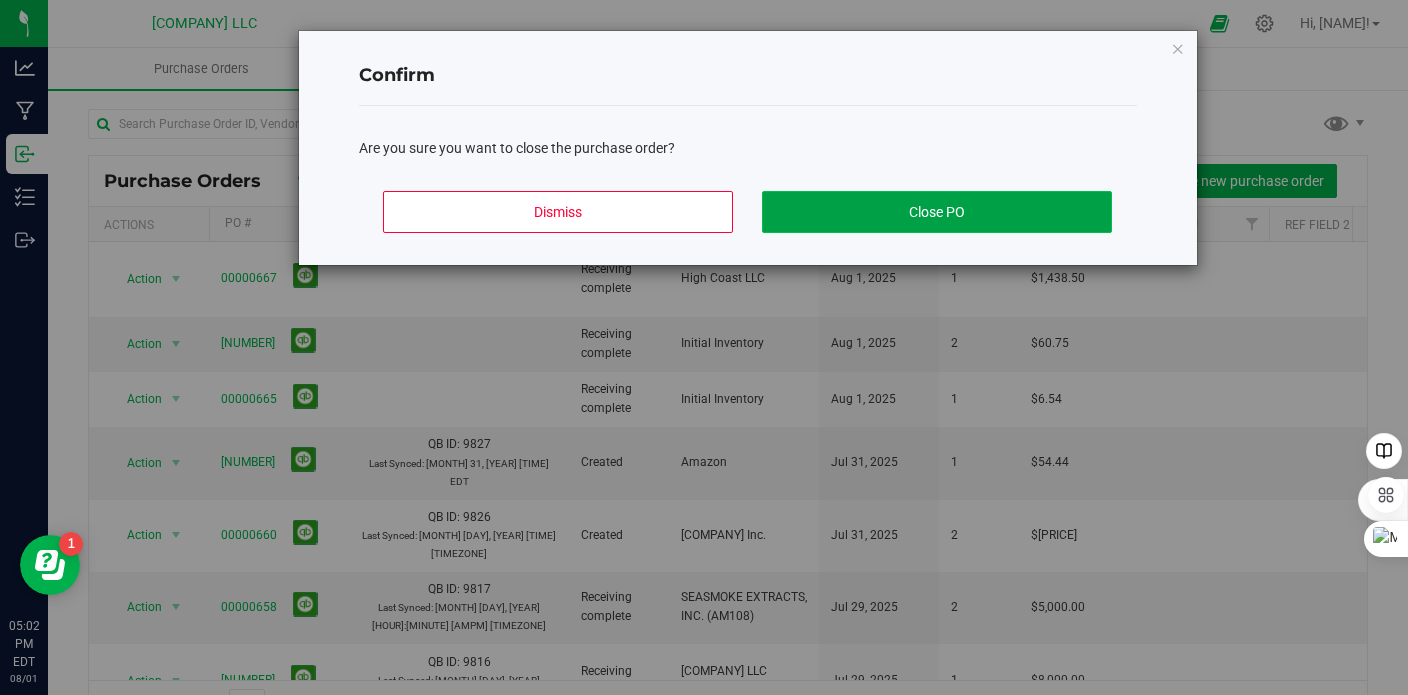 click on "Close PO" at bounding box center [937, 212] 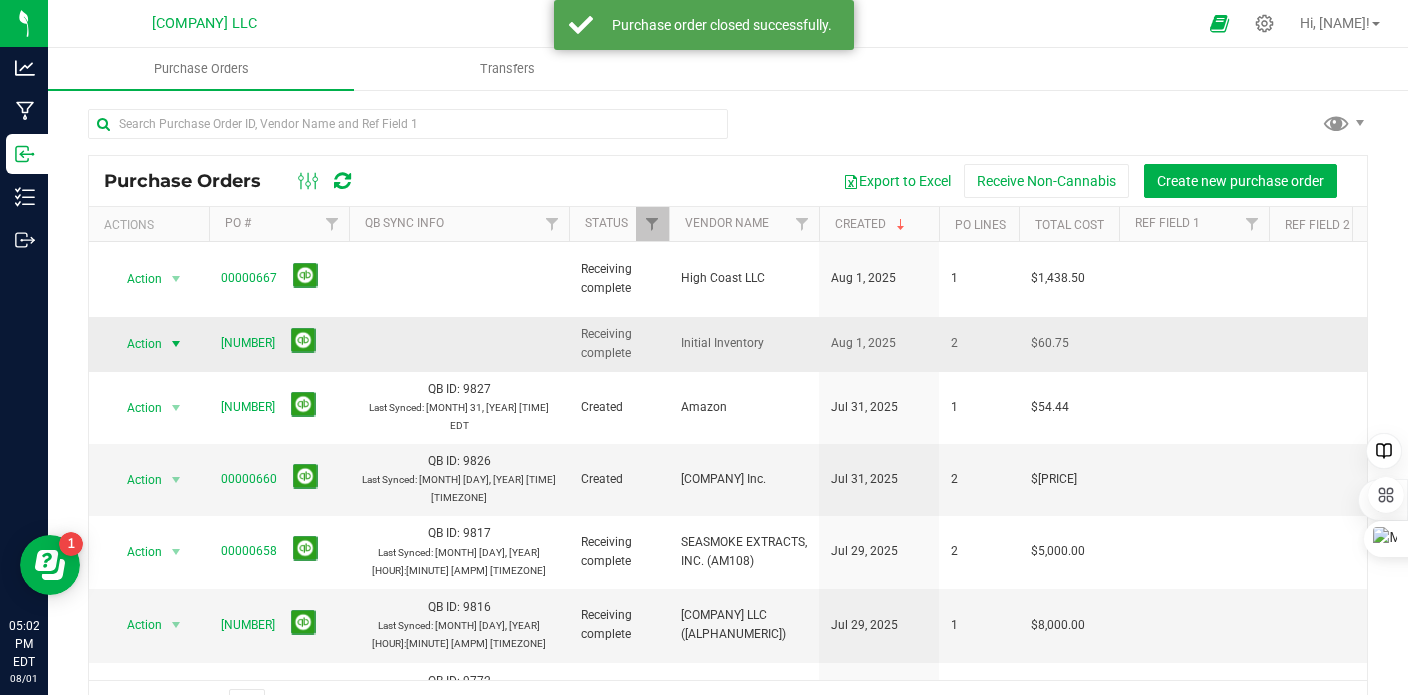 click at bounding box center [176, 344] 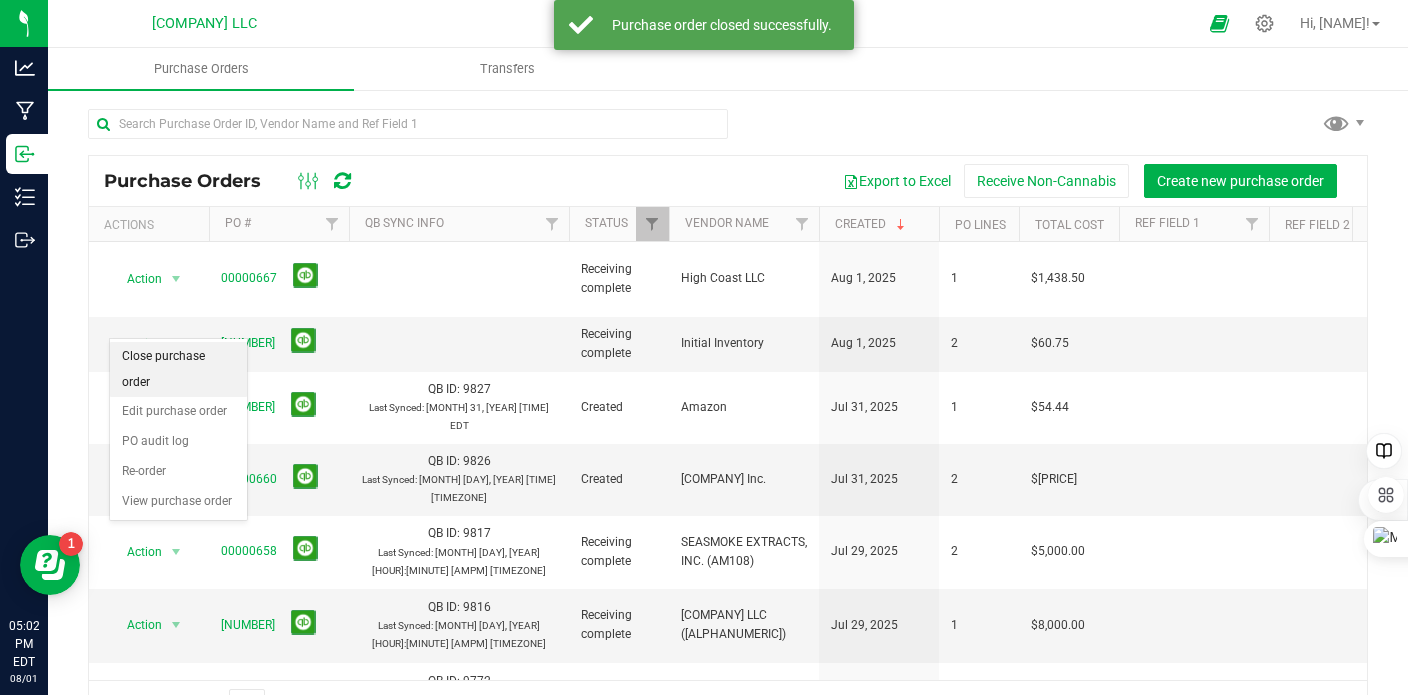 click on "Close purchase order" at bounding box center (178, 369) 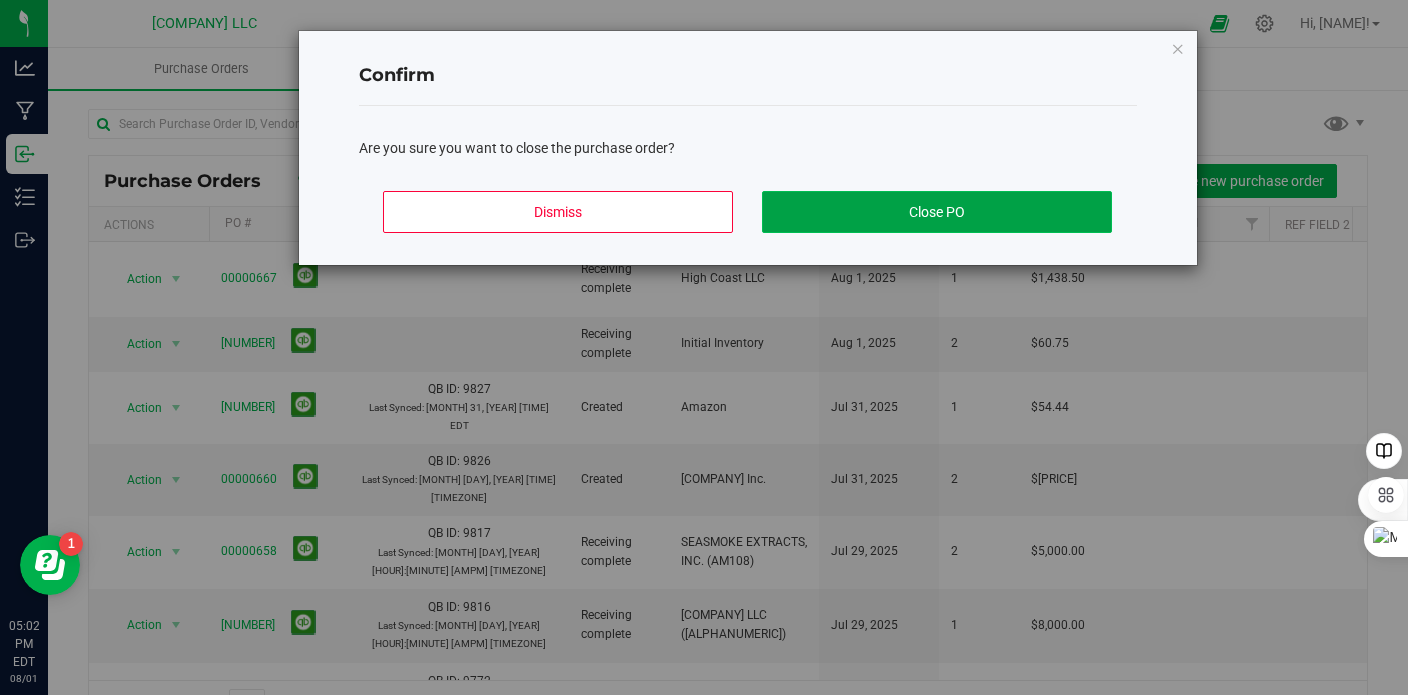 click on "Close PO" at bounding box center [937, 212] 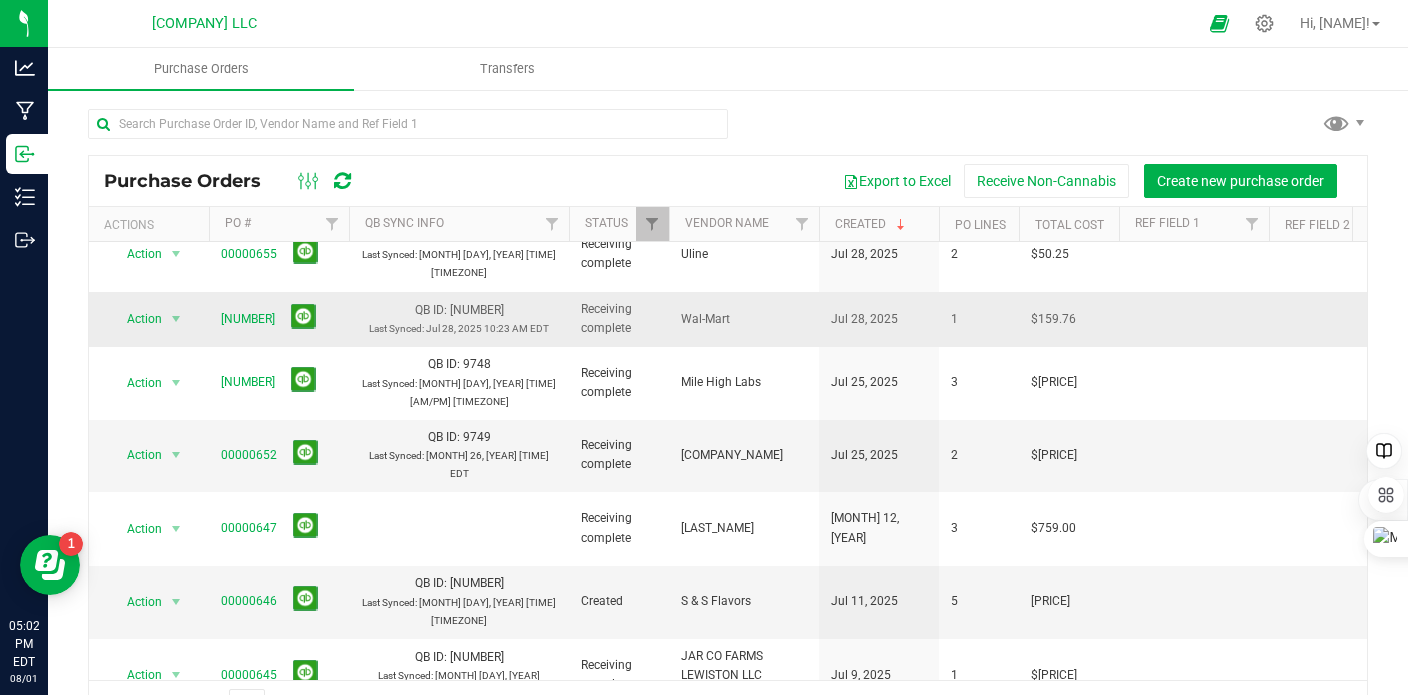 scroll, scrollTop: 500, scrollLeft: 0, axis: vertical 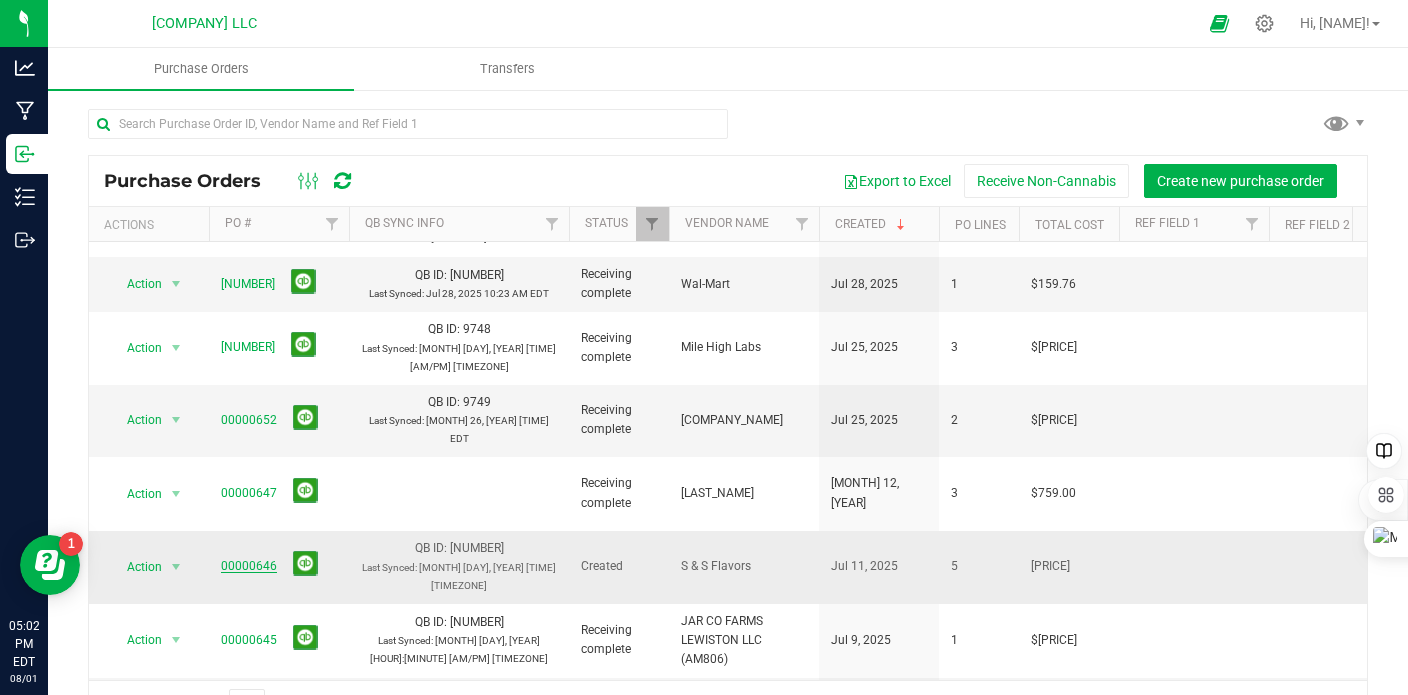 click on "00000646" at bounding box center (249, 566) 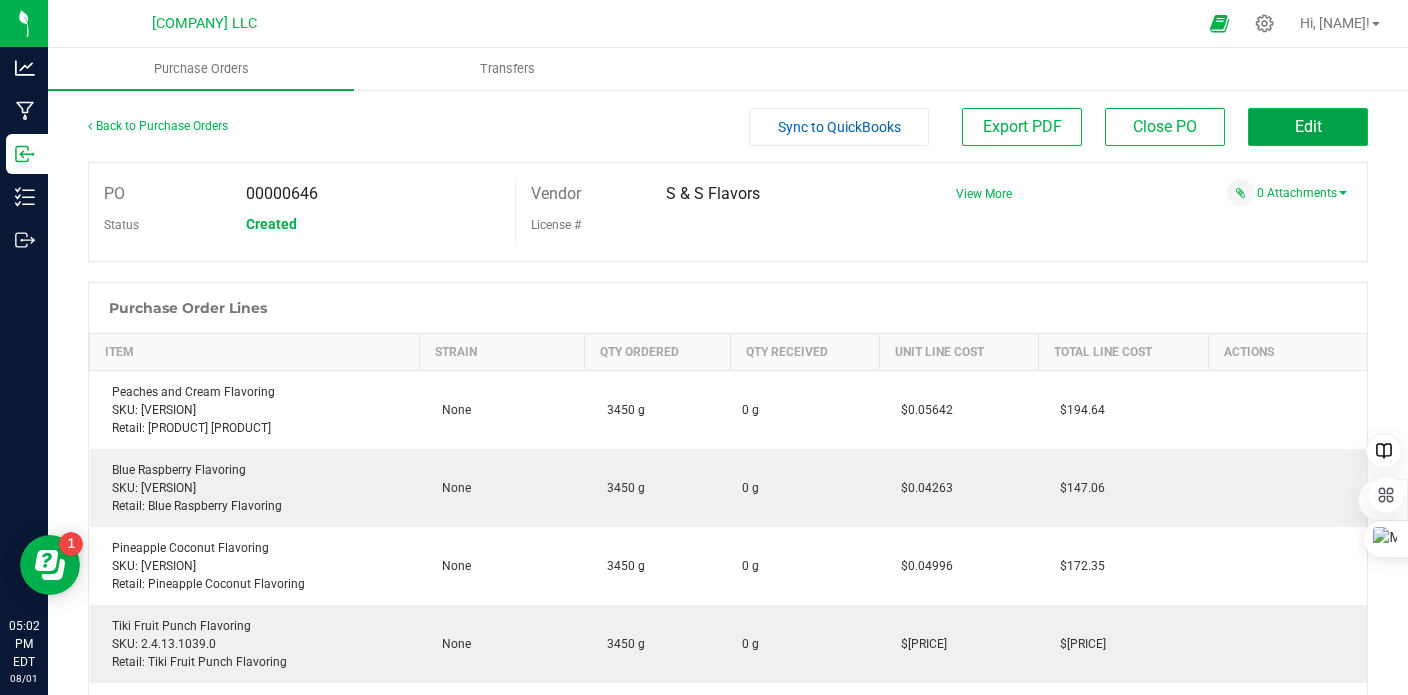 click on "Edit" at bounding box center (1308, 126) 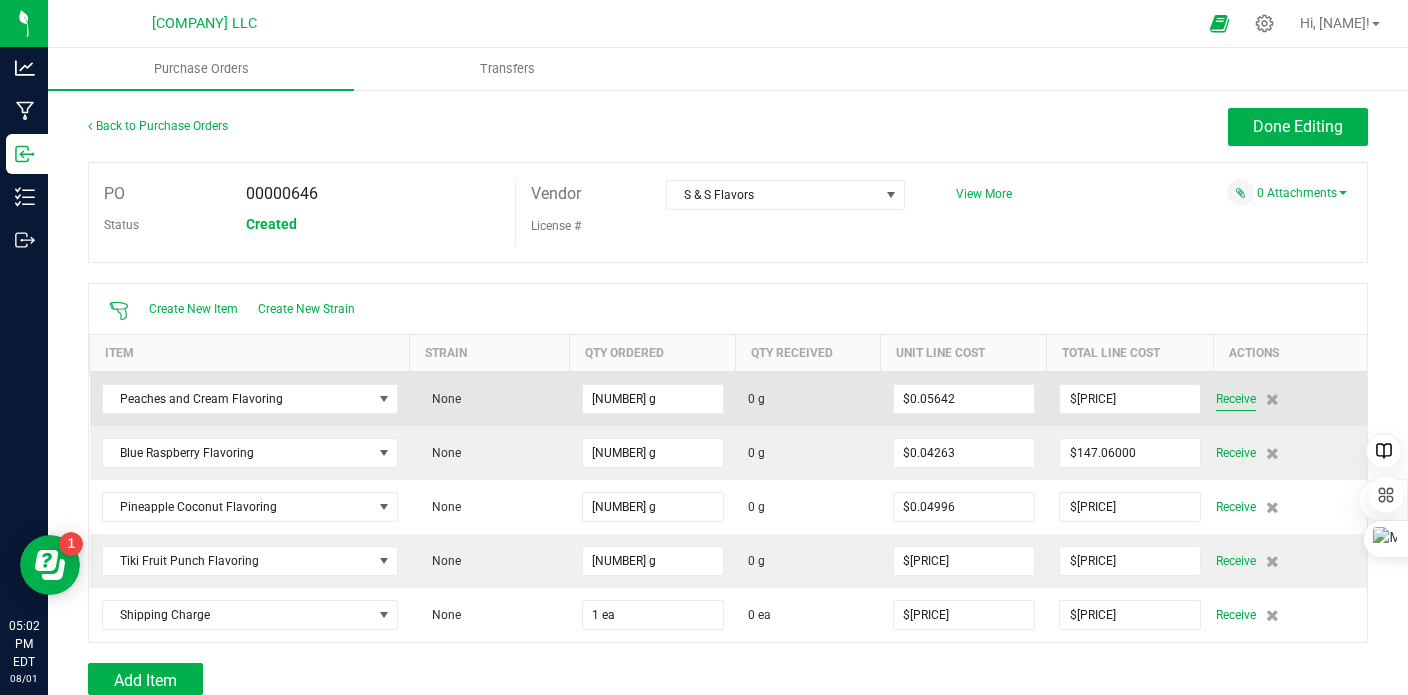click on "Receive" at bounding box center [1236, 399] 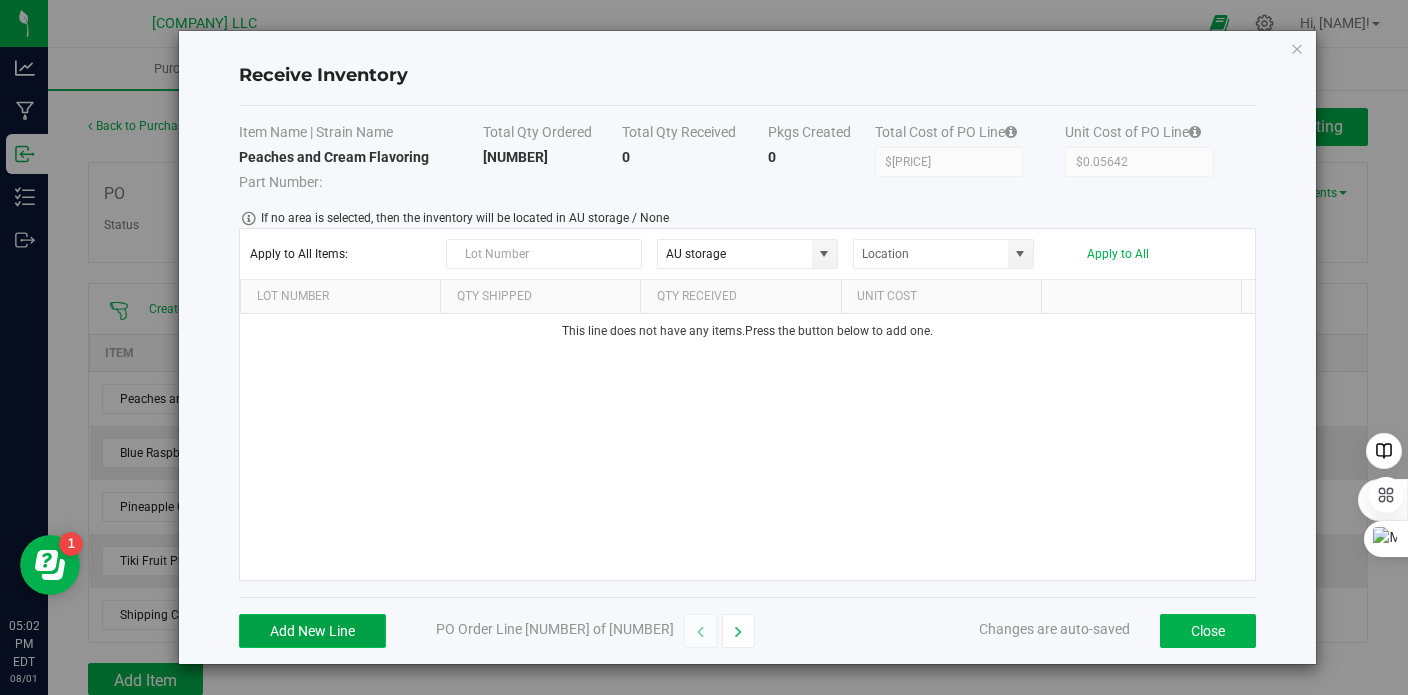 click on "Add New Line" at bounding box center (312, 631) 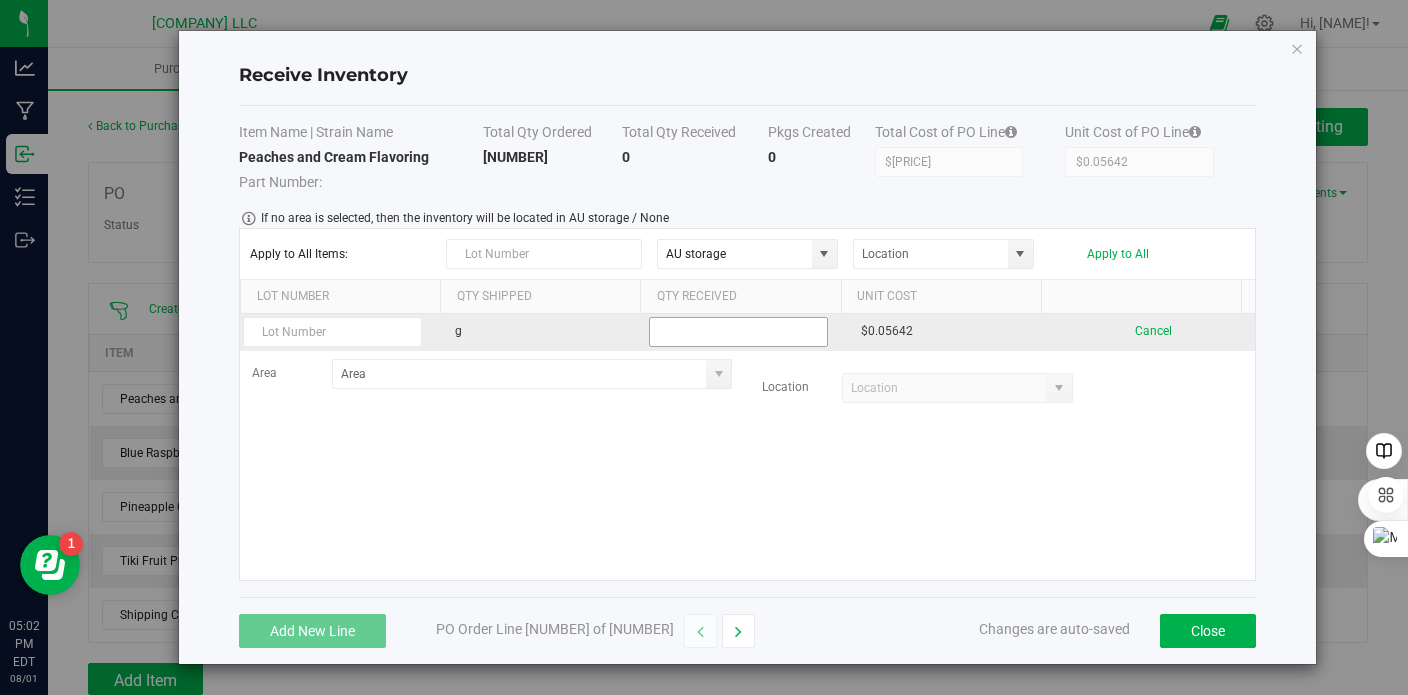 click at bounding box center (738, 332) 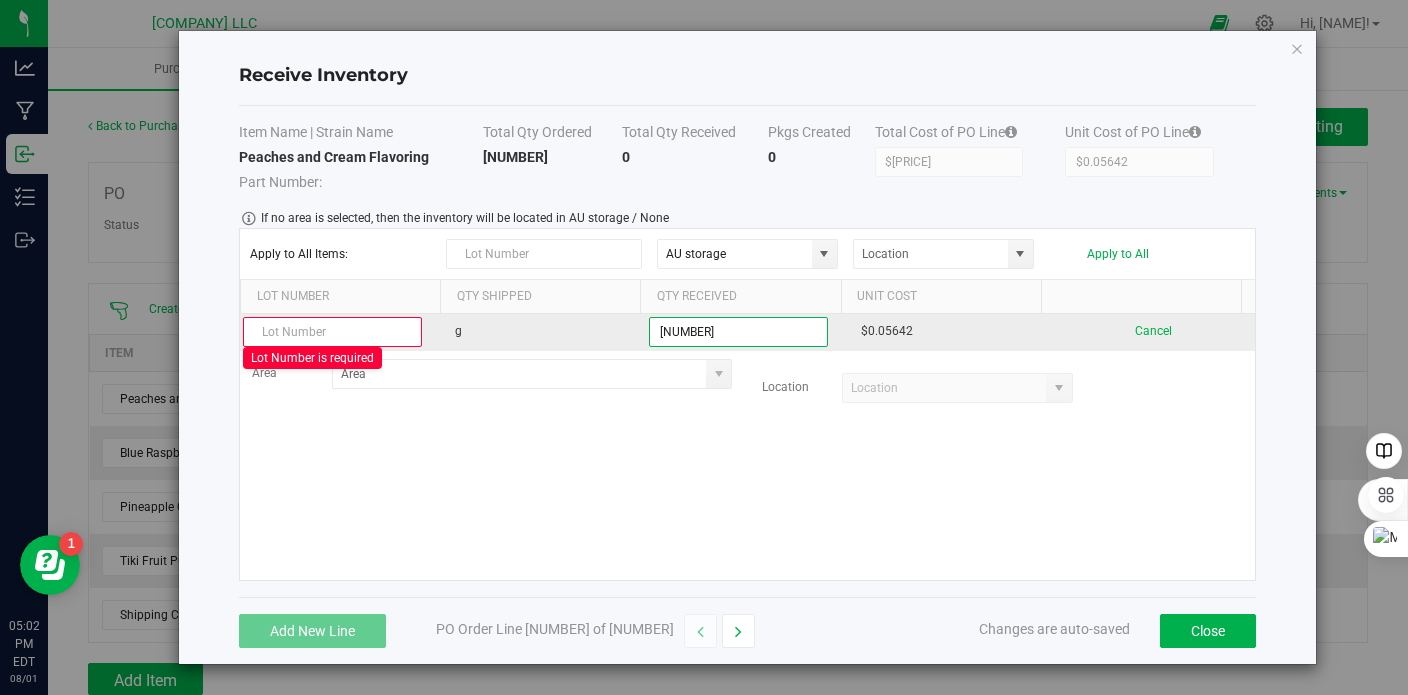 type on "[NUMBER] g" 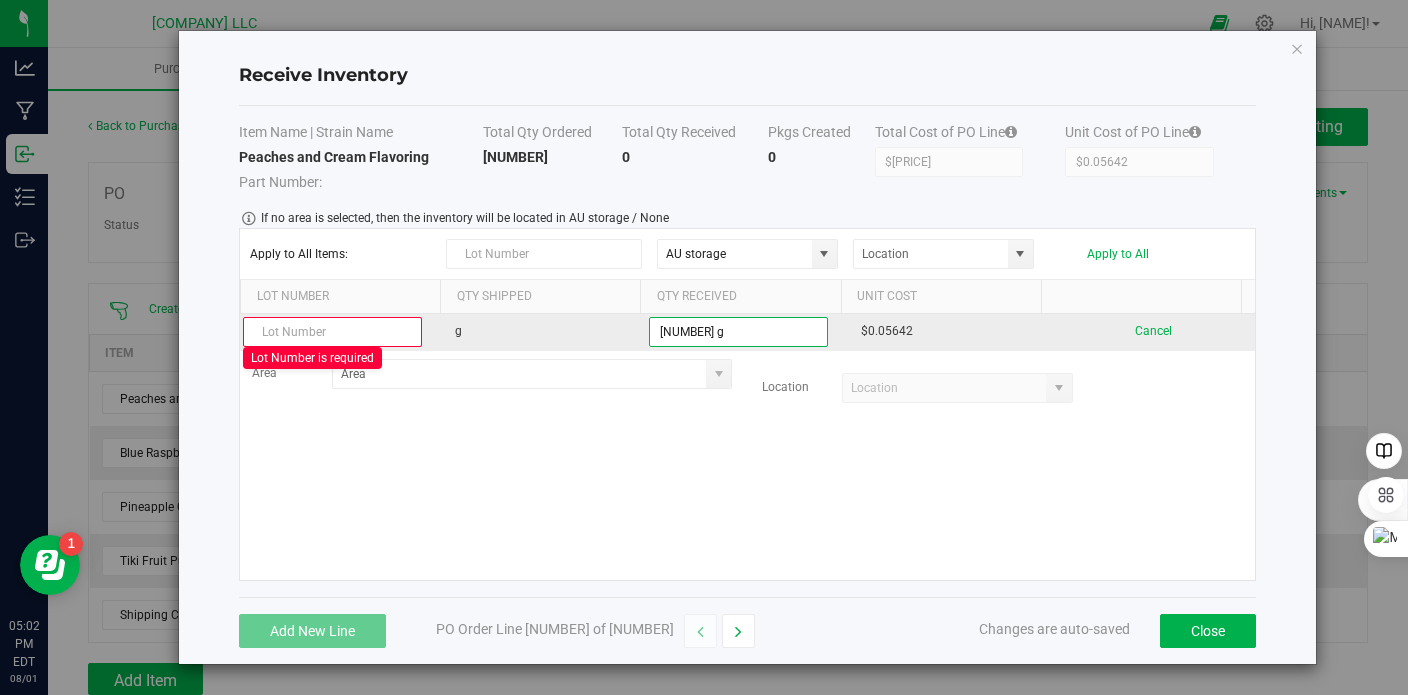 click at bounding box center [332, 332] 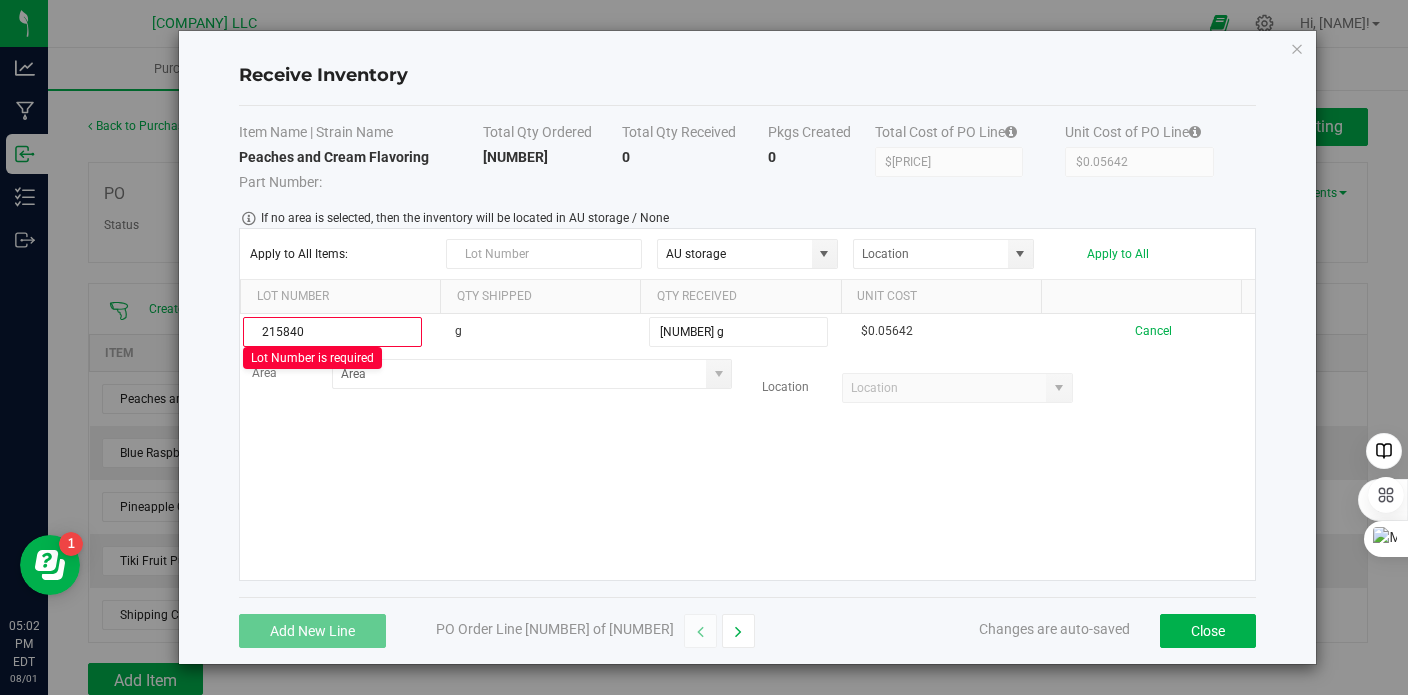 type on "215840" 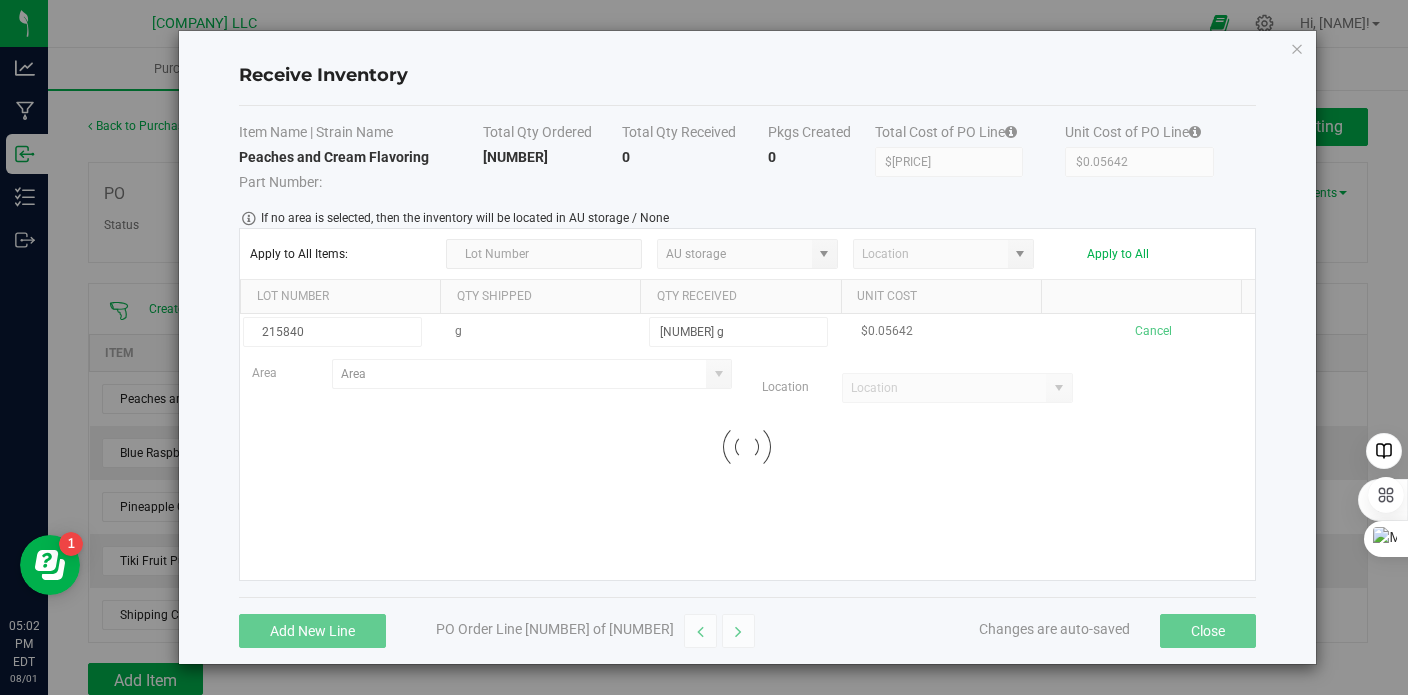 drag, startPoint x: 700, startPoint y: 499, endPoint x: 721, endPoint y: 483, distance: 26.400757 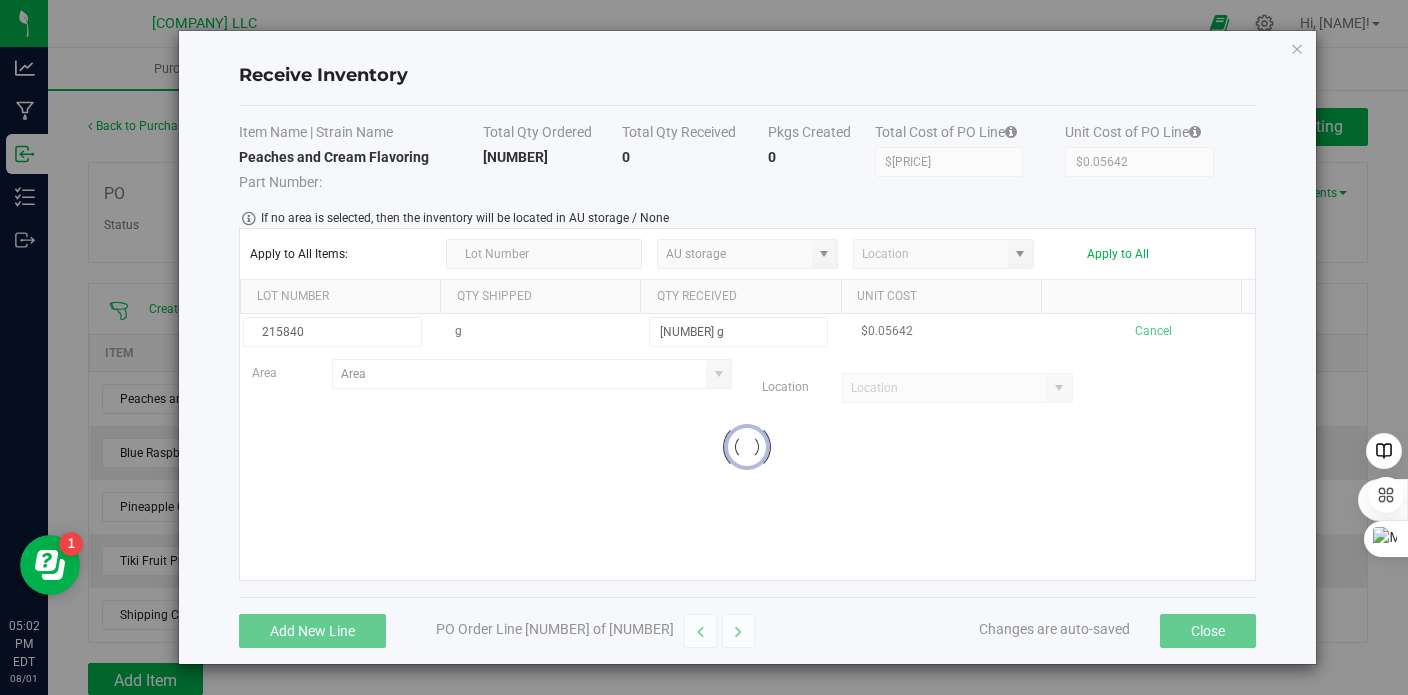 click on "215840 g 3450.0000 g $0.05642 Cancel Area Location Loading" at bounding box center [747, 447] 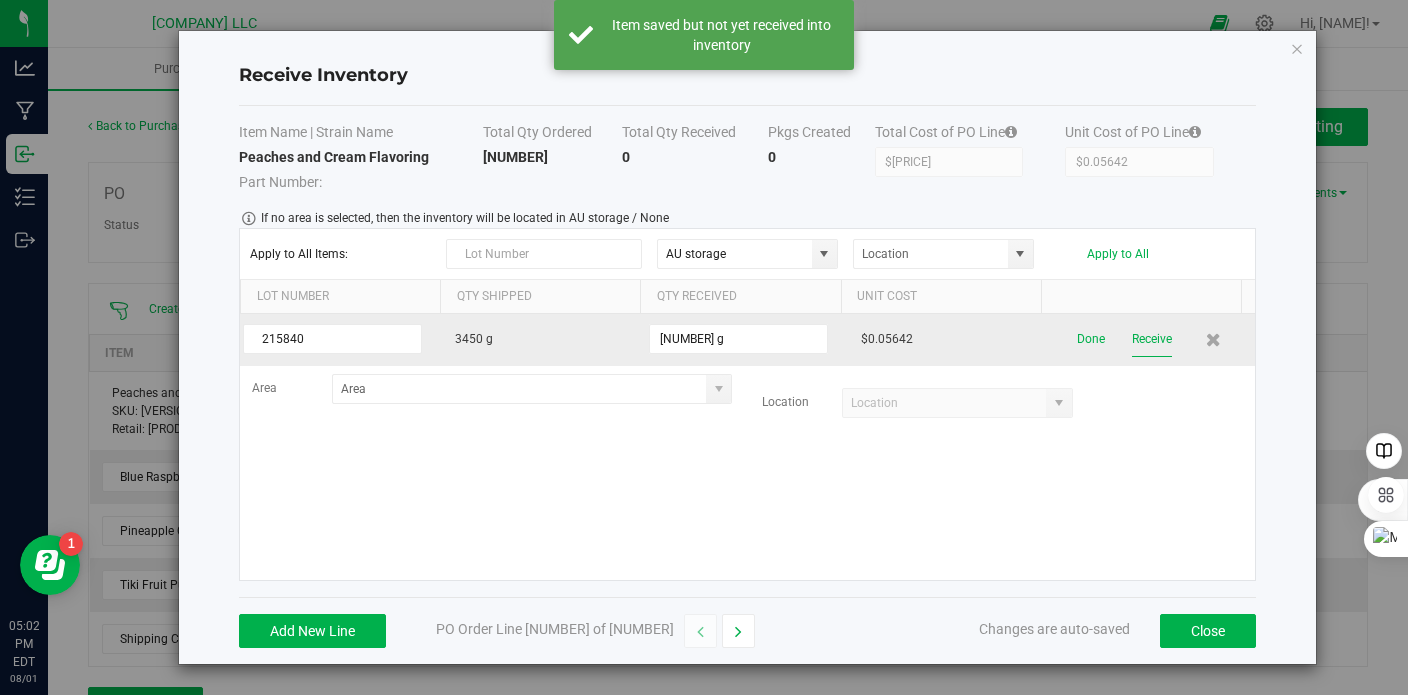 click on "Receive" at bounding box center [1152, 339] 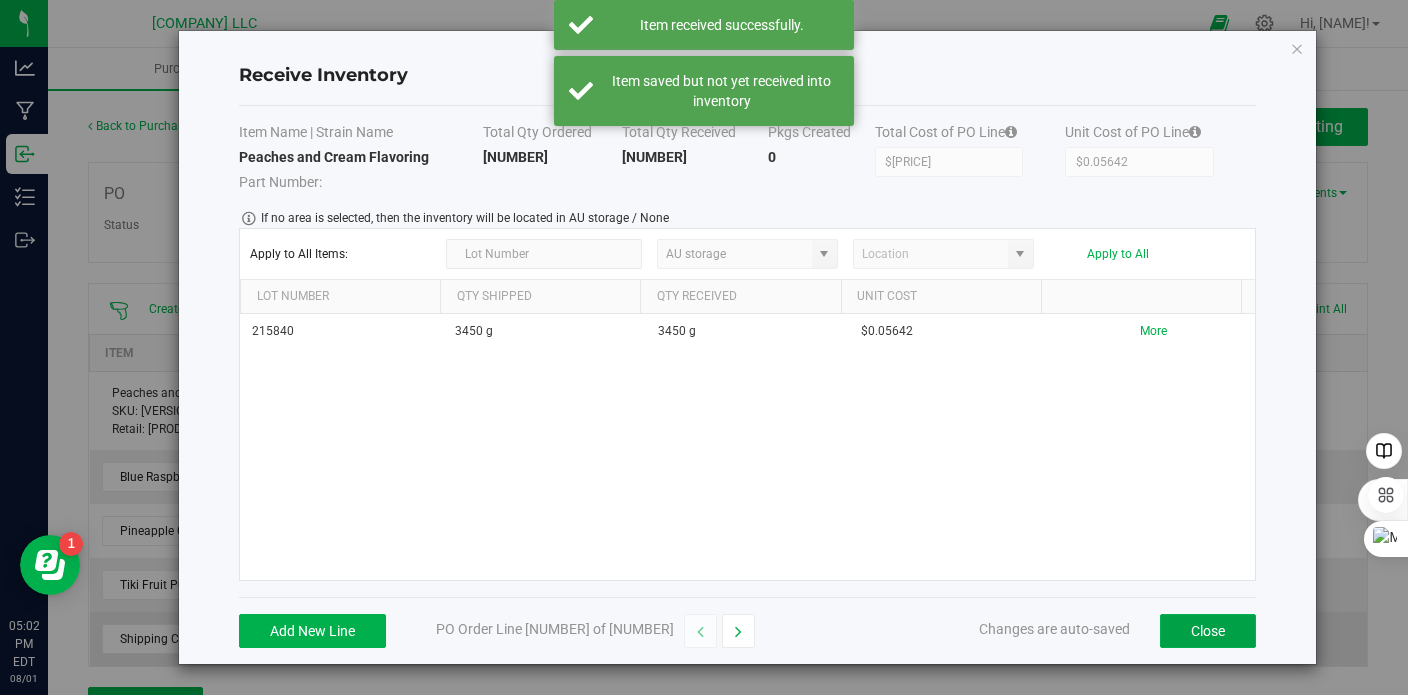 click on "Close" at bounding box center (1208, 631) 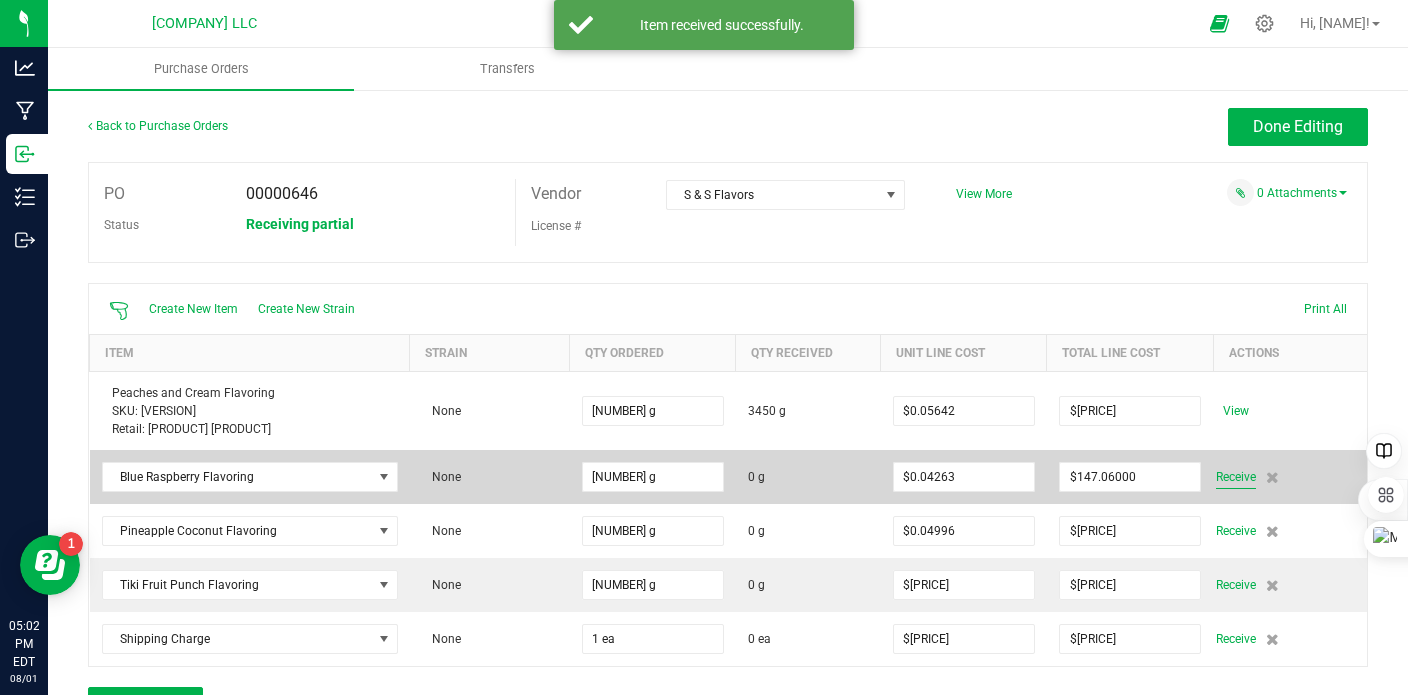 click on "Receive" at bounding box center [1236, 477] 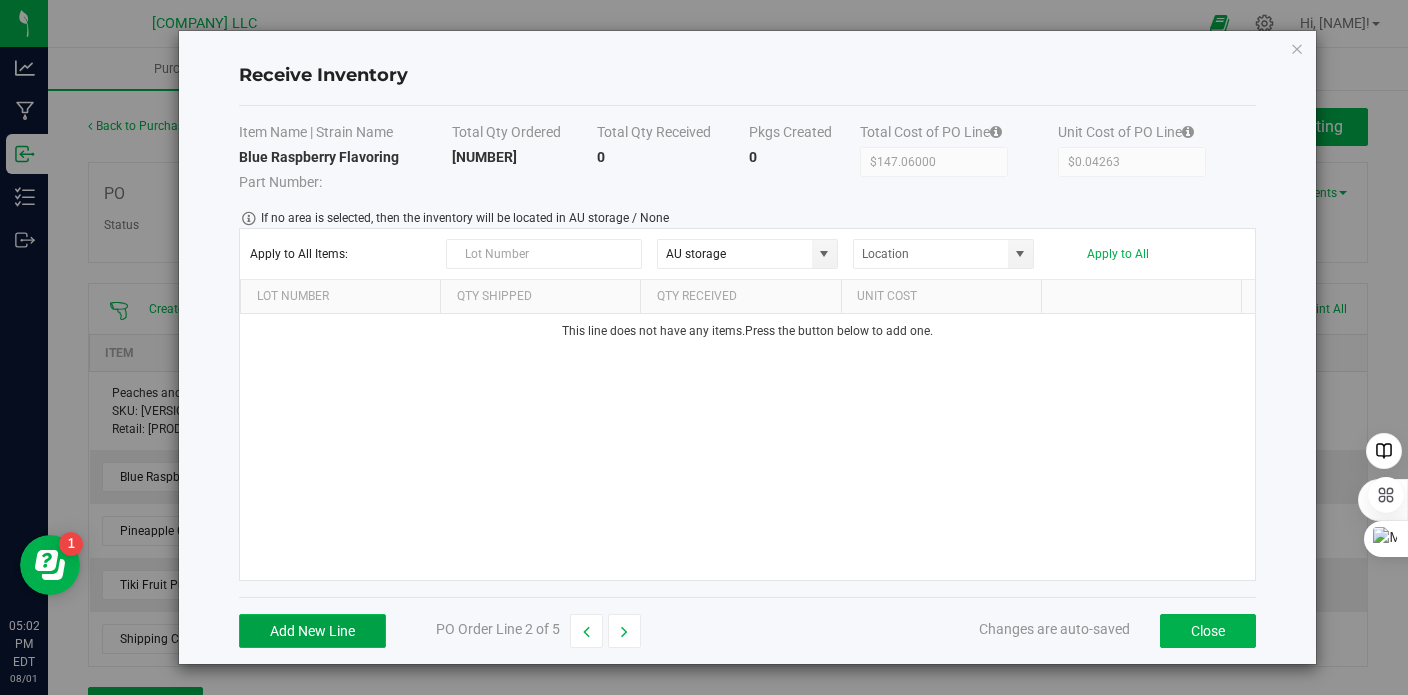 click on "Add New Line" at bounding box center (312, 631) 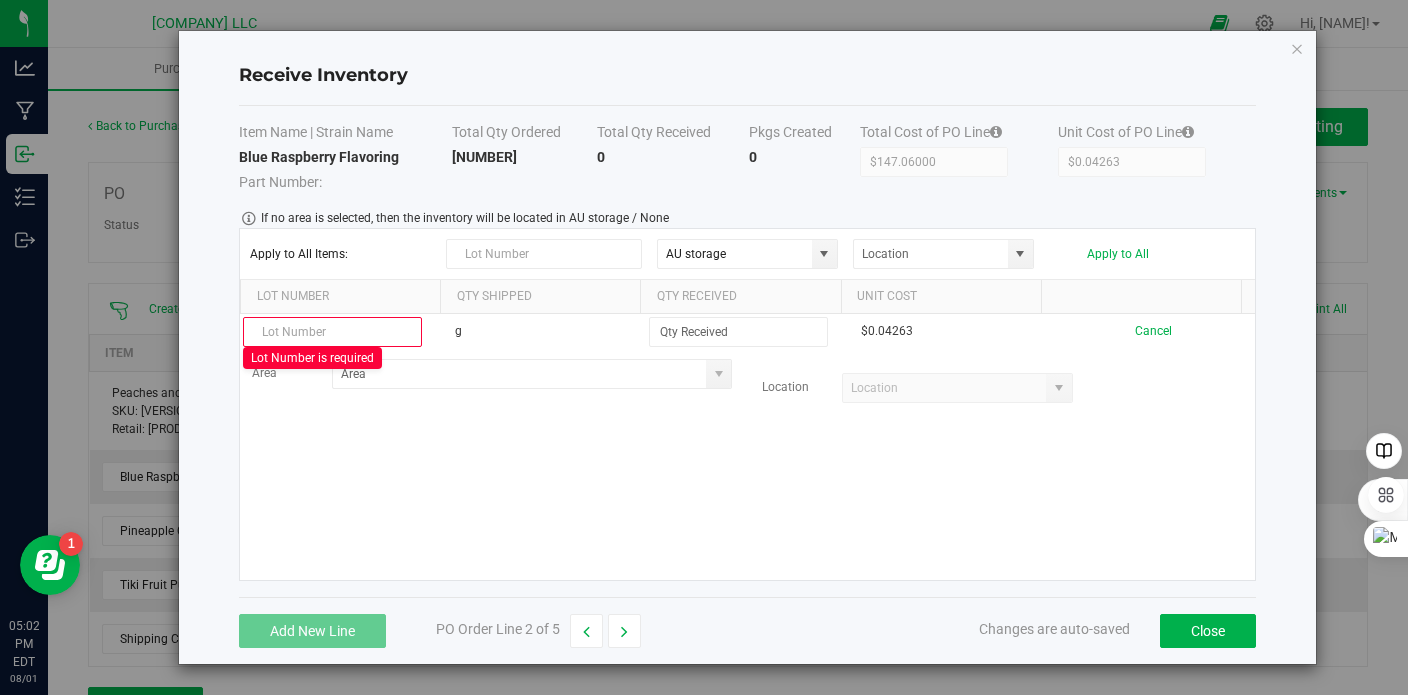 drag, startPoint x: 485, startPoint y: 155, endPoint x: 441, endPoint y: 158, distance: 44.102154 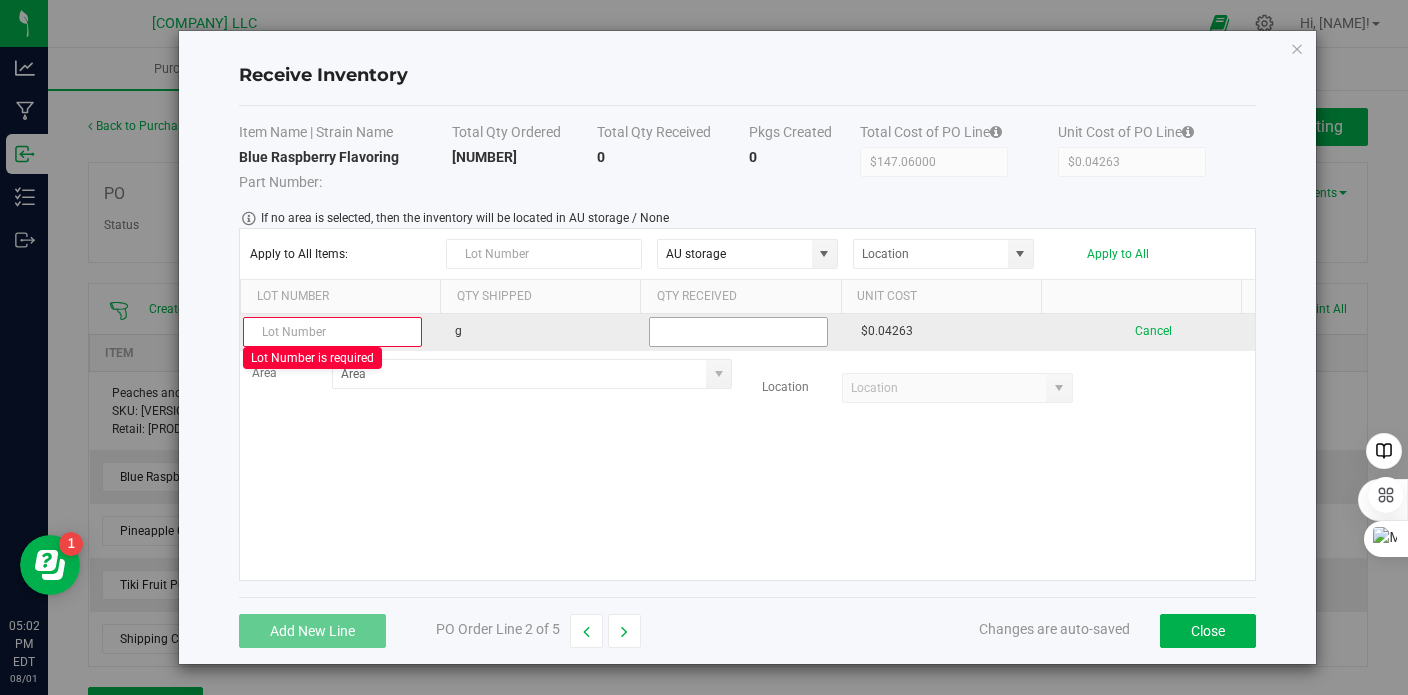 click at bounding box center [738, 332] 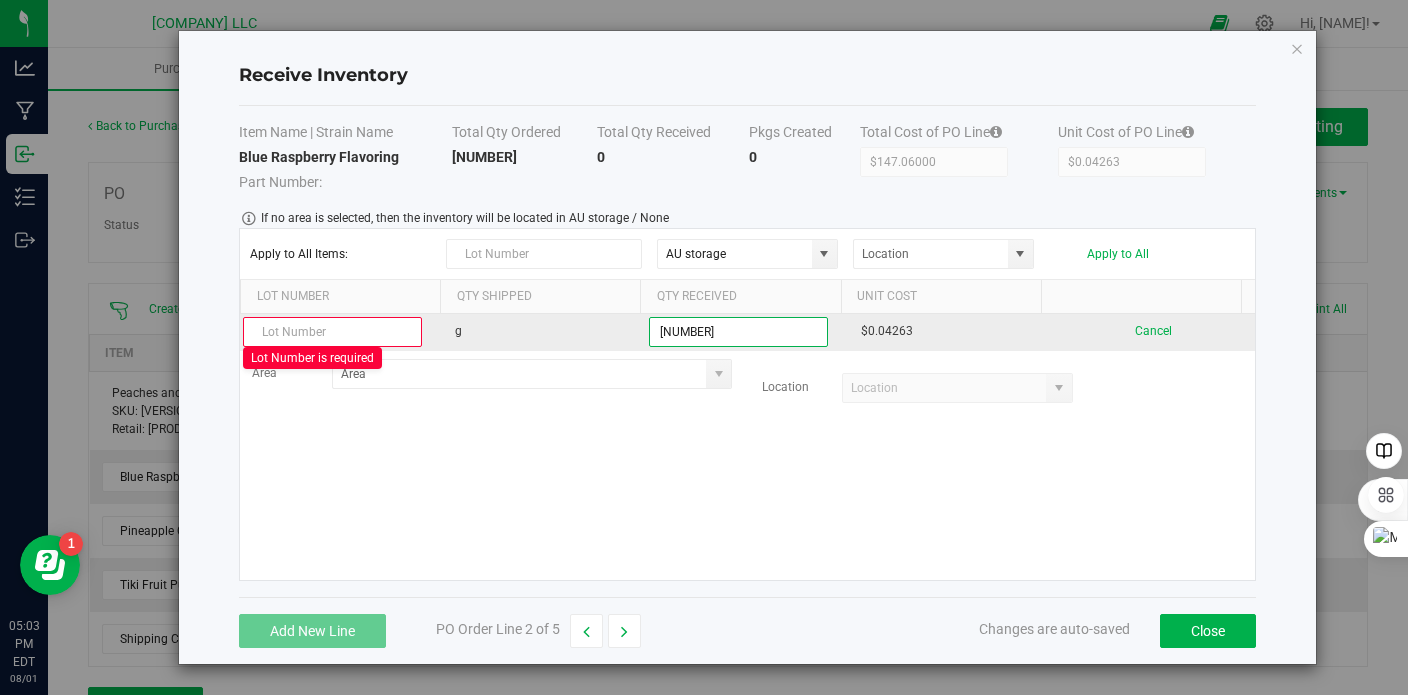 type on "[NUMBER] g" 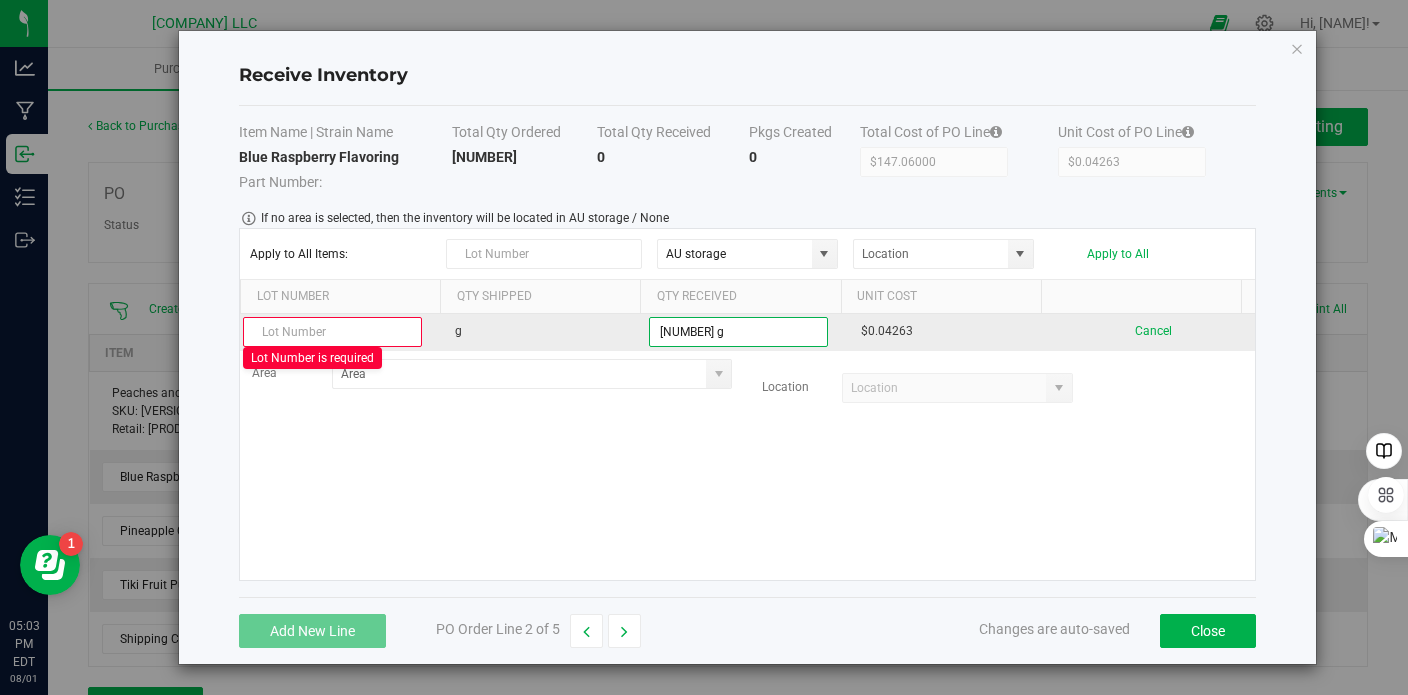 click at bounding box center (332, 332) 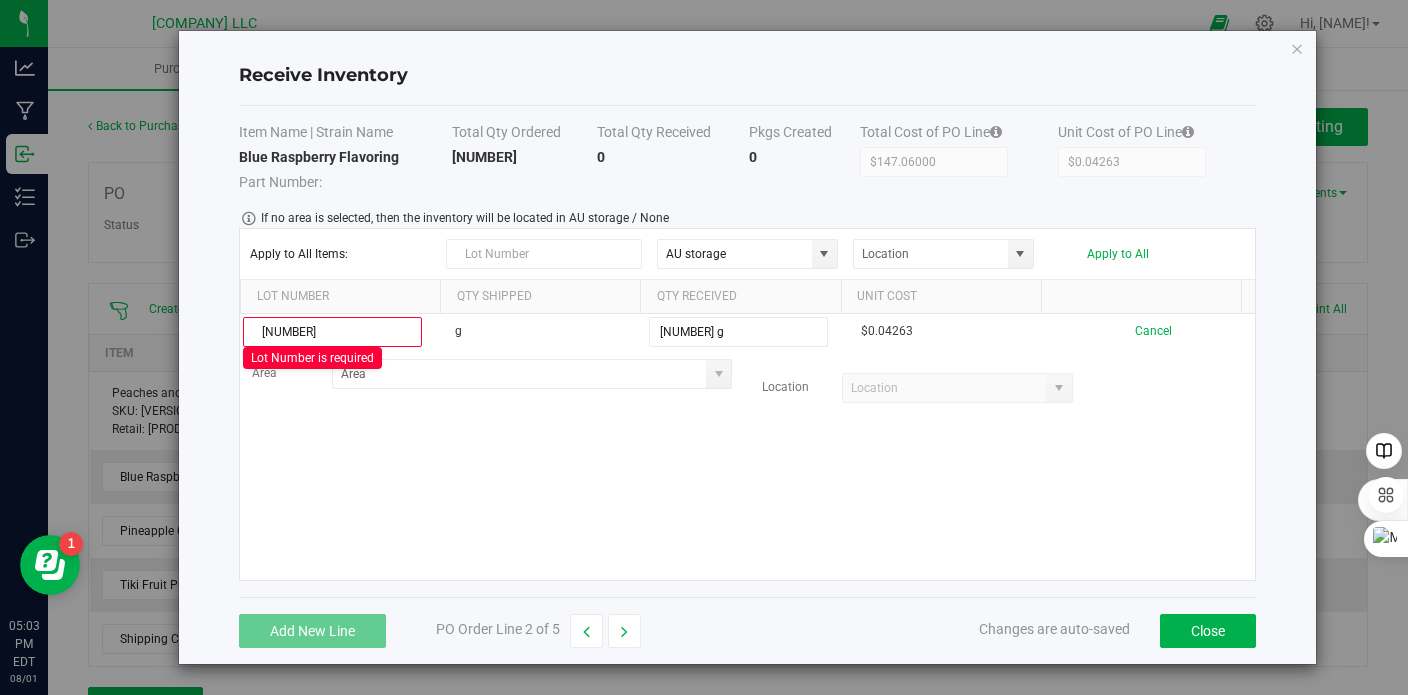 type on "[NUMBER]" 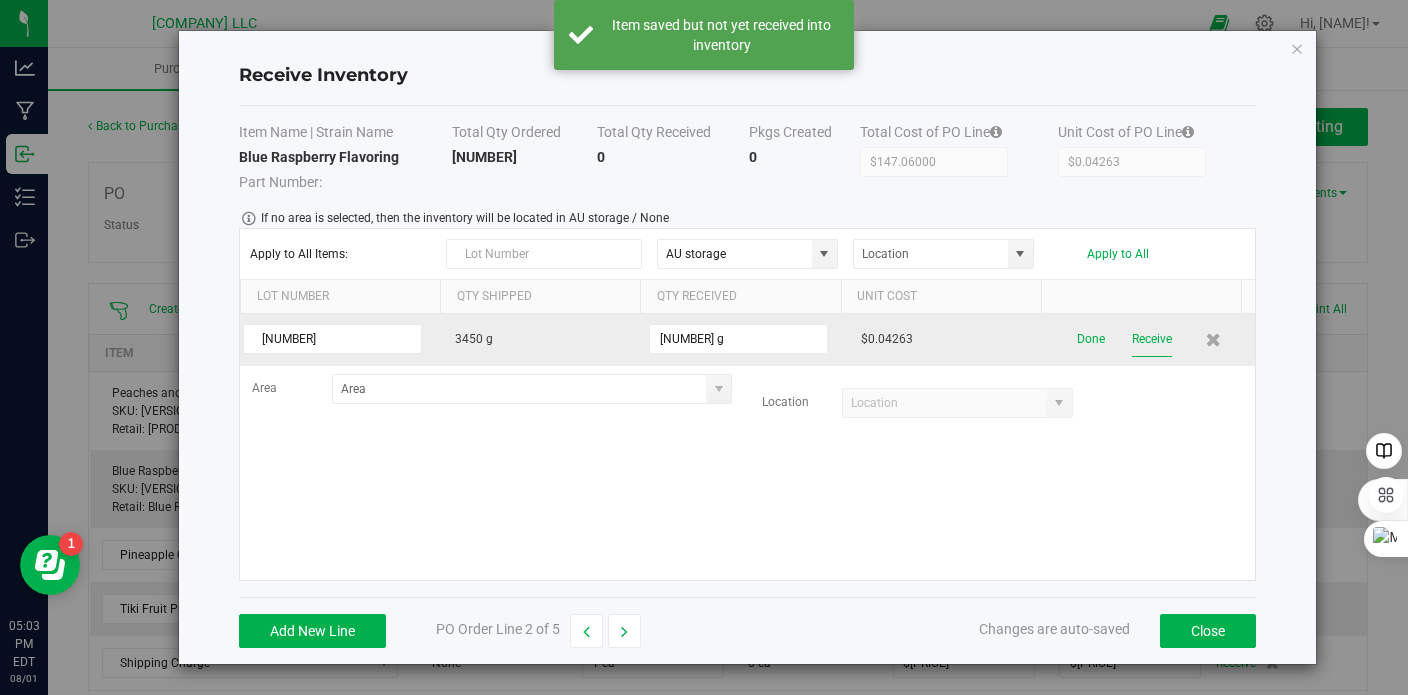 click on "Receive" at bounding box center [1152, 339] 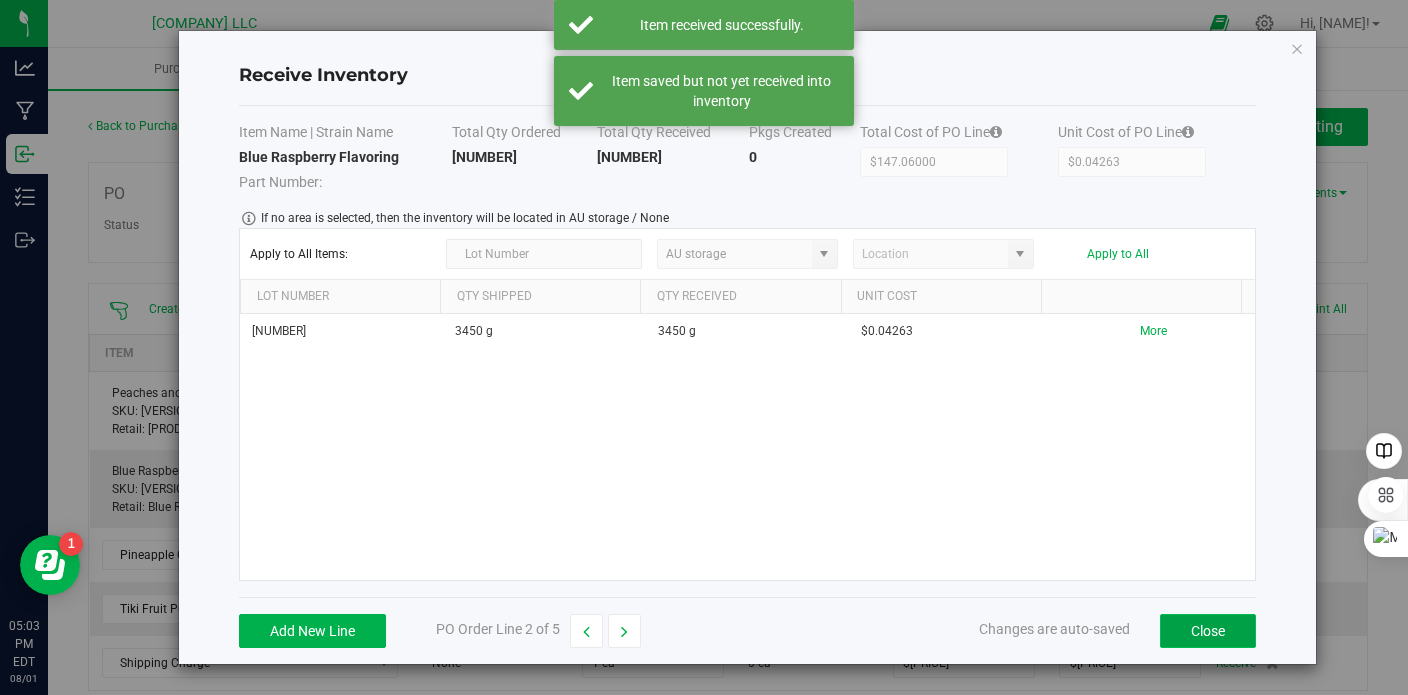 click on "Close" at bounding box center [1208, 631] 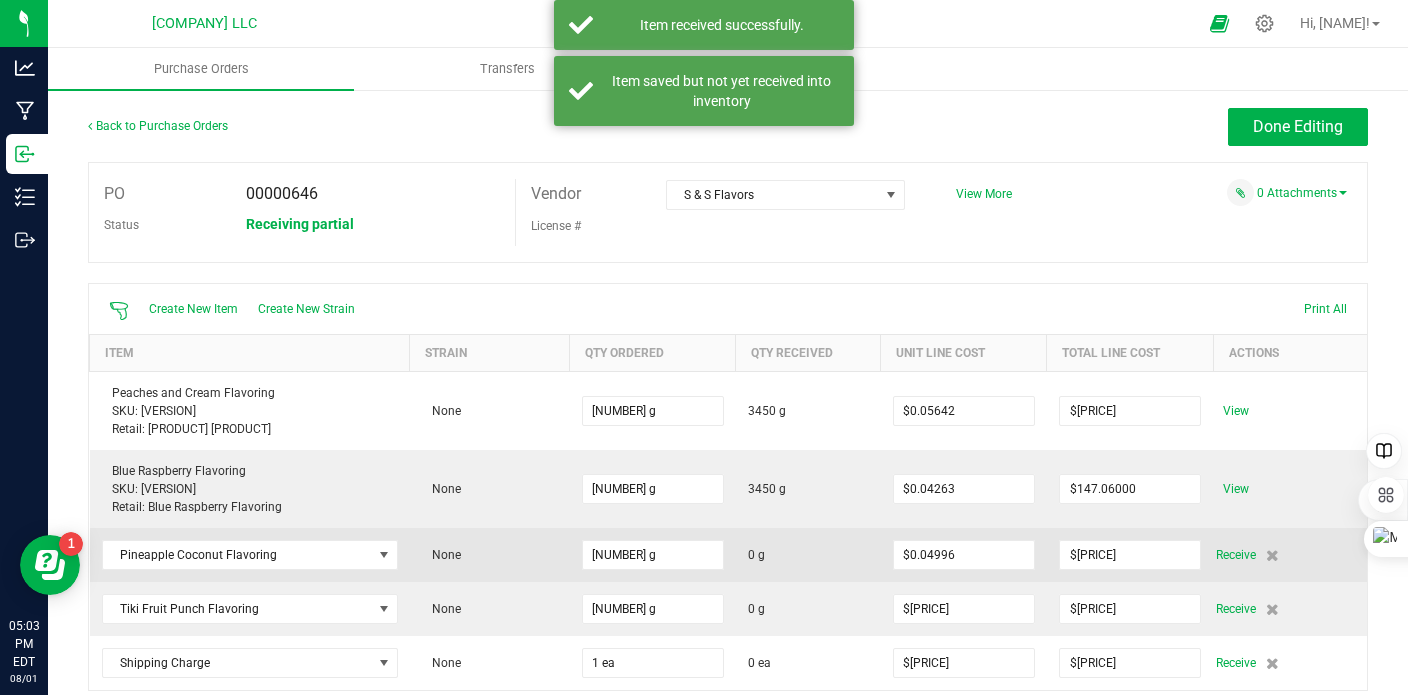 scroll, scrollTop: 100, scrollLeft: 0, axis: vertical 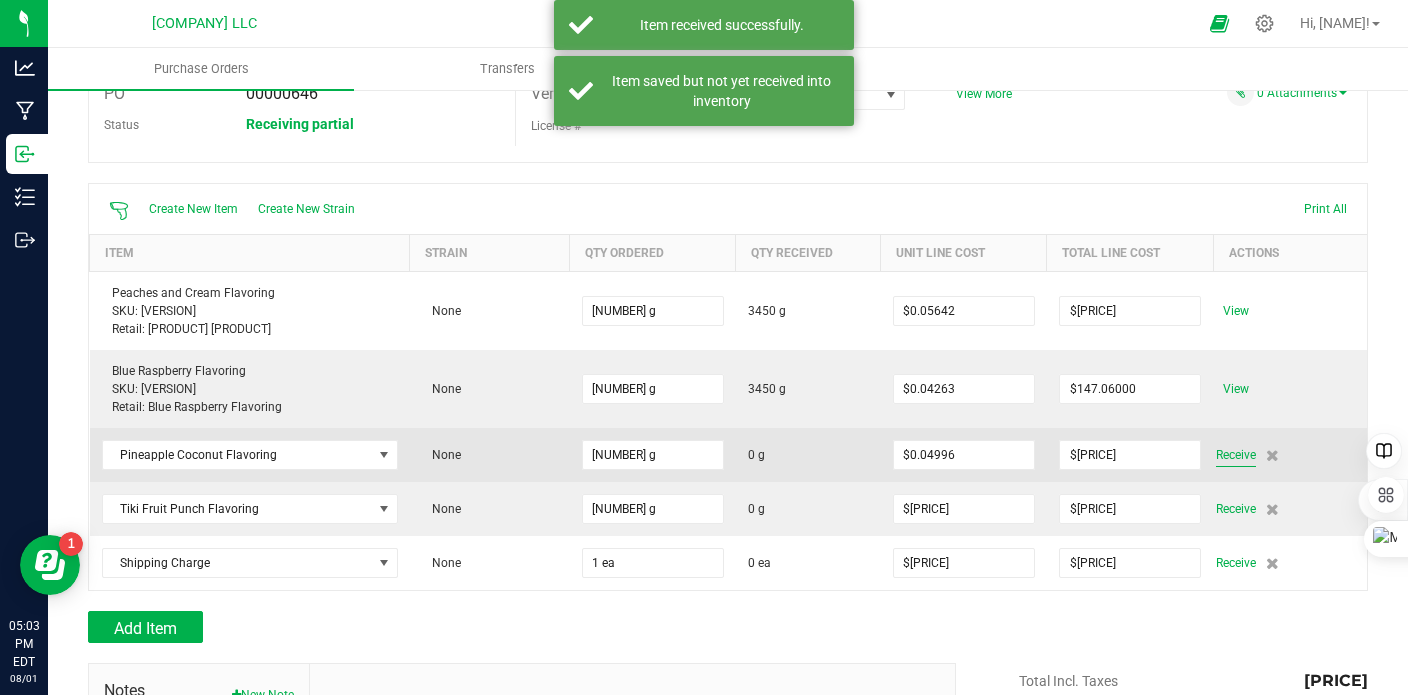 click on "Receive" at bounding box center [1236, 455] 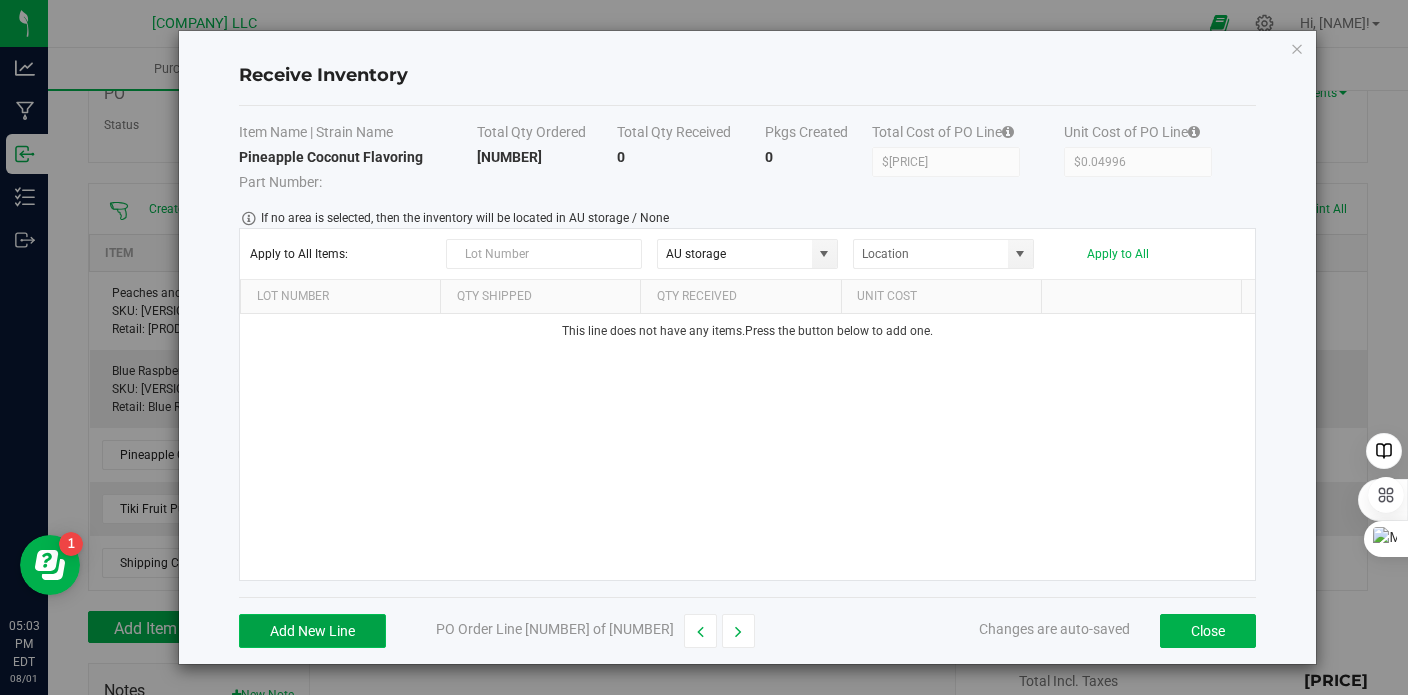 click on "Add New Line" at bounding box center (312, 631) 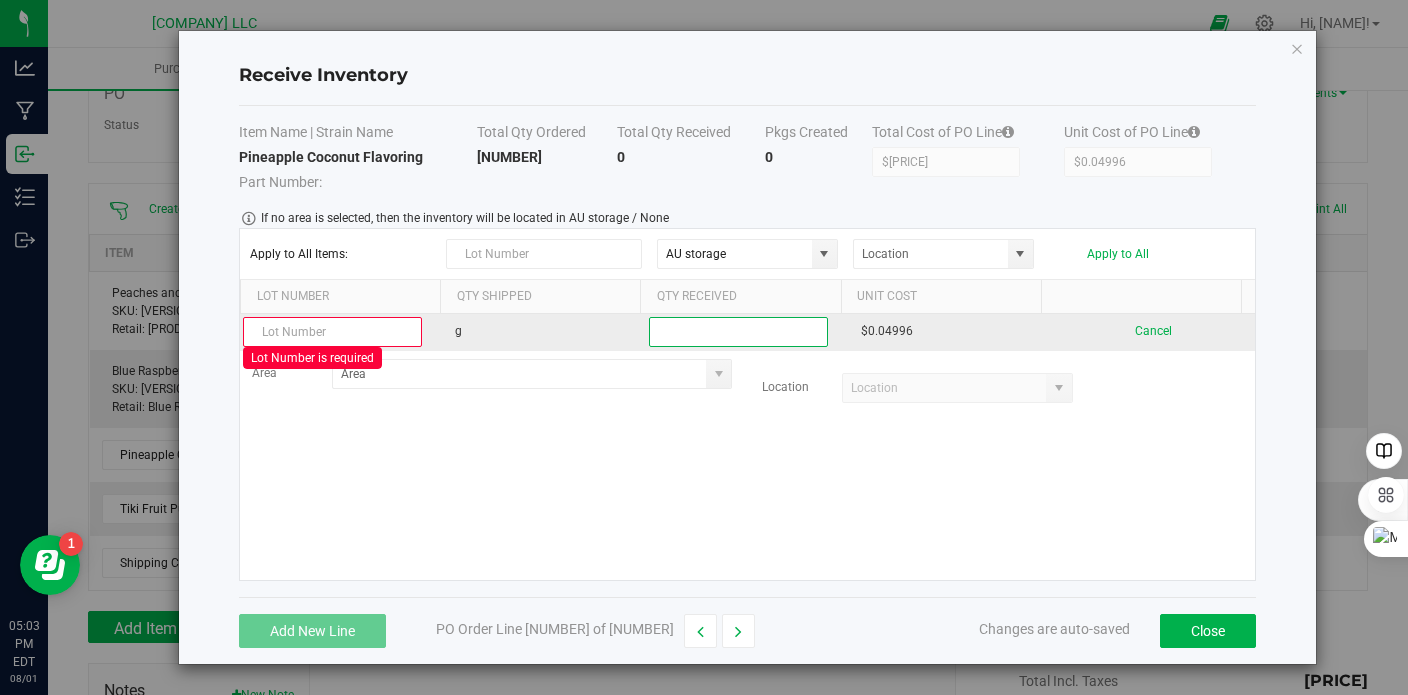 click at bounding box center (738, 332) 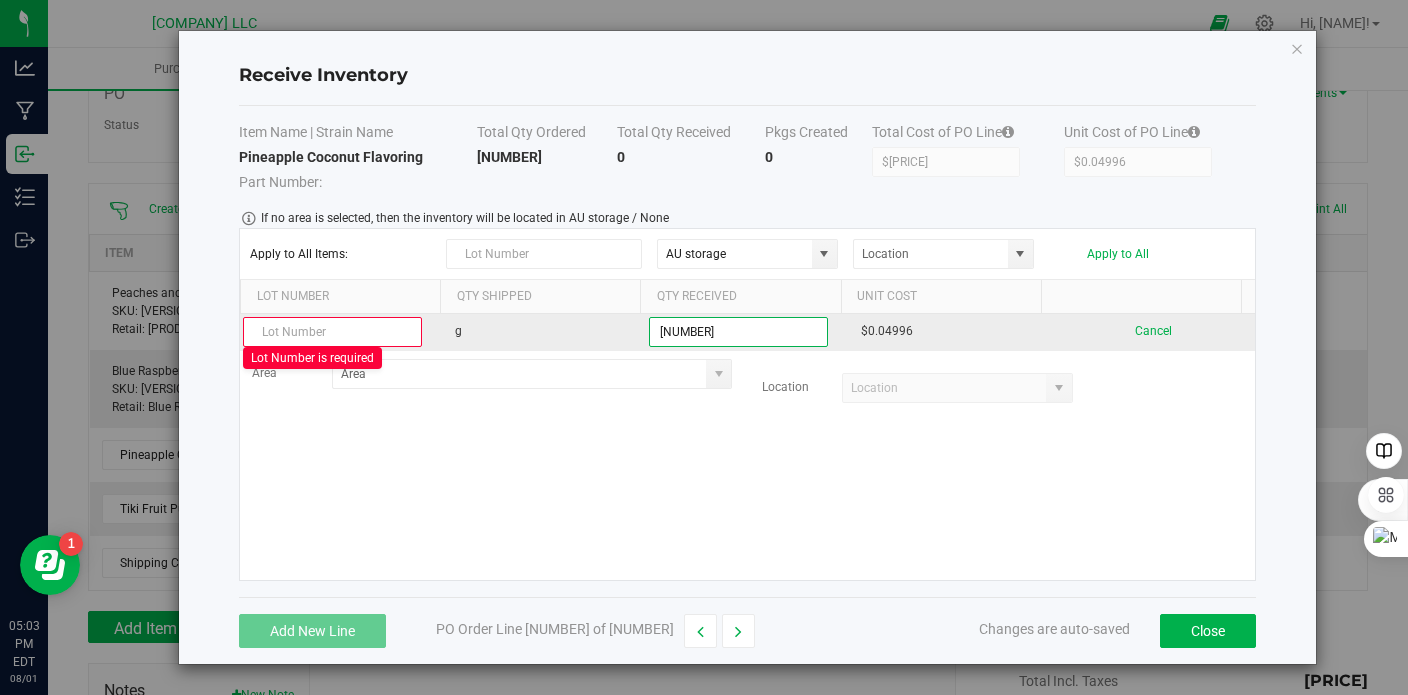 type on "[NUMBER] g" 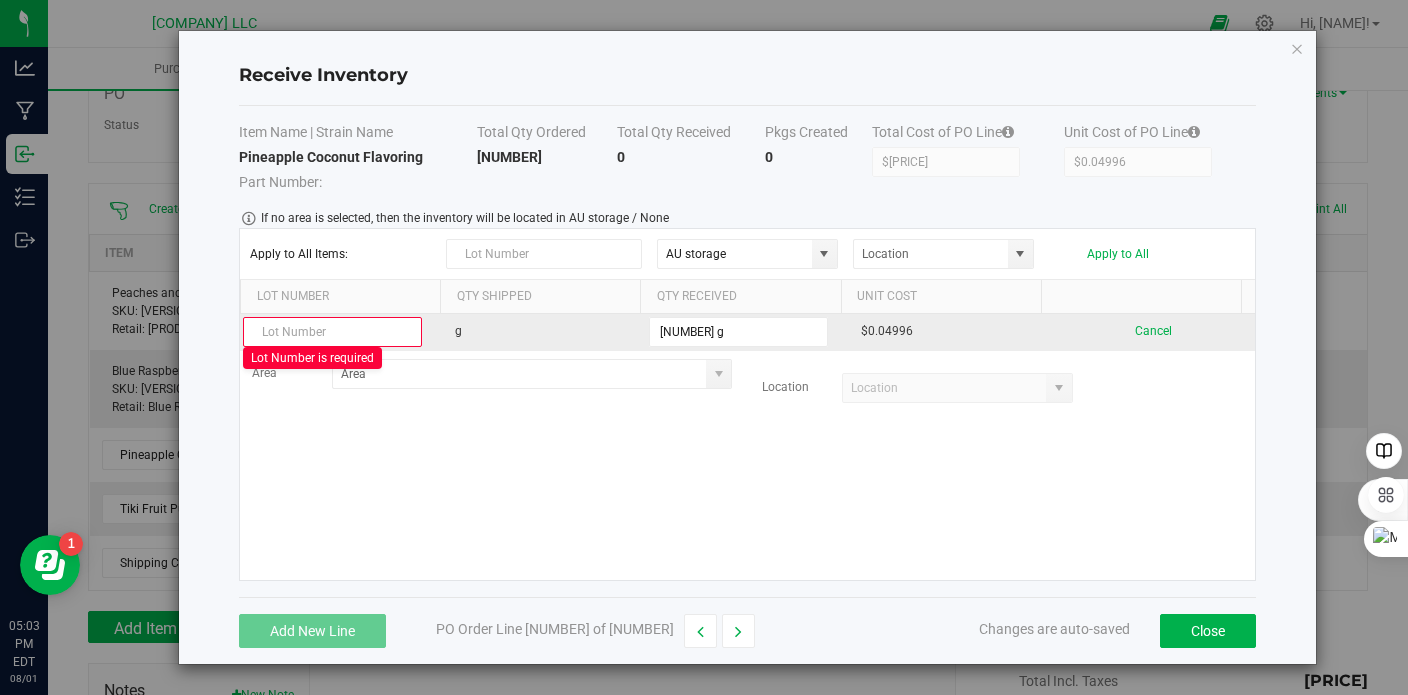click at bounding box center (332, 332) 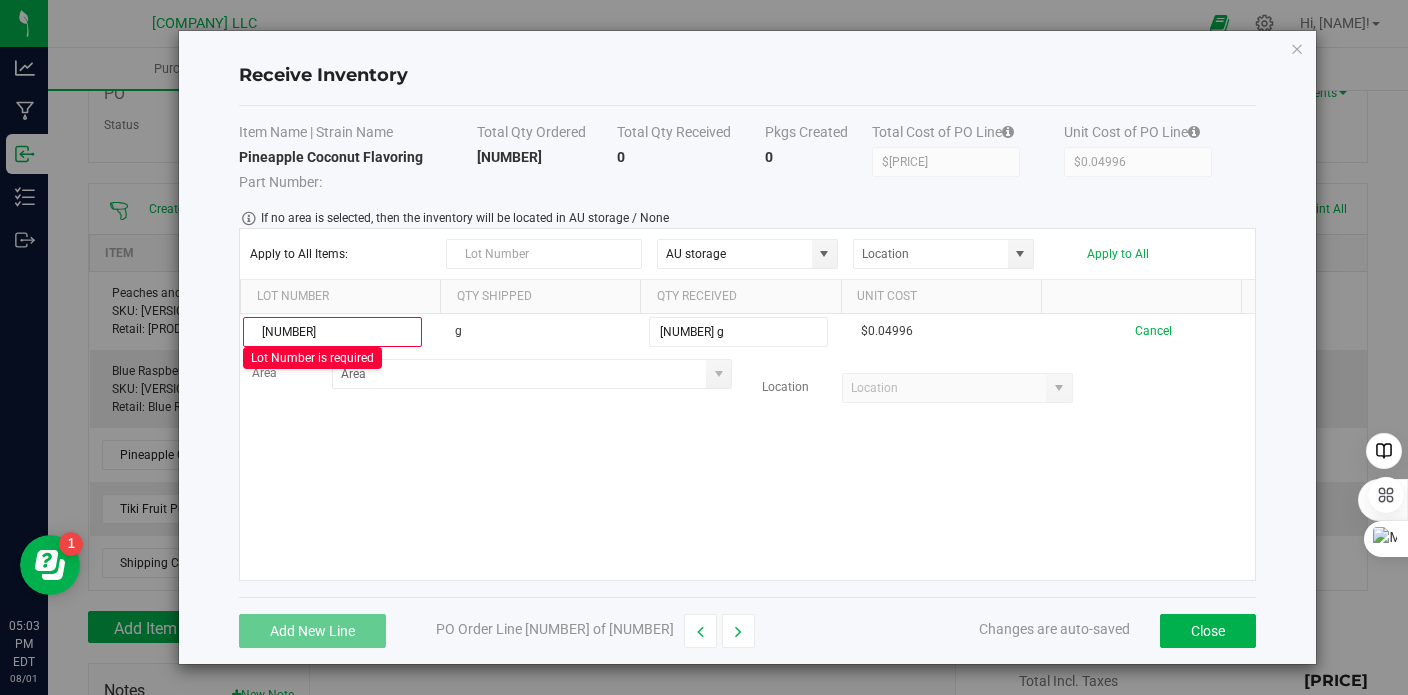 type on "[NUMBER]" 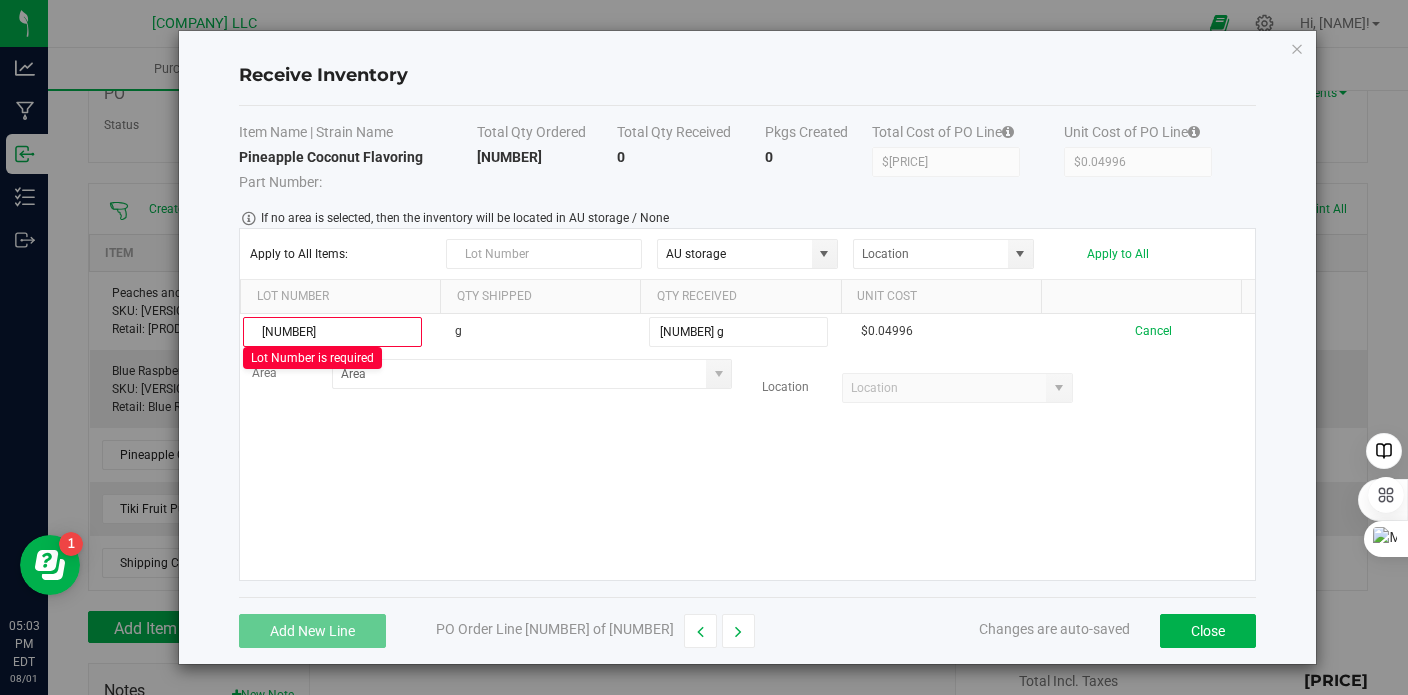click on "[NUMBER]  Lot Number is required    g  [NUMBER] g  $[PRICE]   Cancel   Area   Location" at bounding box center (747, 447) 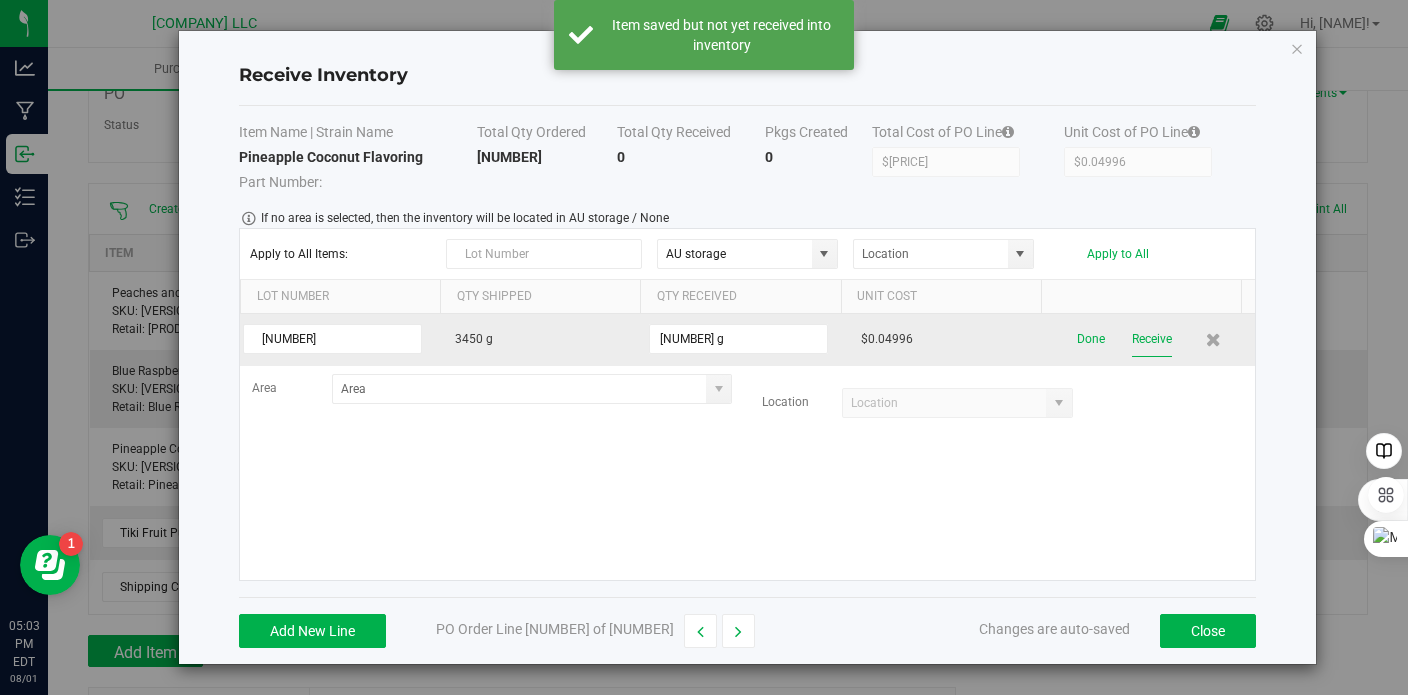 click on "Receive" at bounding box center (1152, 339) 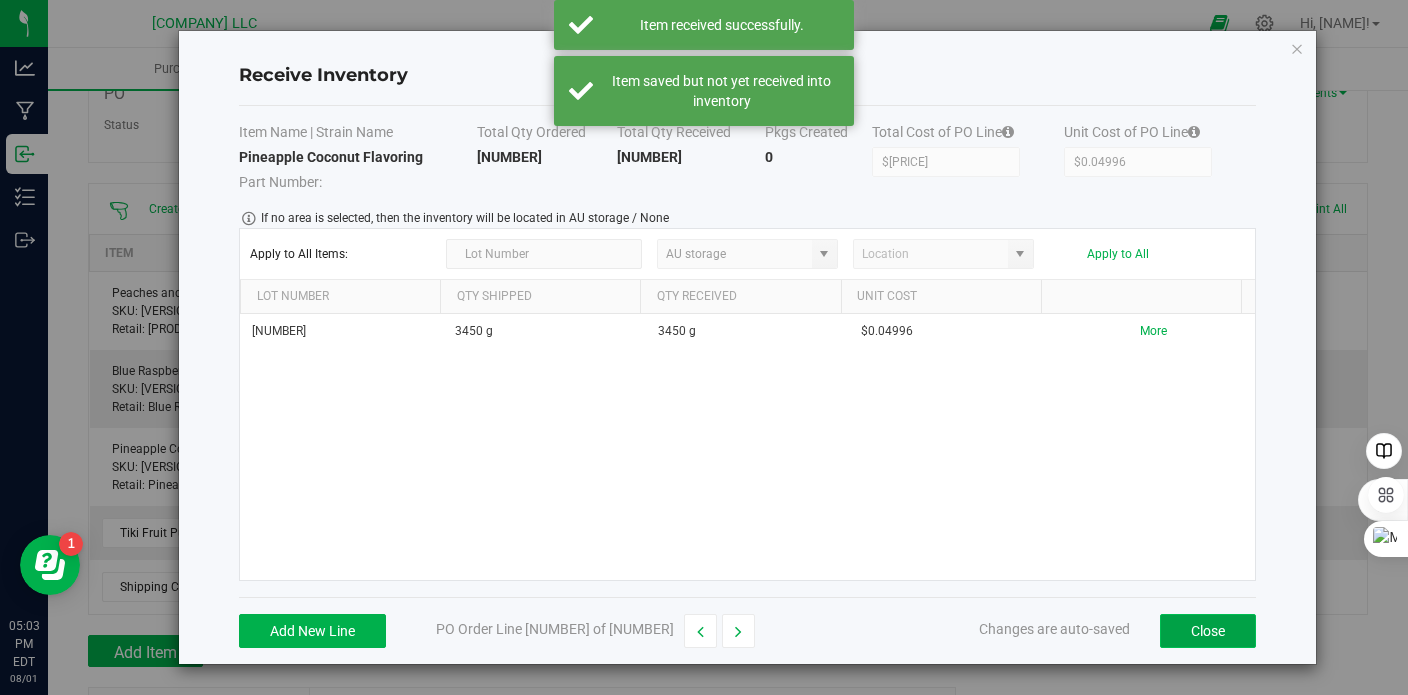 click on "Close" at bounding box center (1208, 631) 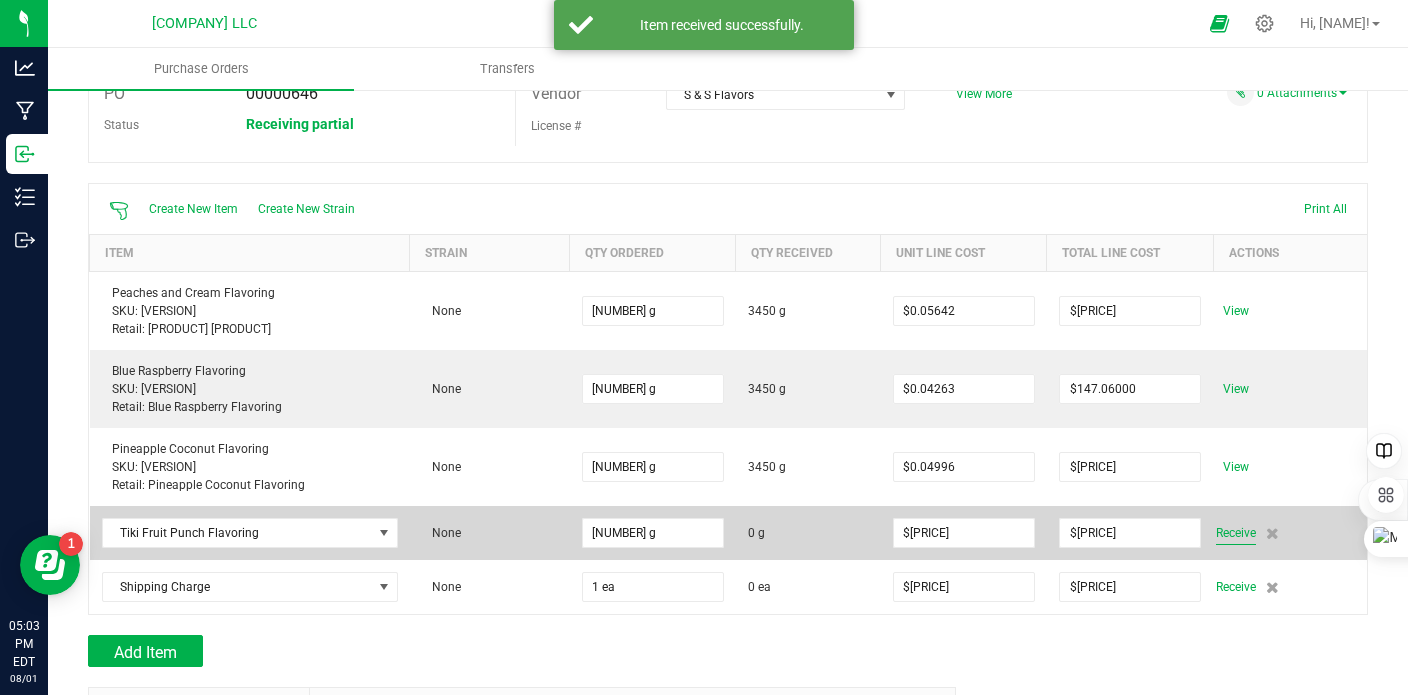 click on "Receive" at bounding box center (1236, 533) 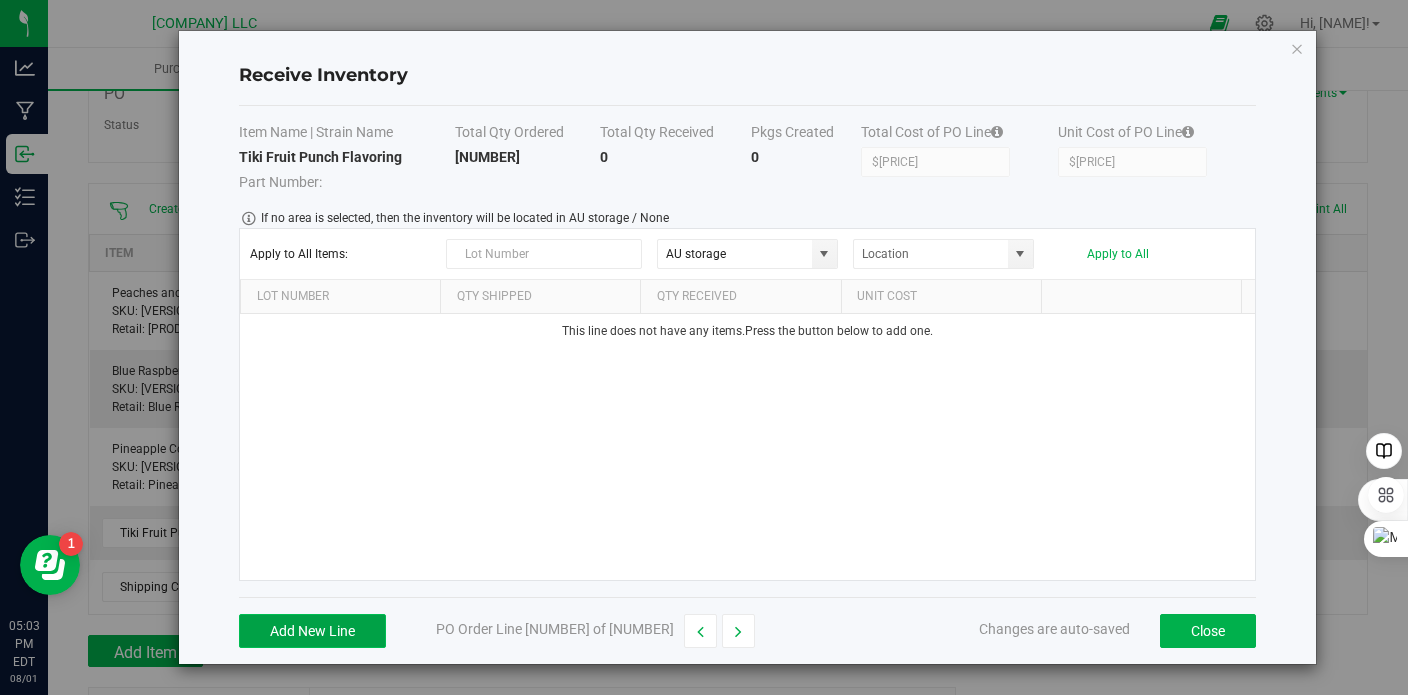 click on "Add New Line" at bounding box center [312, 631] 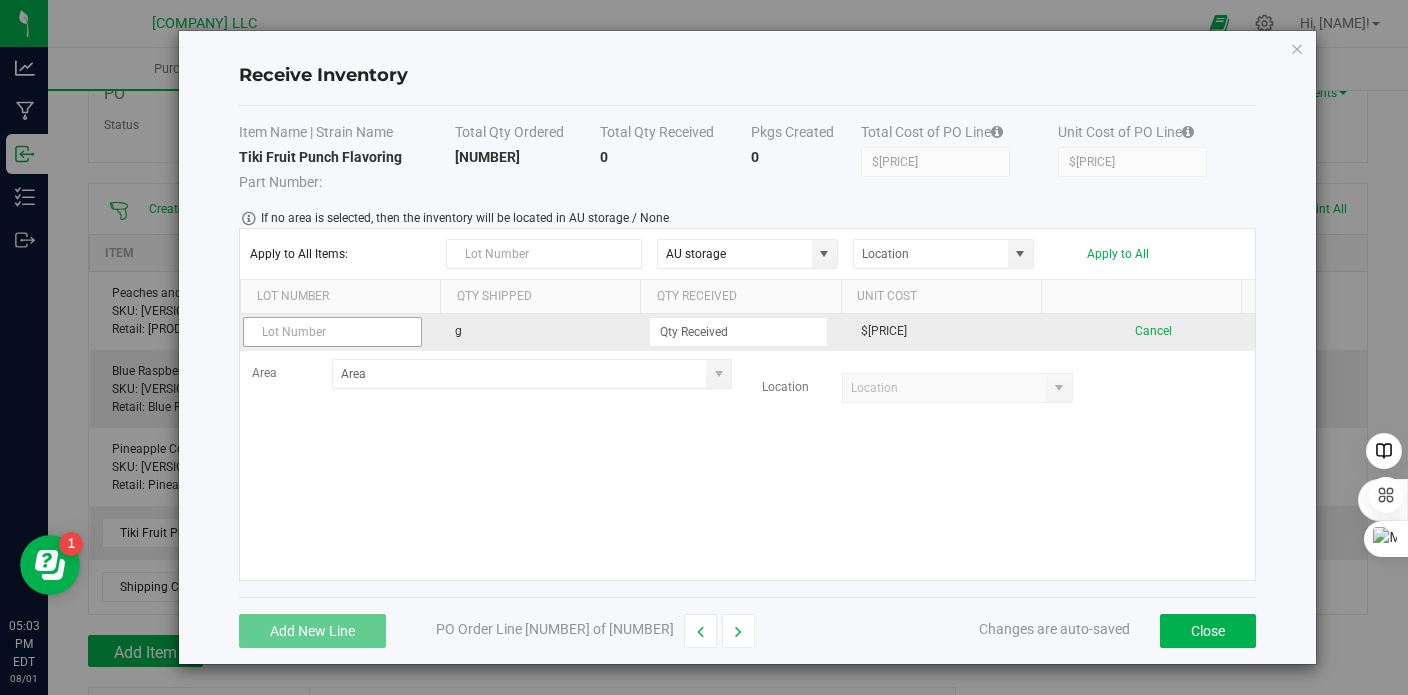 click at bounding box center [332, 332] 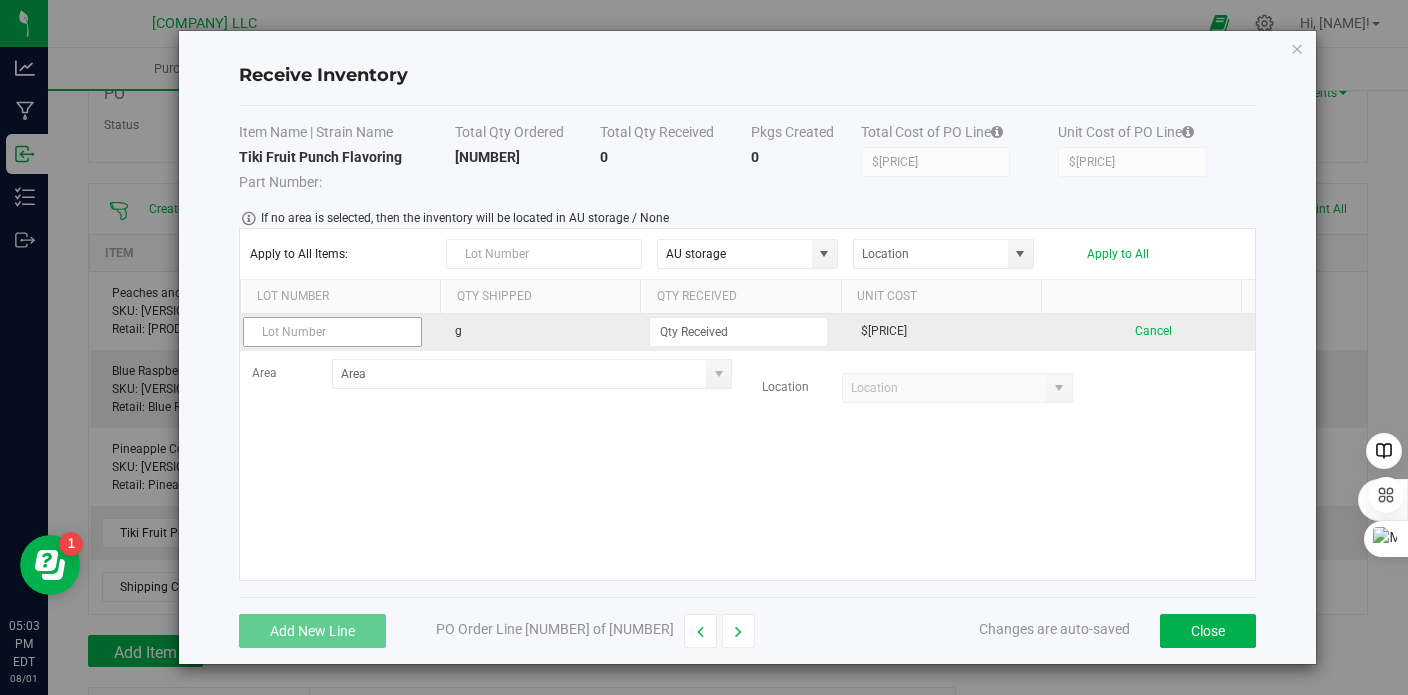 type on "3" 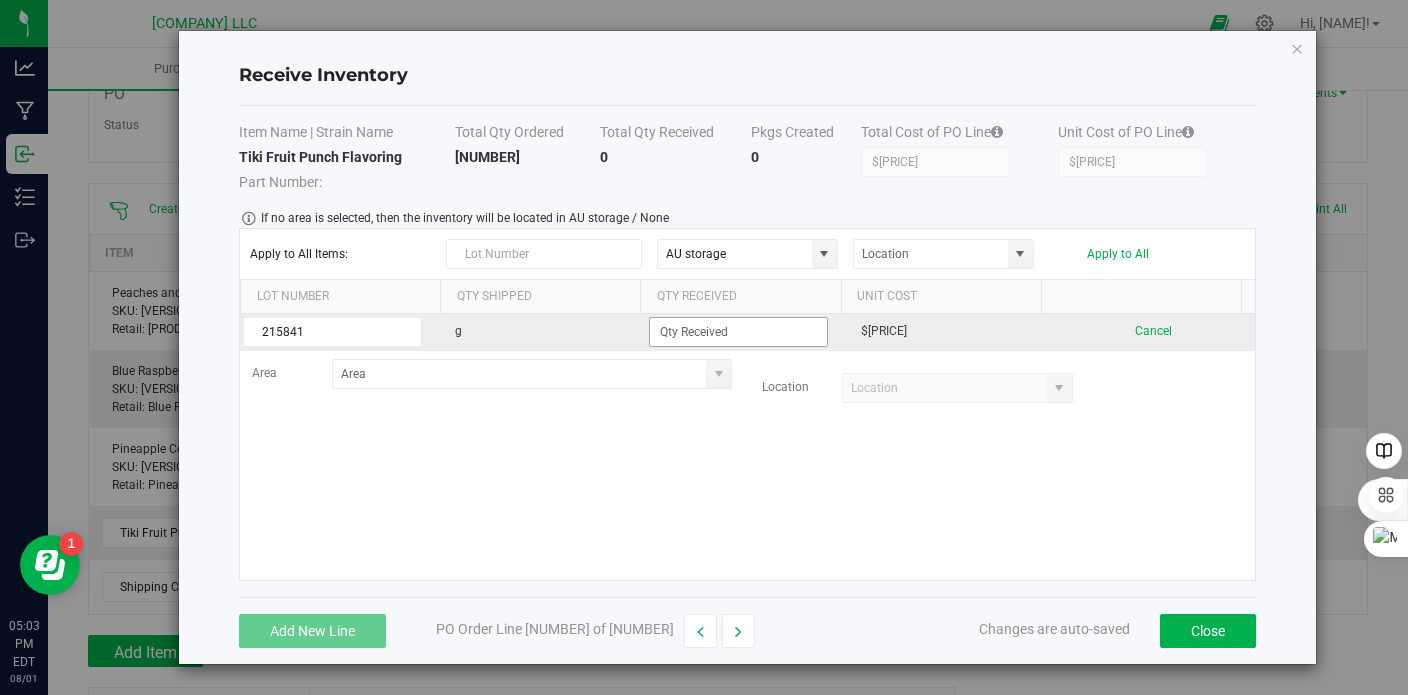 type on "215841" 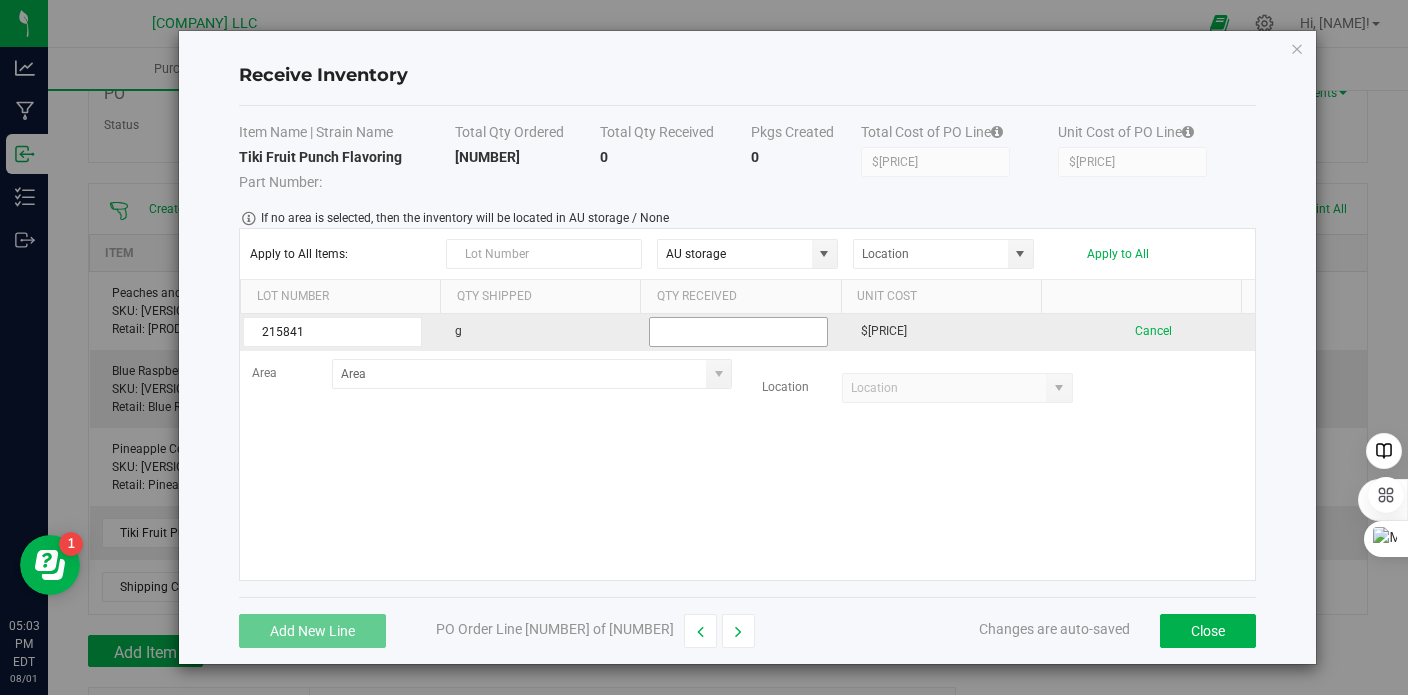 click at bounding box center (738, 332) 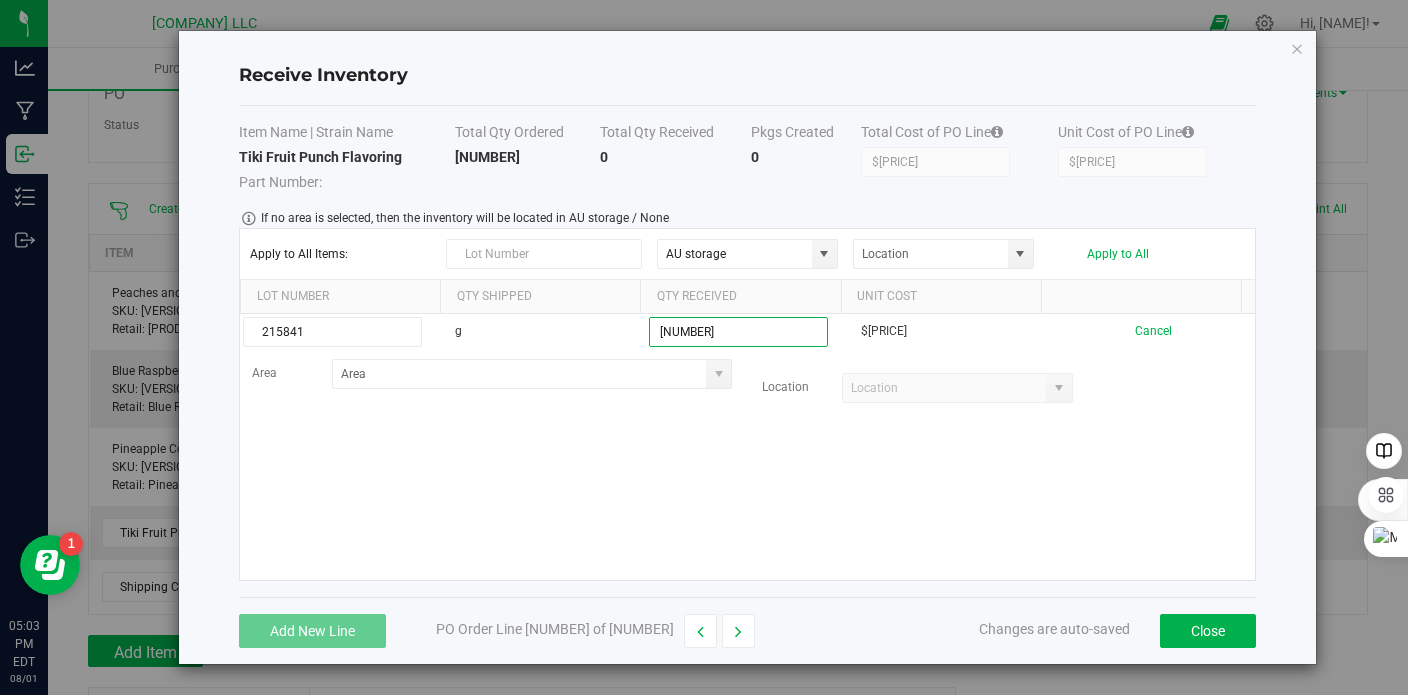 type on "[NUMBER] g" 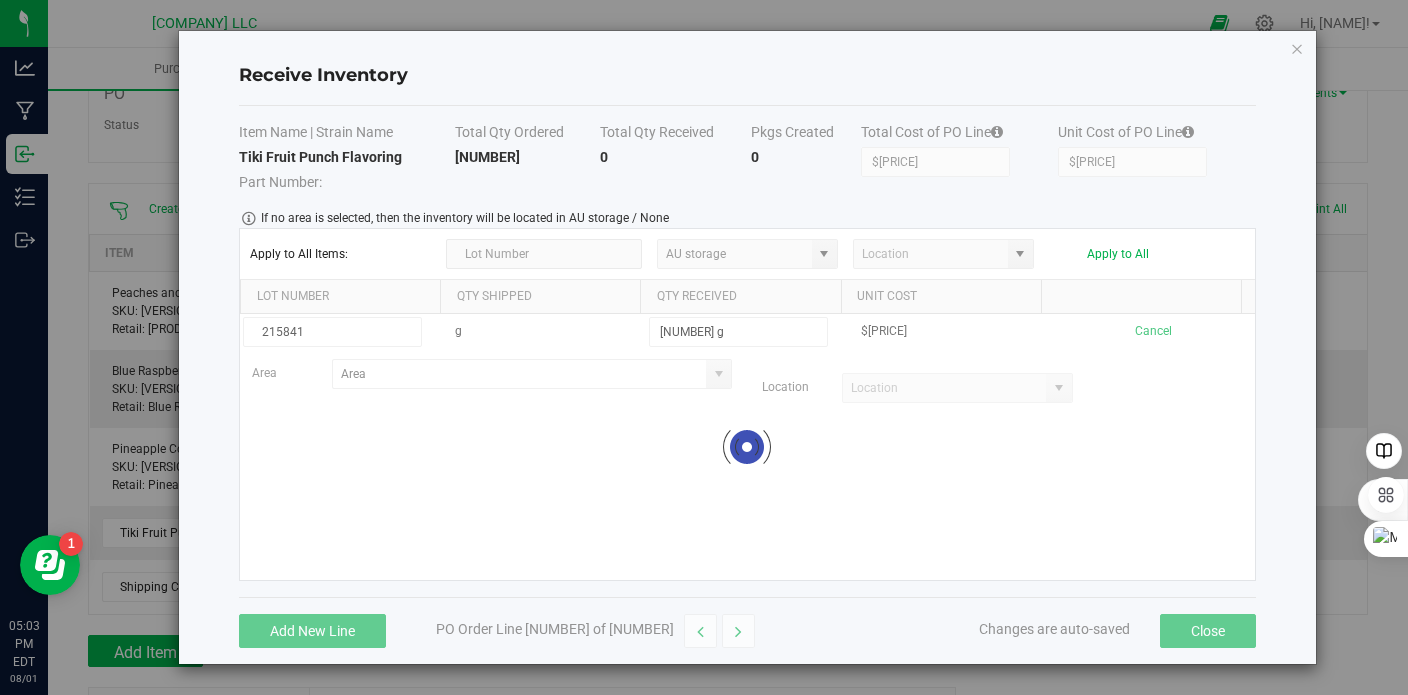 drag, startPoint x: 904, startPoint y: 514, endPoint x: 1090, endPoint y: 401, distance: 217.63501 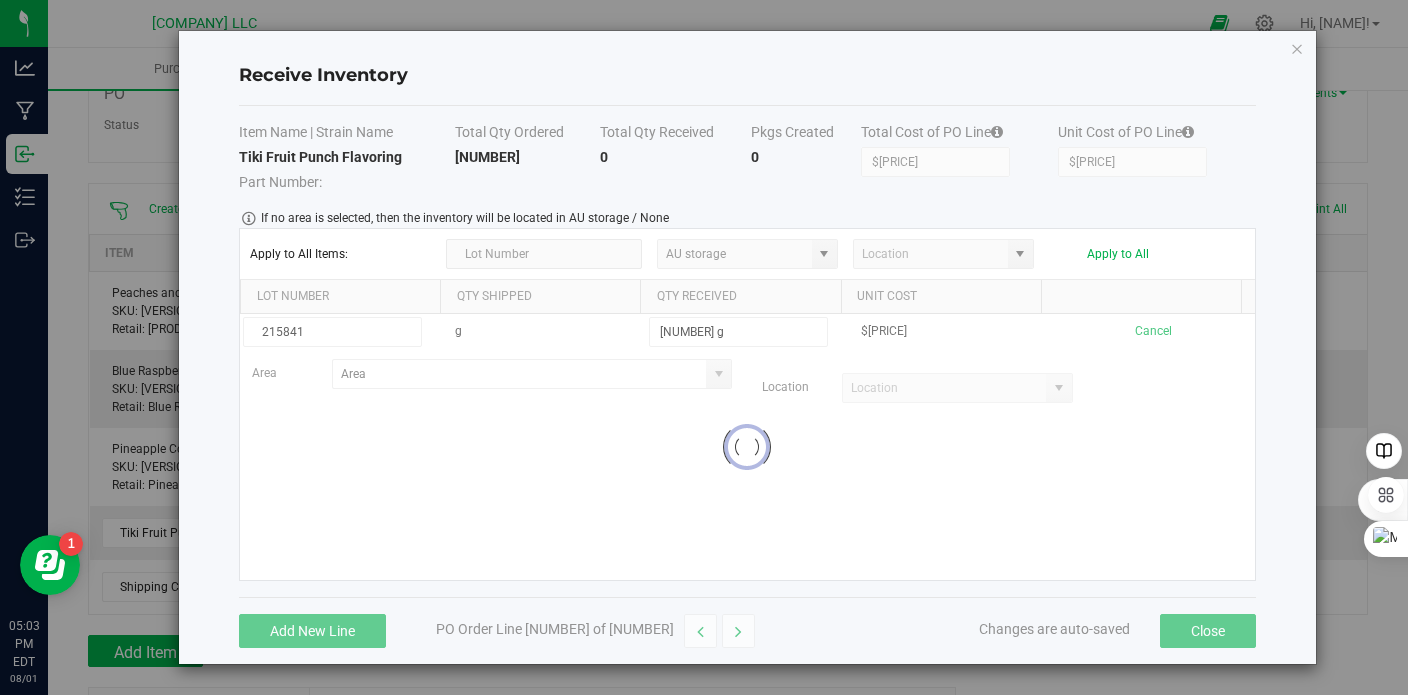 click on "[NUMBER] g [NUMBER] g [PRICE] Cancel Area Location Loading" at bounding box center [747, 447] 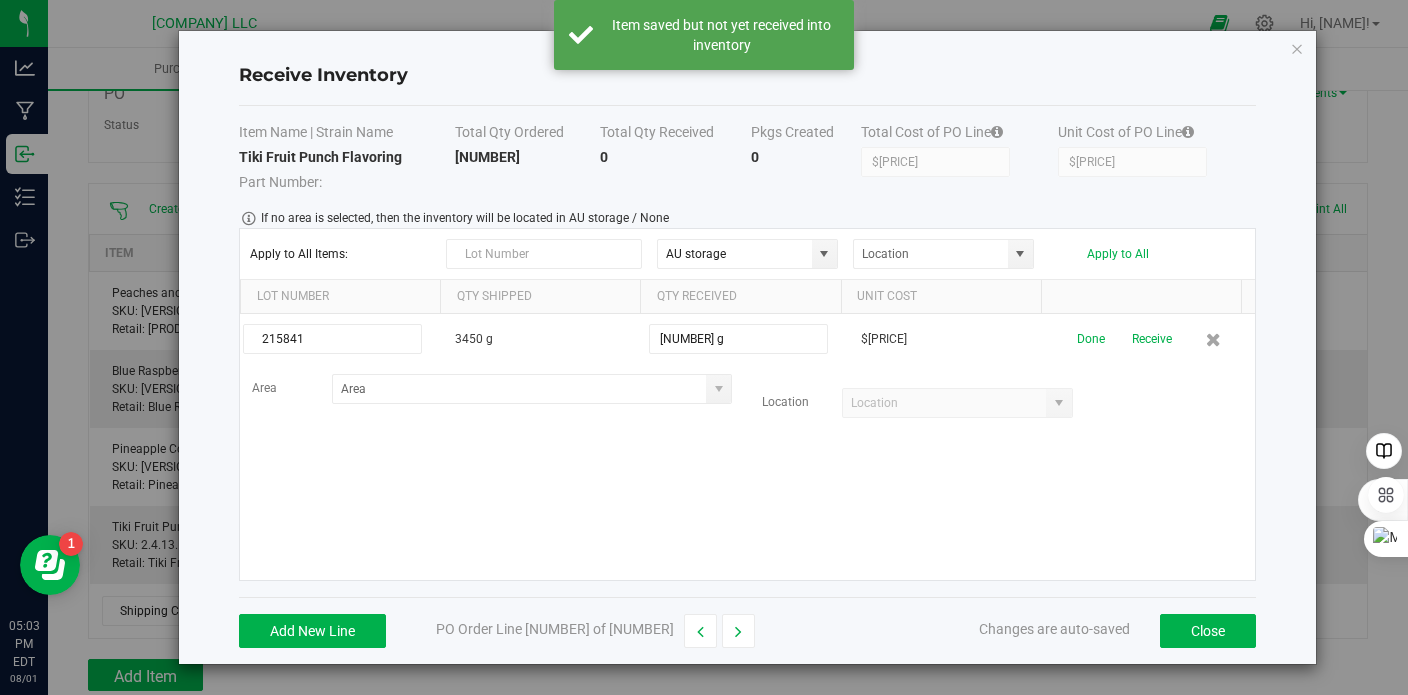 click on "Receive" at bounding box center (1152, 339) 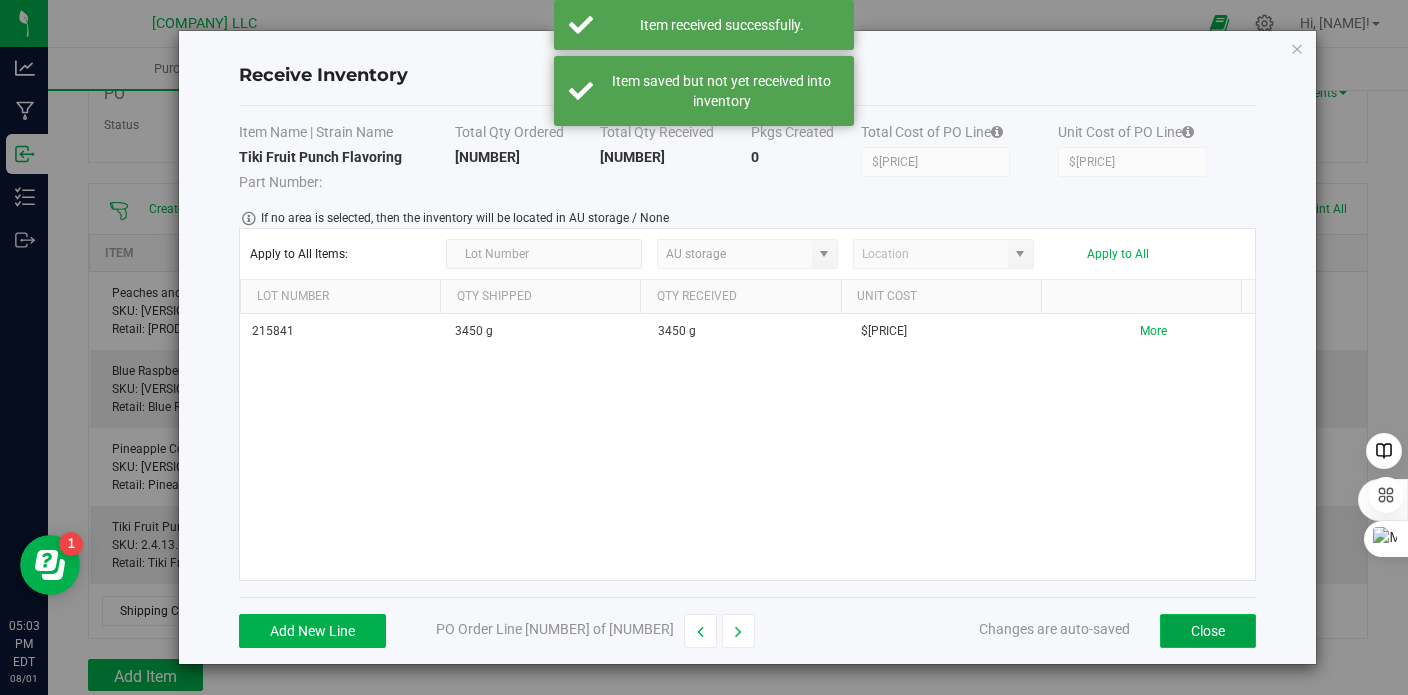 click on "Close" at bounding box center (1208, 631) 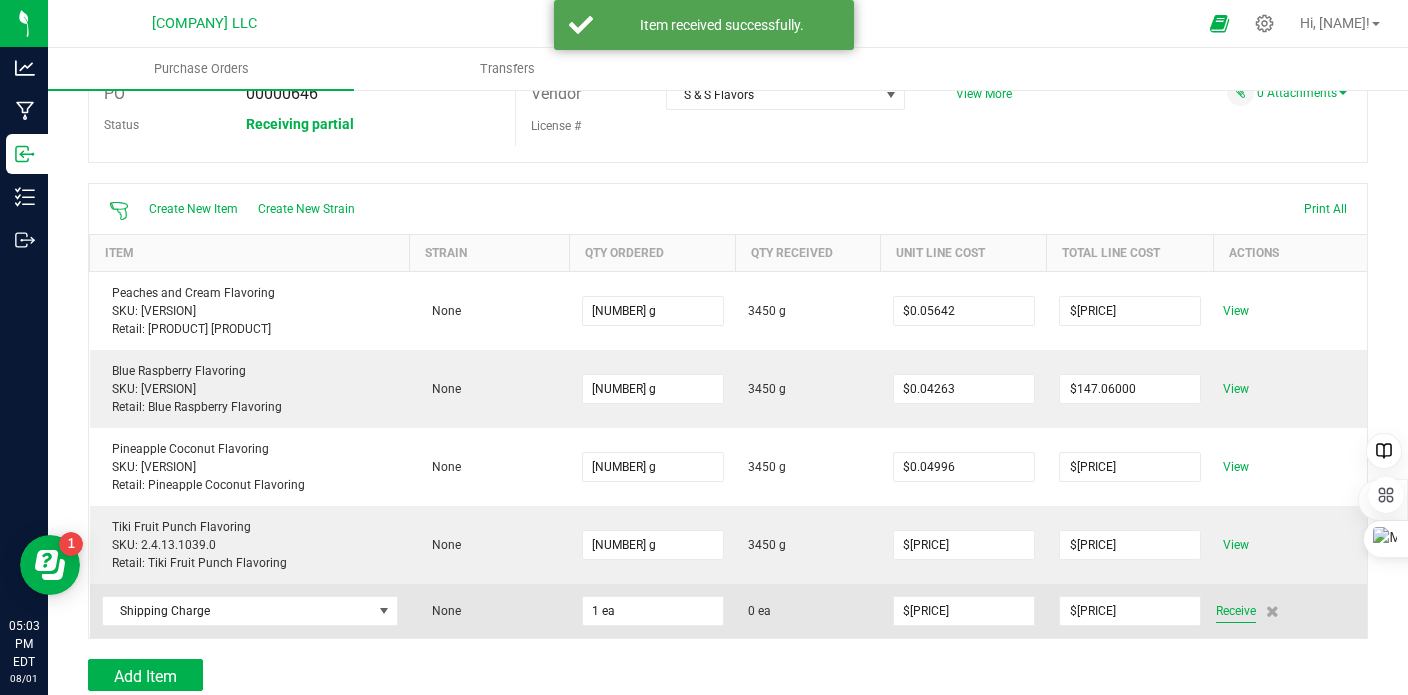 click on "Receive" at bounding box center [1236, 611] 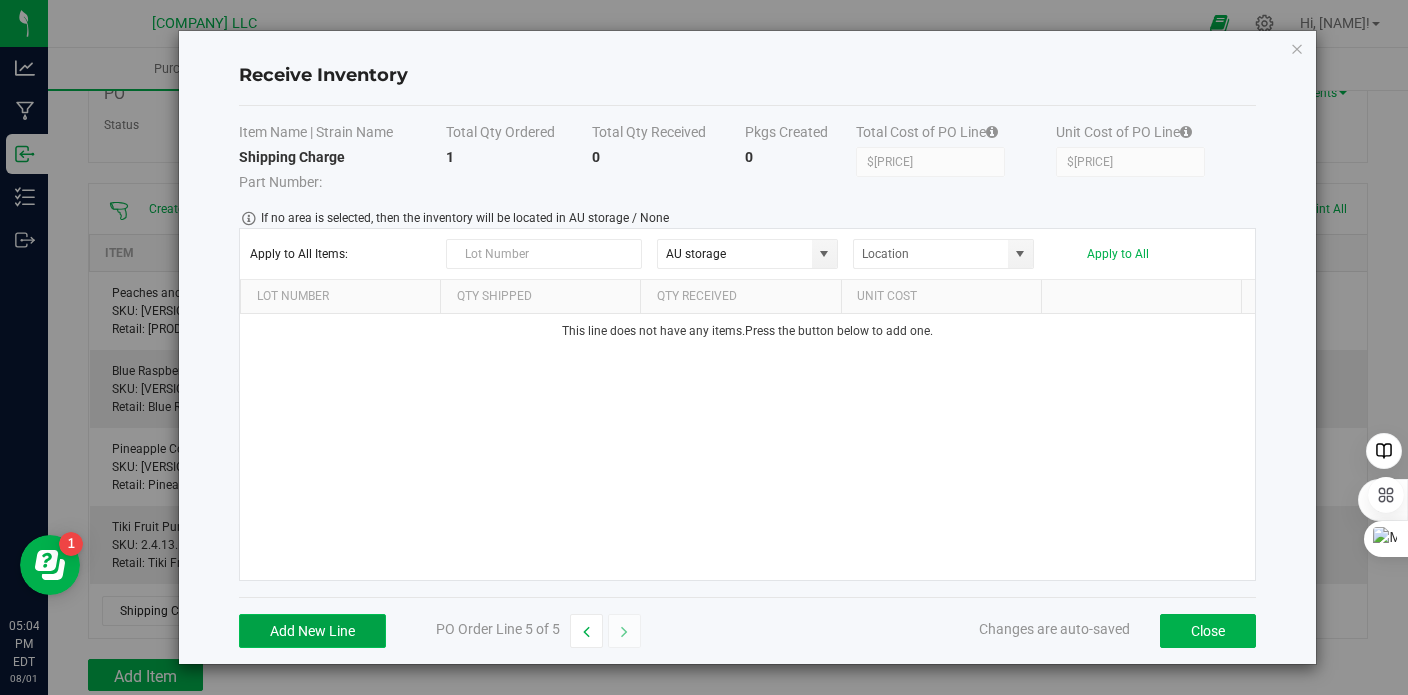 click on "Add New Line" at bounding box center (312, 631) 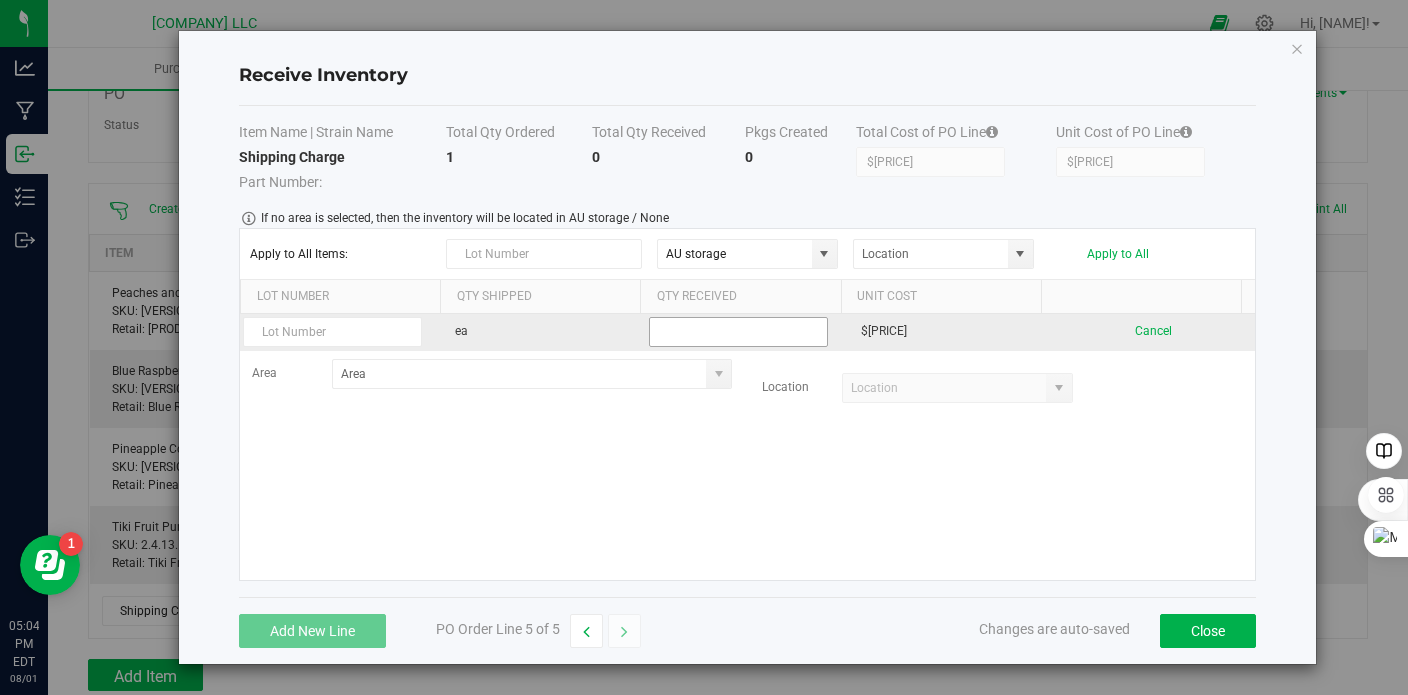 click at bounding box center [738, 332] 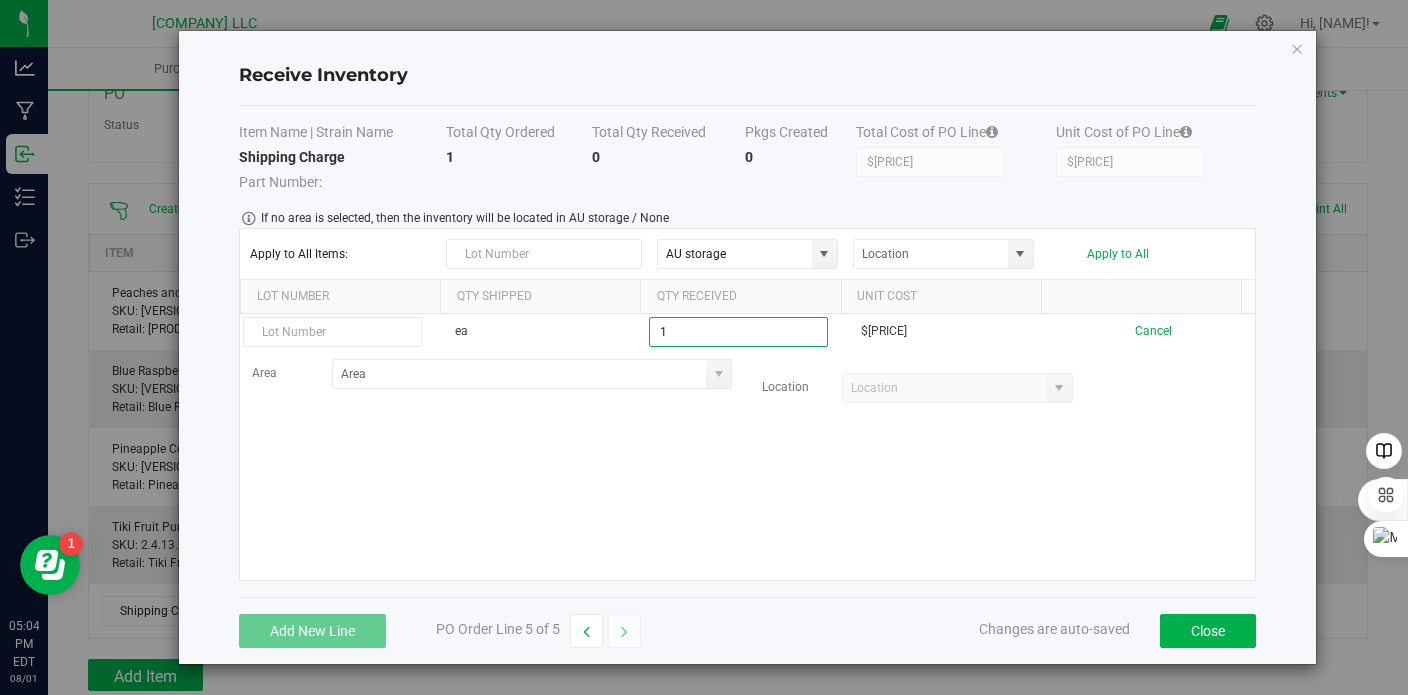 type on "1 ea" 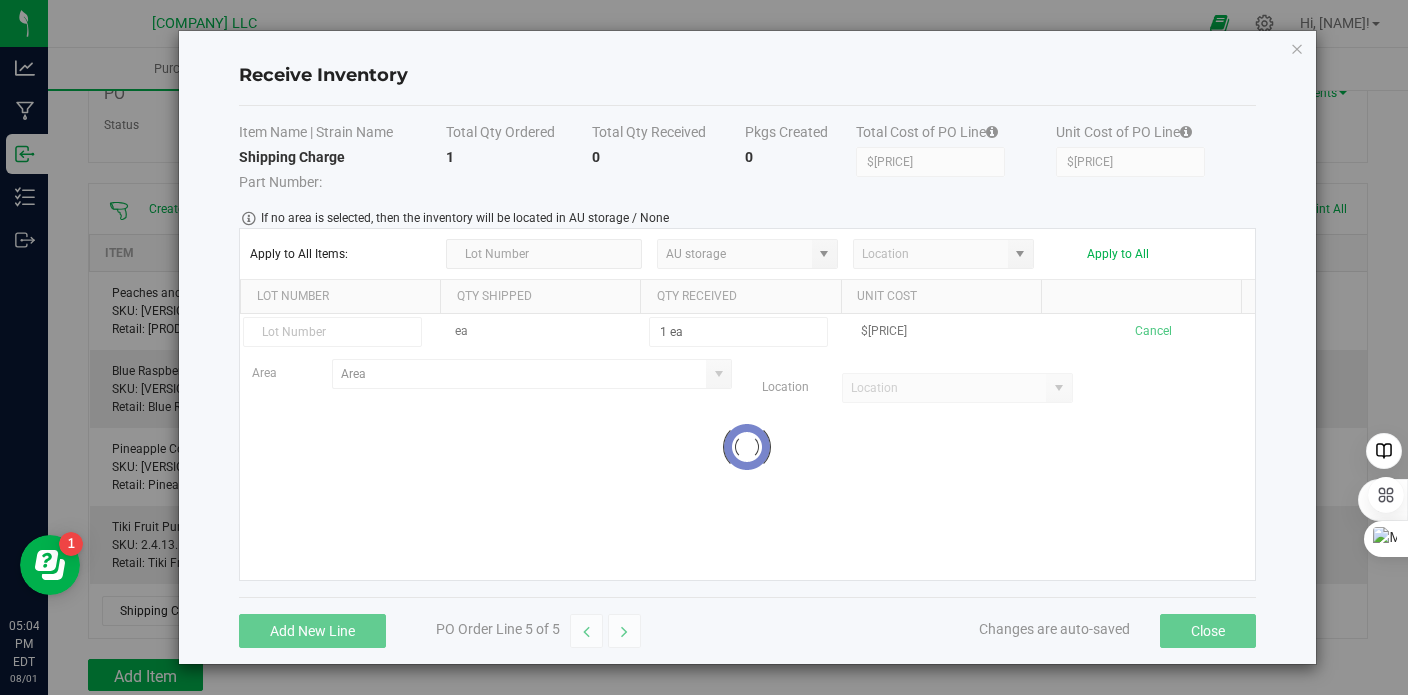 click on "ea  1 ea  $48.39000   Cancel   Area   Location  Loading" at bounding box center [747, 447] 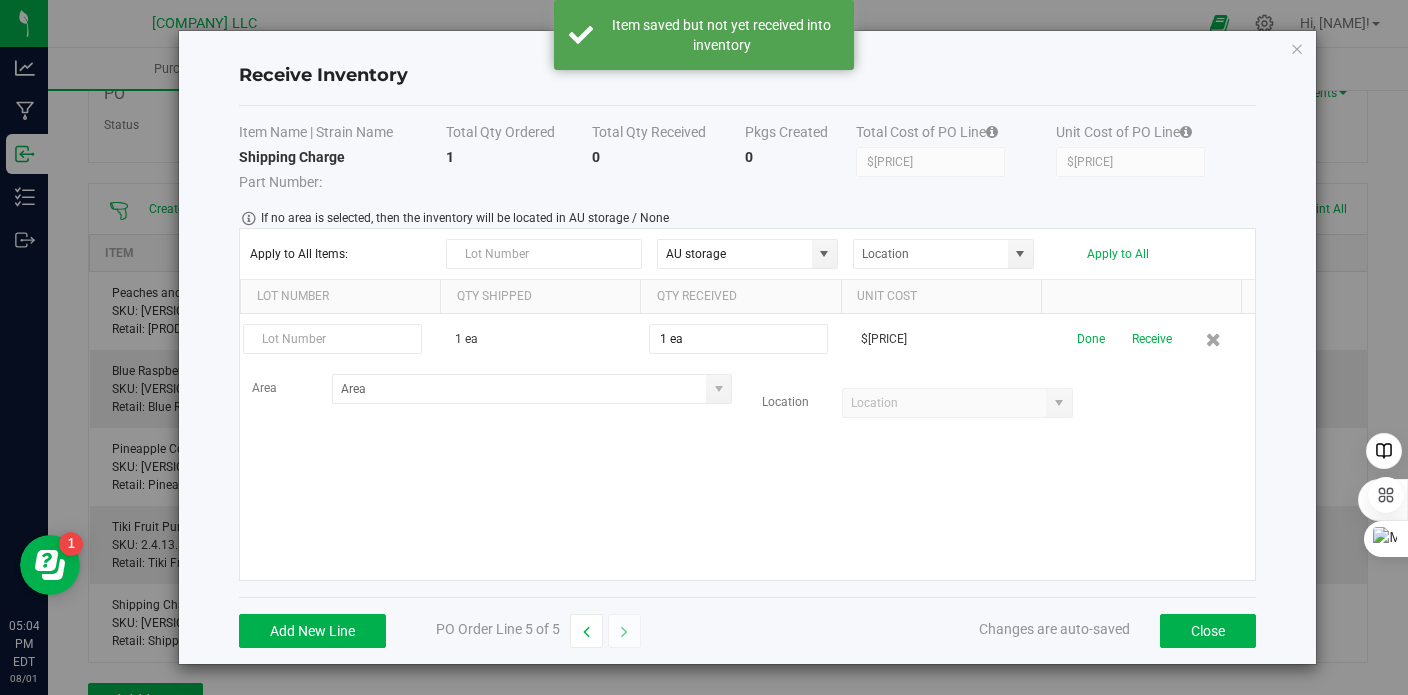 click on "Receive" at bounding box center [1152, 339] 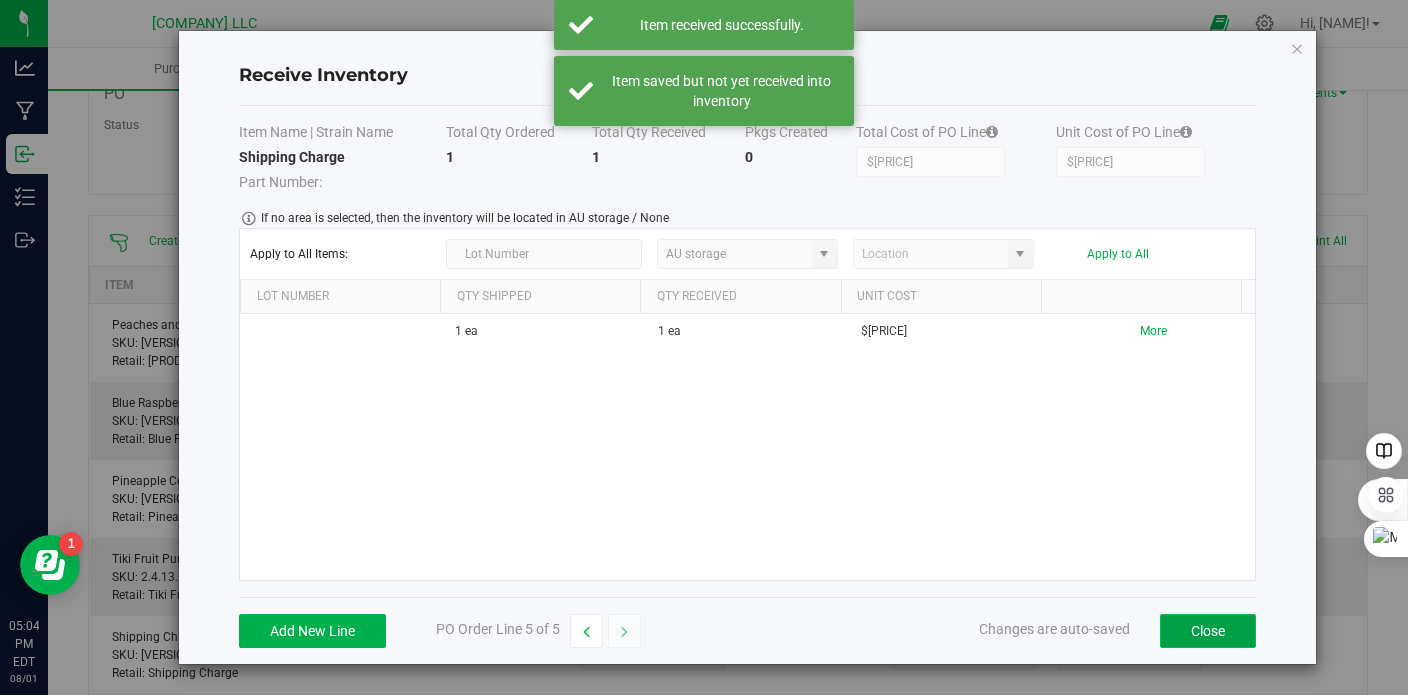 click on "Close" at bounding box center (1208, 631) 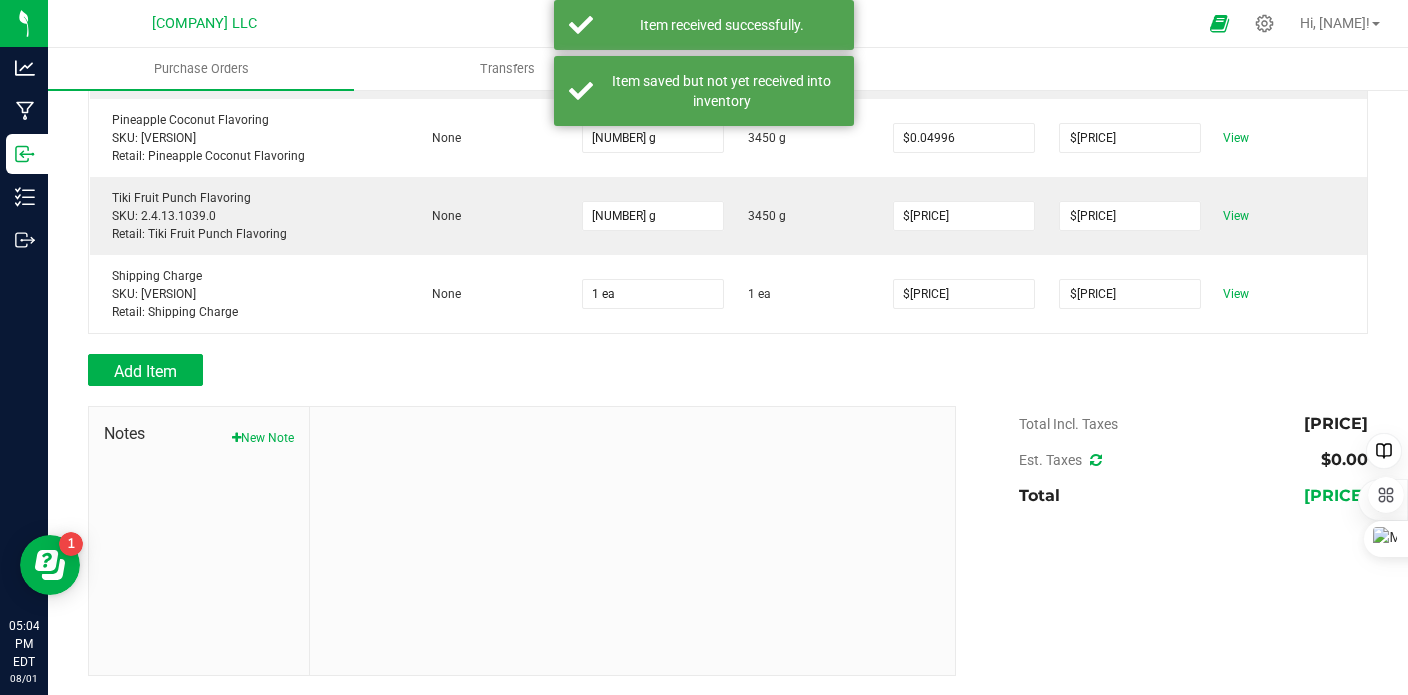 scroll, scrollTop: 0, scrollLeft: 0, axis: both 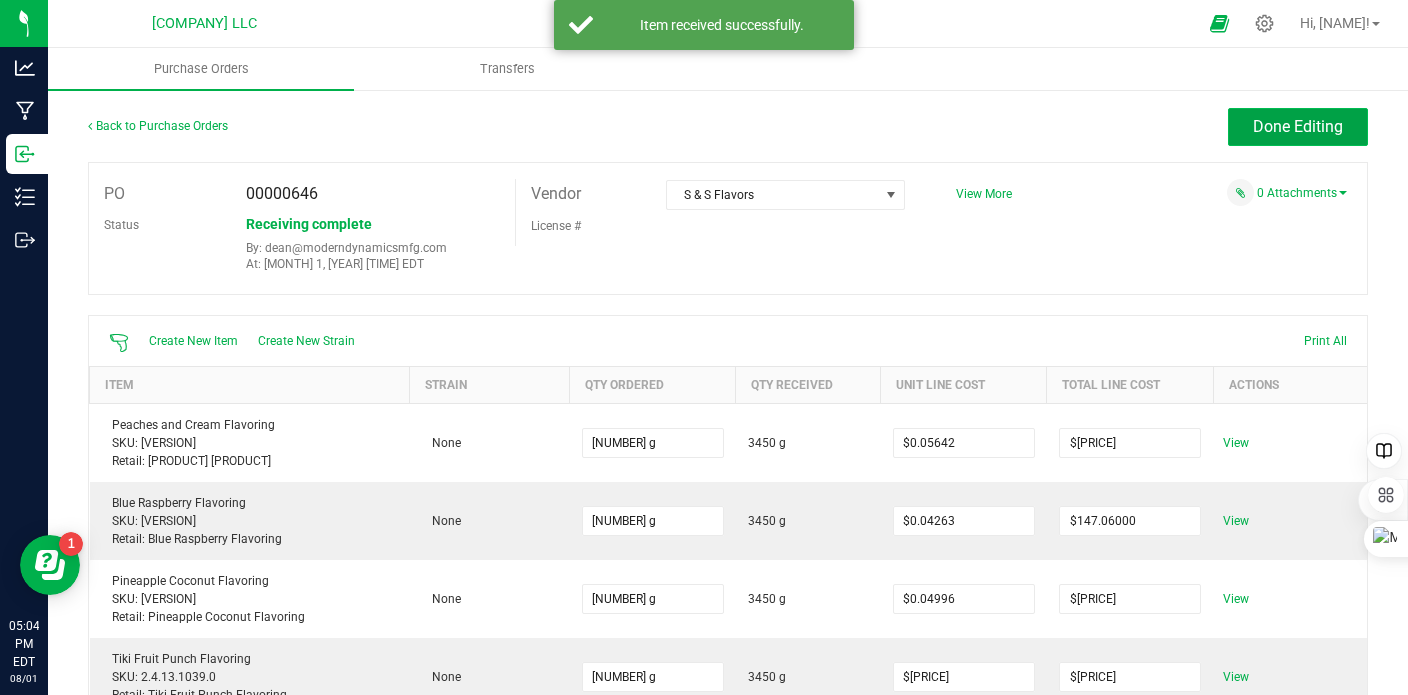 click on "Done Editing" at bounding box center (1298, 126) 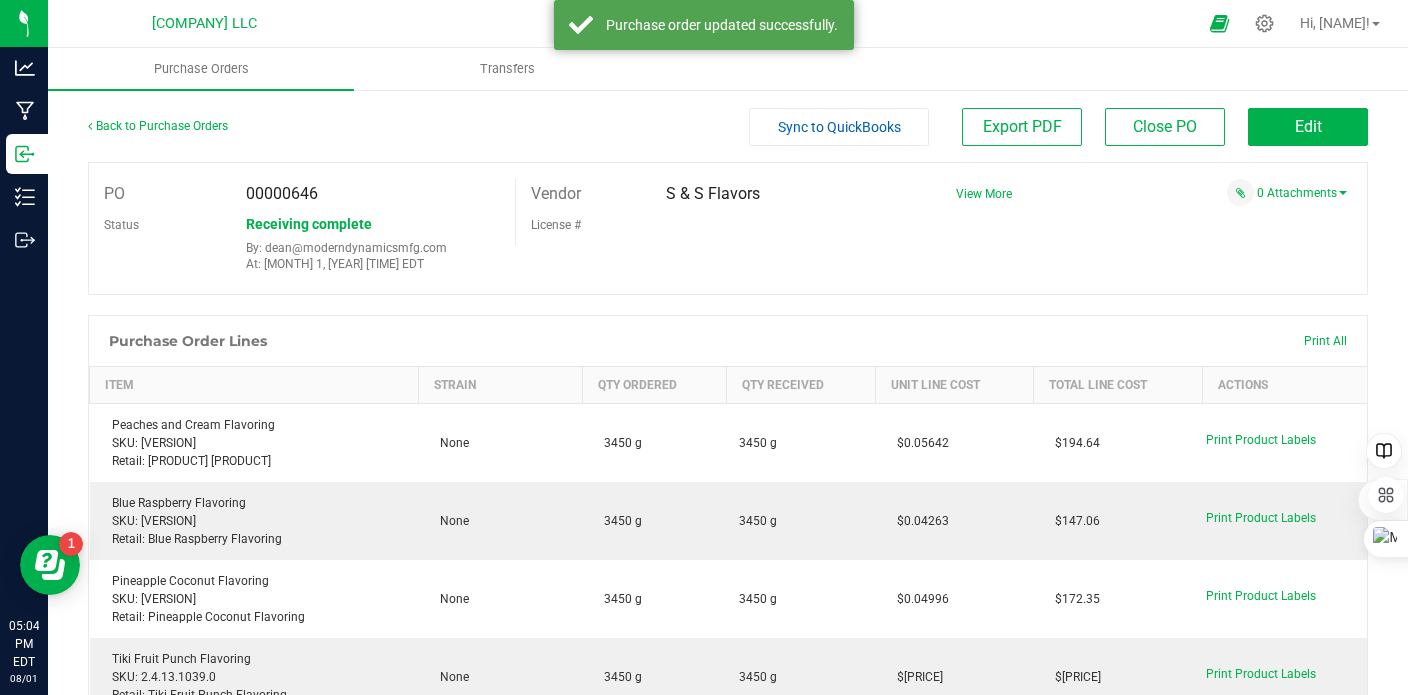 click on "Sync to QuickBooks" at bounding box center [839, 127] 